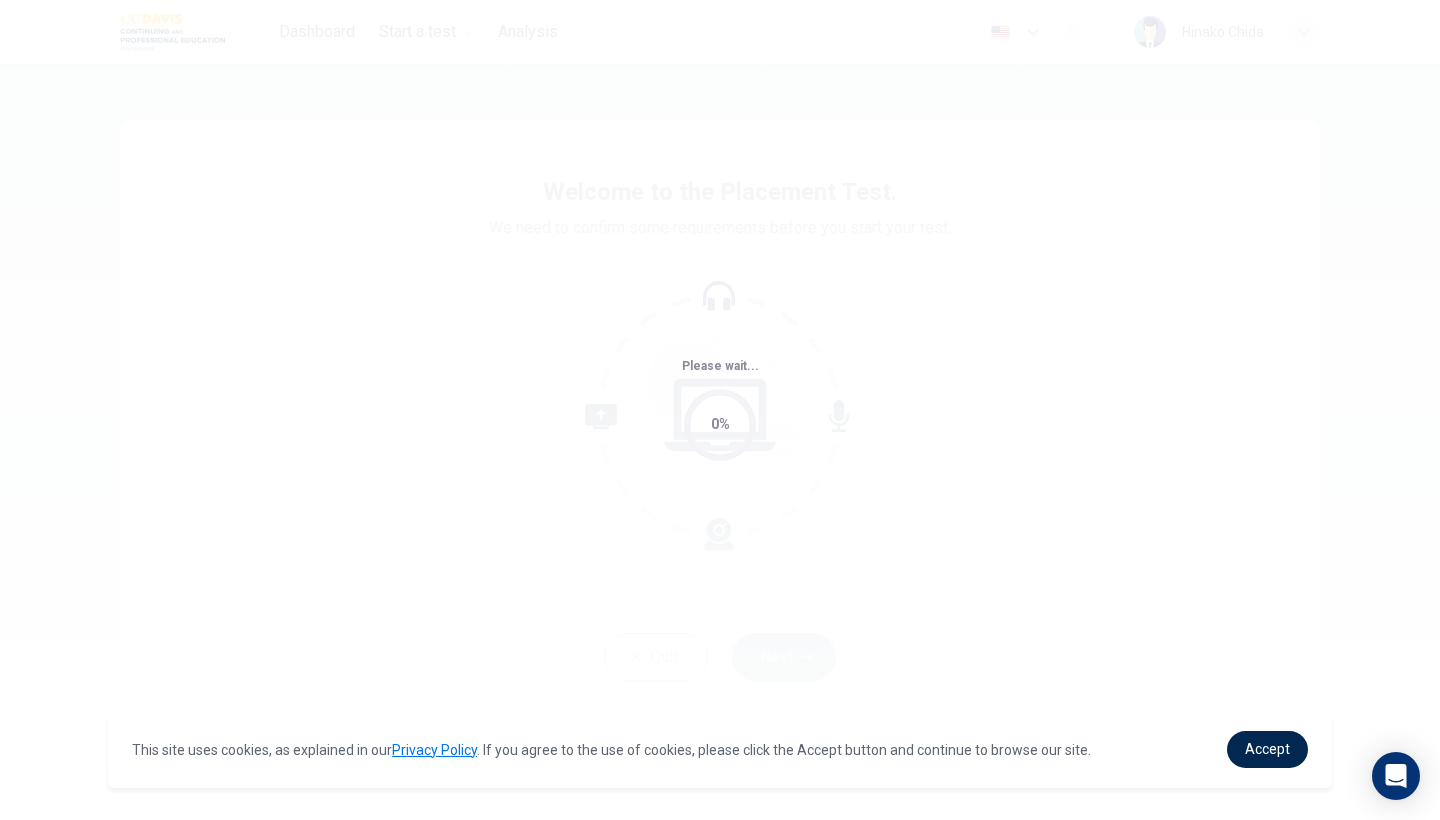 scroll, scrollTop: 0, scrollLeft: 0, axis: both 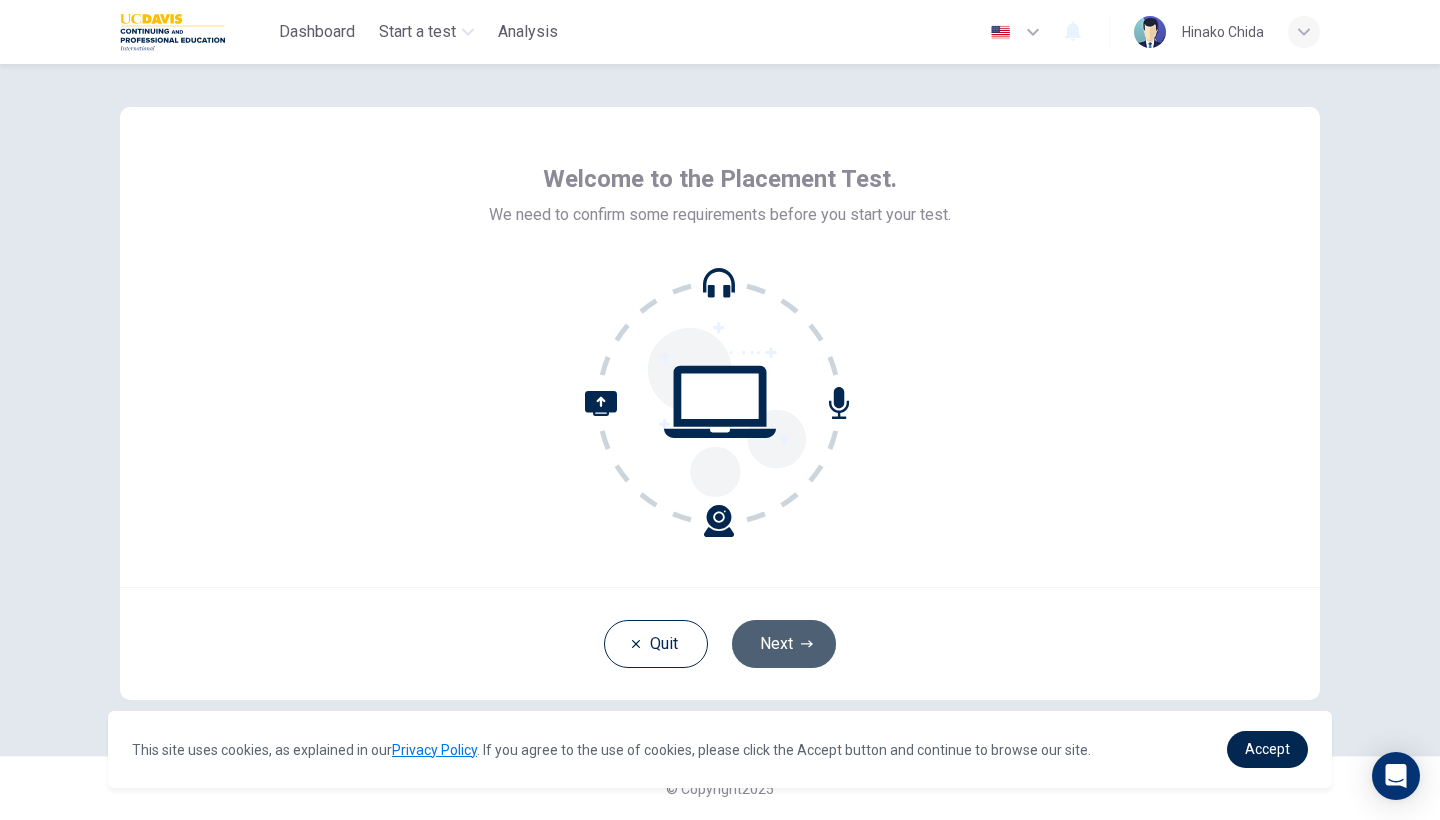 click 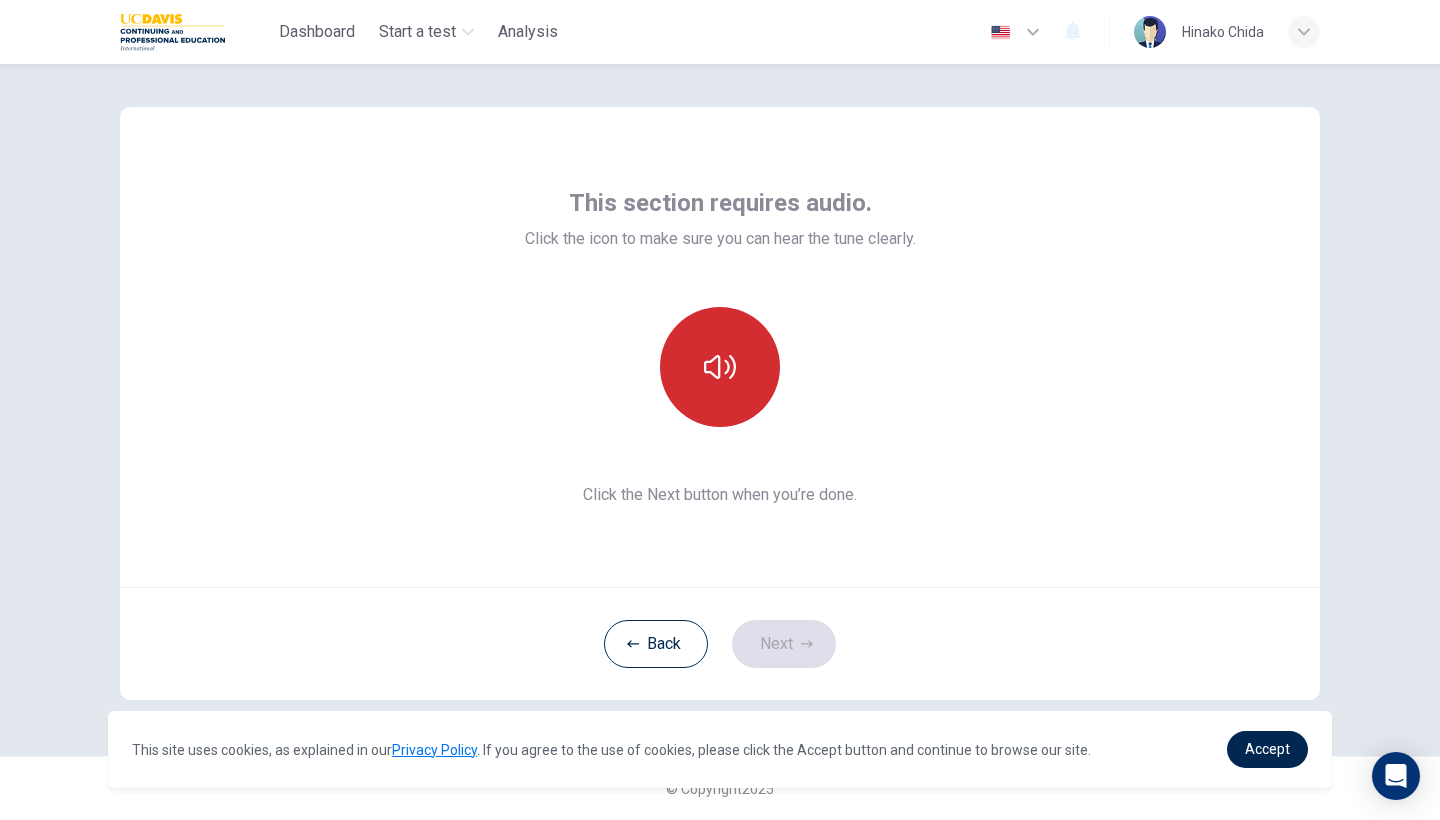 click 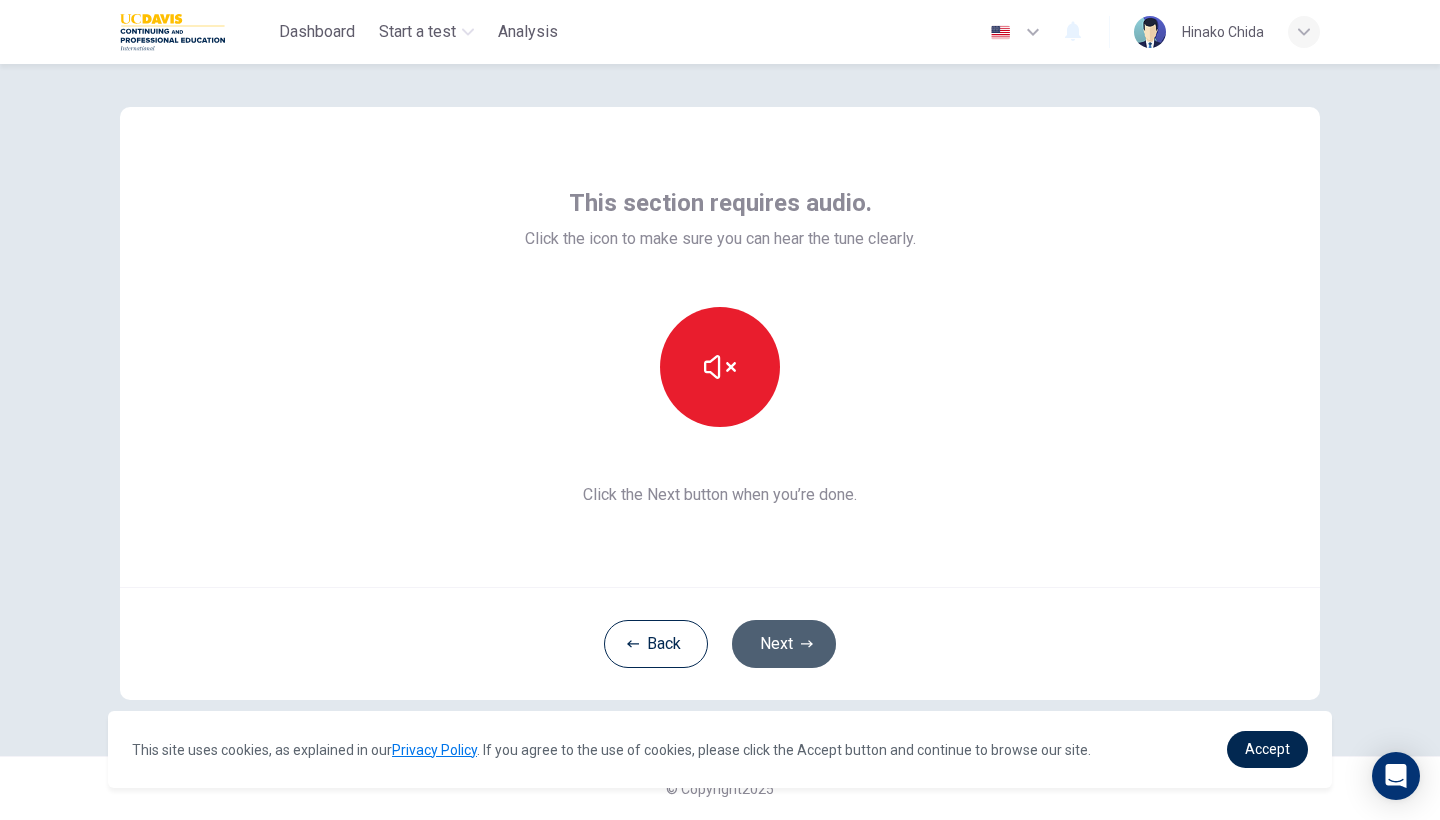 click on "Next" at bounding box center (784, 644) 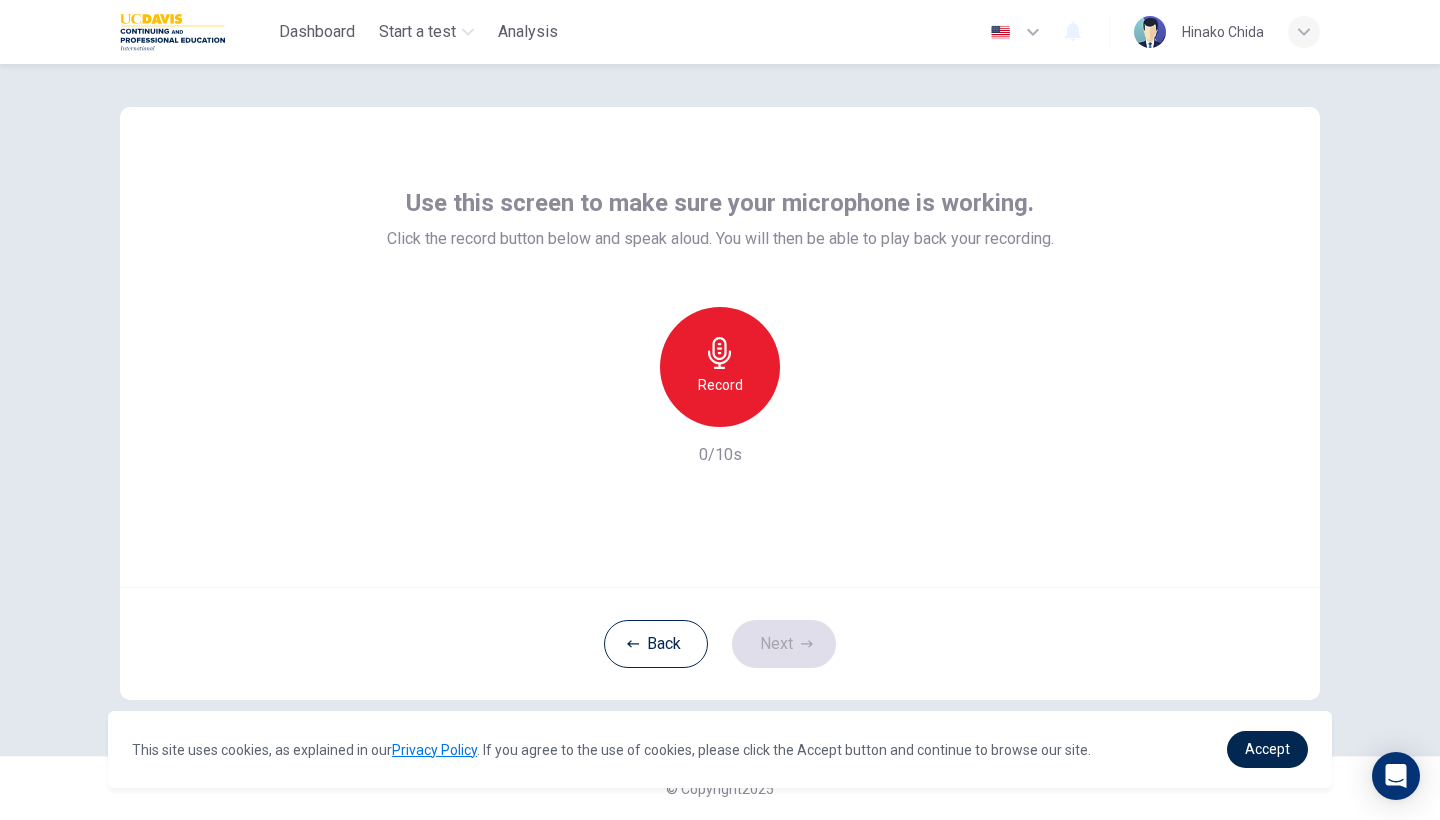click on "Record" at bounding box center (720, 385) 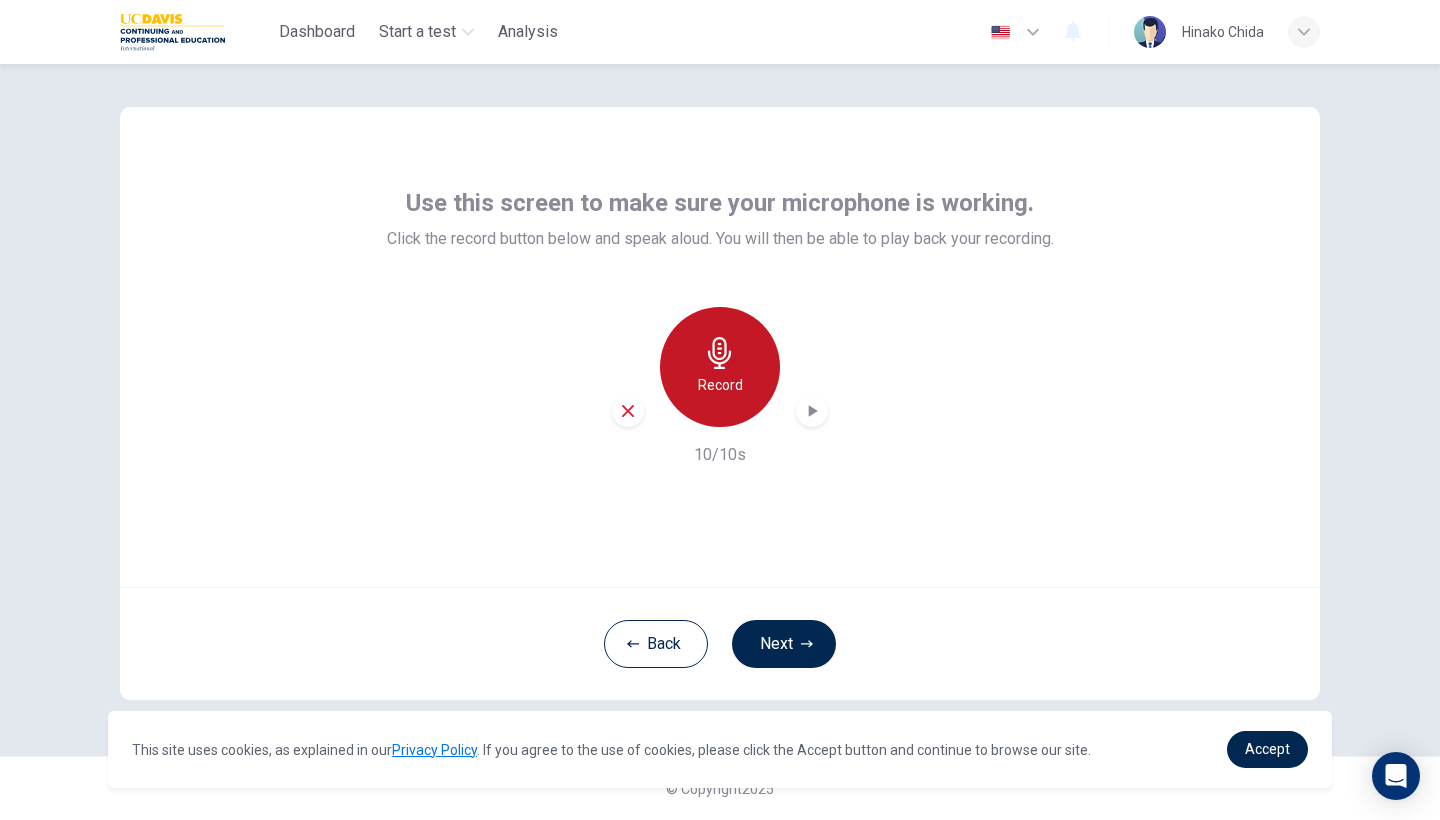 click on "Record" at bounding box center [720, 367] 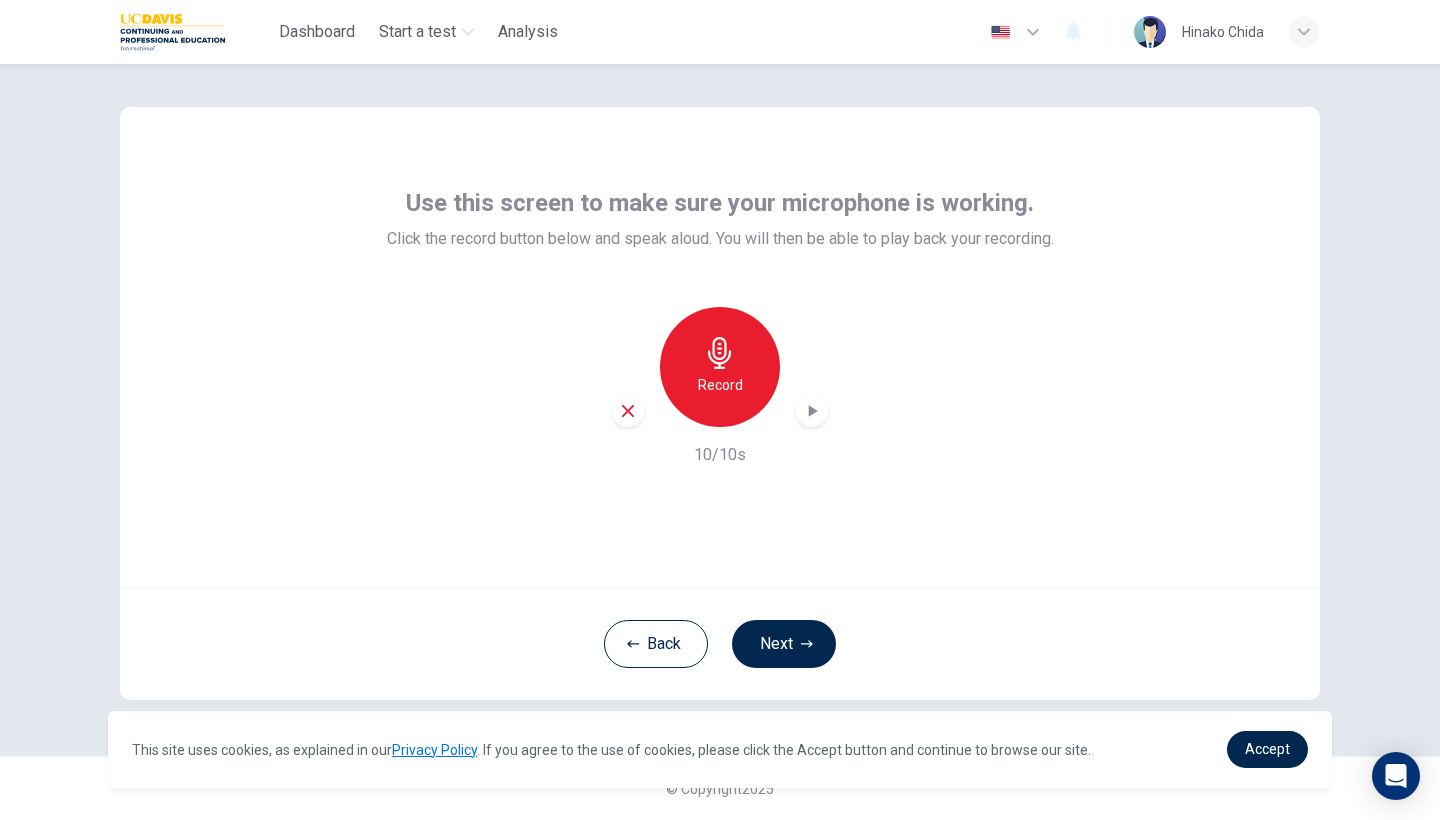 click 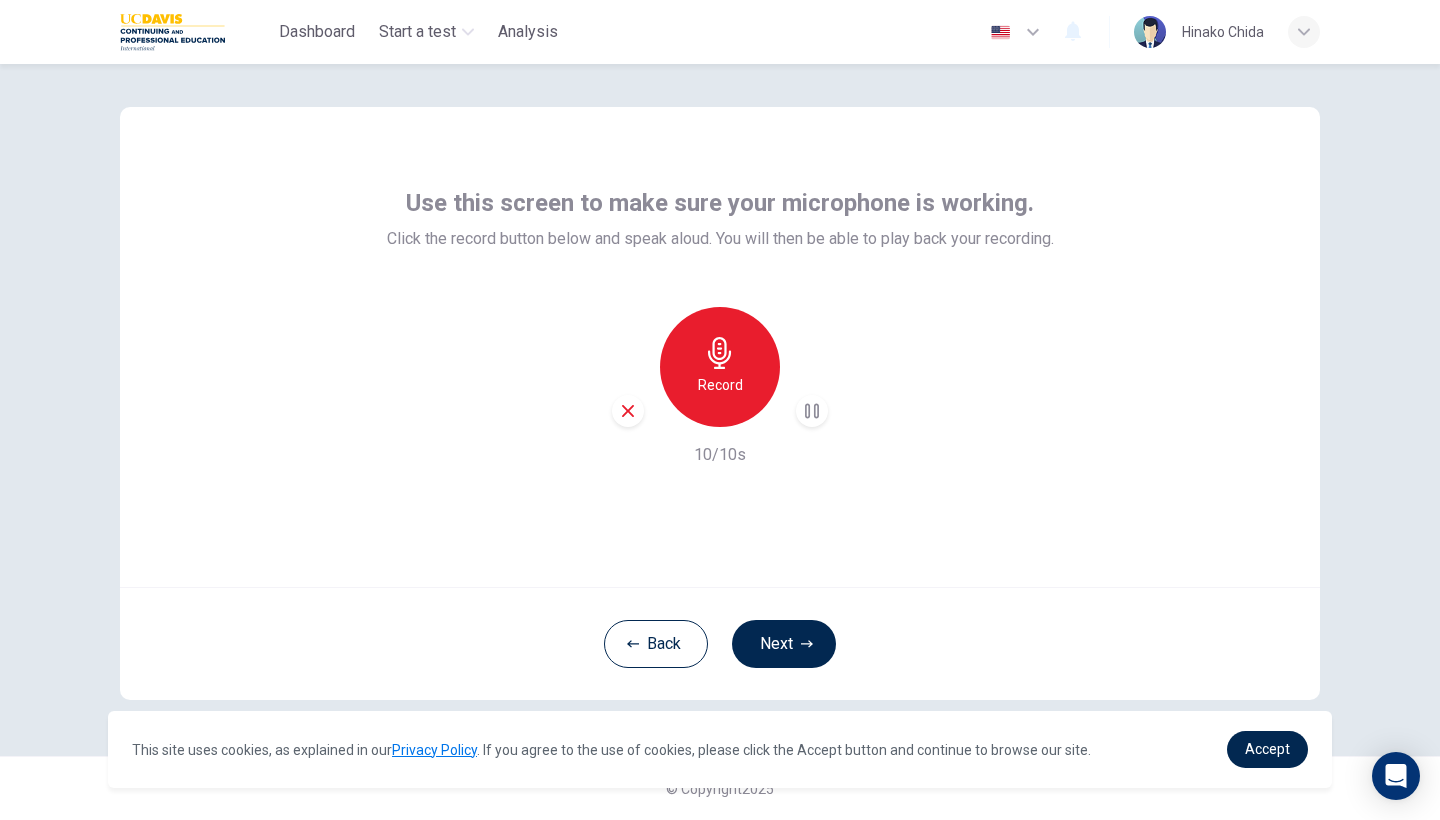 click 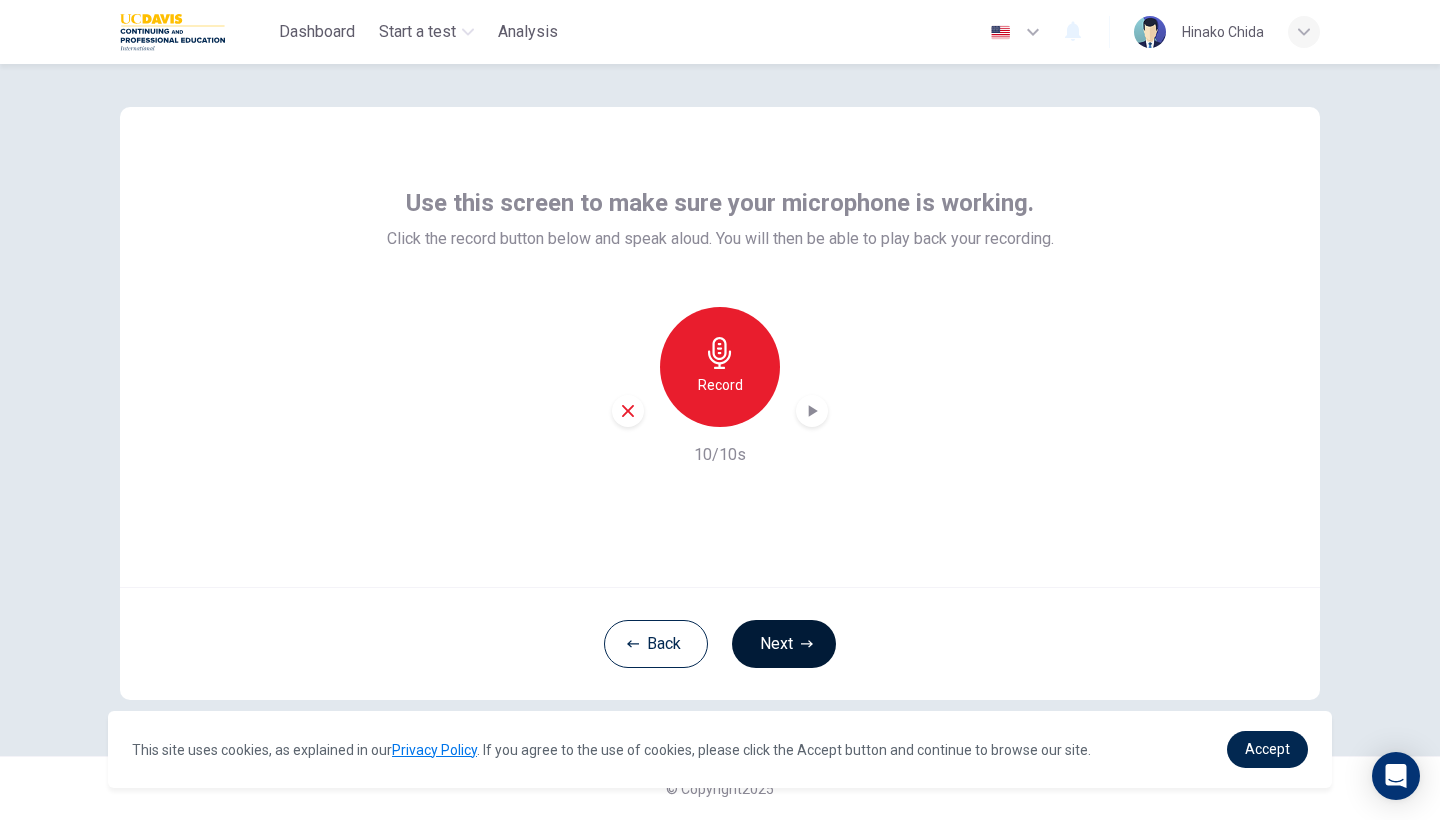click on "Next" at bounding box center (784, 644) 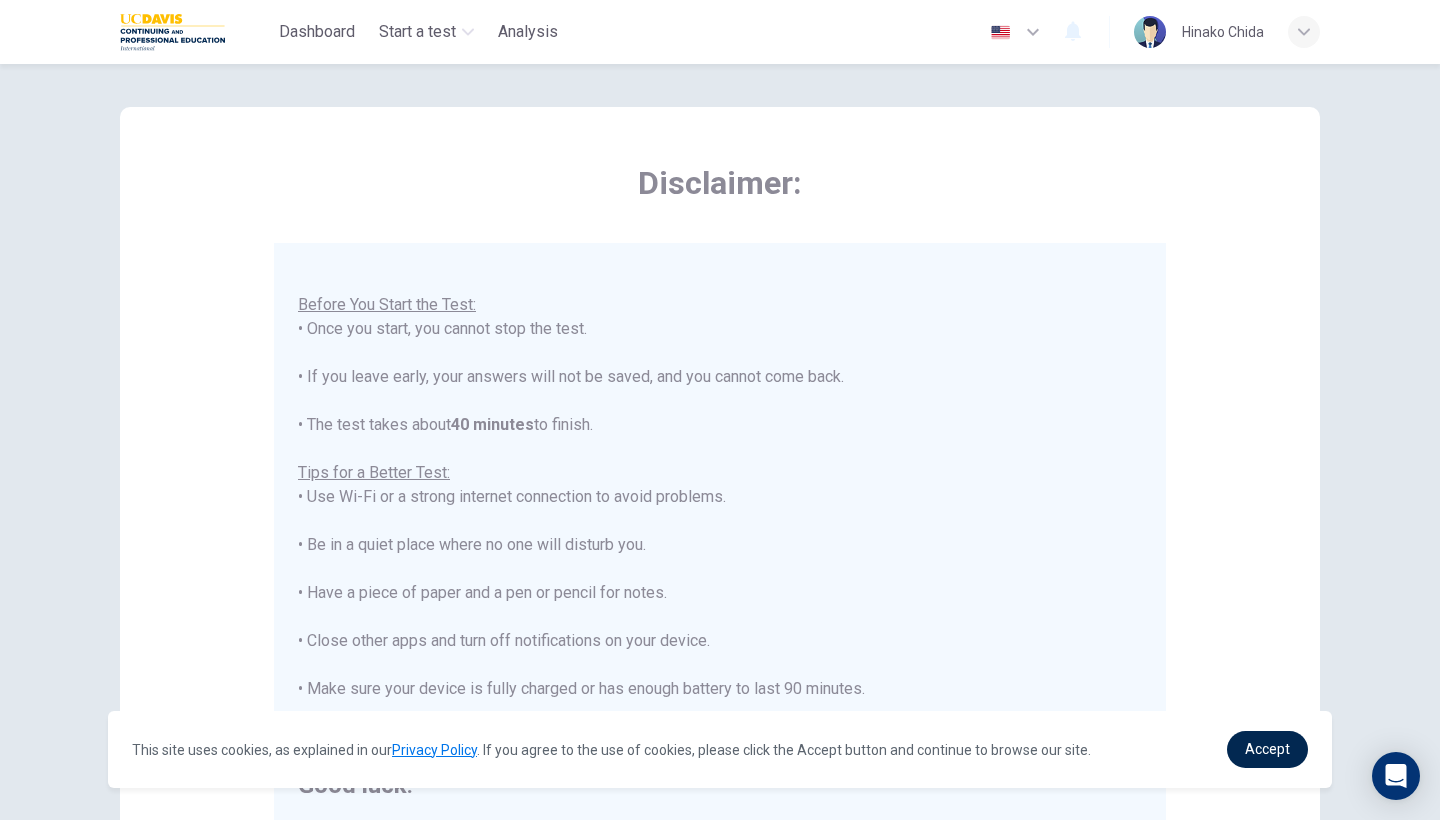 scroll, scrollTop: 21, scrollLeft: 0, axis: vertical 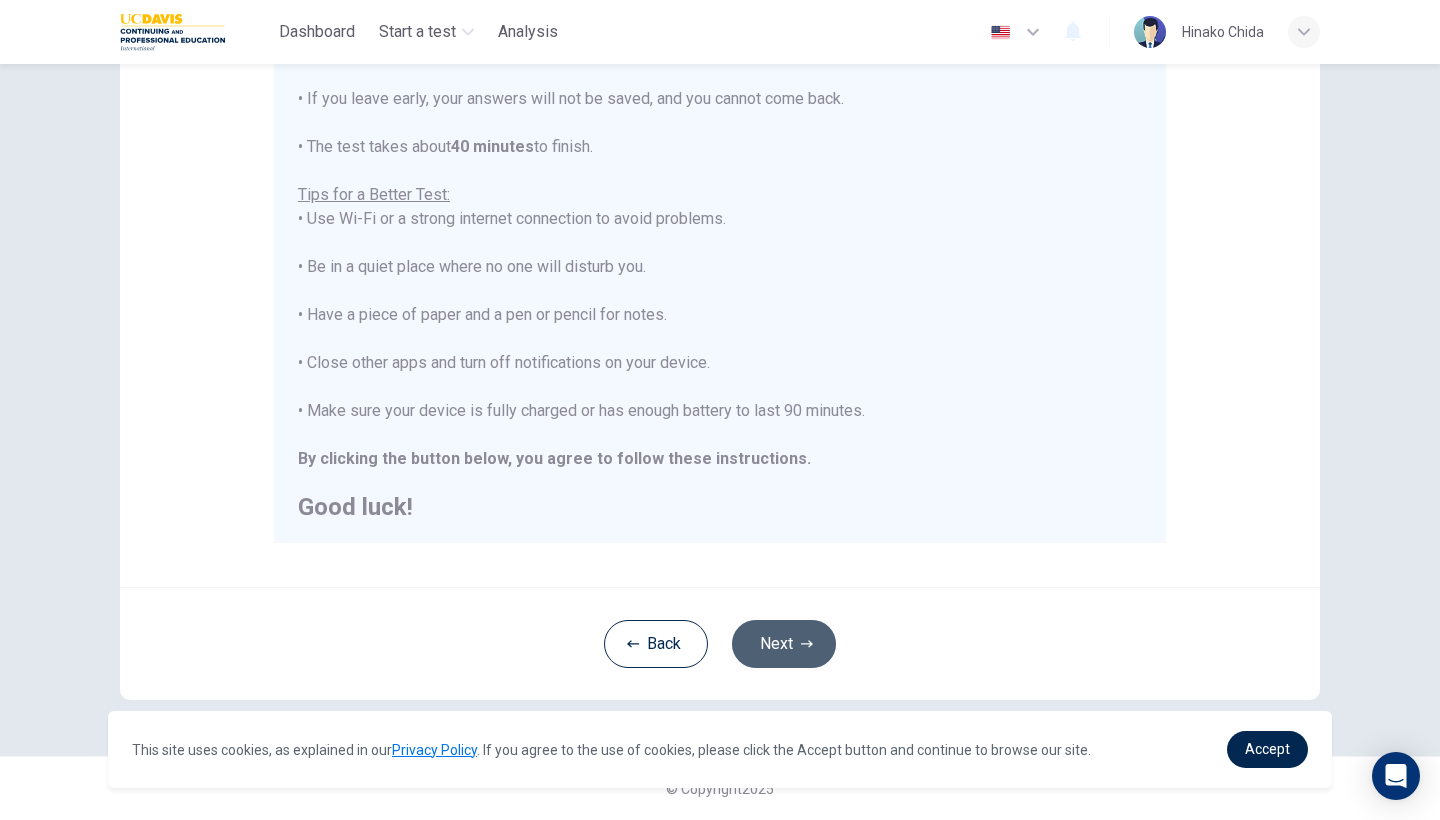 click 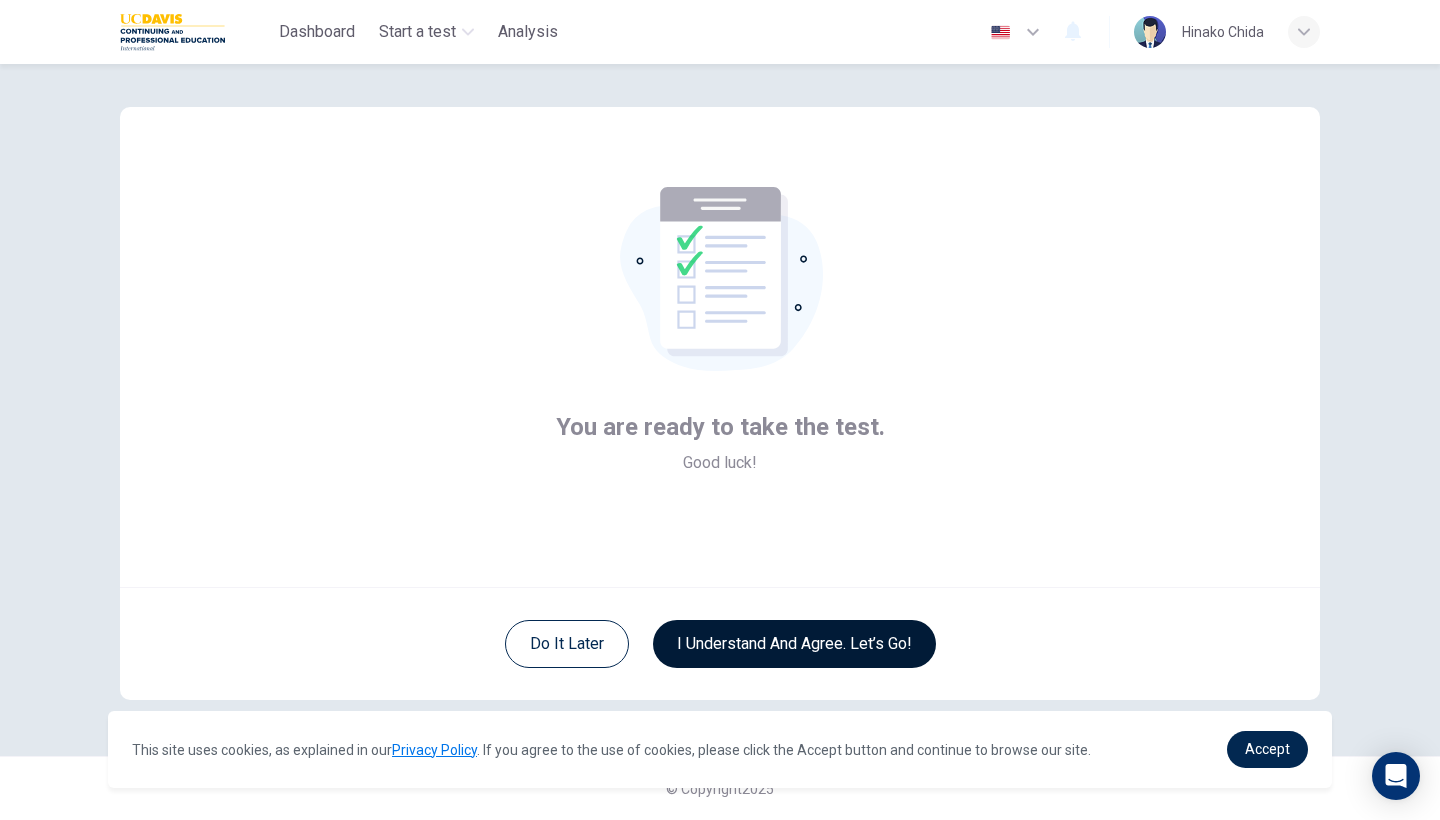 click on "I understand and agree. Let’s go!" at bounding box center [794, 644] 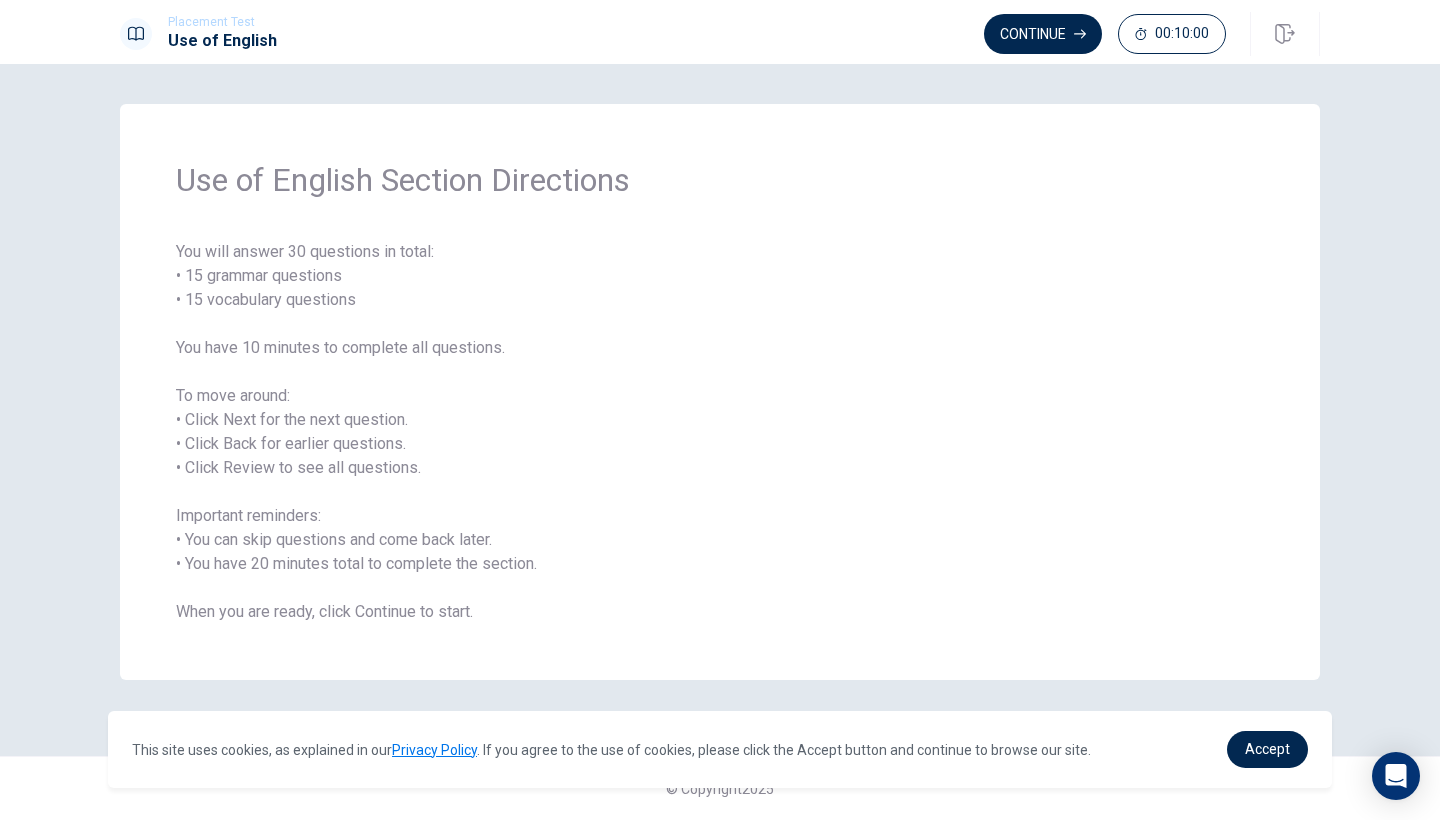 scroll, scrollTop: 0, scrollLeft: 0, axis: both 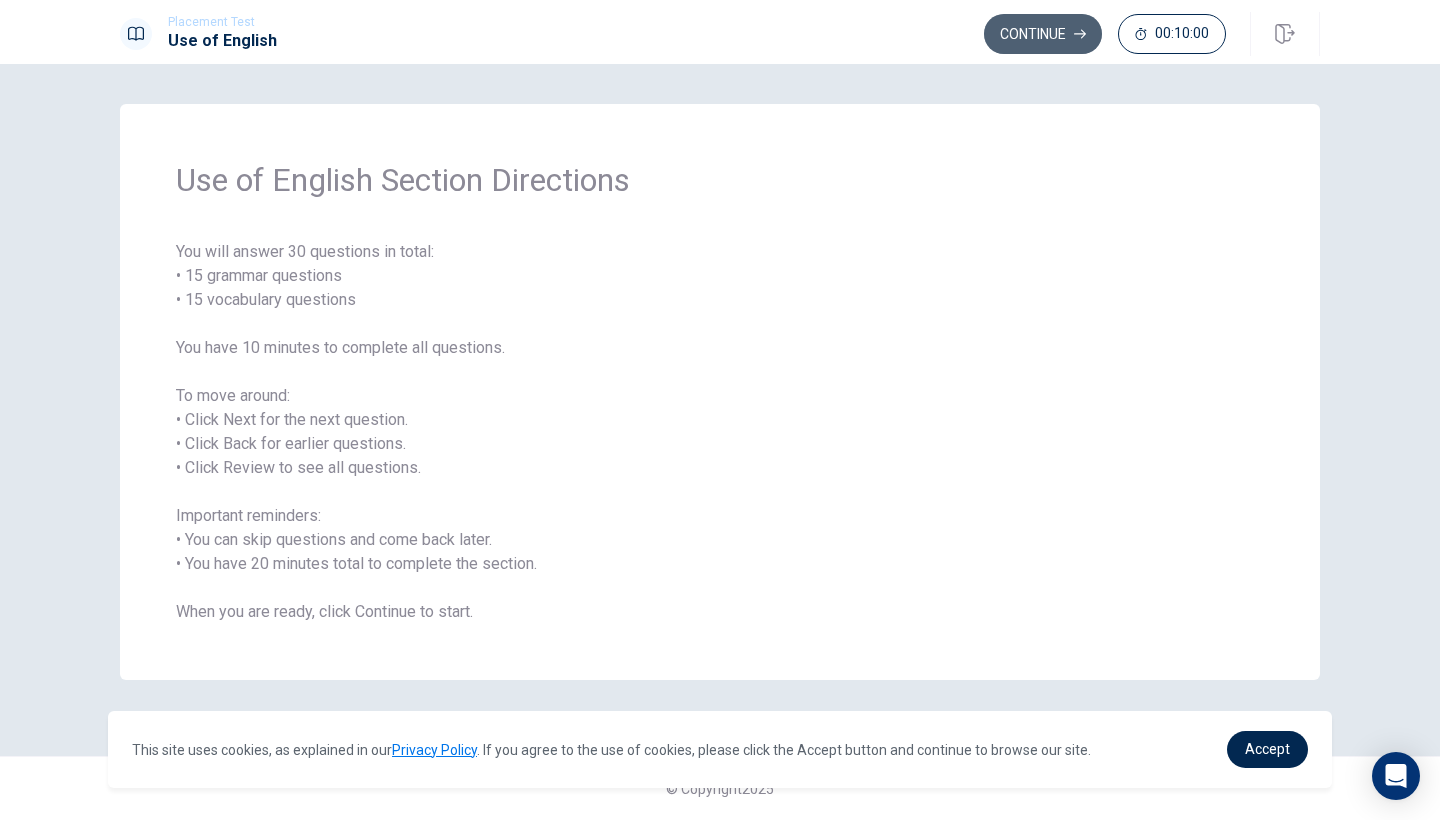 click on "Continue" at bounding box center [1043, 34] 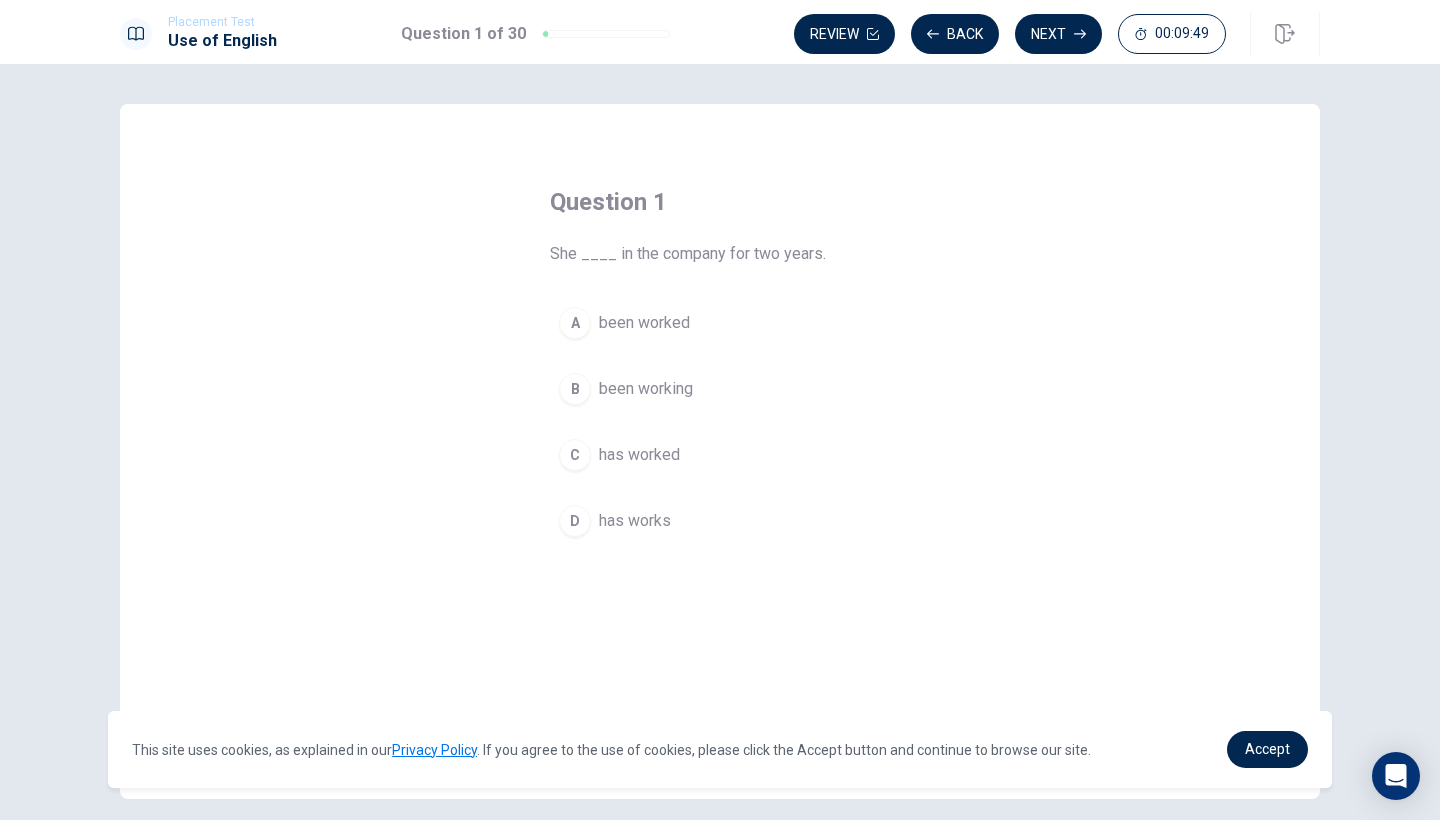click on "C has worked" at bounding box center [720, 455] 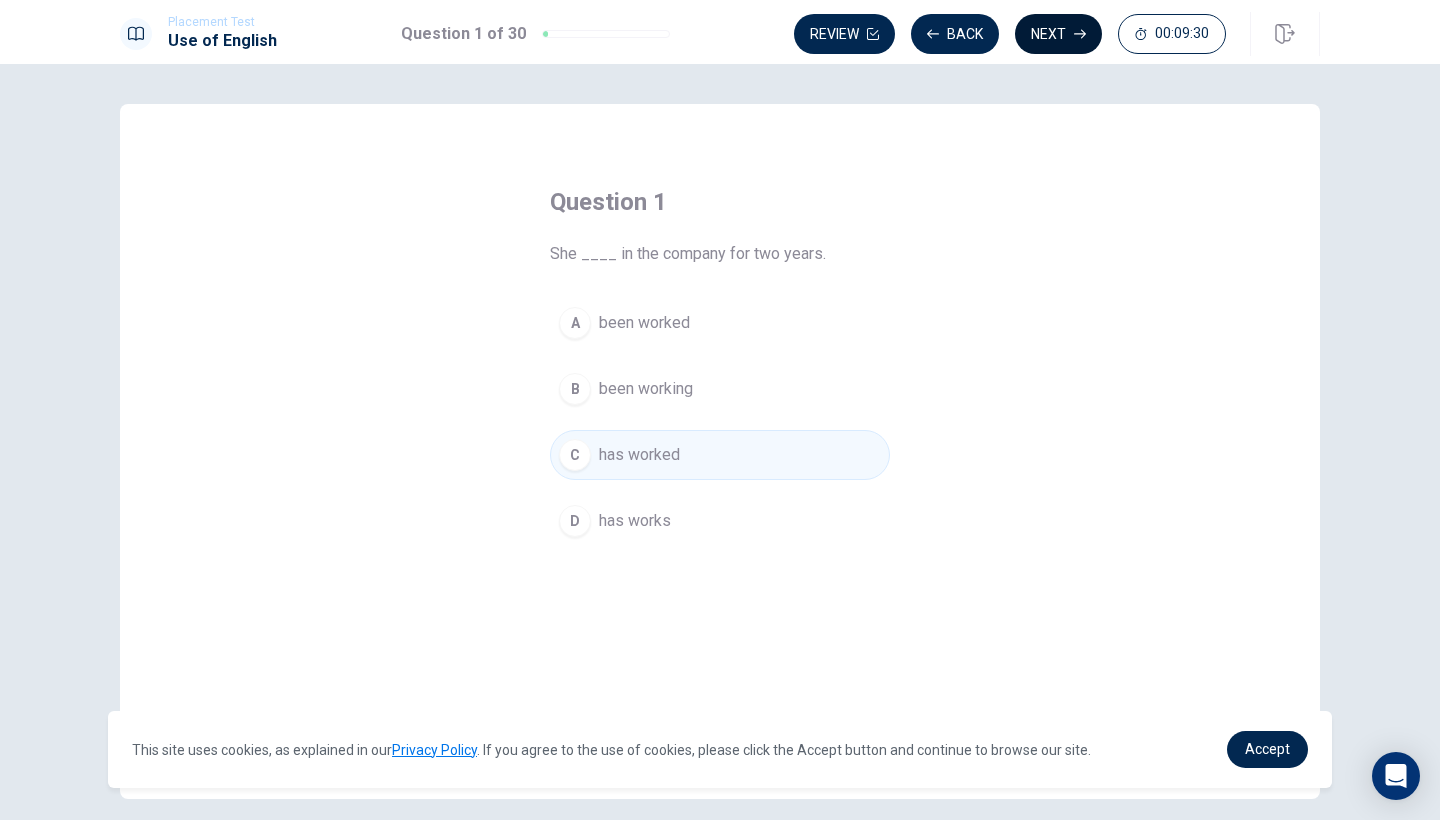 click on "Next" at bounding box center [1058, 34] 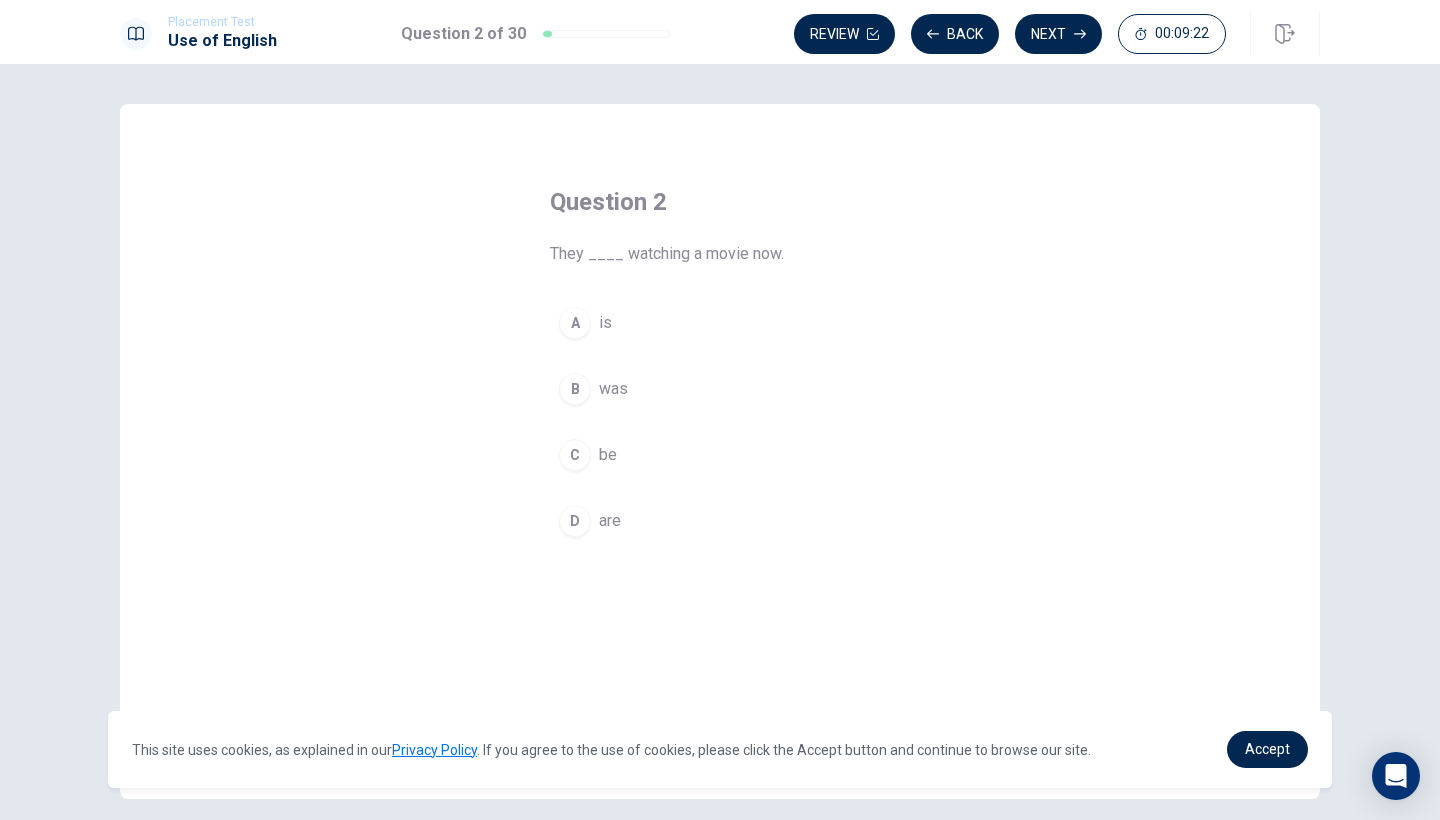 click on "D" at bounding box center (575, 521) 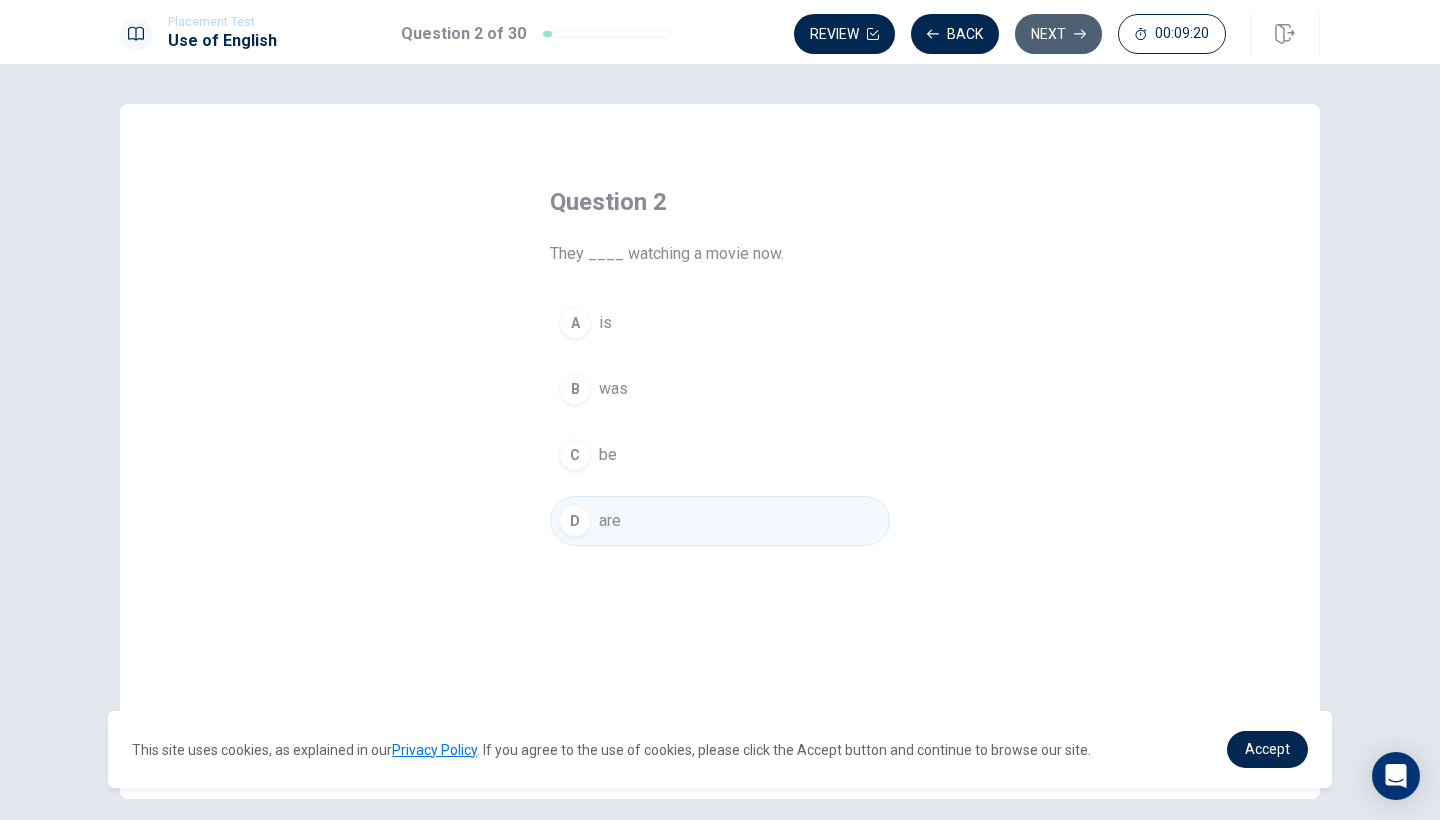 click on "Next" at bounding box center (1058, 34) 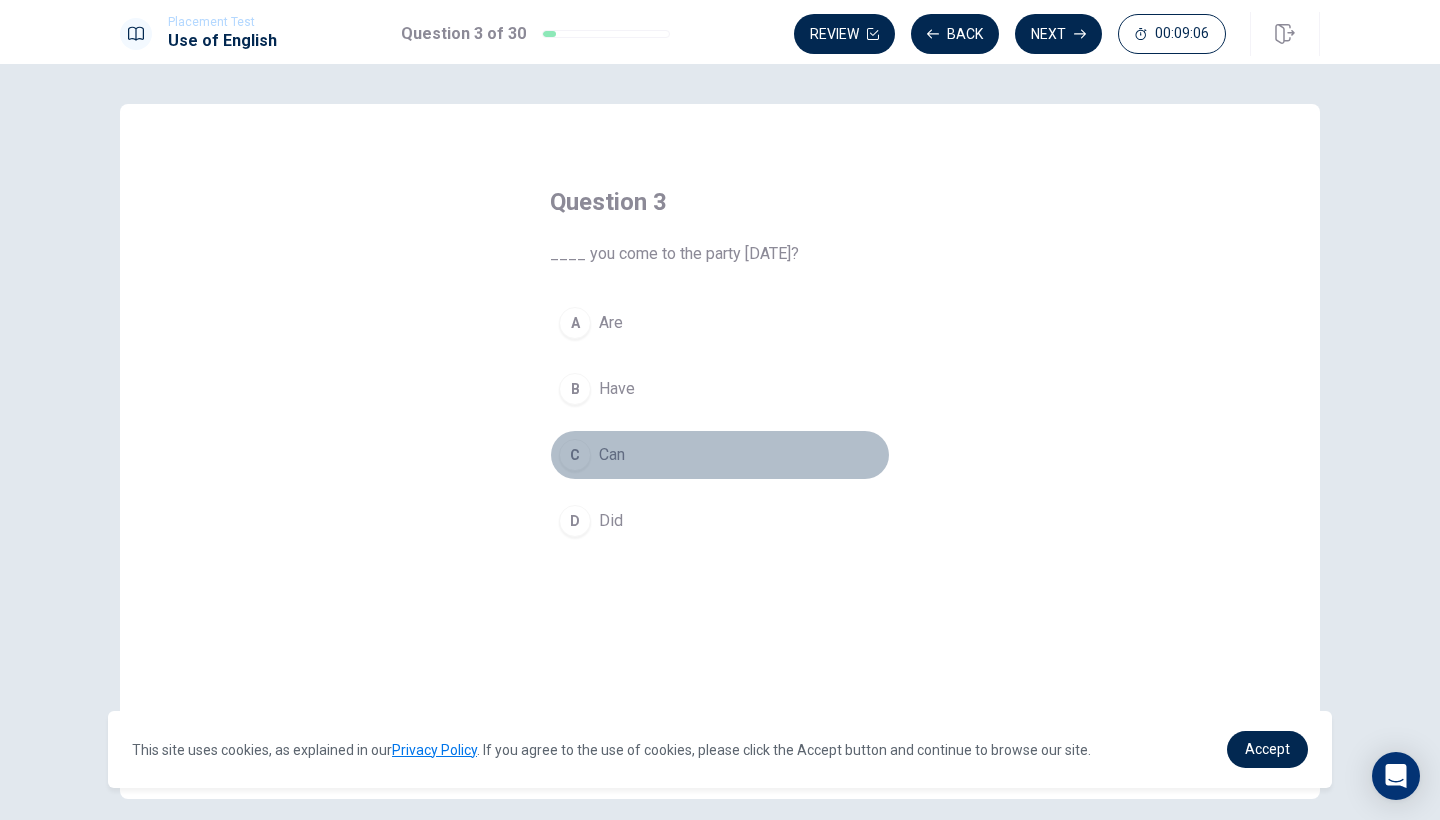 click on "C" at bounding box center (575, 455) 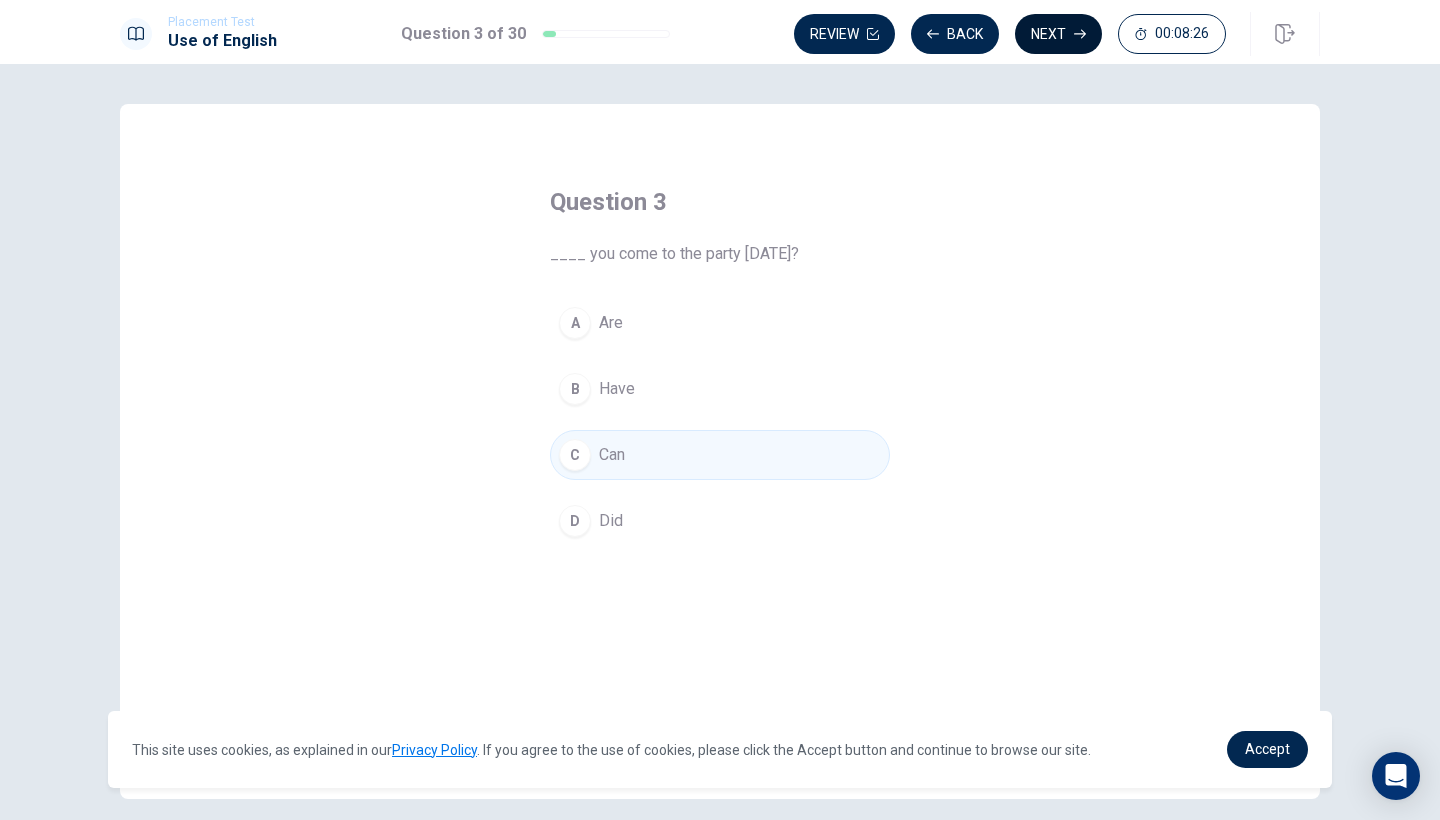 click on "Next" at bounding box center [1058, 34] 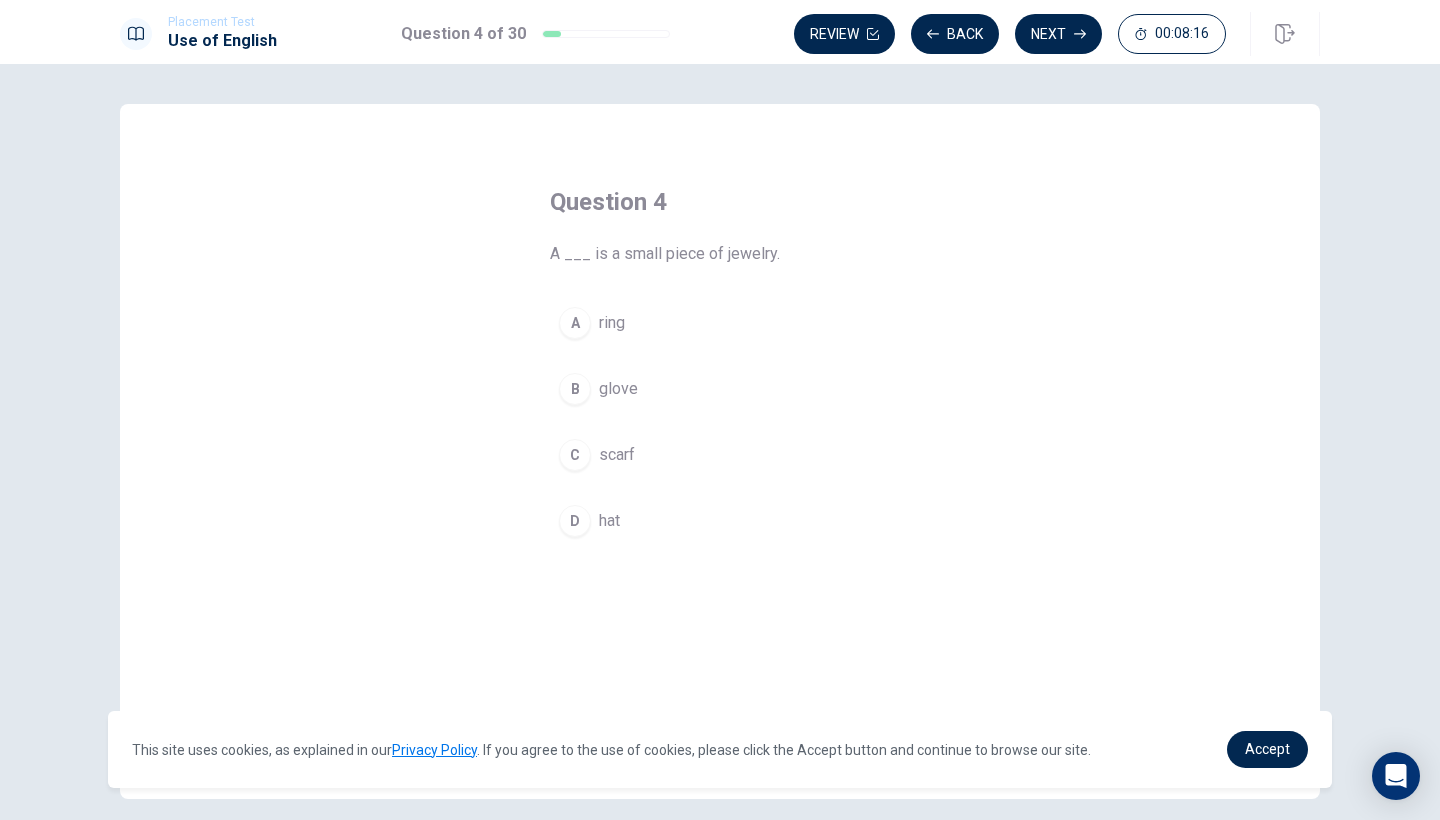 click on "A" at bounding box center [575, 323] 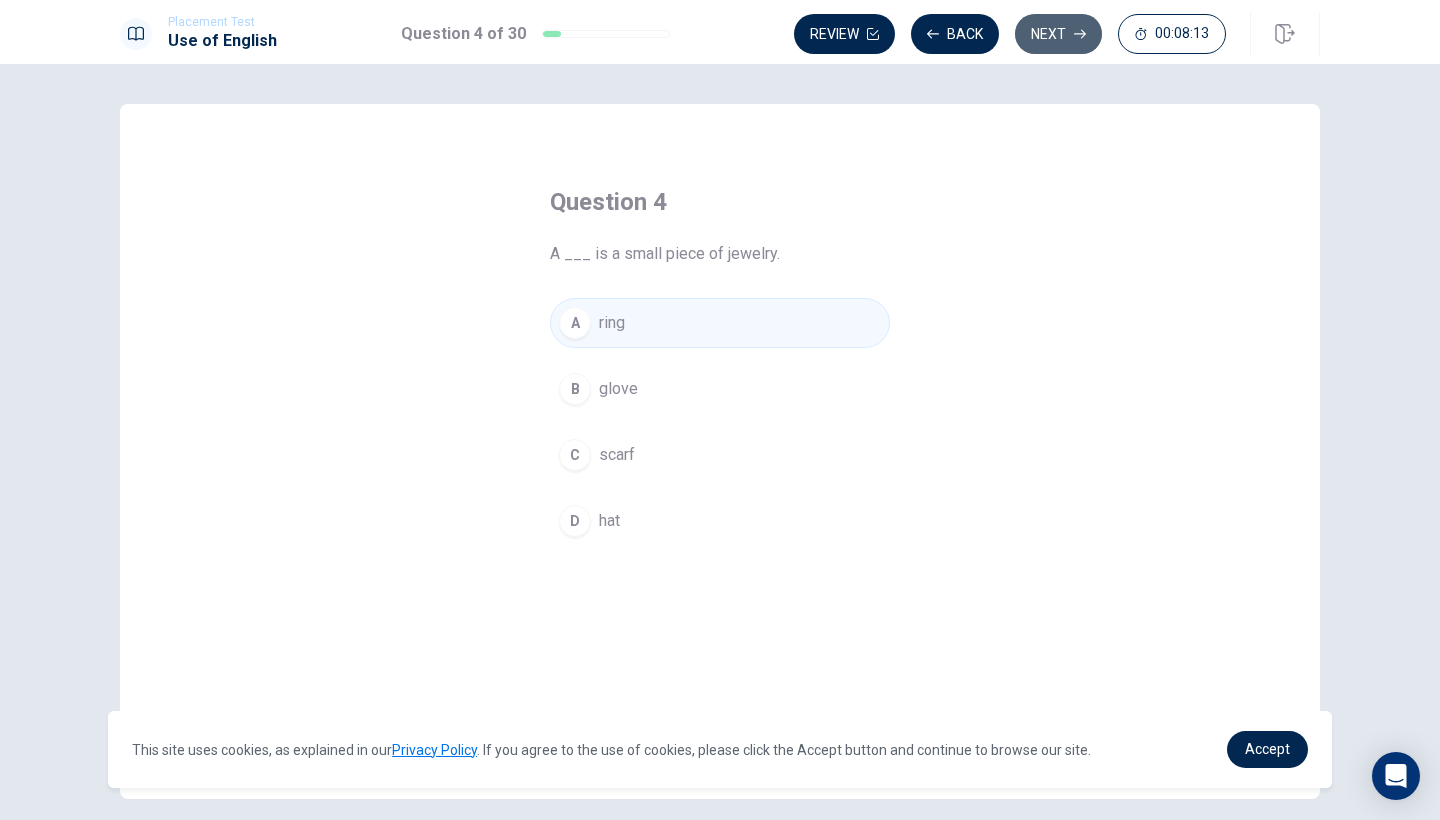 click on "Next" at bounding box center (1058, 34) 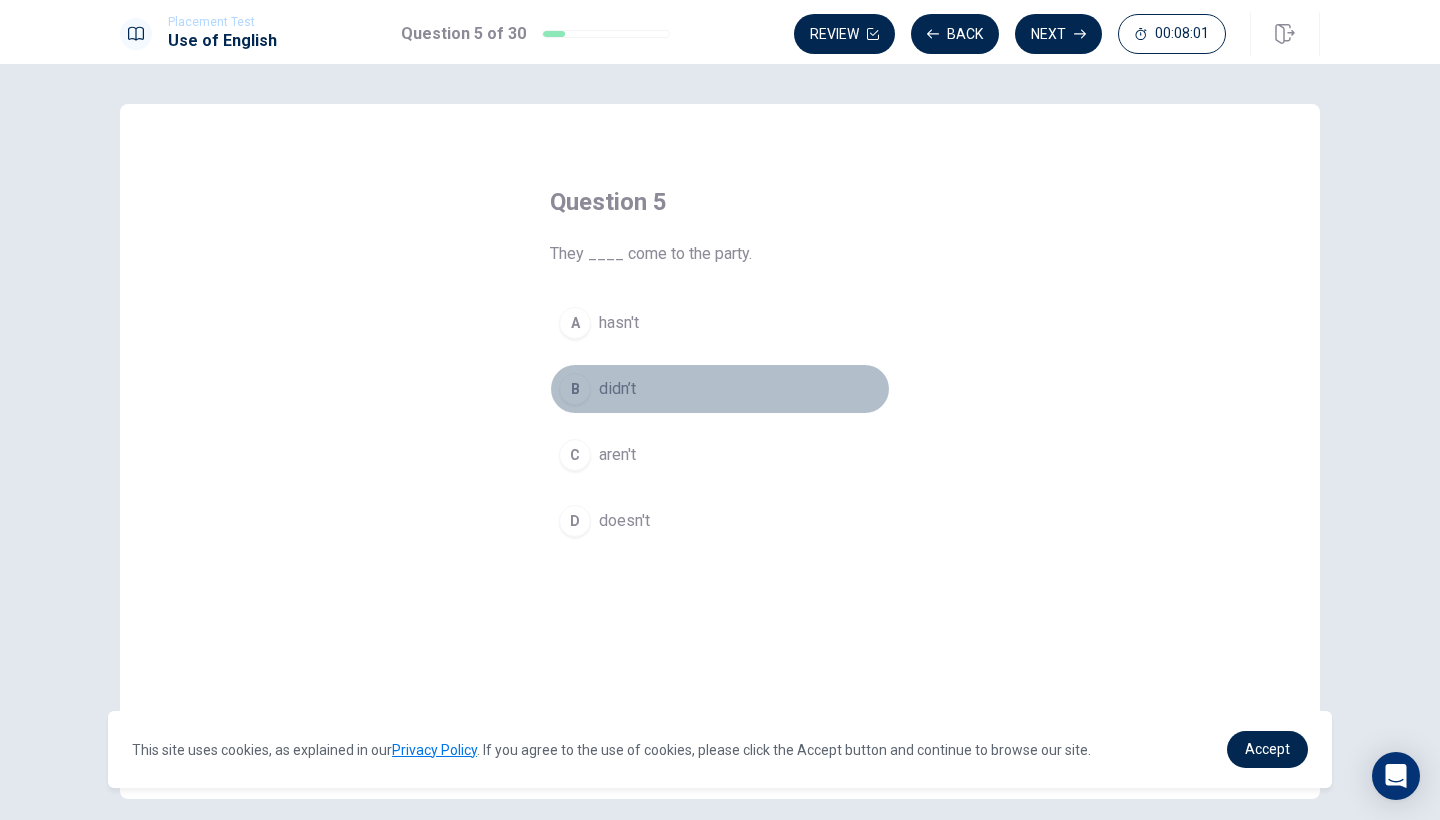 click on "B" at bounding box center [575, 389] 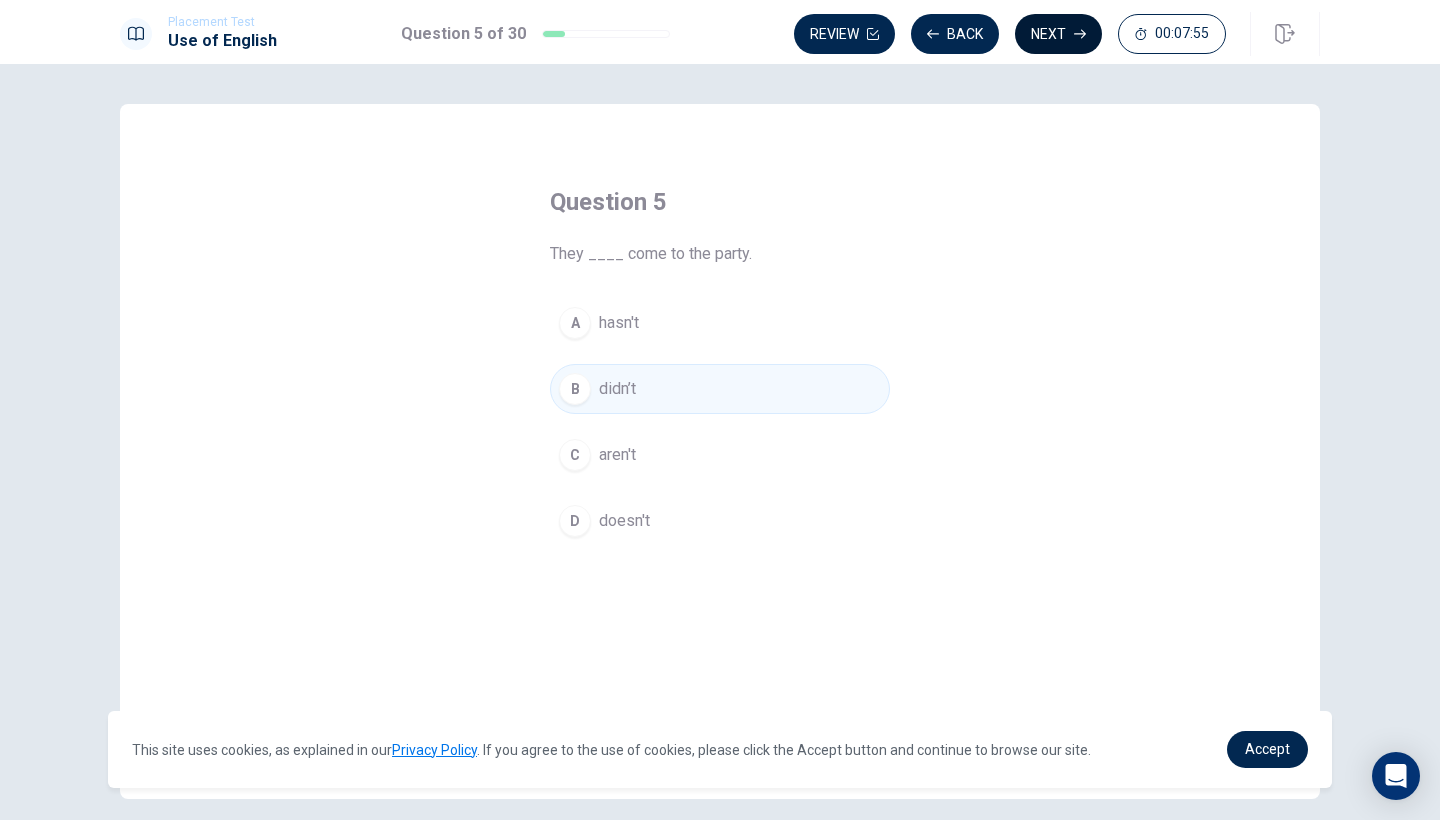click on "Next" at bounding box center [1058, 34] 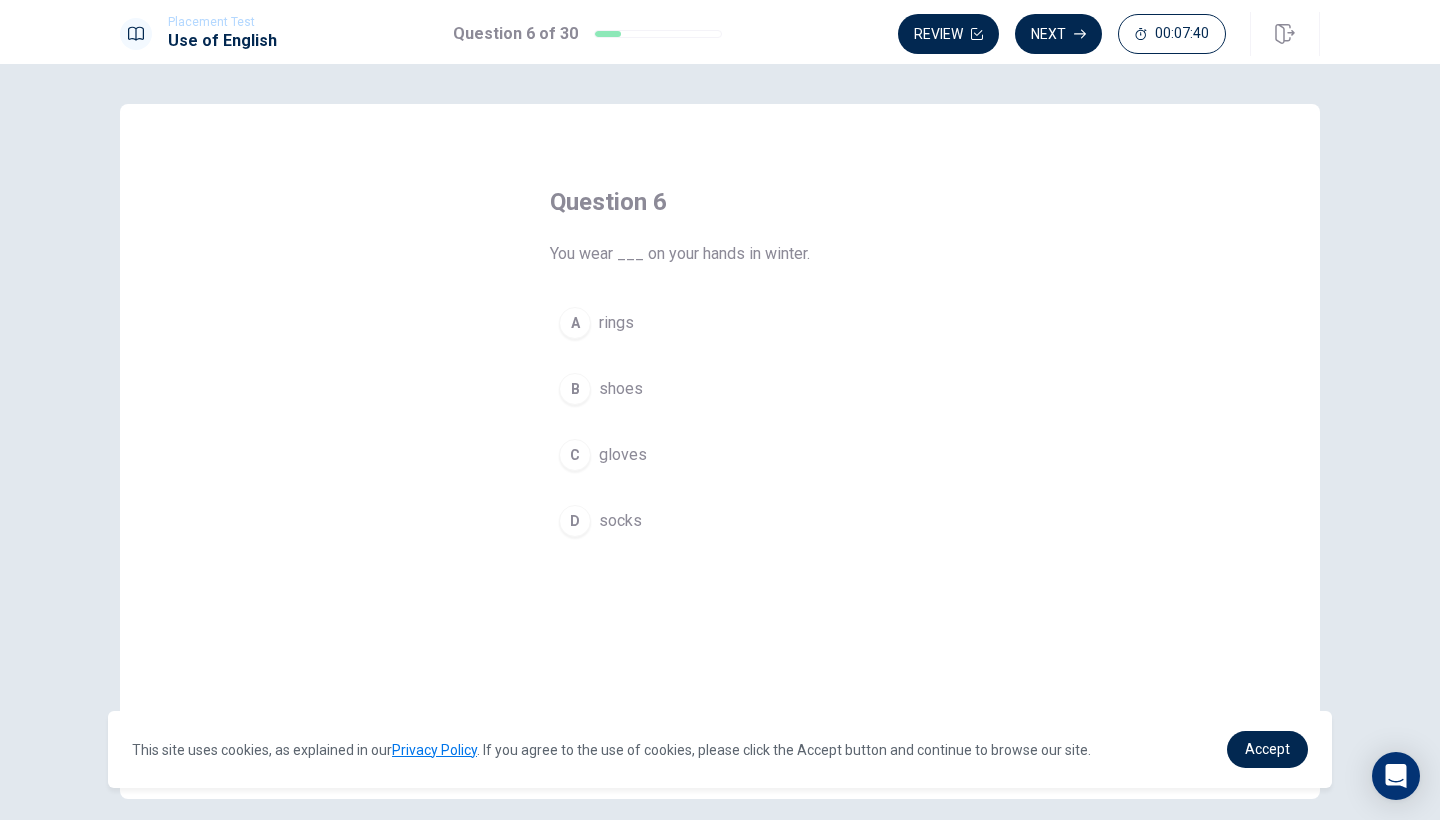click on "C" at bounding box center (575, 455) 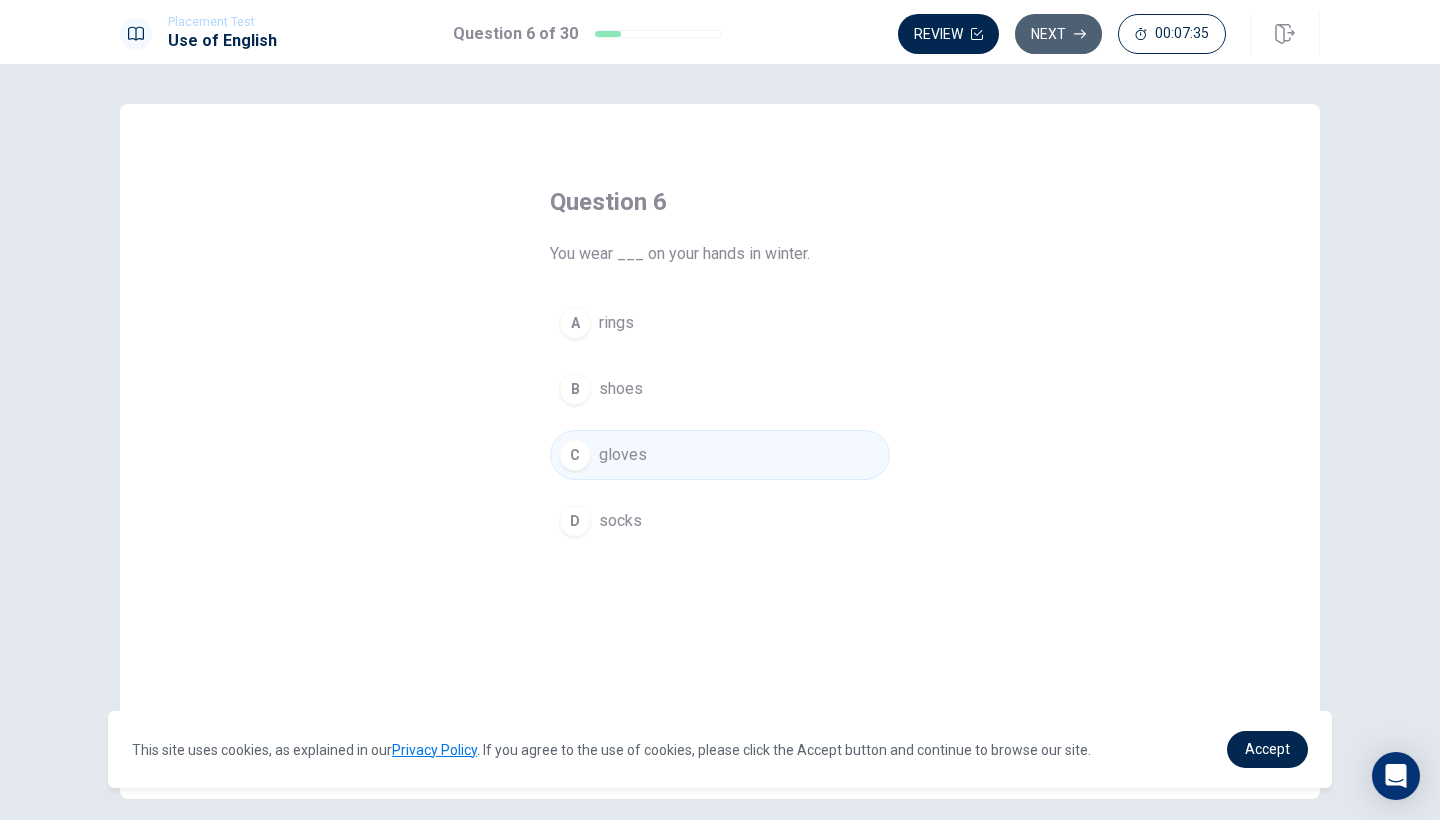 click on "Next" at bounding box center (1058, 34) 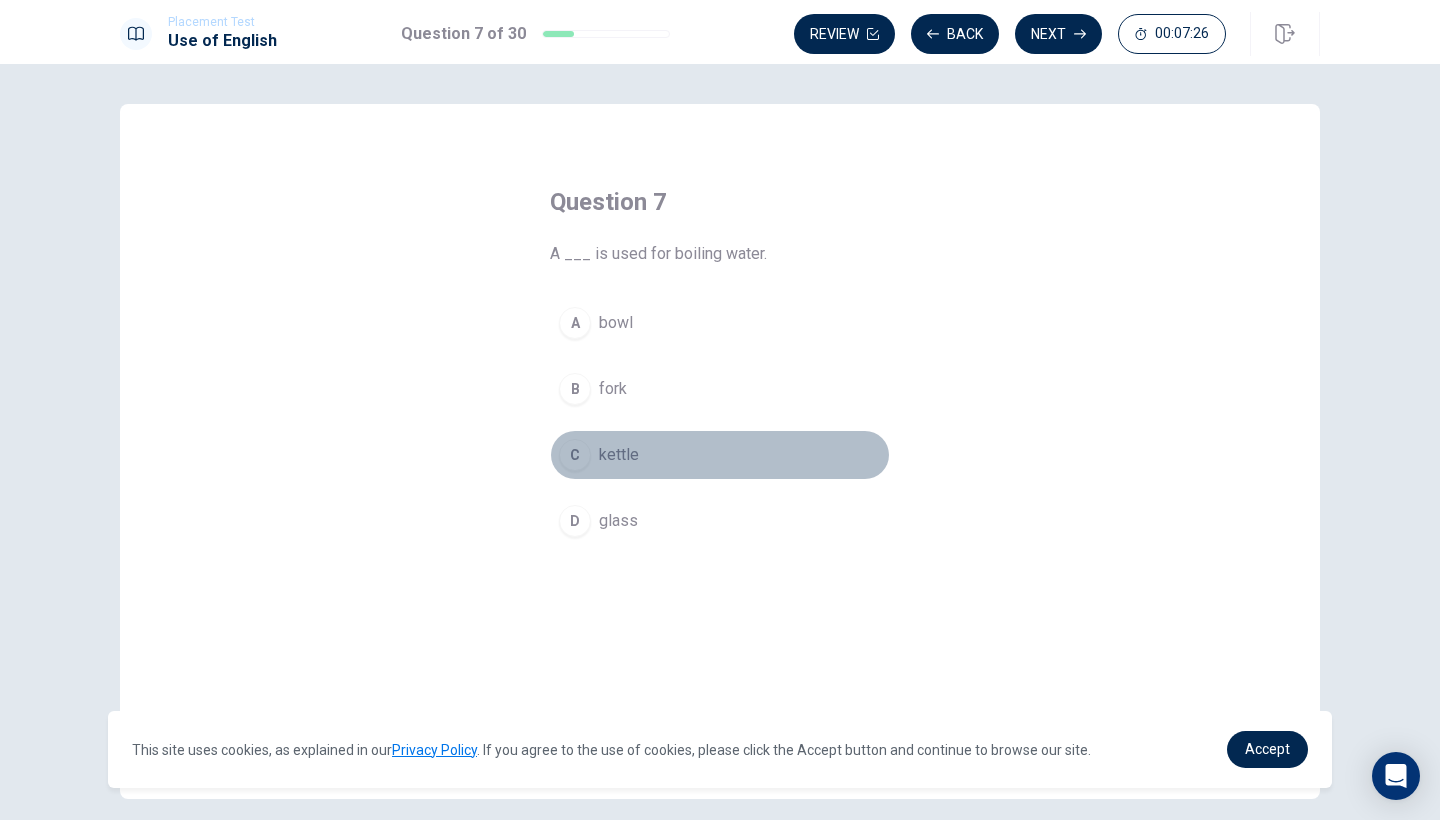 click on "C" at bounding box center (575, 455) 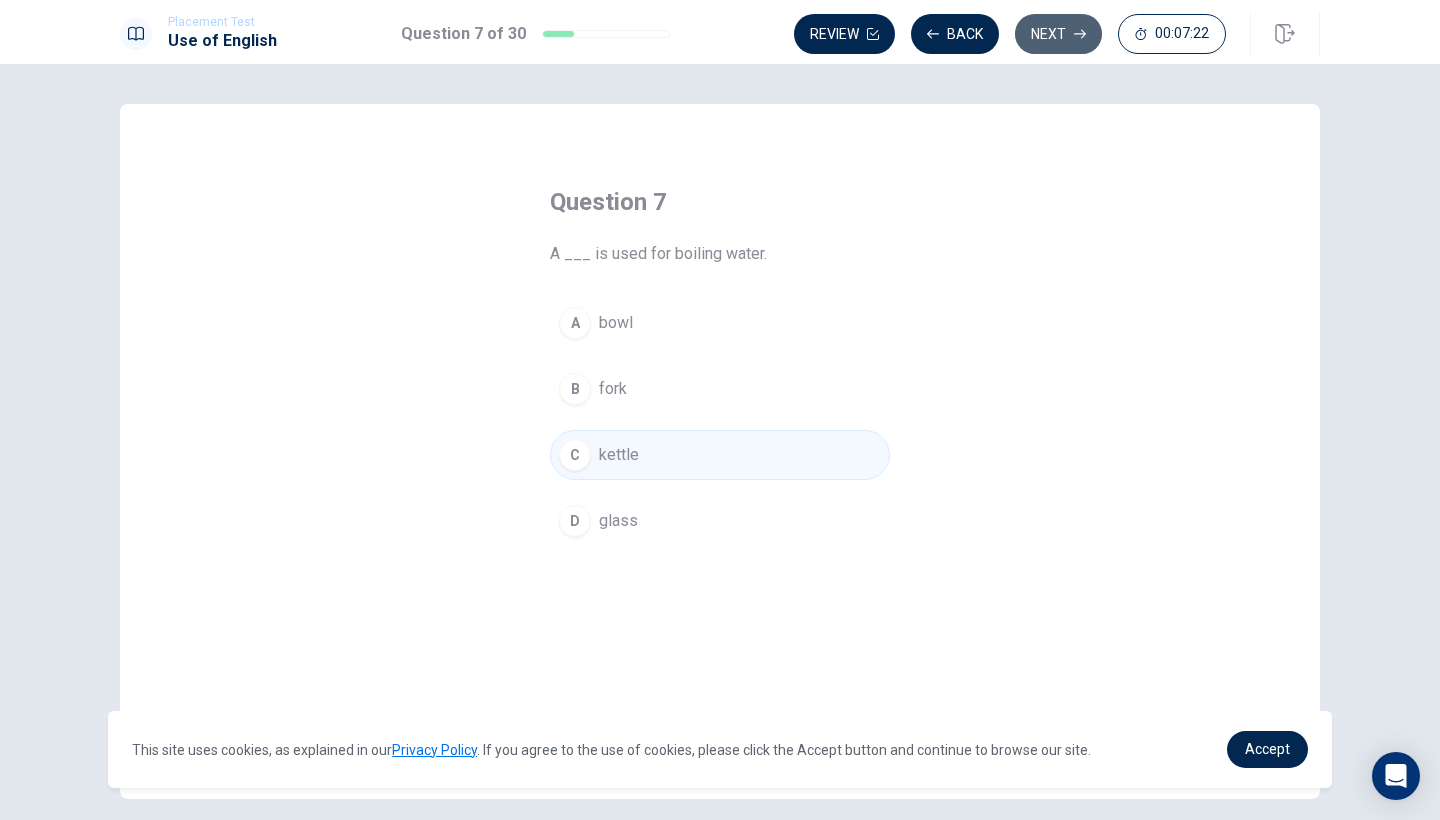 click on "Next" at bounding box center [1058, 34] 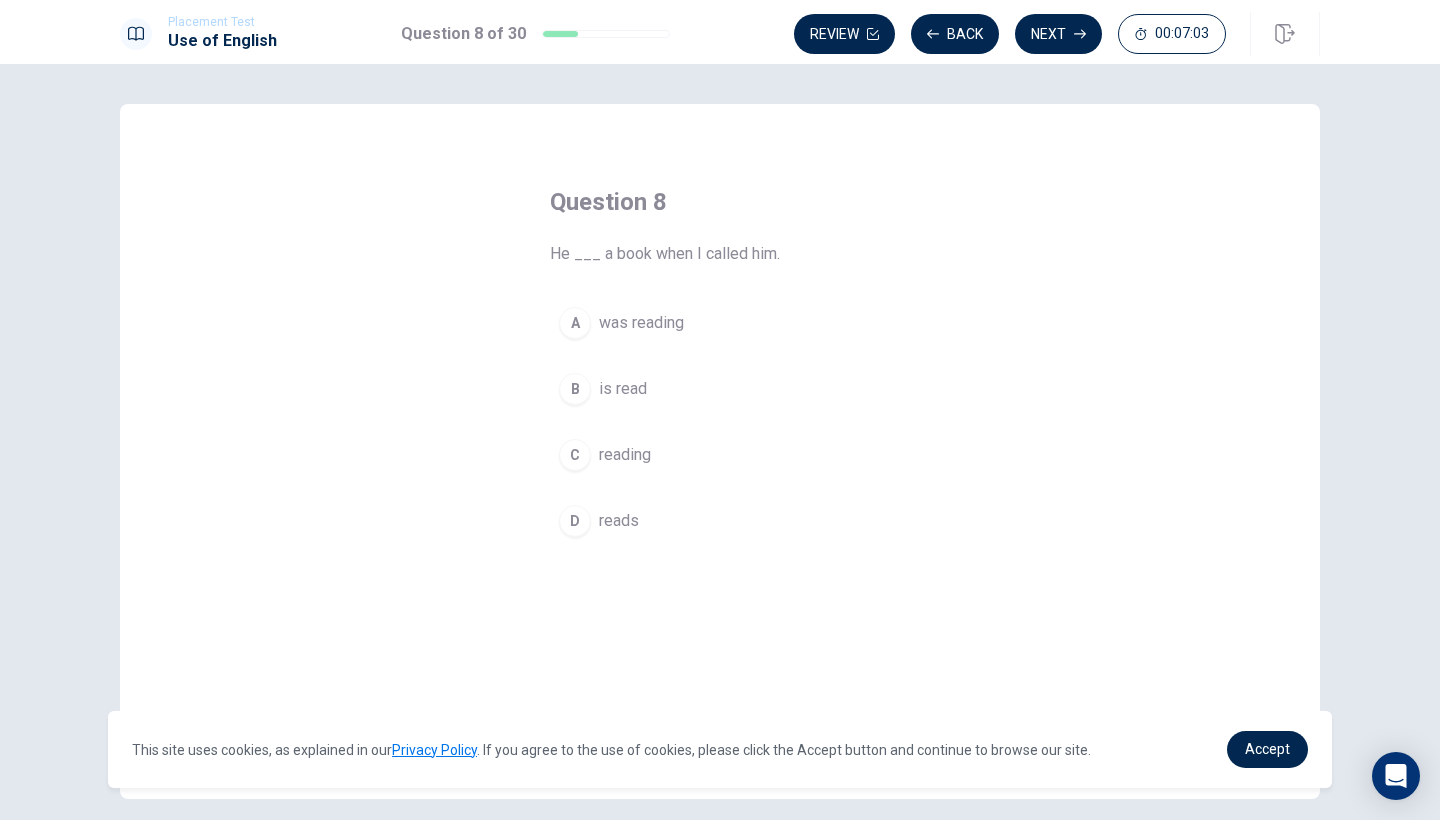 click on "A was reading" at bounding box center (720, 323) 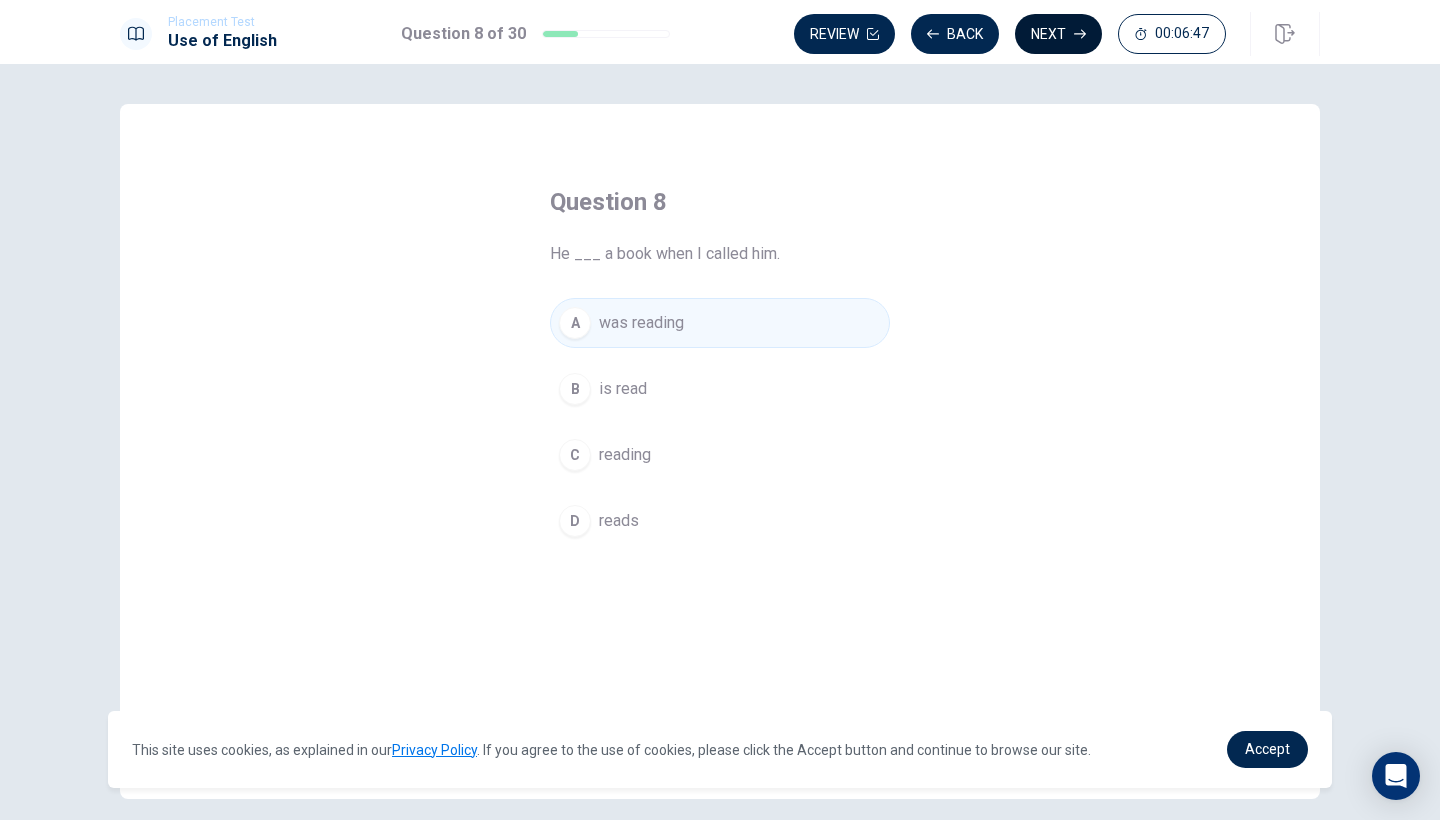 click on "Next" at bounding box center [1058, 34] 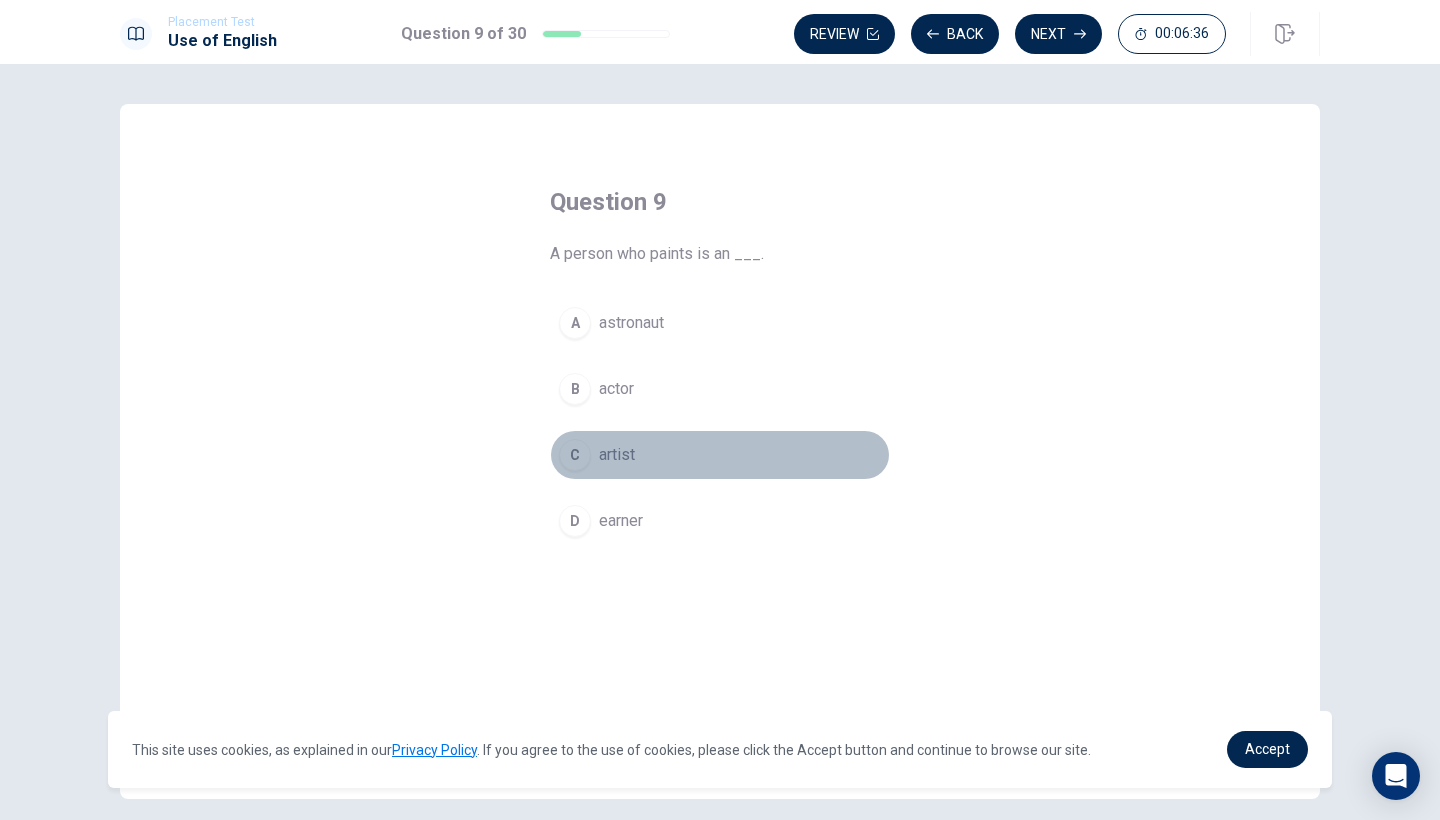click on "C" at bounding box center [575, 455] 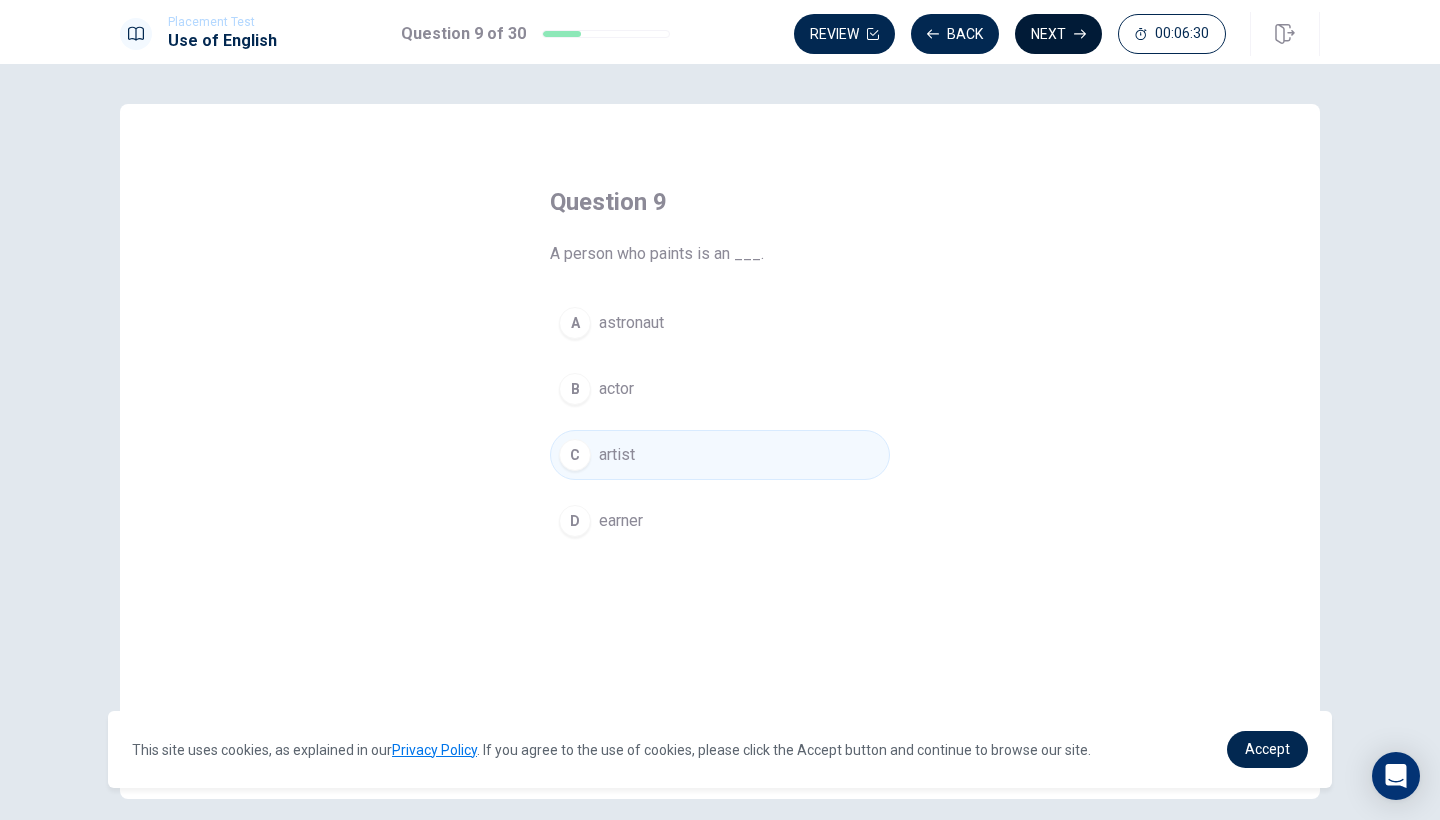click on "Next" at bounding box center (1058, 34) 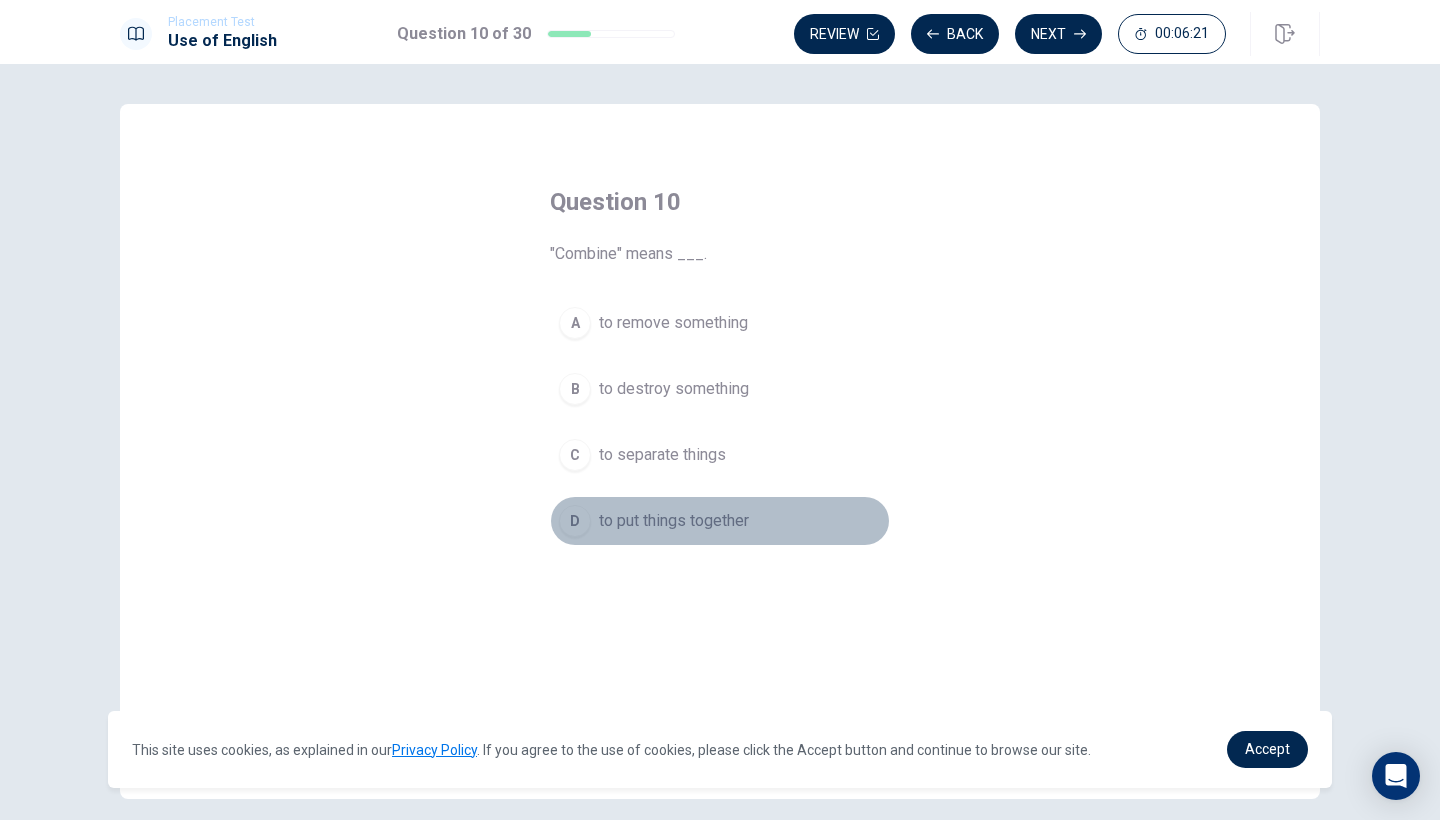 click on "D" at bounding box center (575, 521) 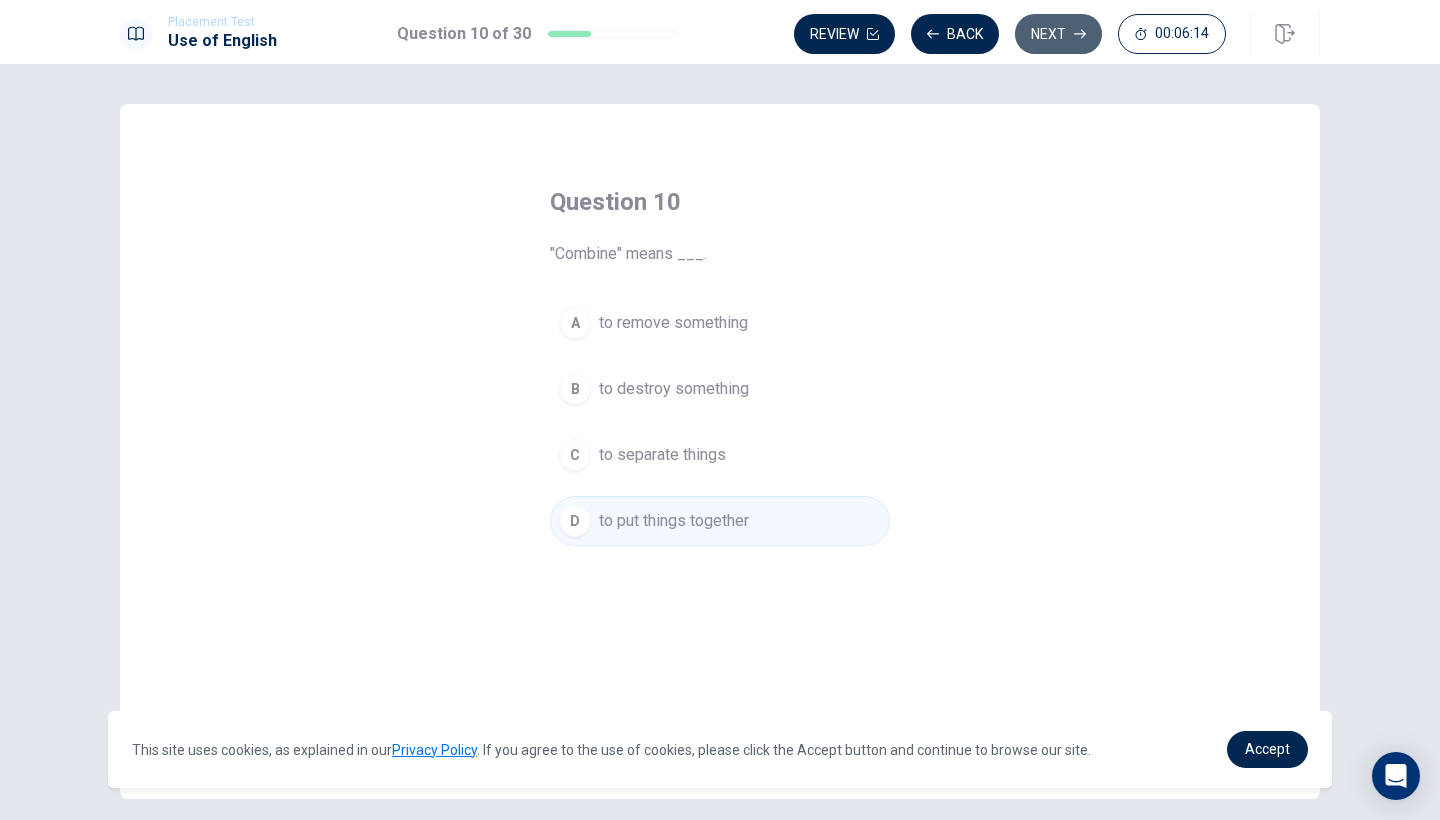 click on "Next" at bounding box center (1058, 34) 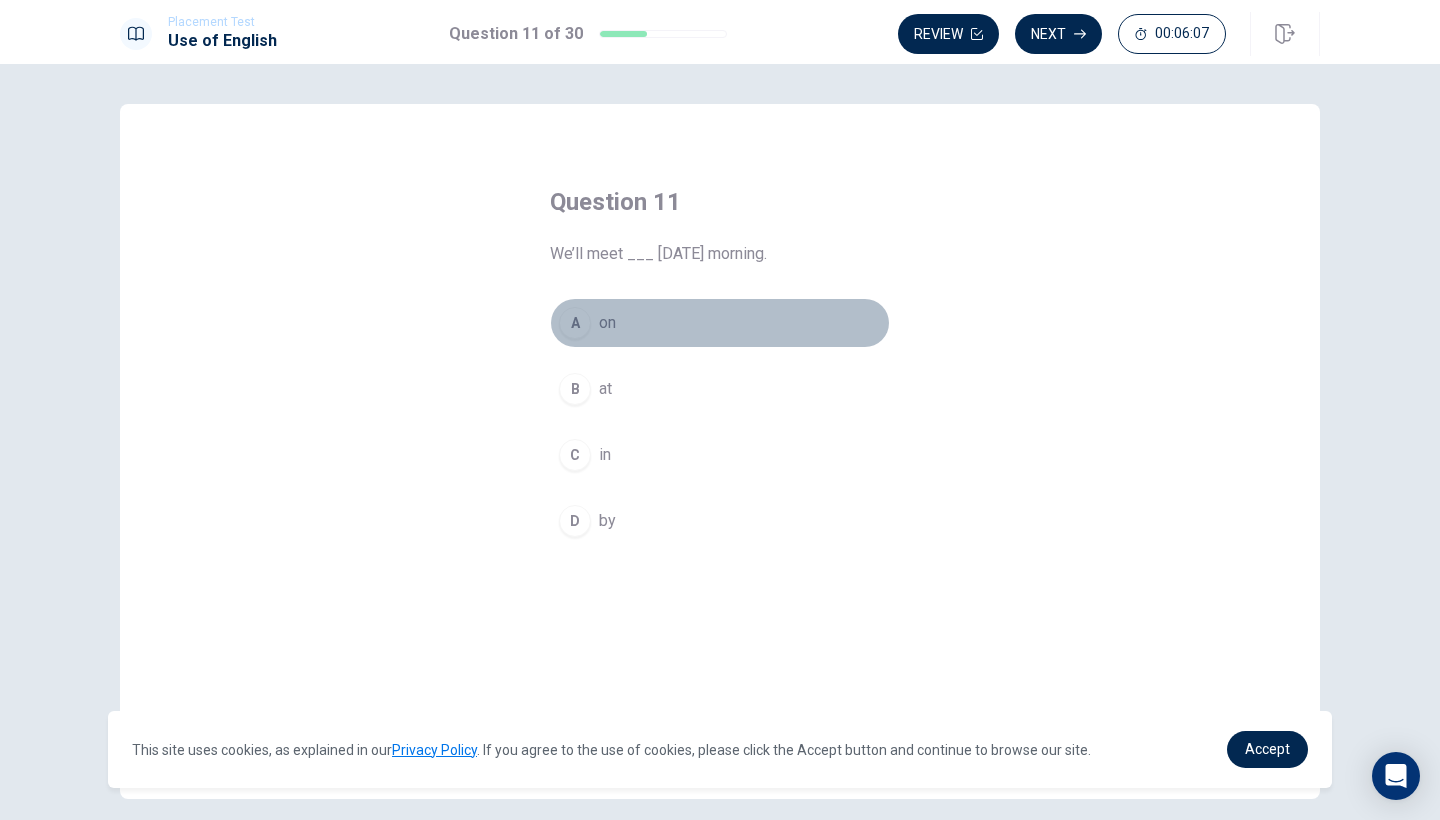 click on "A" at bounding box center [575, 323] 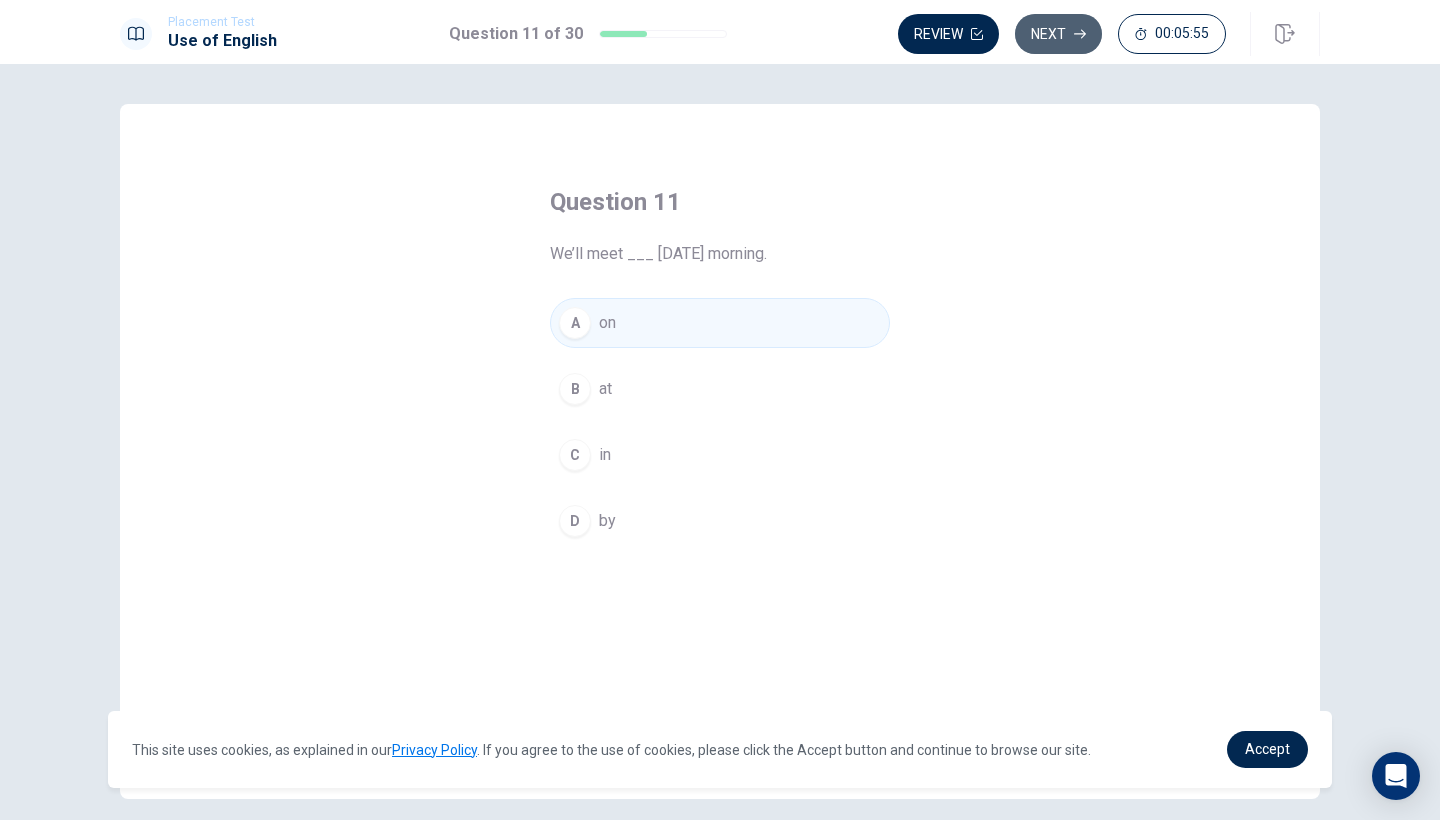 click on "Next" at bounding box center (1058, 34) 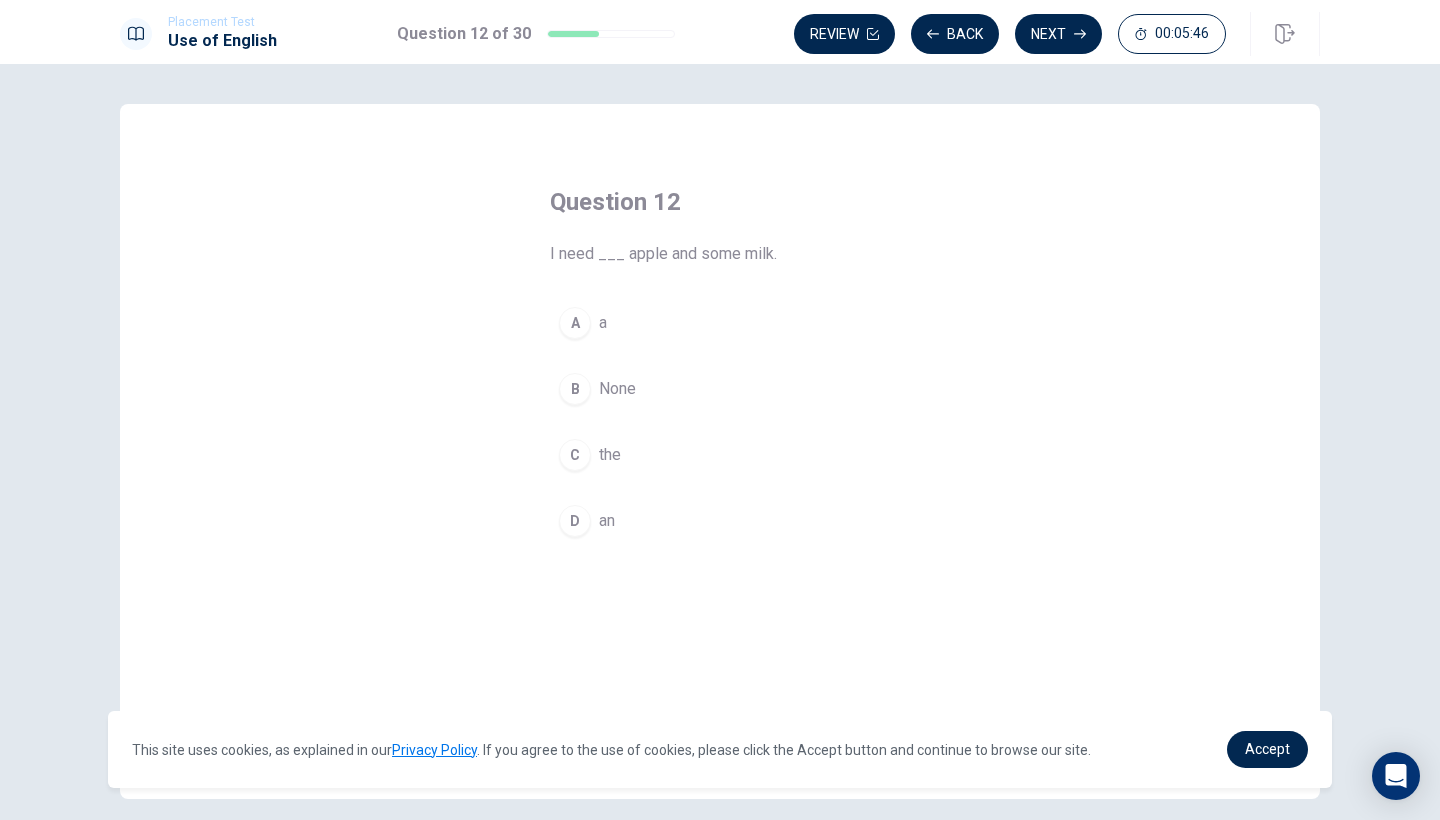 click on "D" at bounding box center [575, 521] 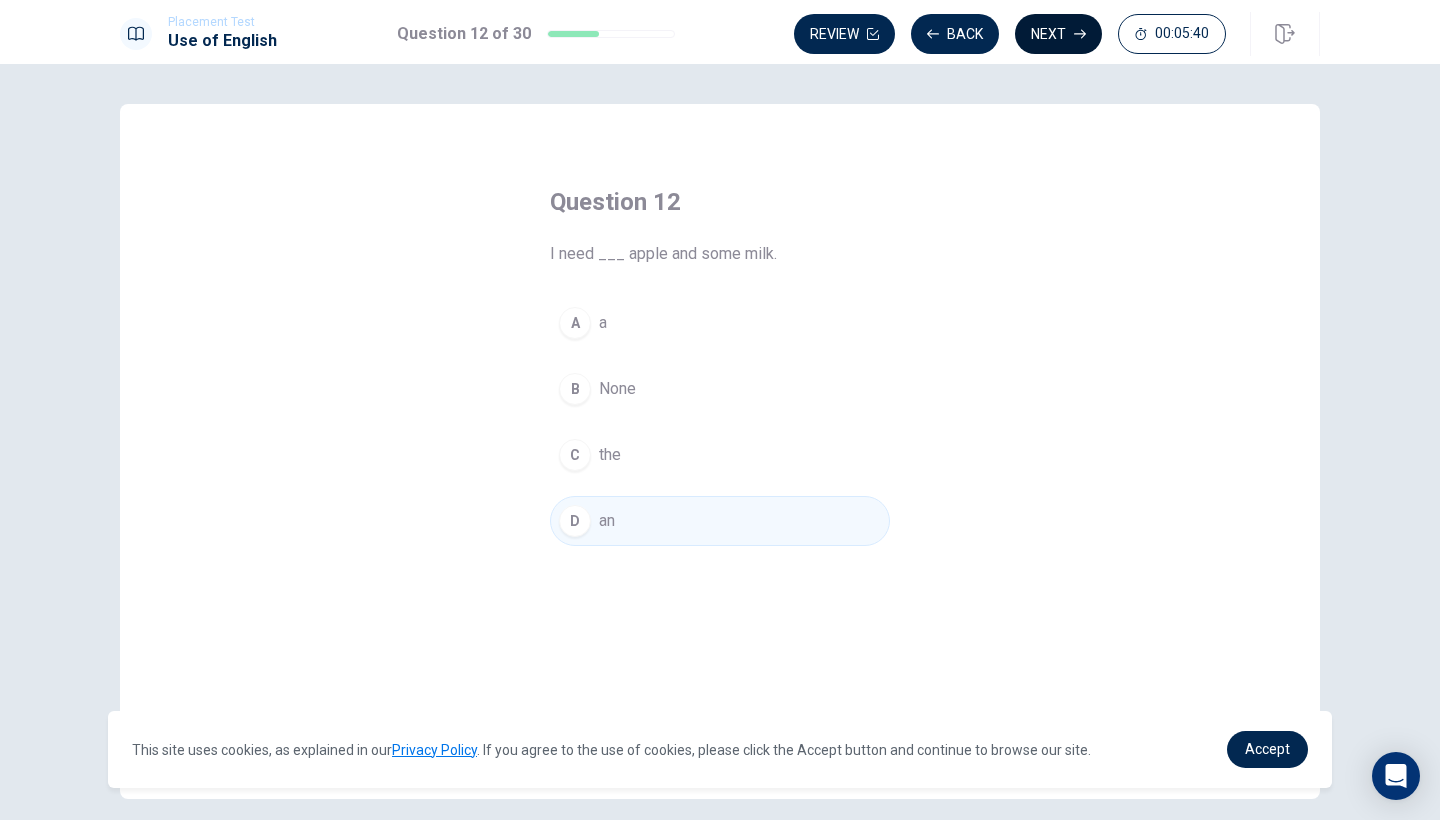 click on "Next" at bounding box center (1058, 34) 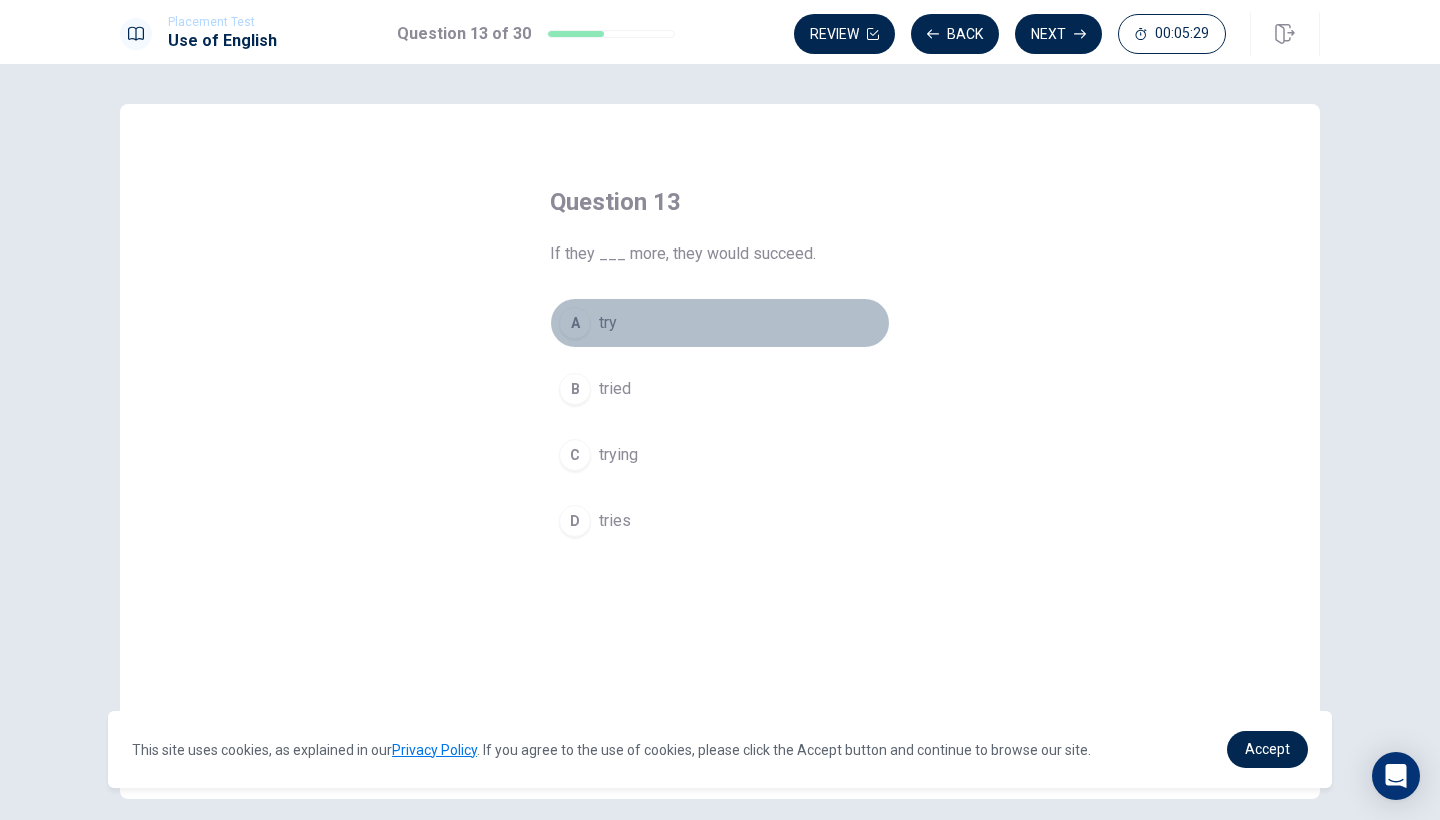 click on "A" at bounding box center (575, 323) 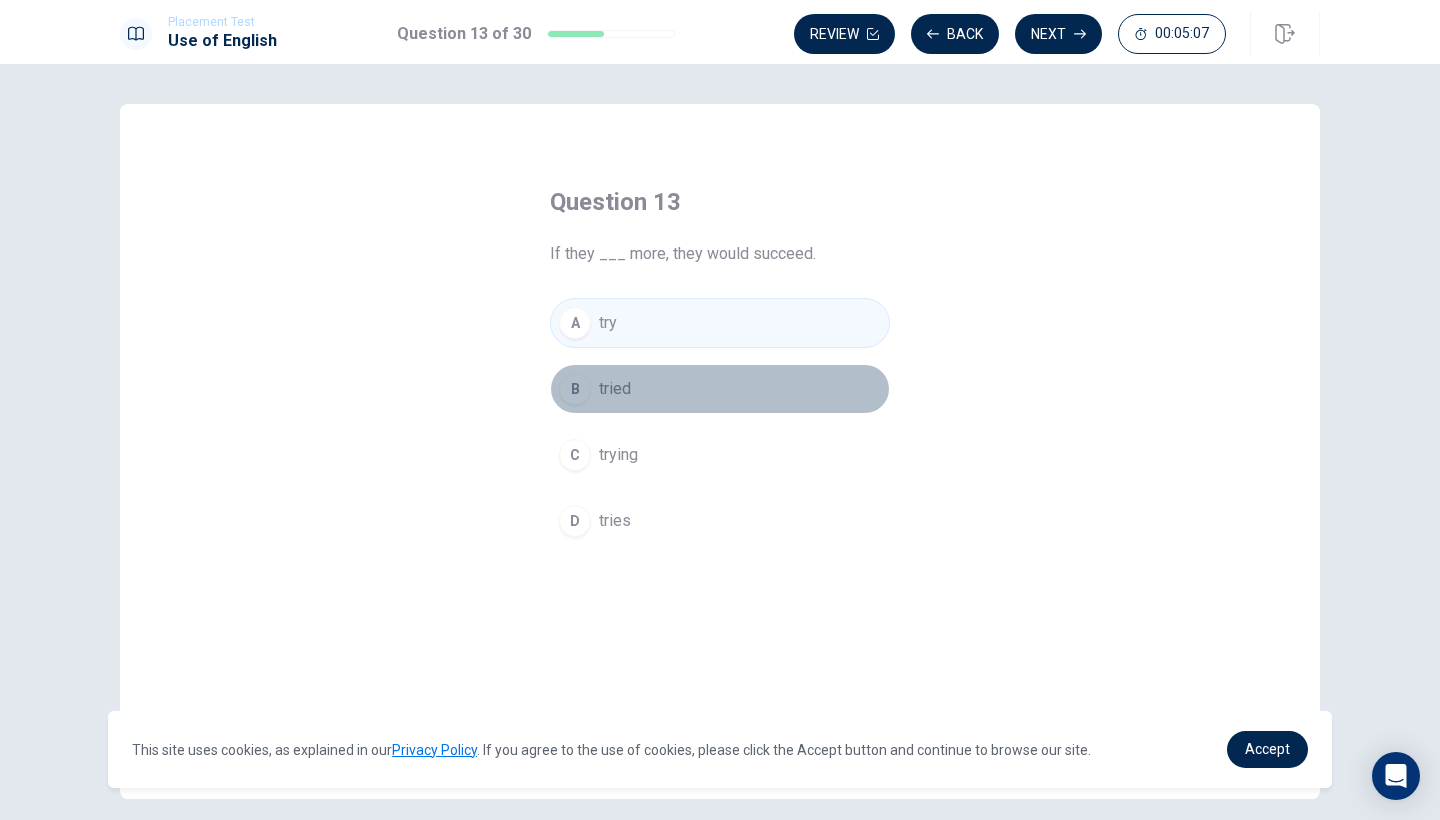 click on "tried" at bounding box center [615, 389] 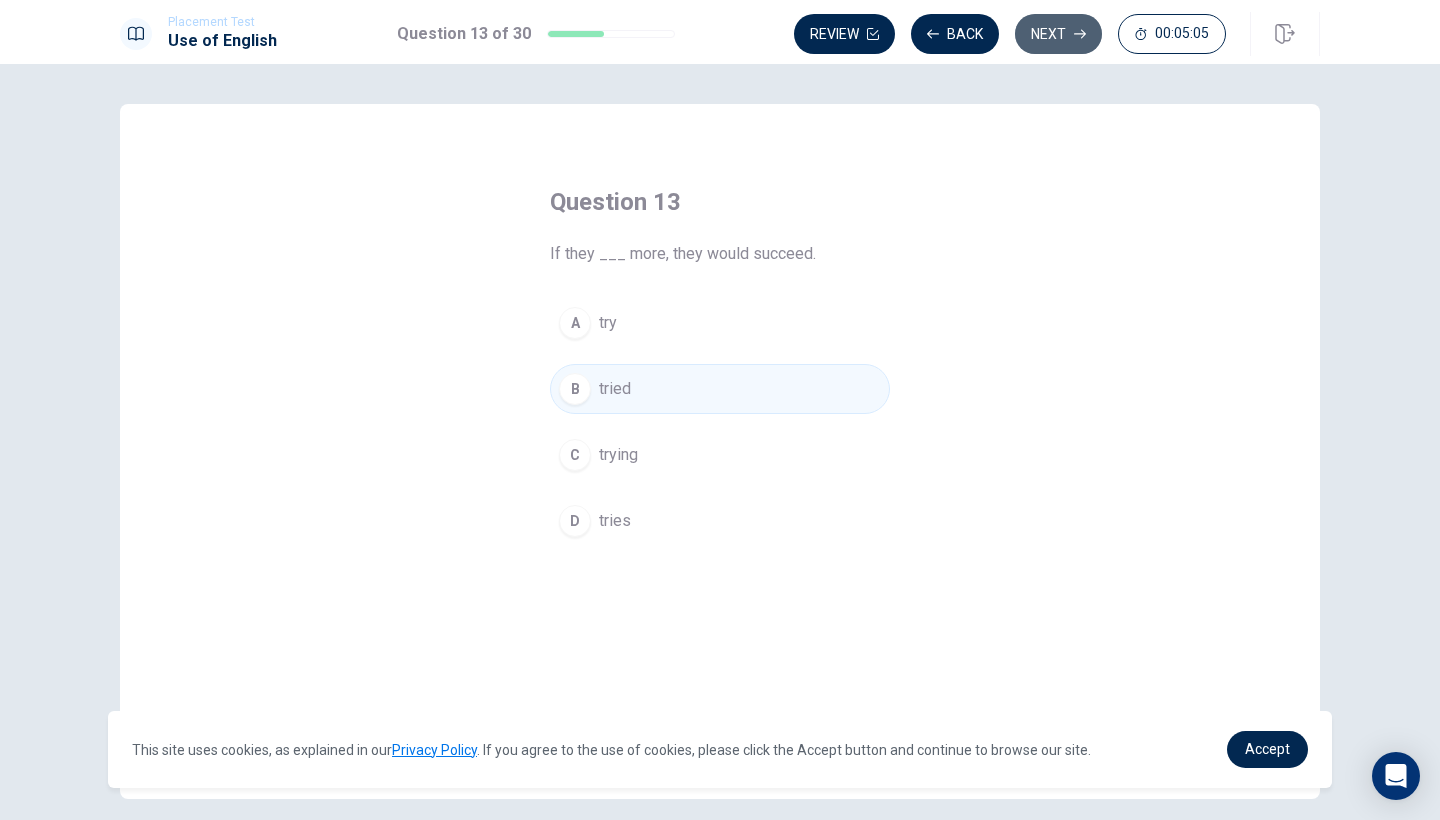 click on "Next" at bounding box center [1058, 34] 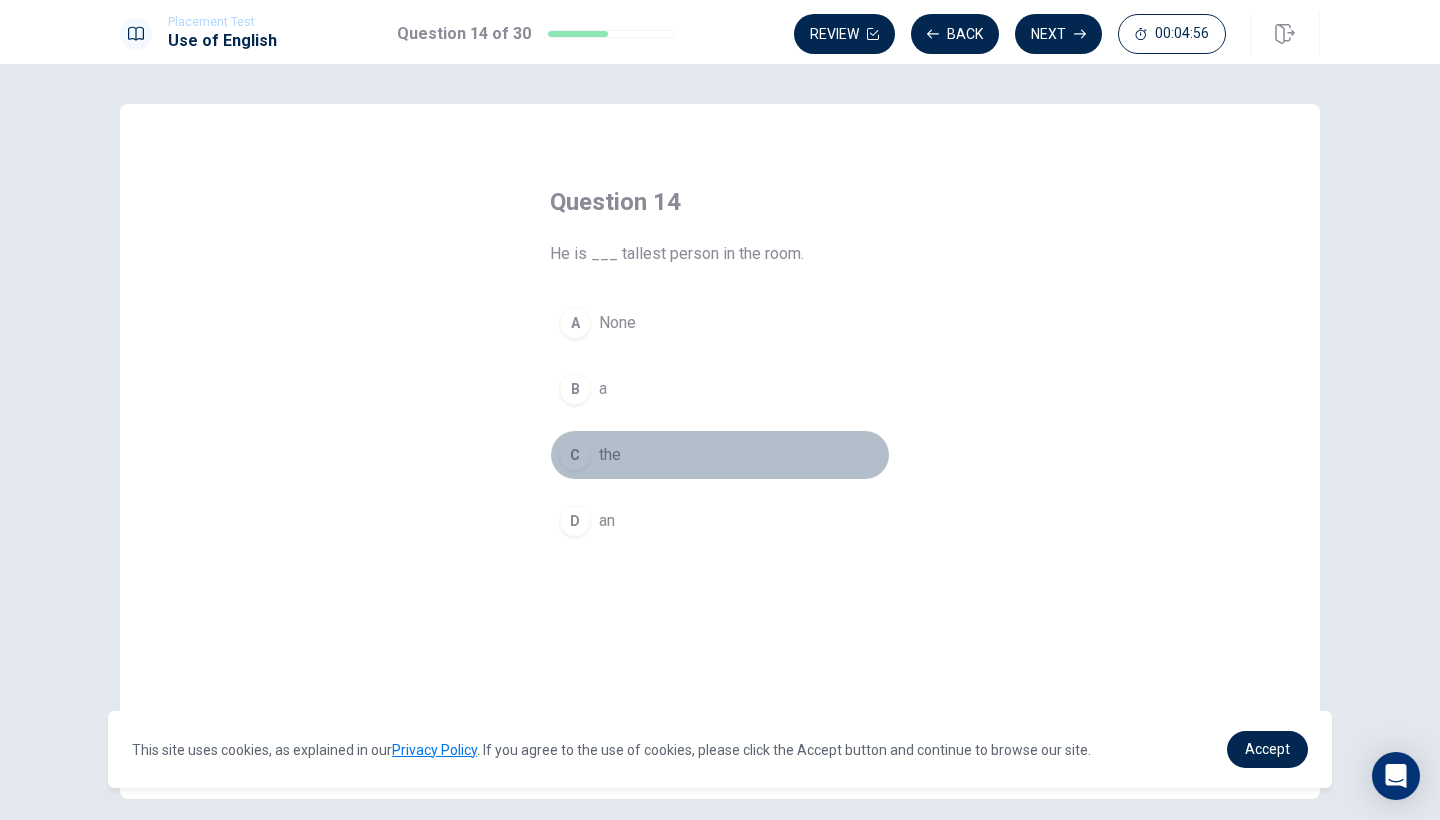 click on "C" at bounding box center [575, 455] 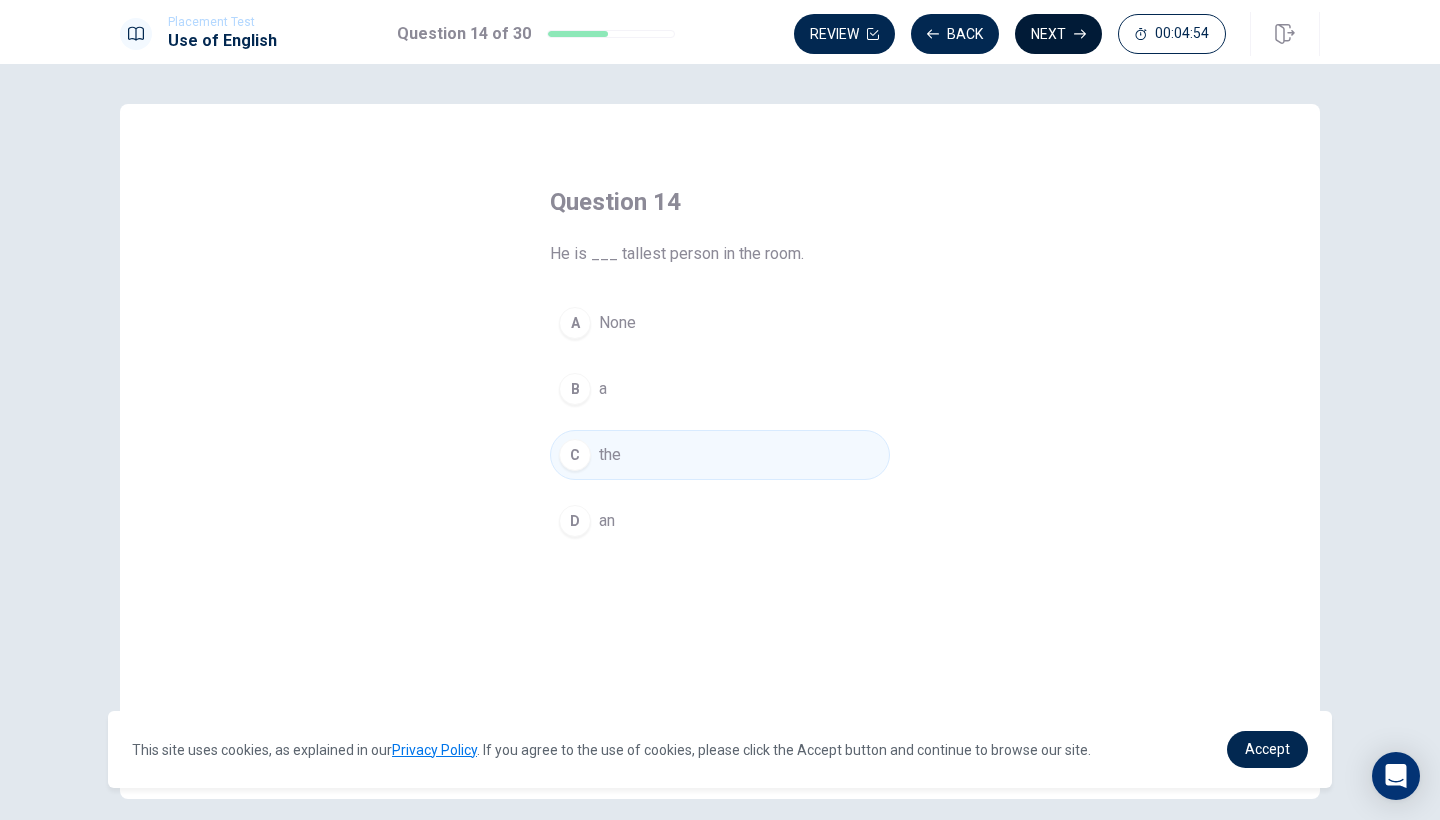click on "Next" at bounding box center [1058, 34] 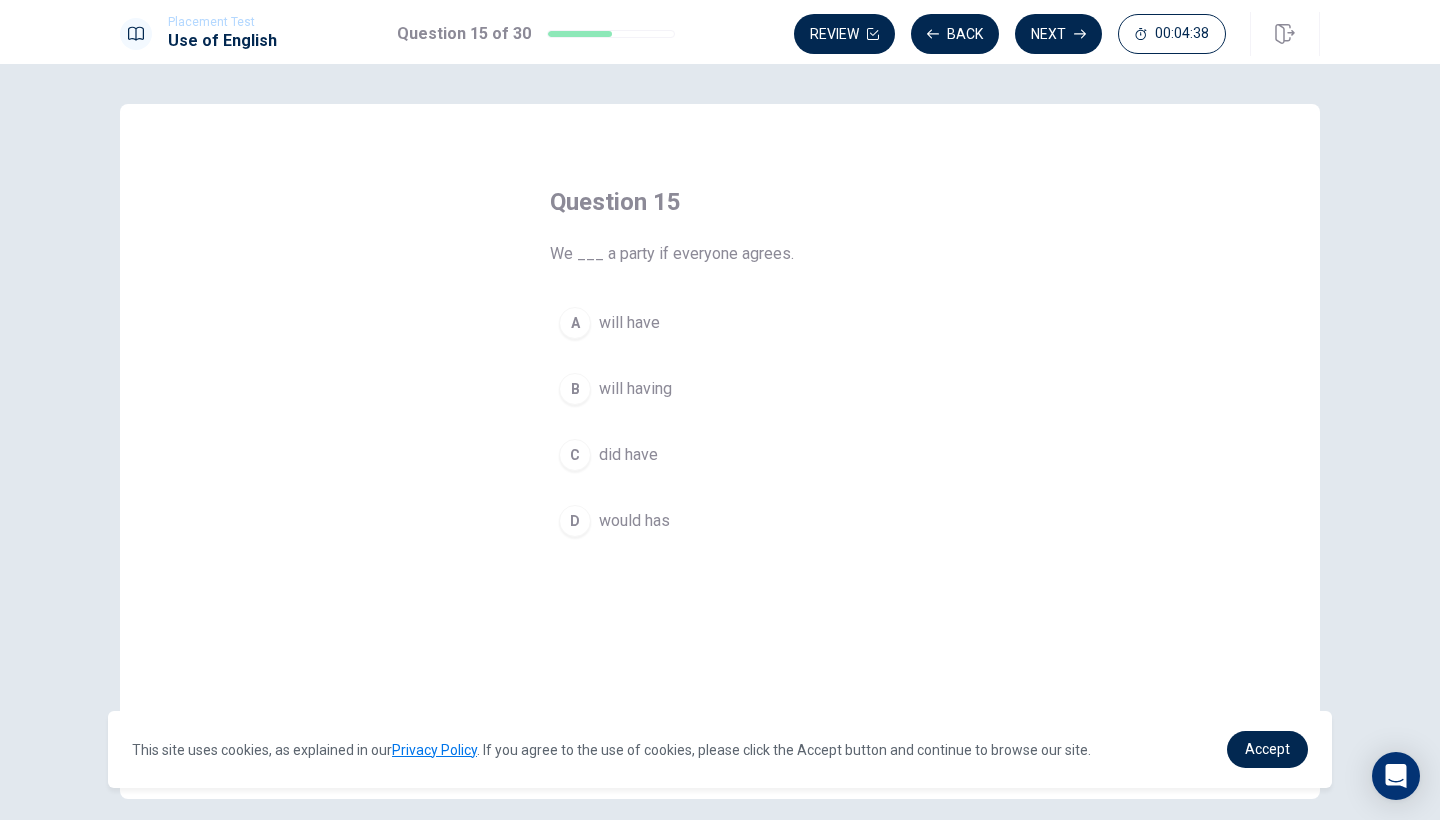 click on "A" at bounding box center (575, 323) 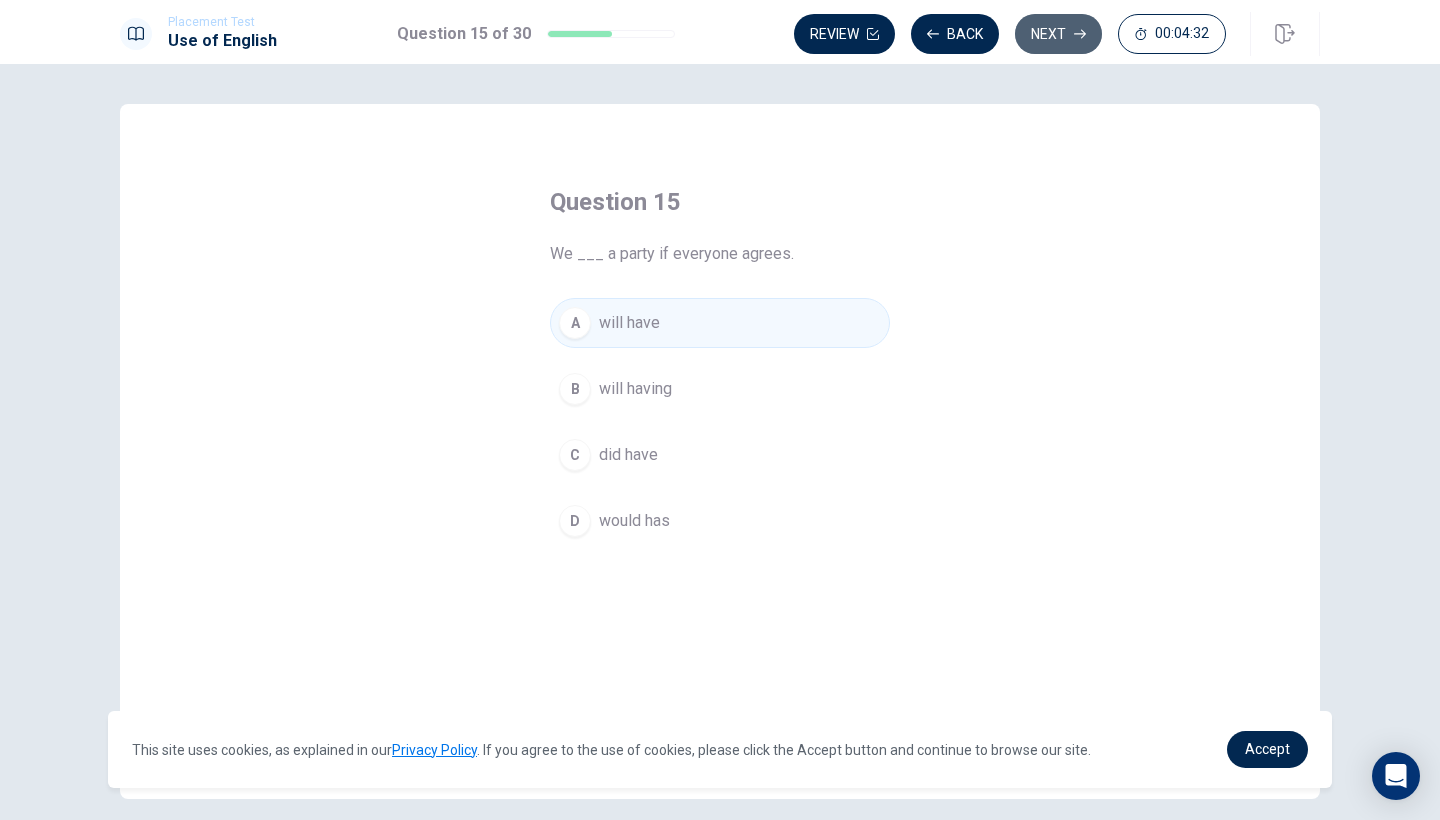 click on "Next" at bounding box center (1058, 34) 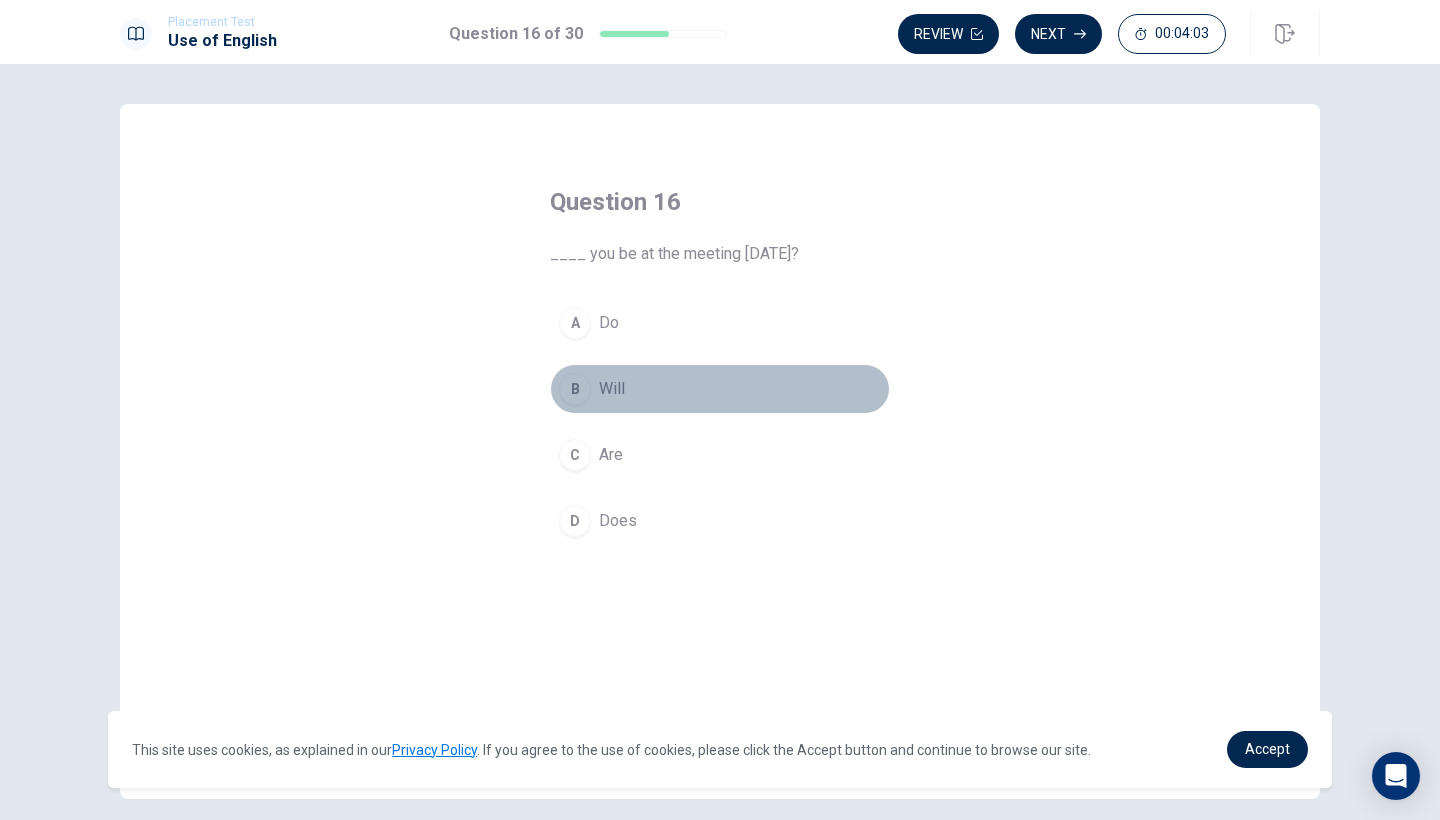 click on "B" at bounding box center [575, 389] 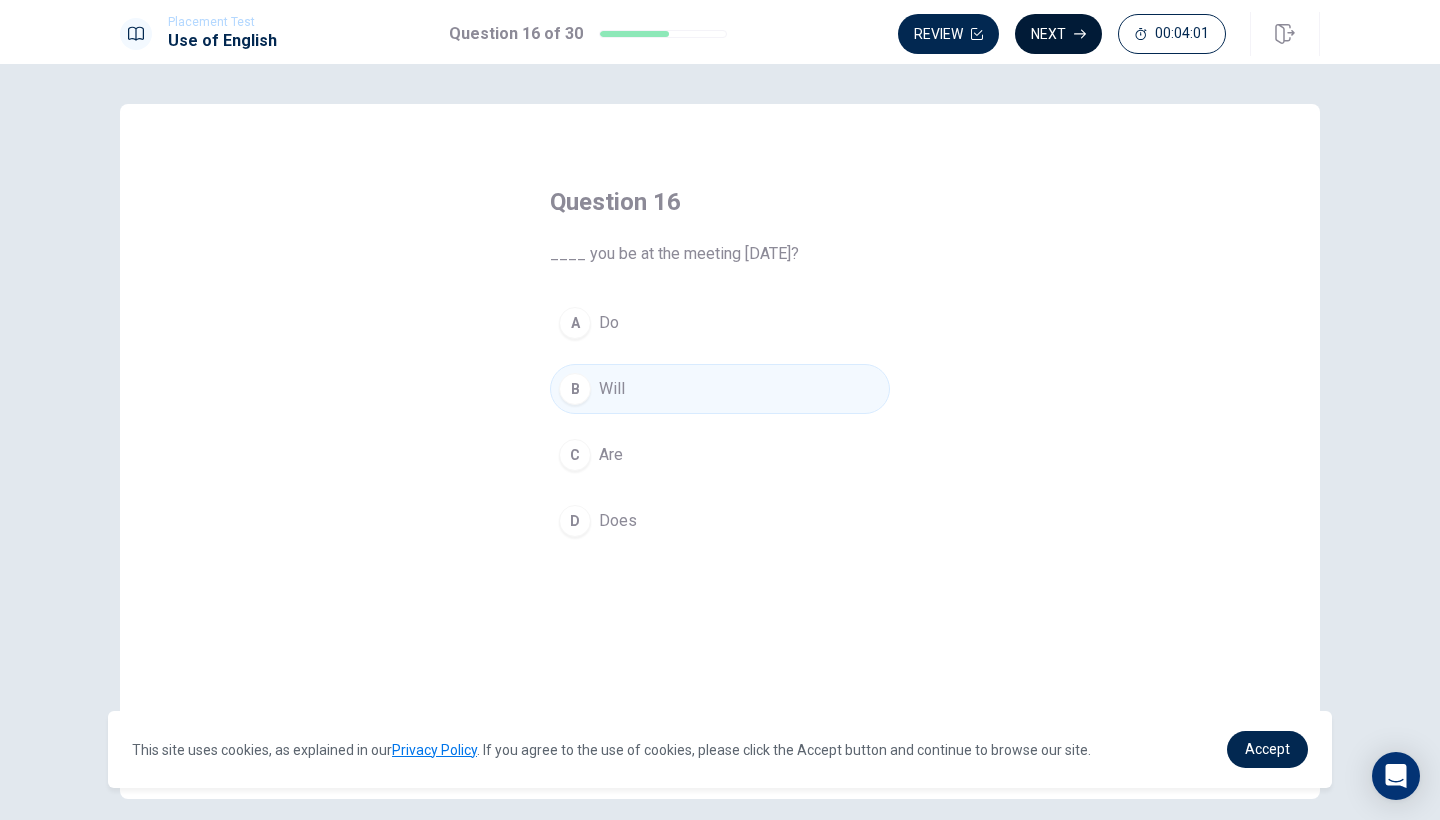 click on "Next" at bounding box center (1058, 34) 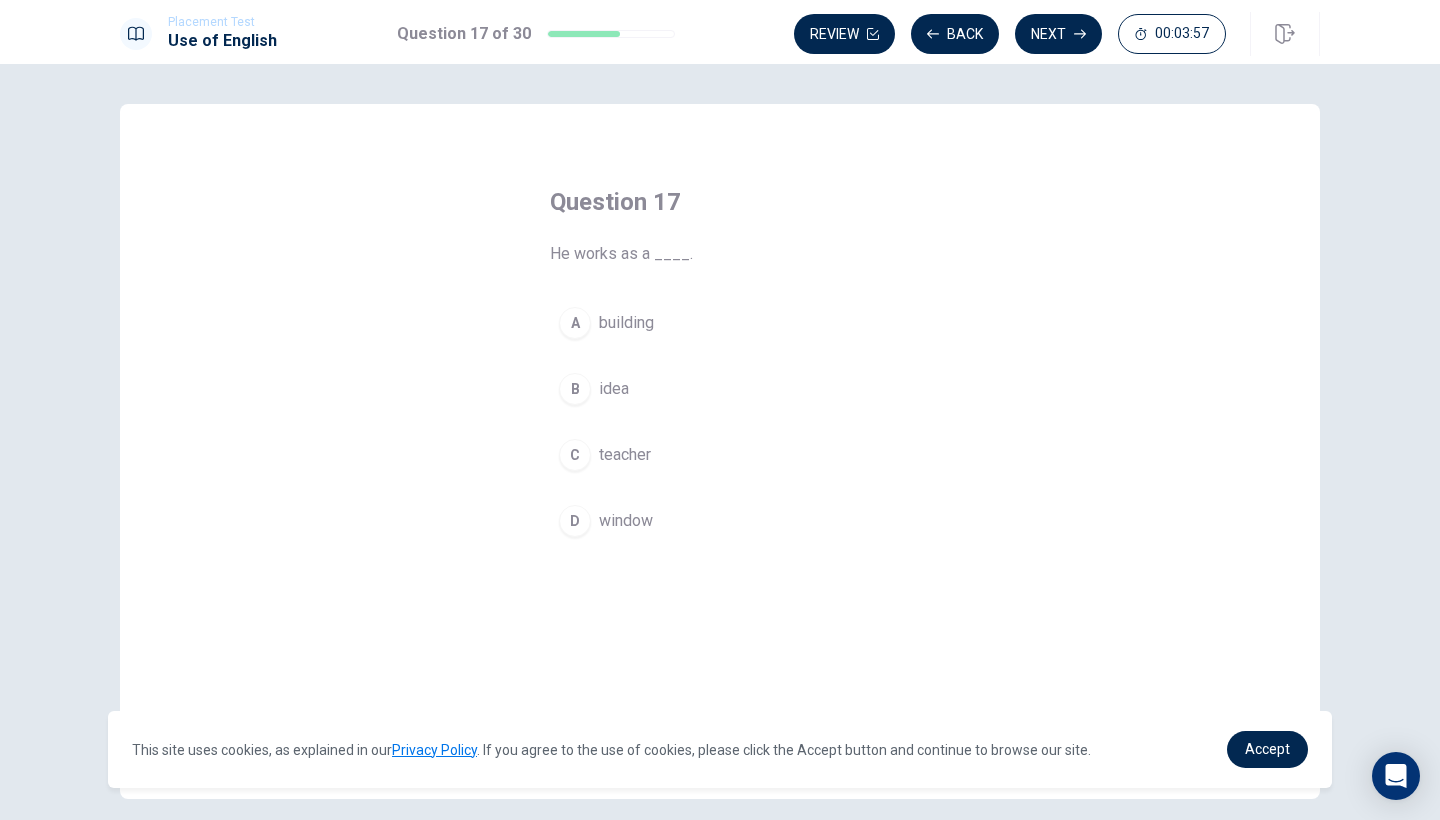 click on "C" at bounding box center (575, 455) 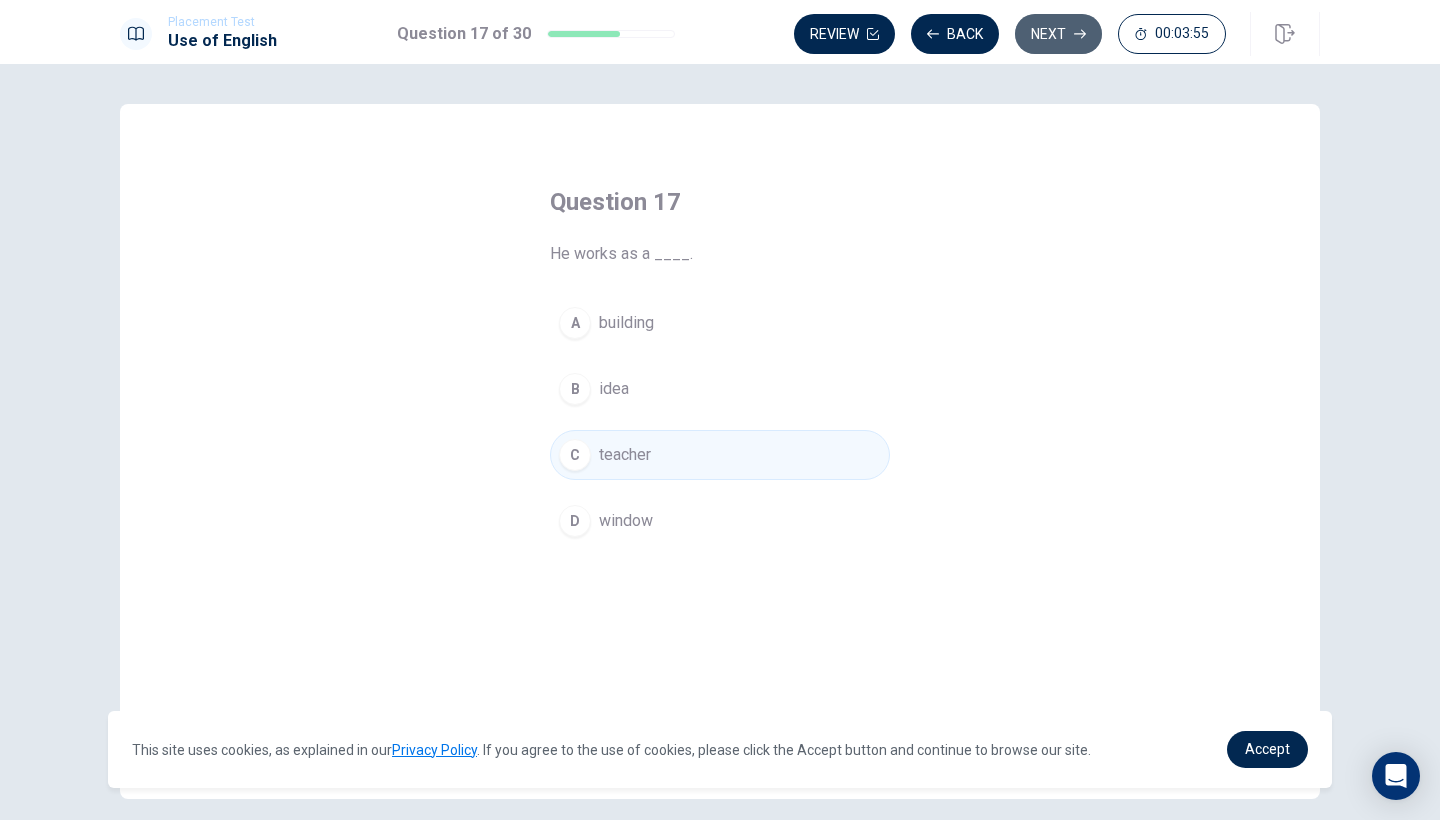 click on "Next" at bounding box center [1058, 34] 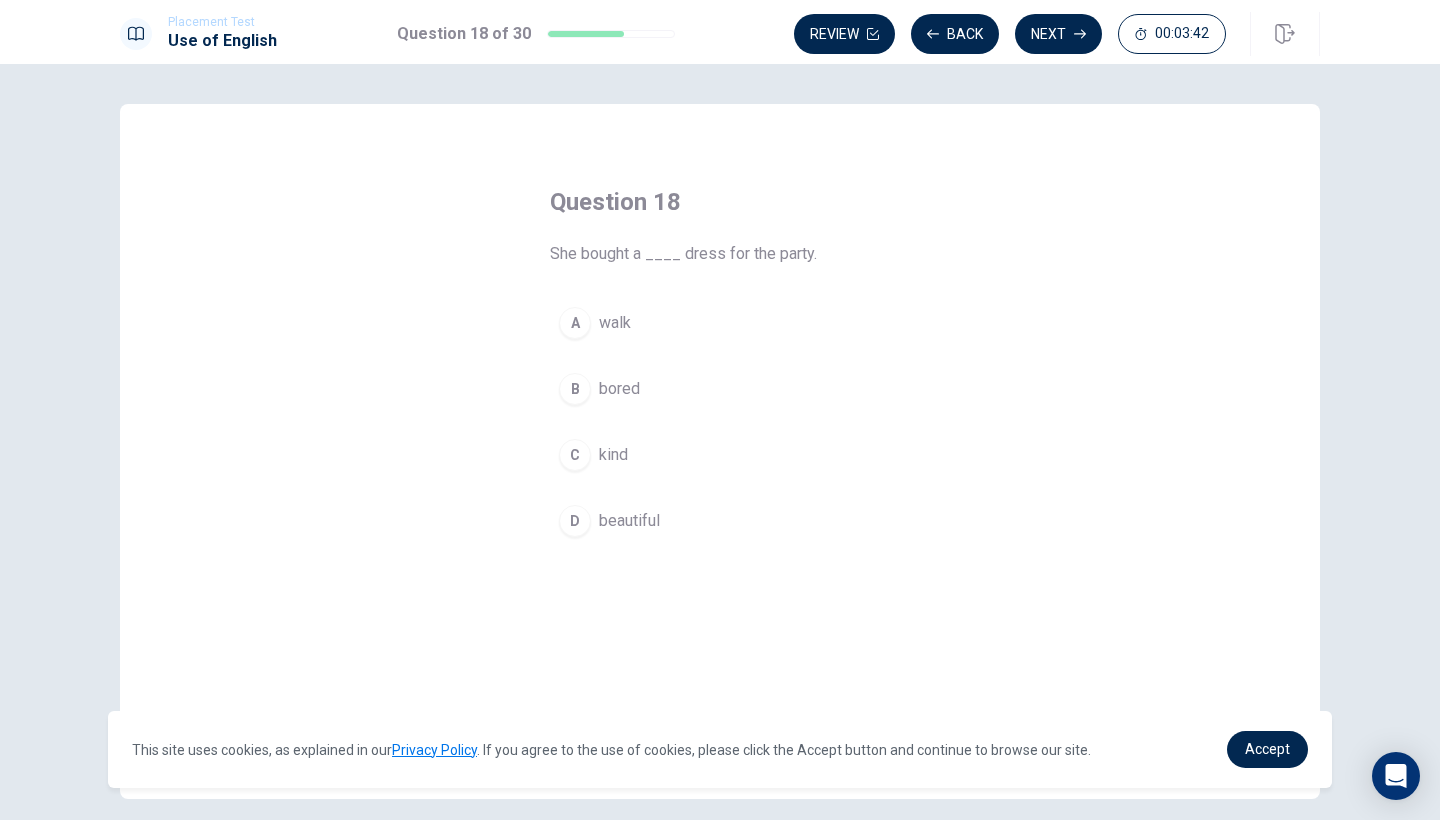 click on "D" at bounding box center [575, 521] 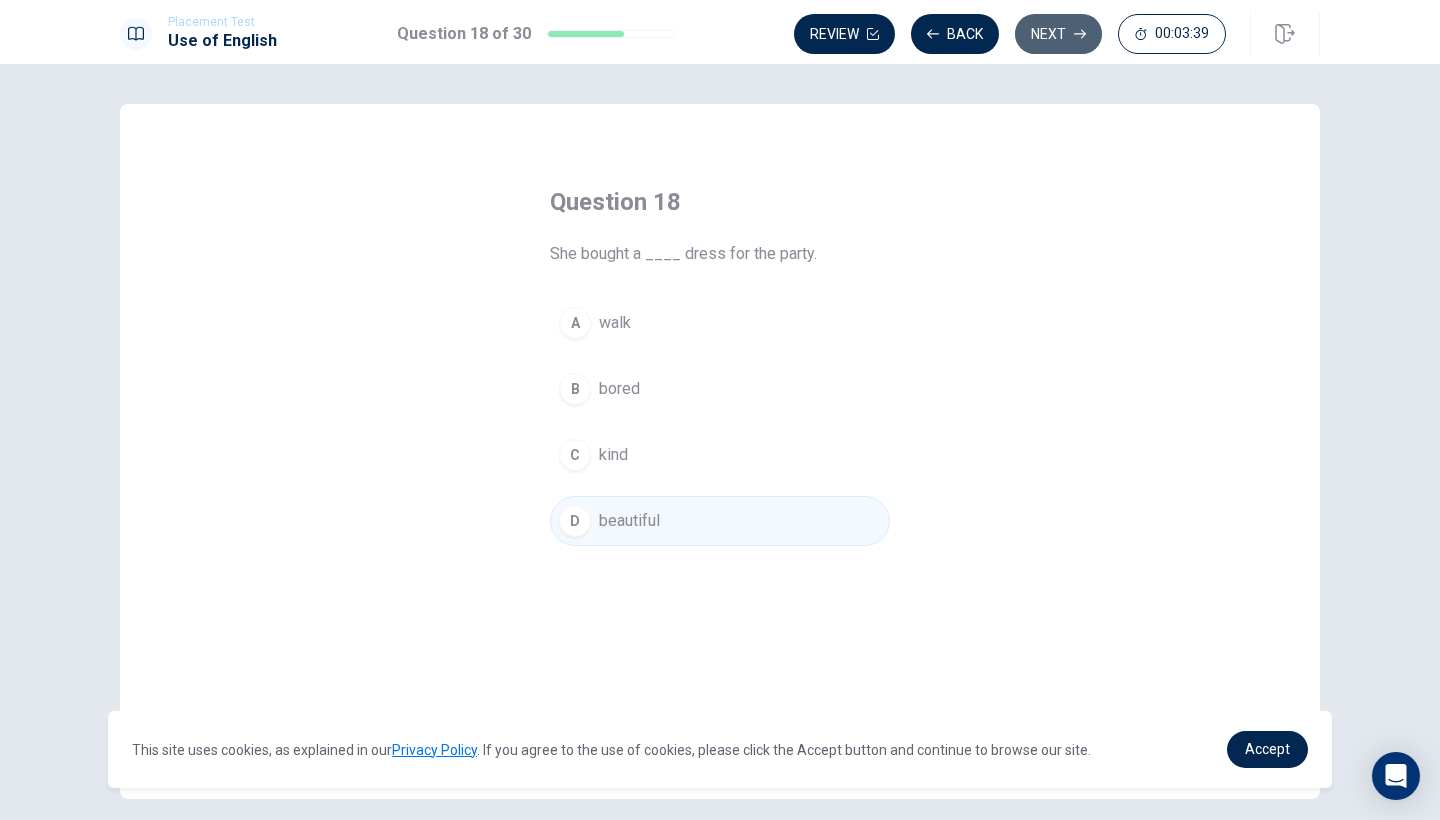click on "Next" at bounding box center (1058, 34) 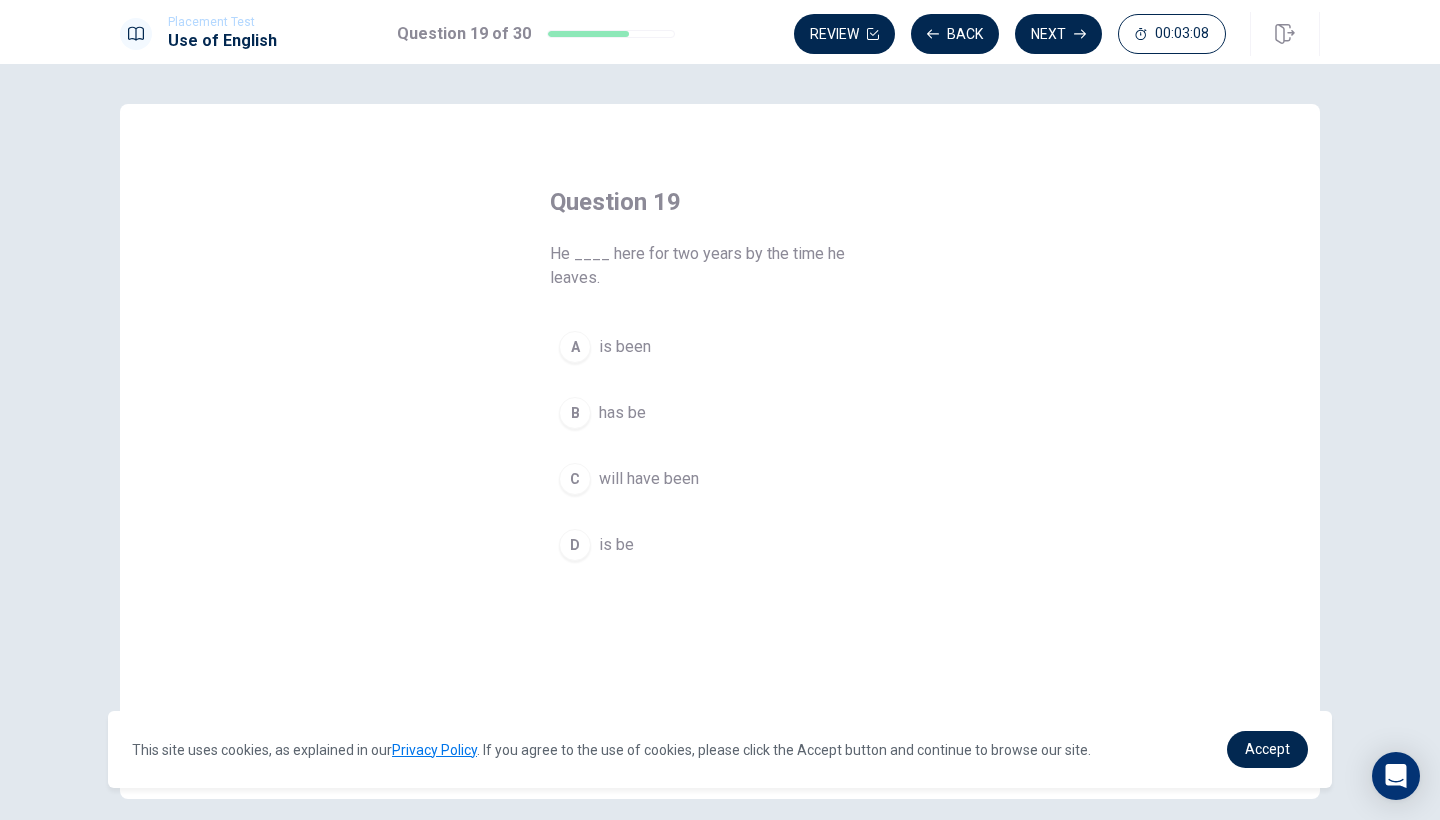 click on "C" at bounding box center (575, 479) 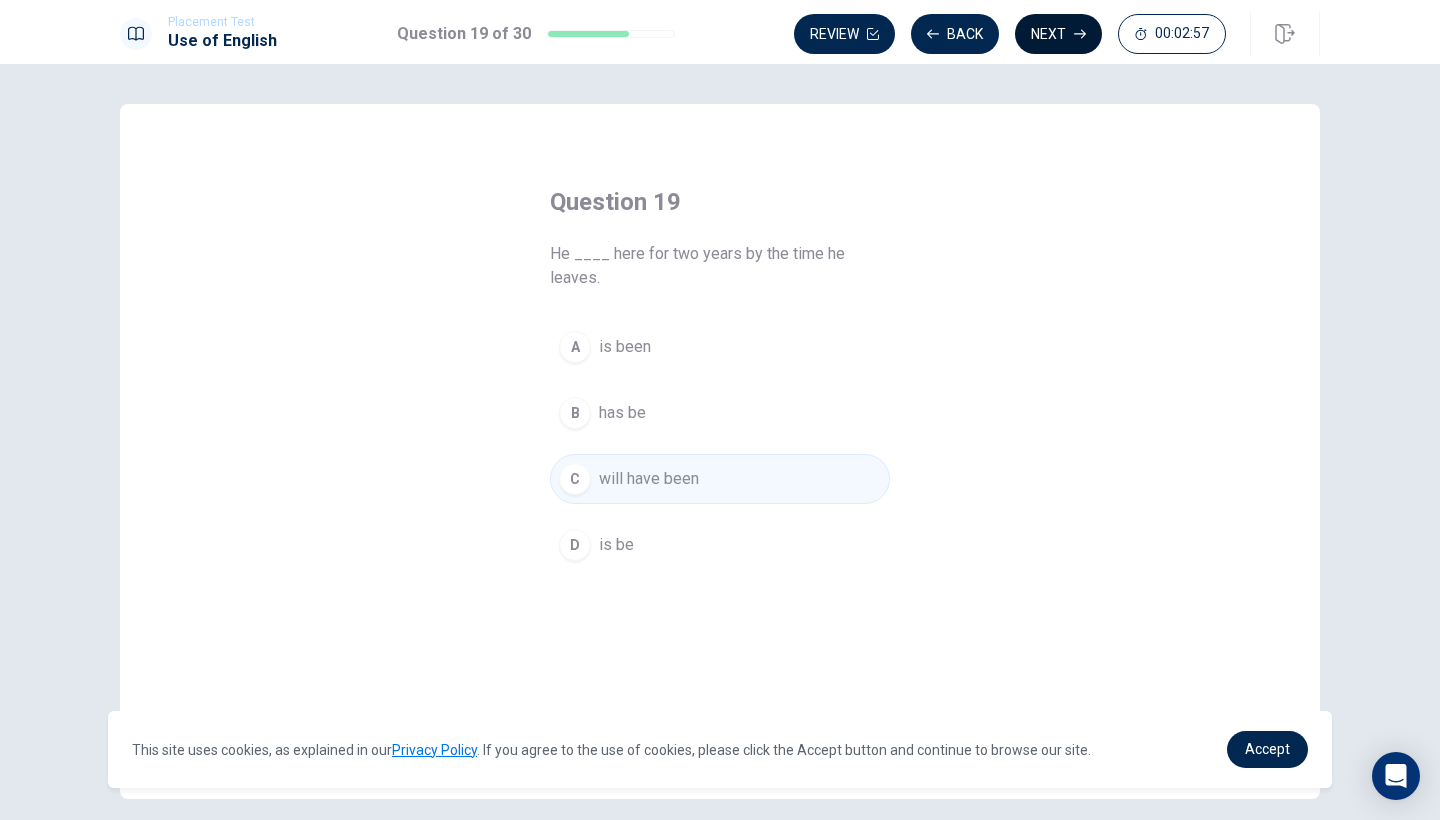 click on "Next" at bounding box center (1058, 34) 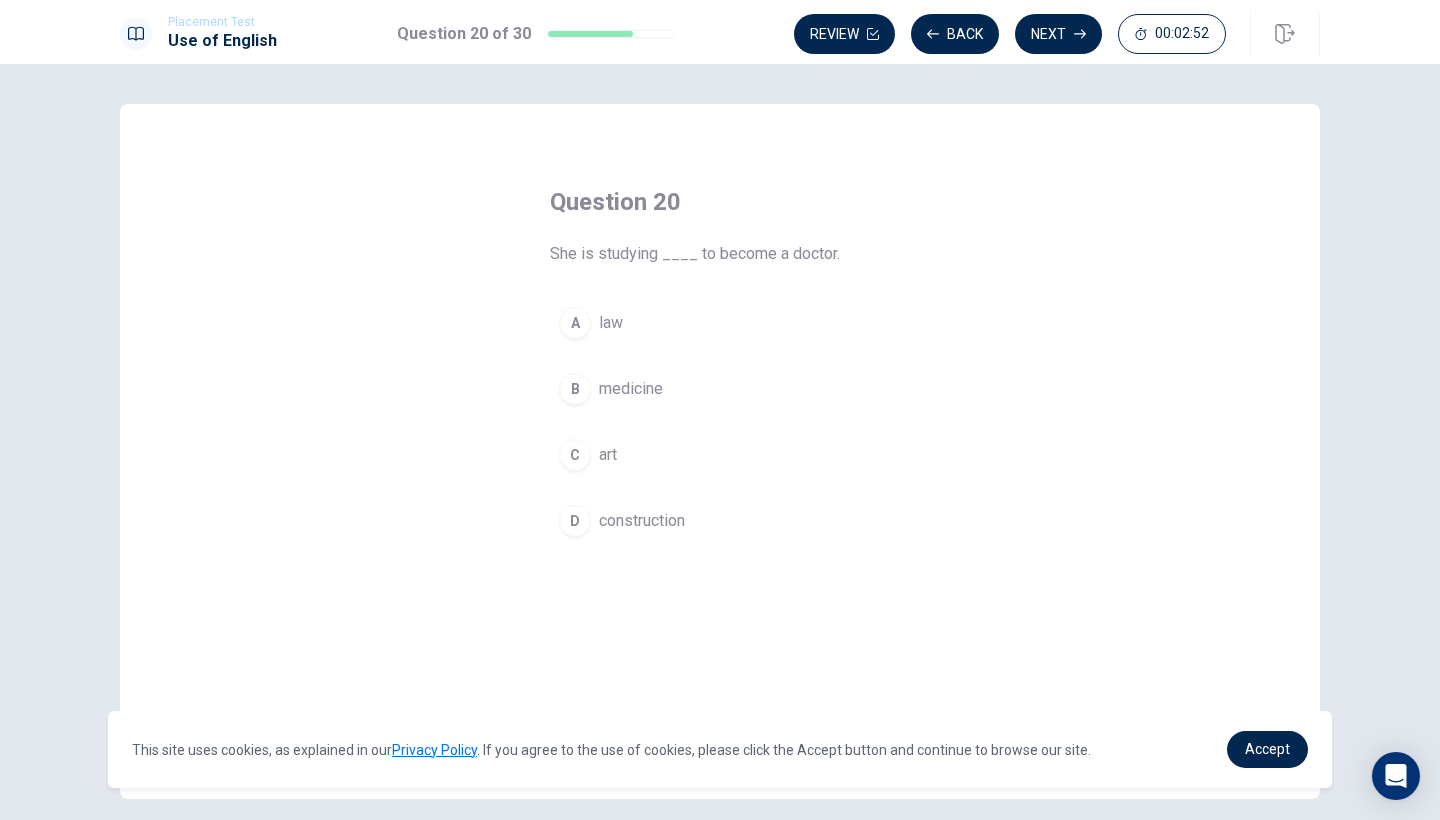 click on "B" at bounding box center (575, 389) 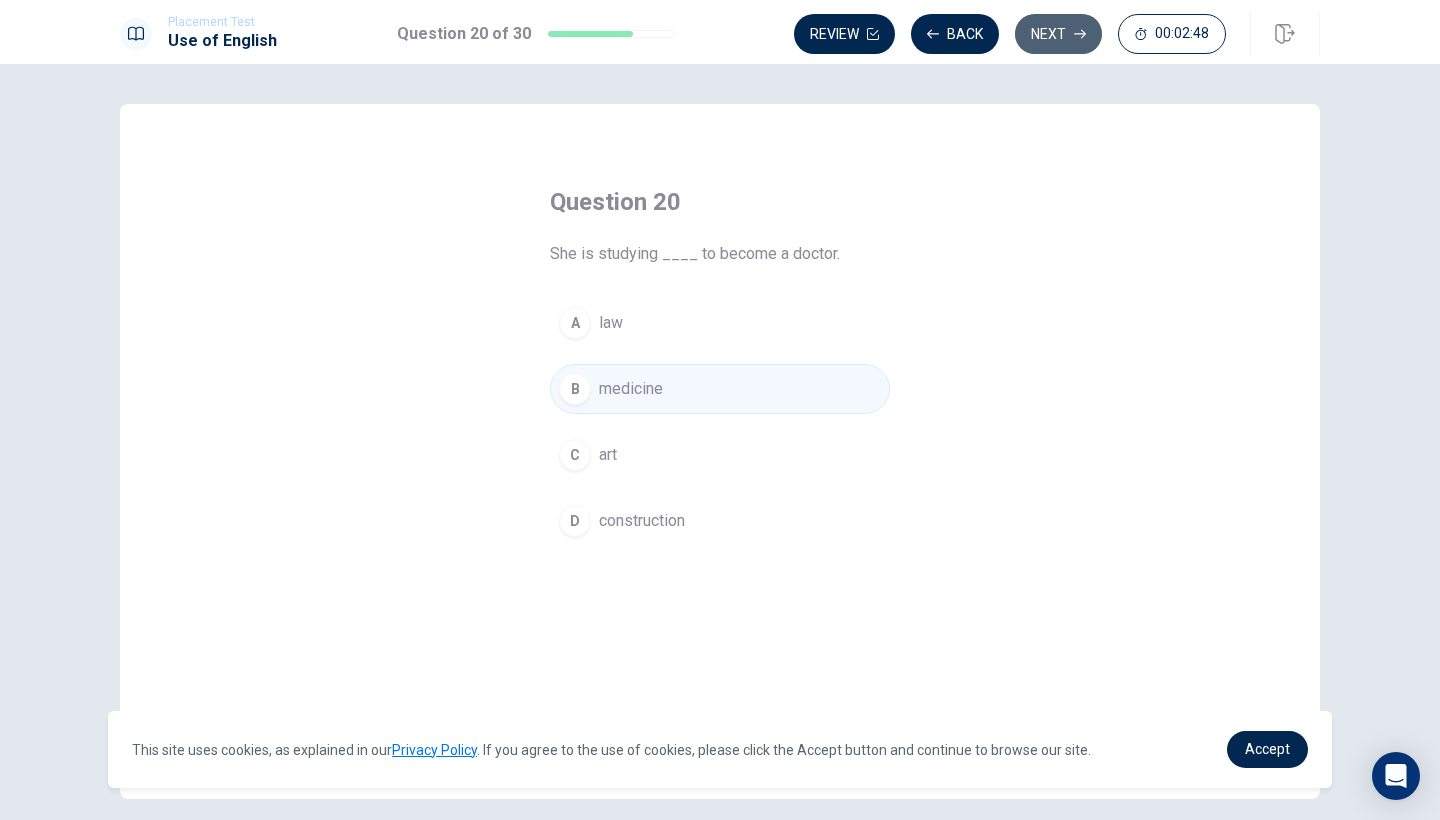 click on "Next" at bounding box center [1058, 34] 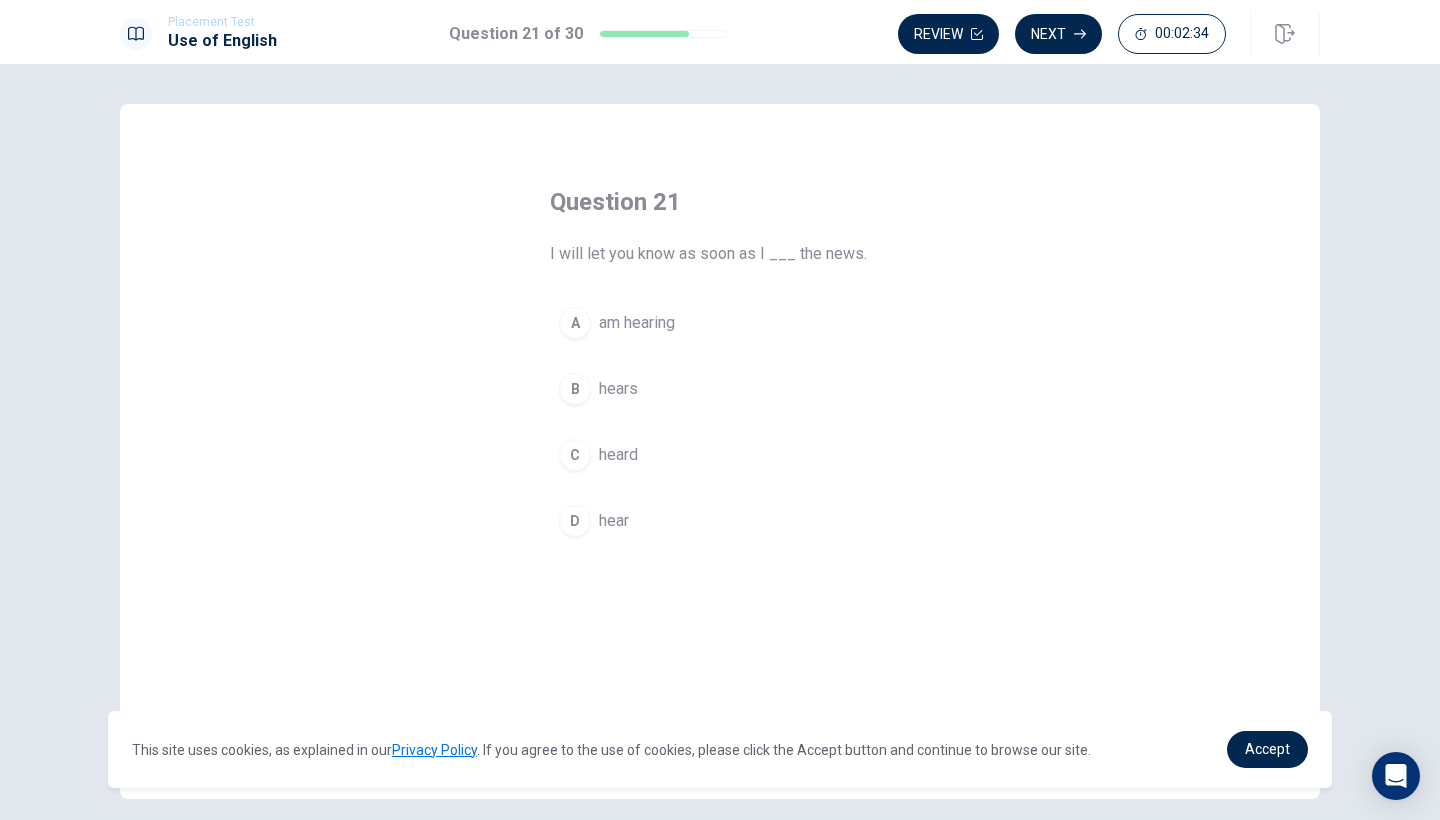 click on "C" at bounding box center (575, 455) 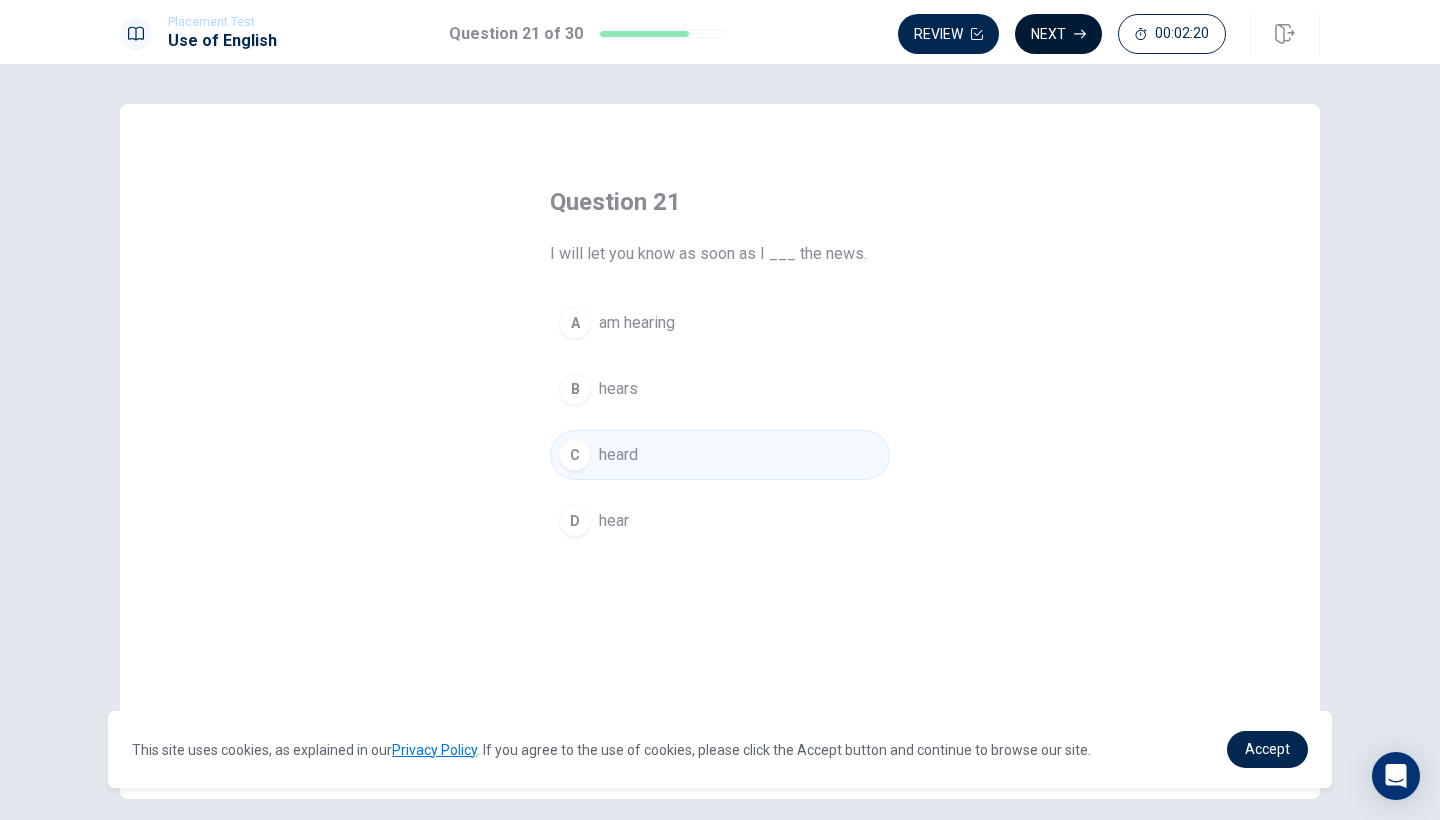click on "Next" at bounding box center (1058, 34) 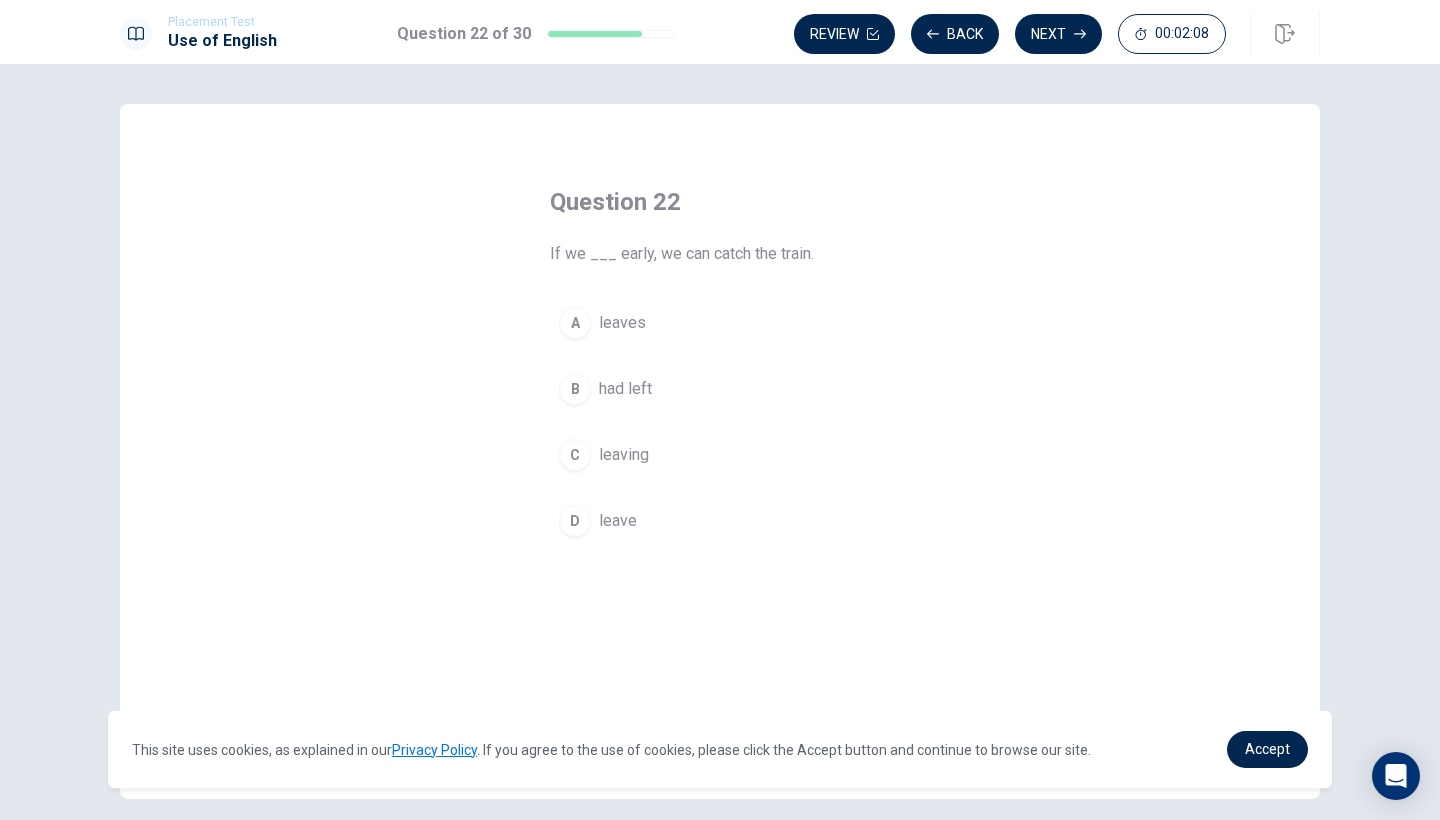 click on "D" at bounding box center [575, 521] 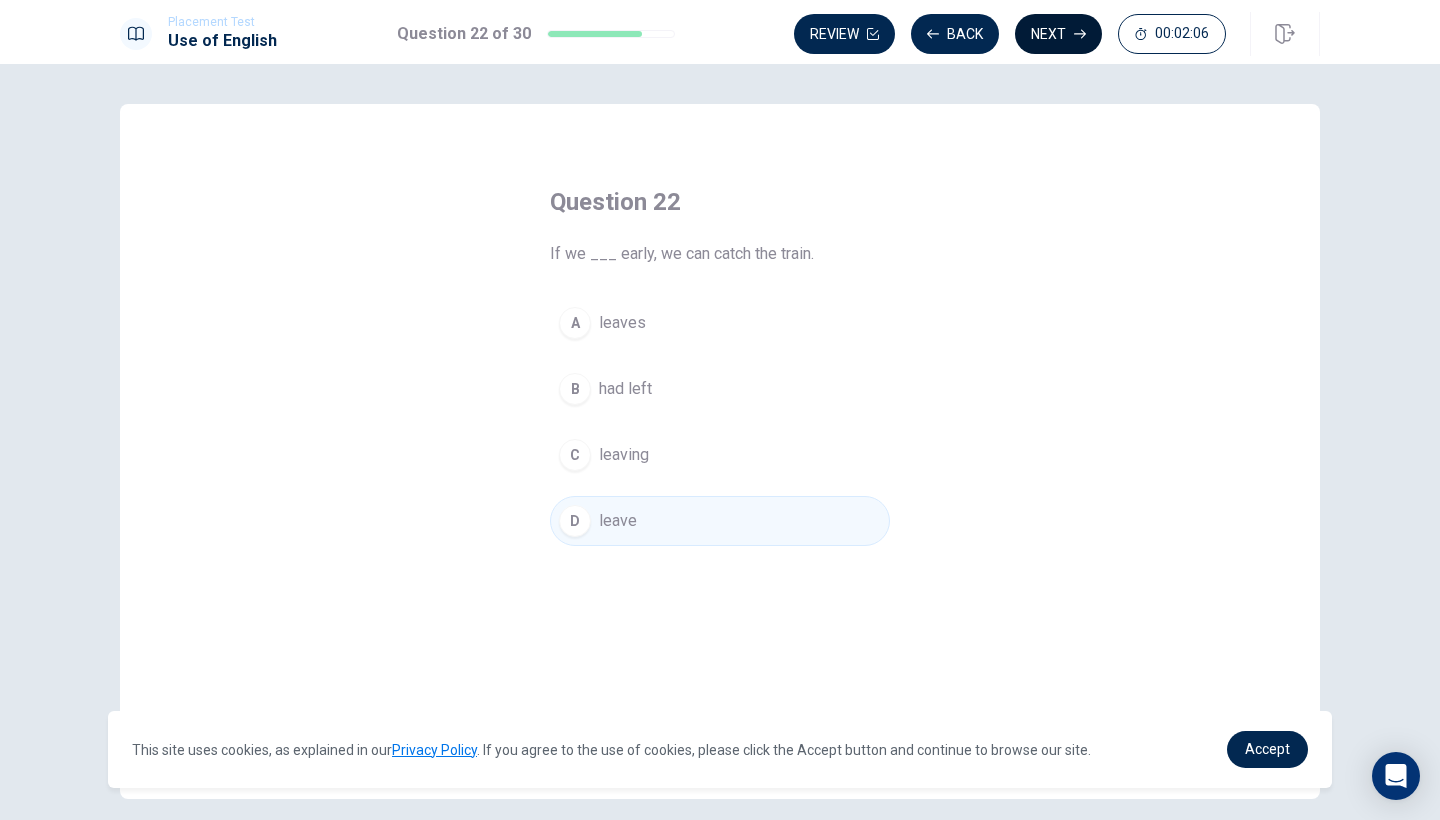 click on "Next" at bounding box center [1058, 34] 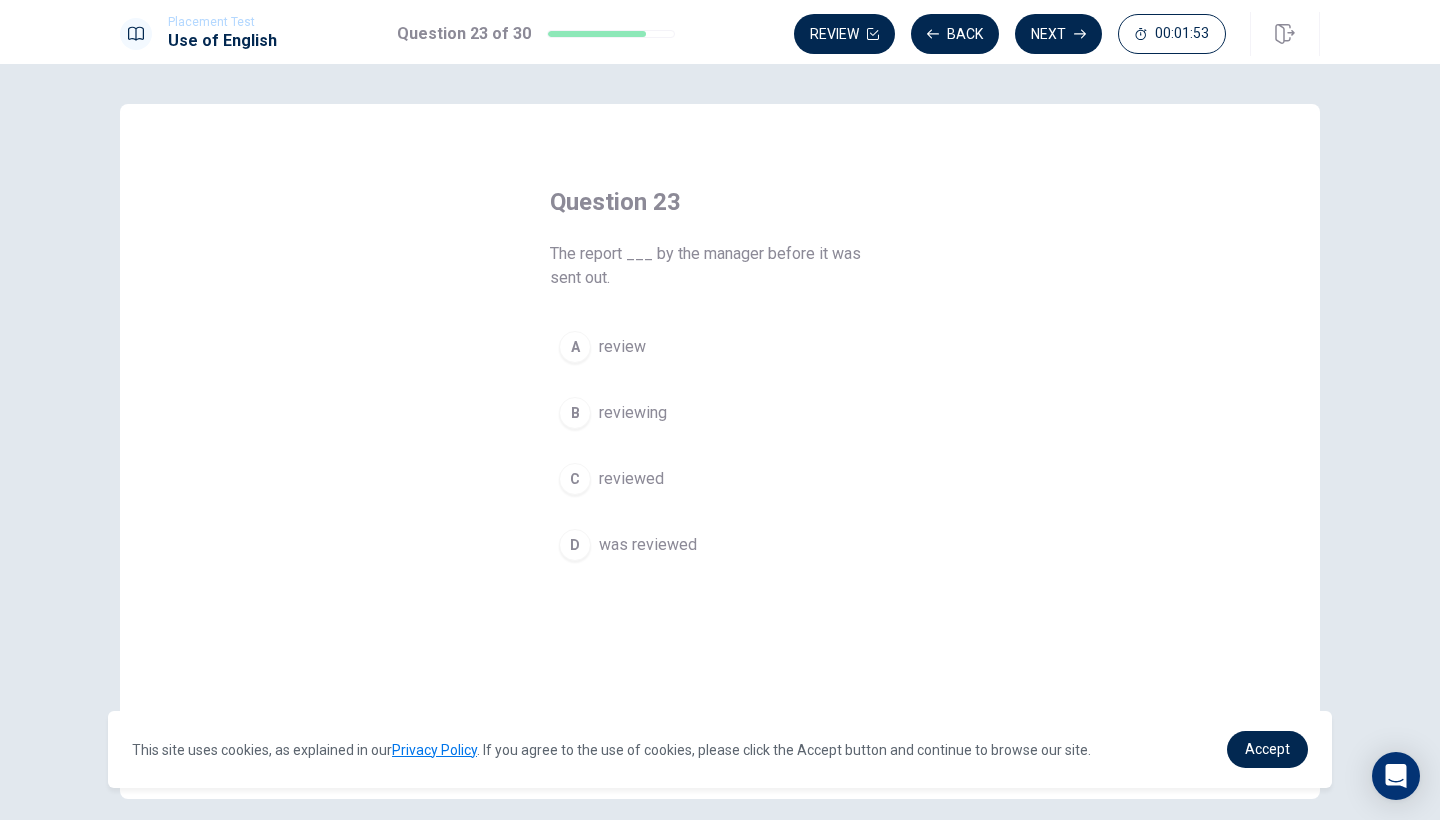 click on "D" at bounding box center (575, 545) 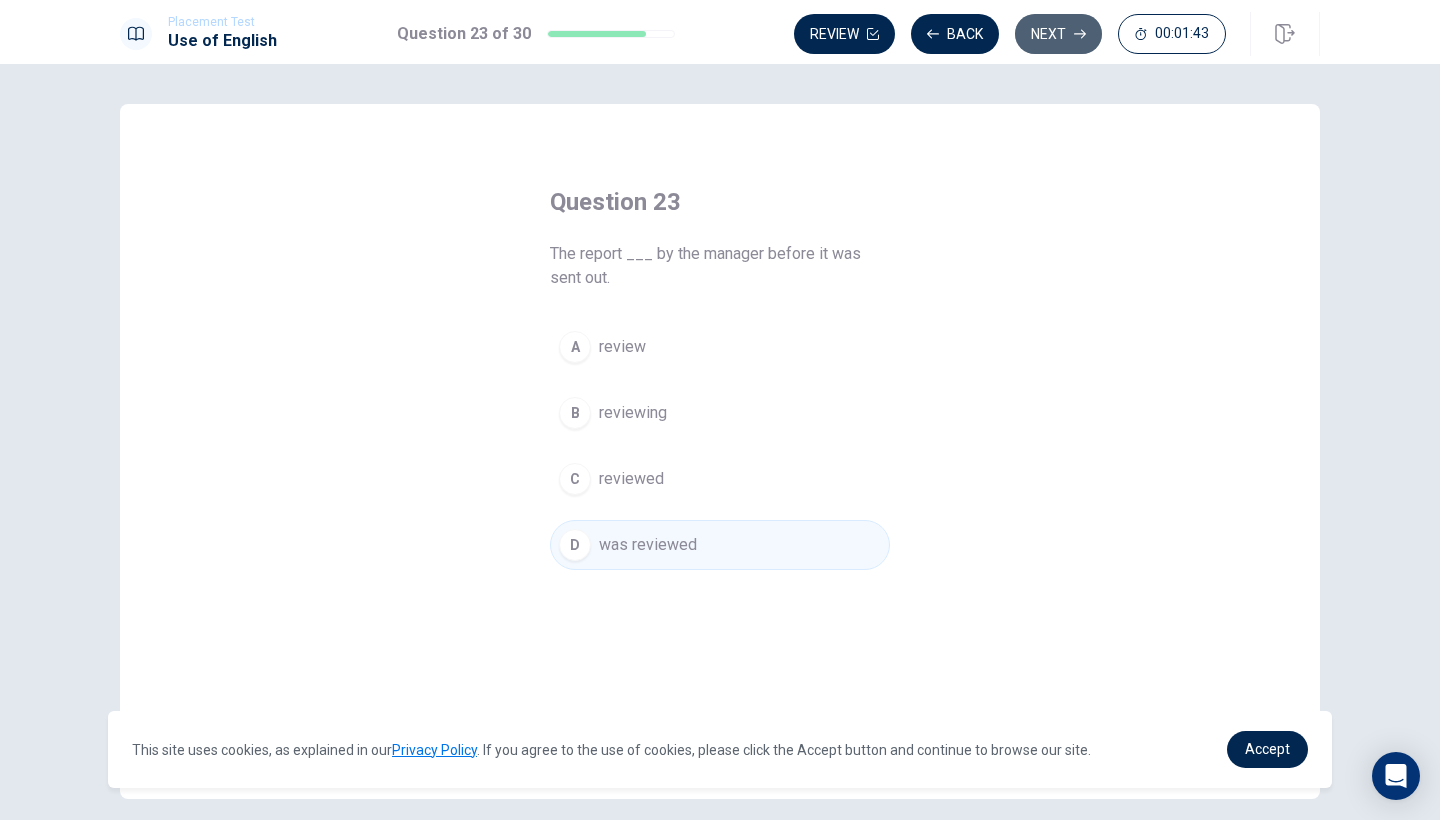click on "Next" at bounding box center [1058, 34] 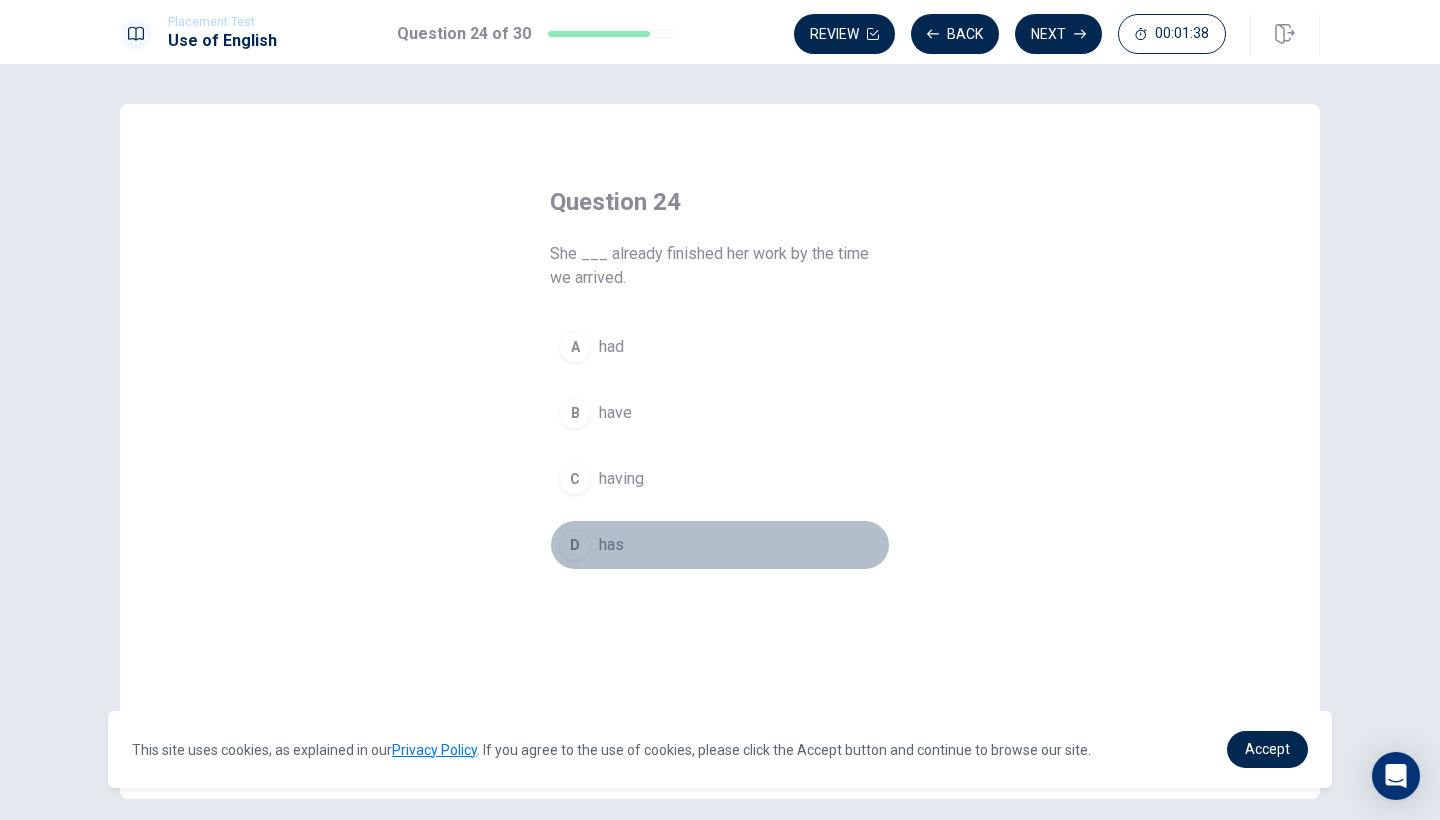 click on "D" at bounding box center [575, 545] 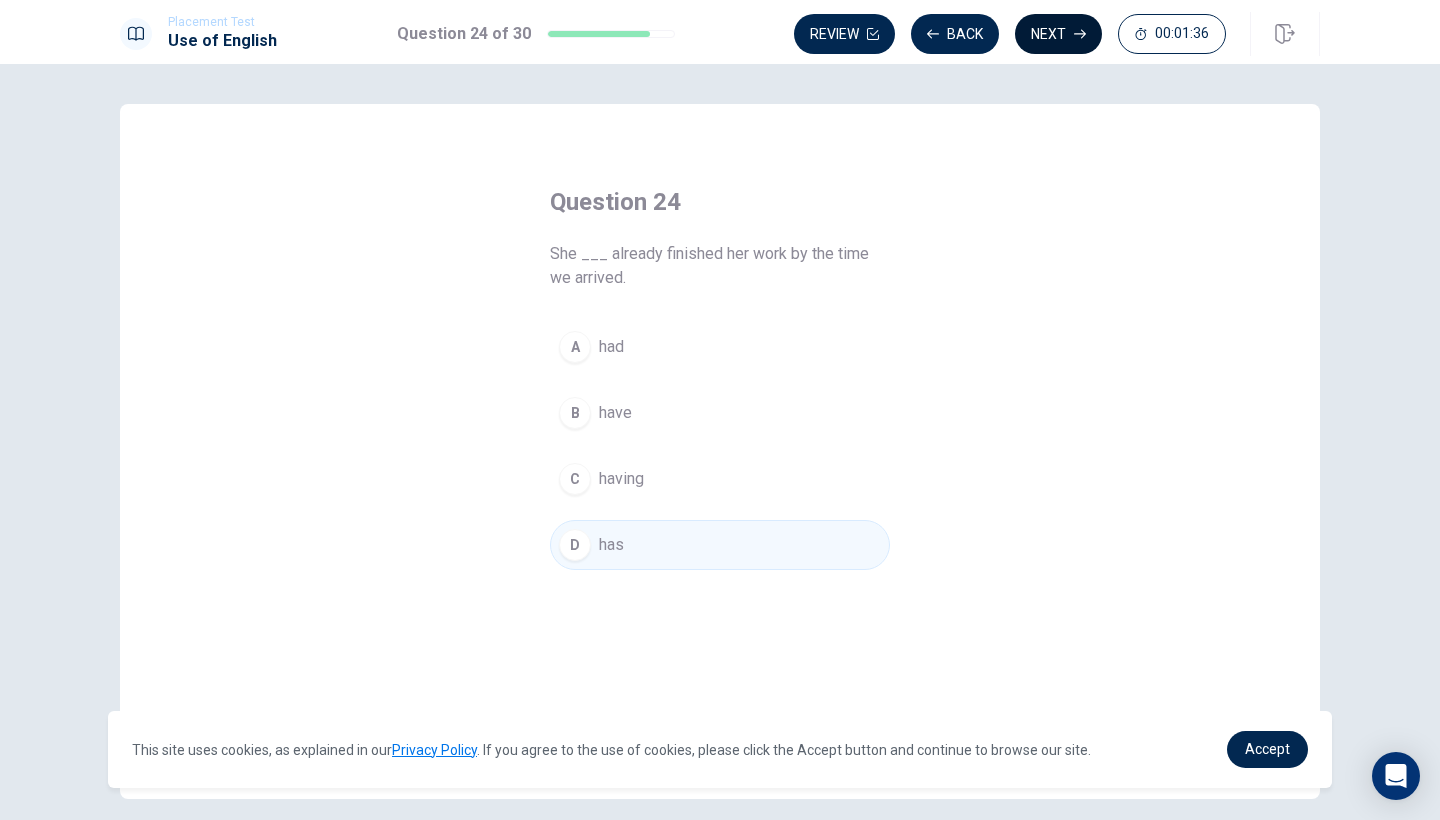 click on "Next" at bounding box center [1058, 34] 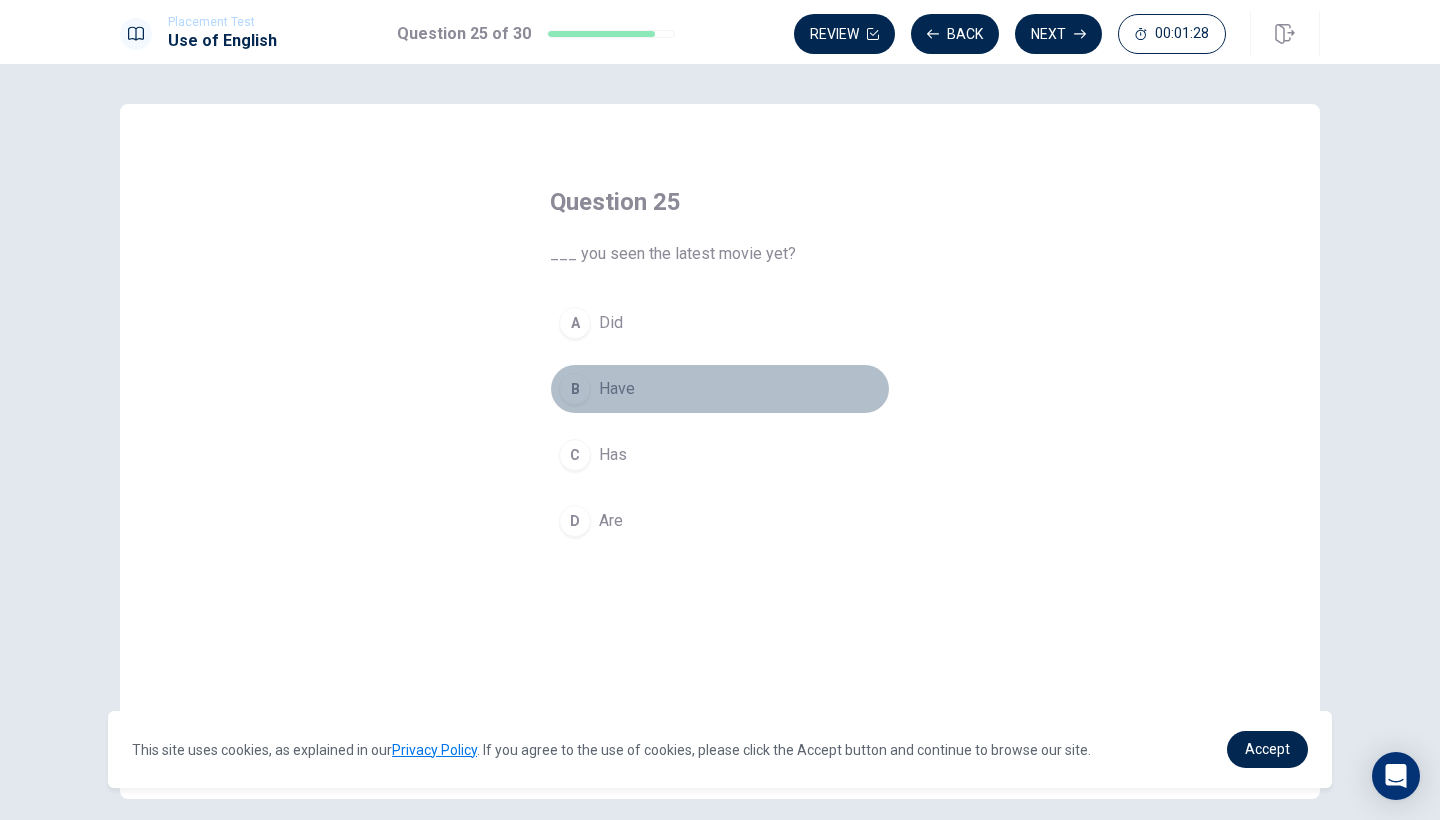 click on "B" at bounding box center [575, 389] 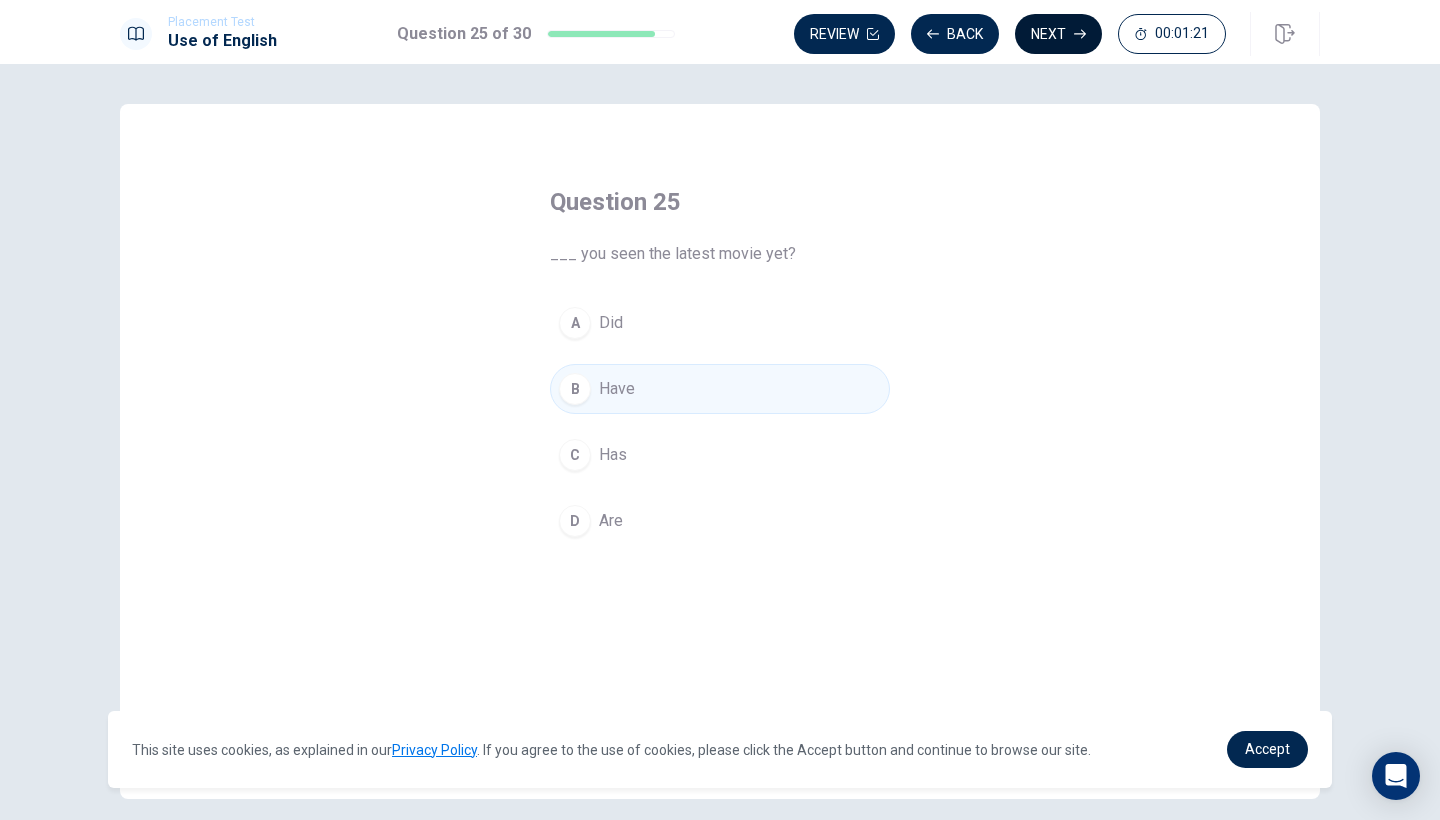 click on "Next" at bounding box center (1058, 34) 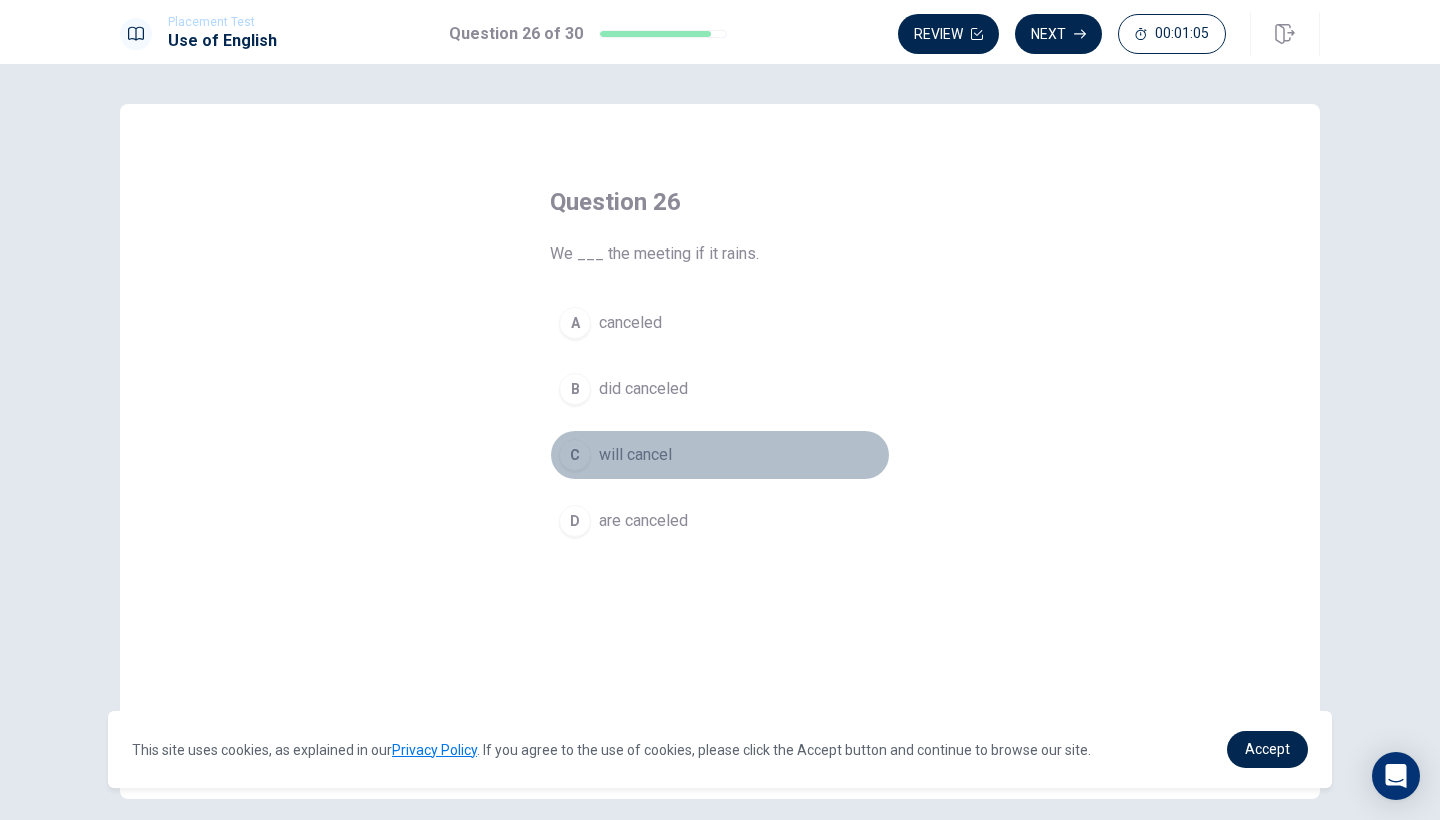 click on "C" at bounding box center (575, 455) 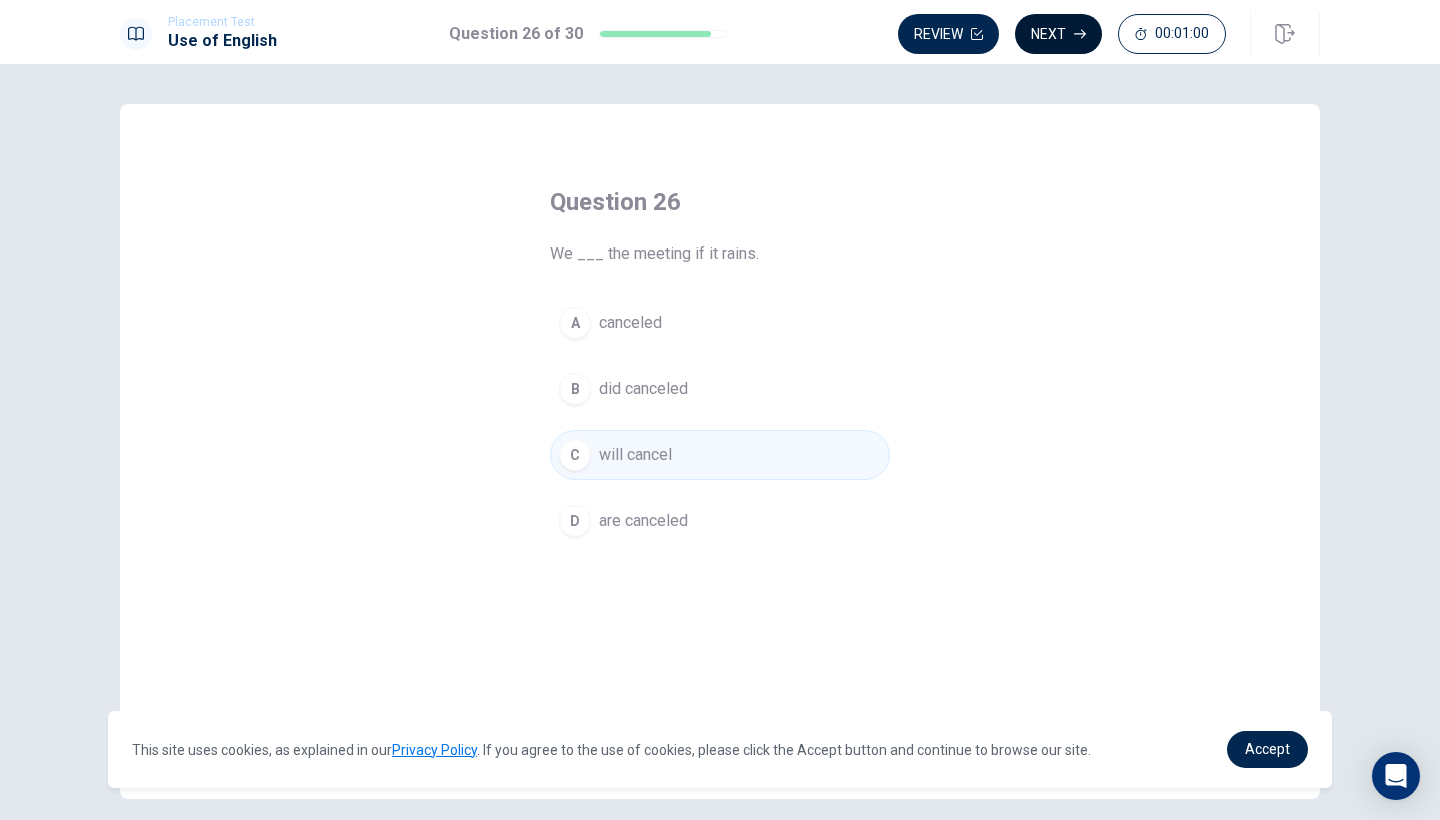 click on "Next" at bounding box center [1058, 34] 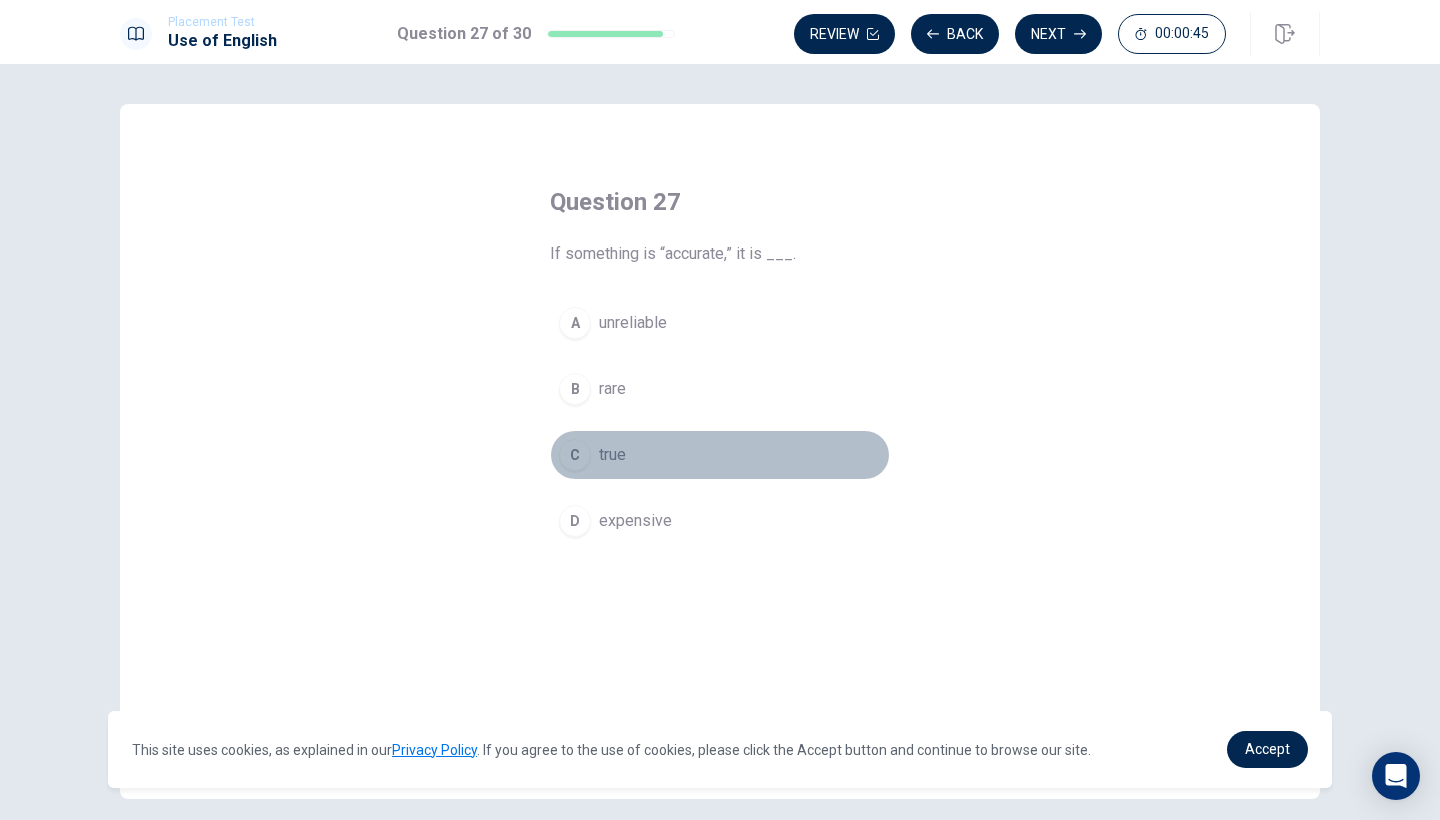 click on "C" at bounding box center (575, 455) 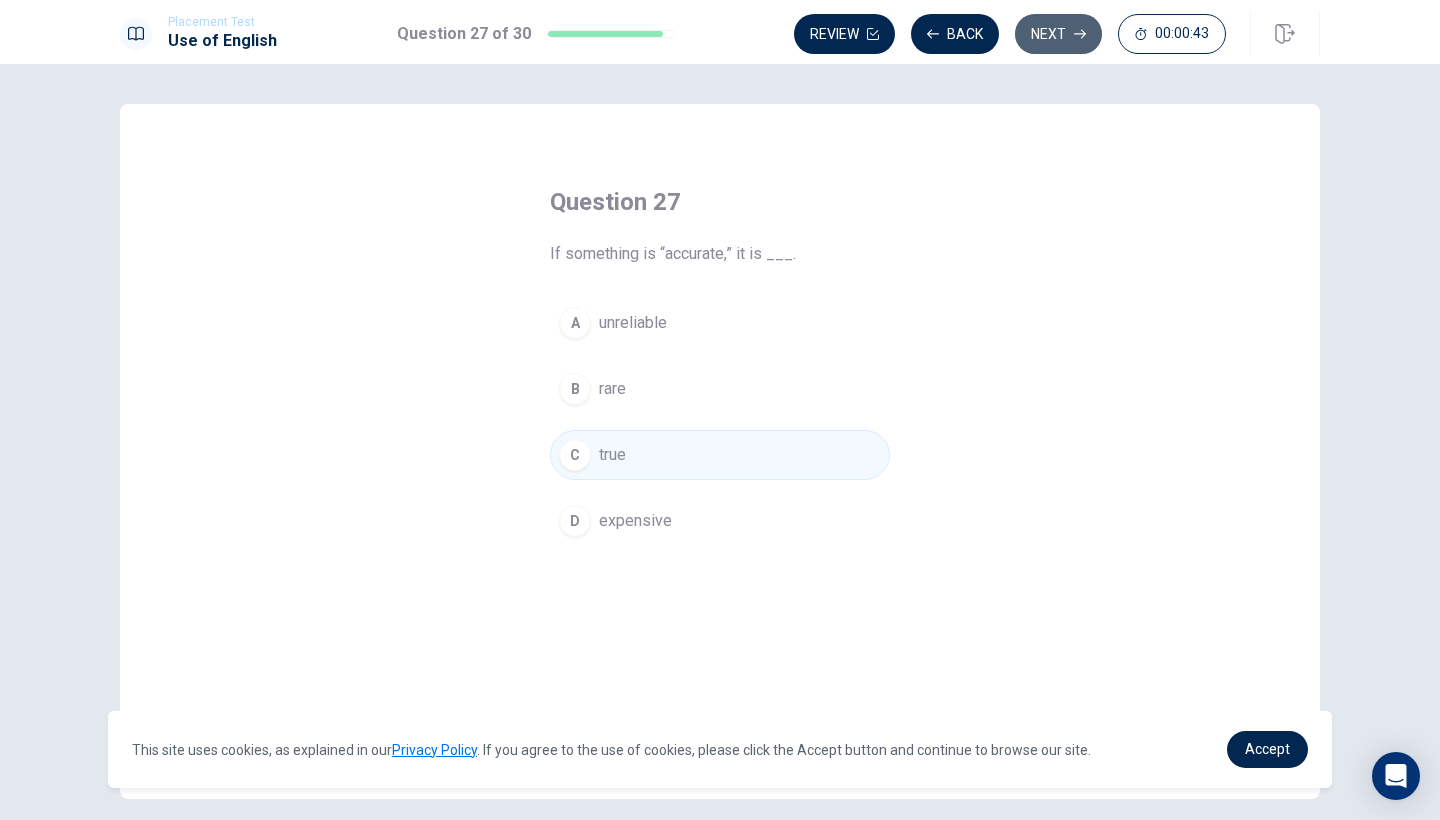 click on "Next" at bounding box center [1058, 34] 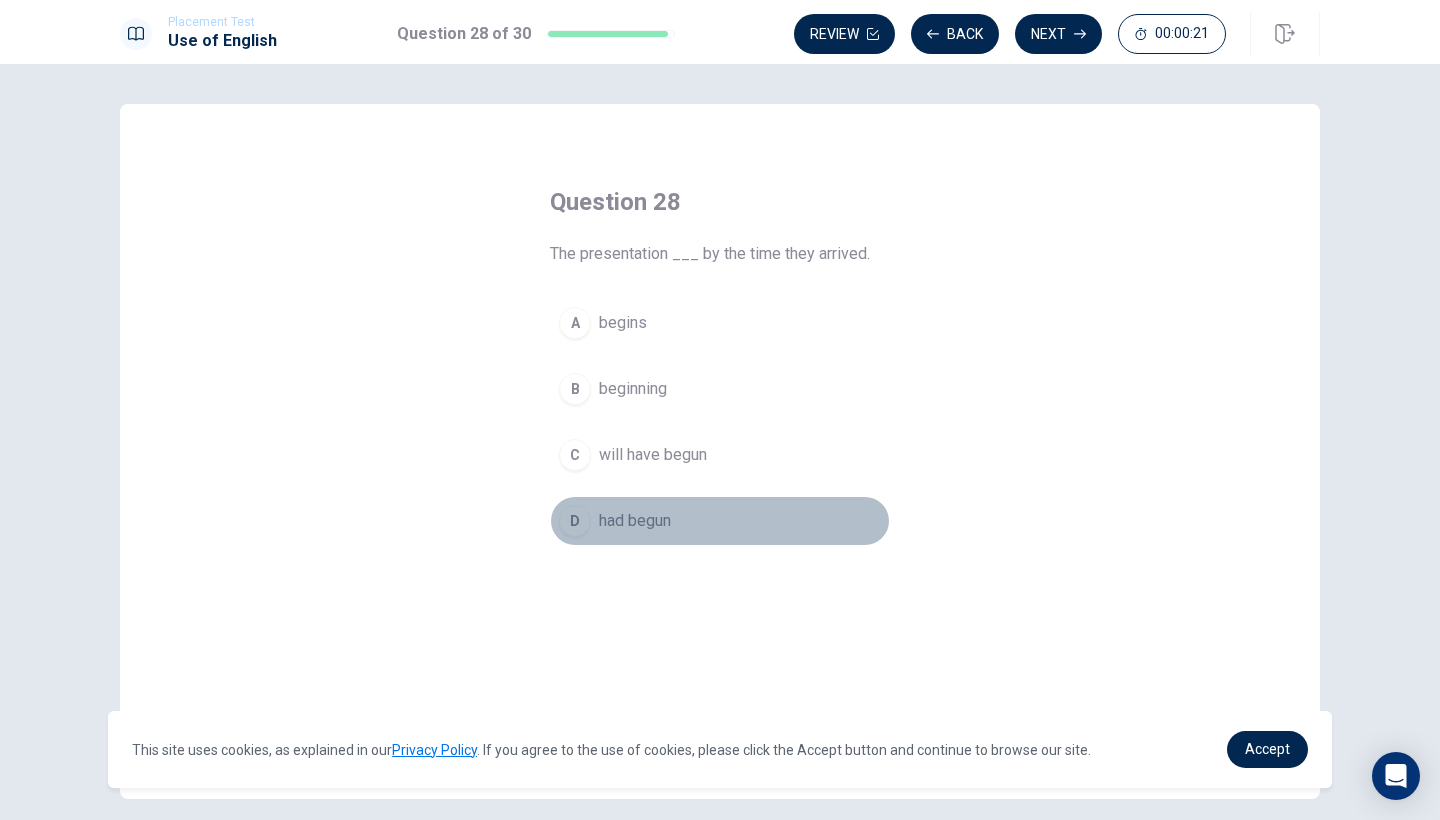 click on "D" at bounding box center (575, 521) 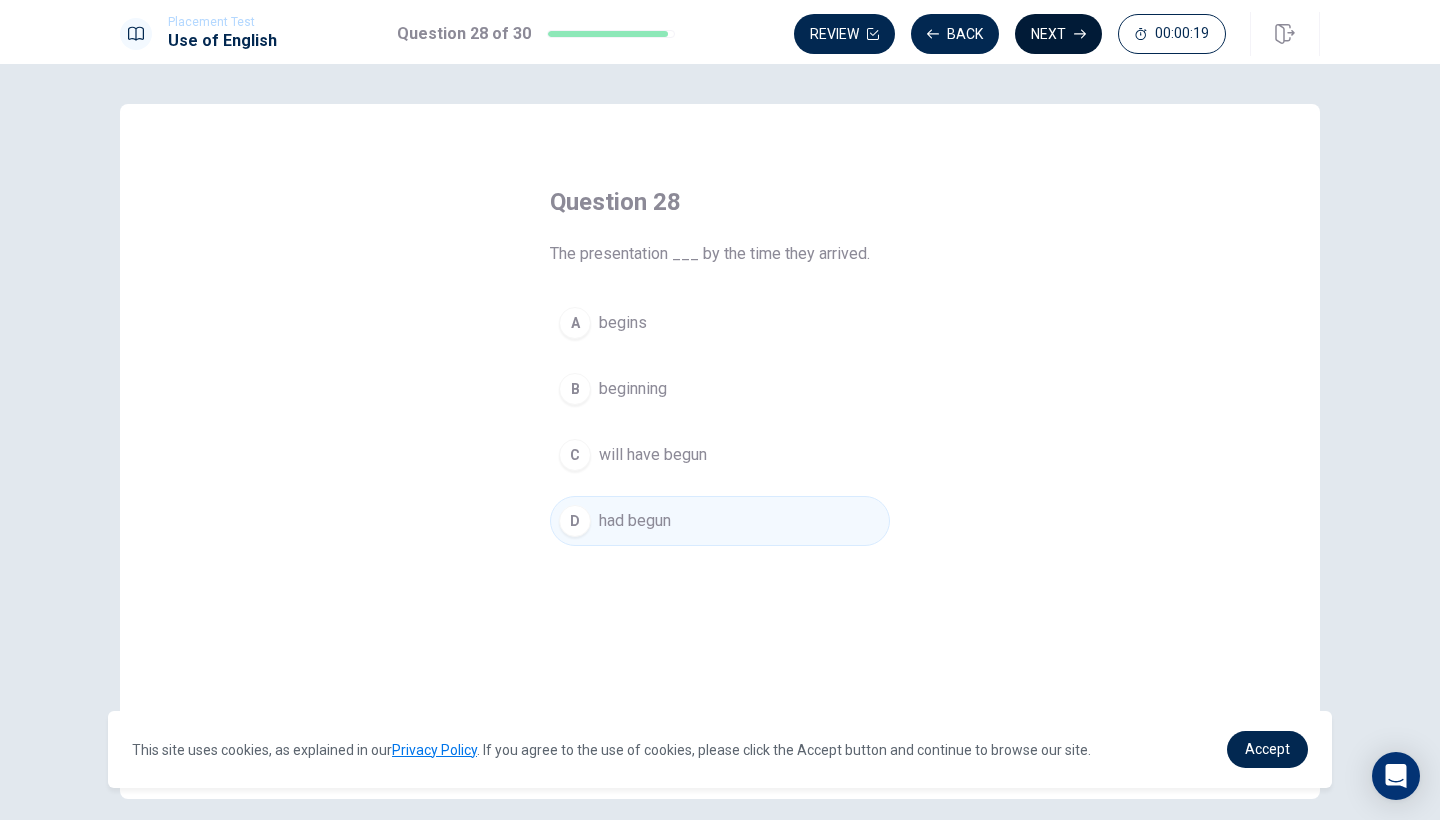 click on "Next" at bounding box center (1058, 34) 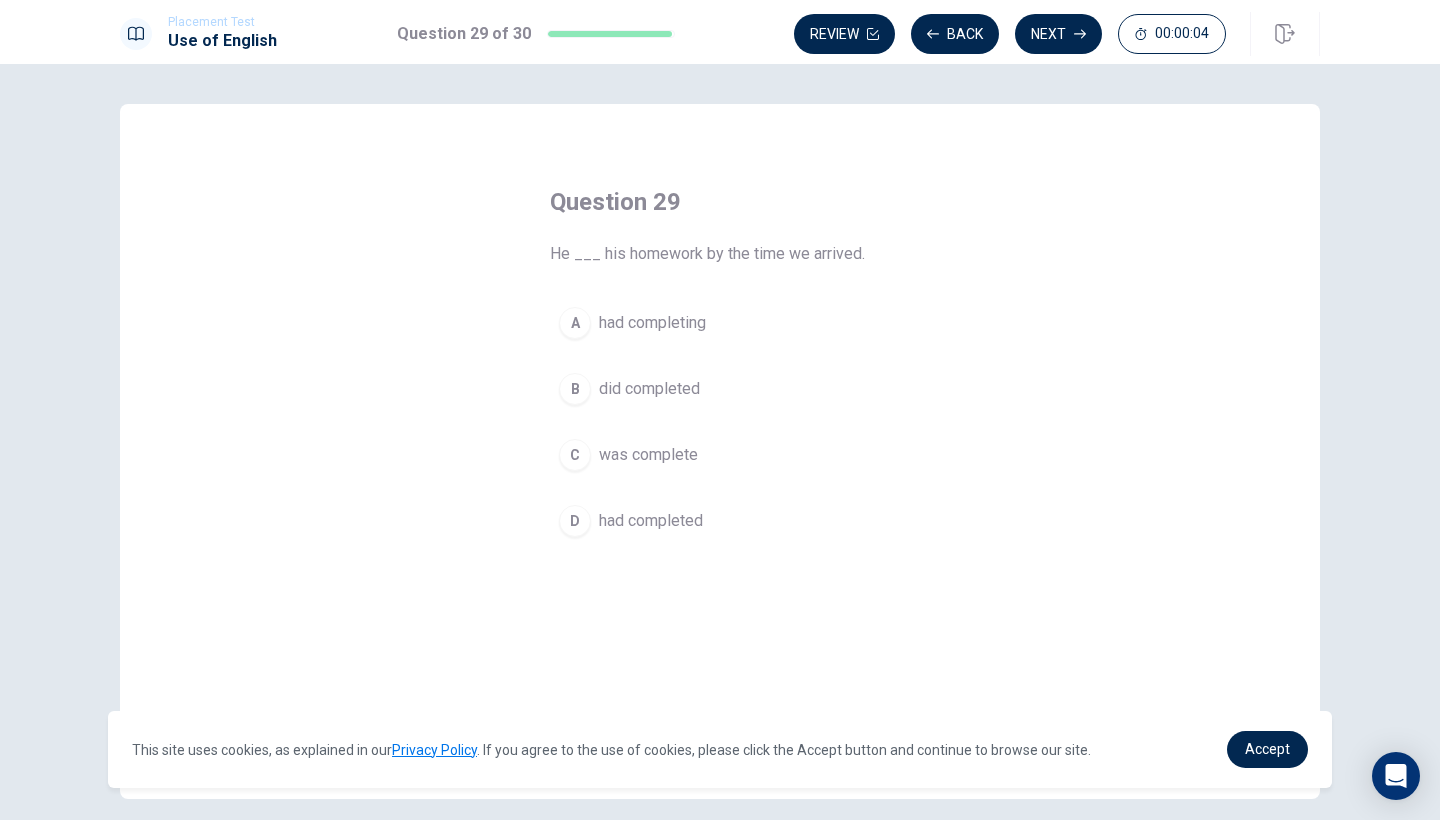 click on "D" at bounding box center [575, 521] 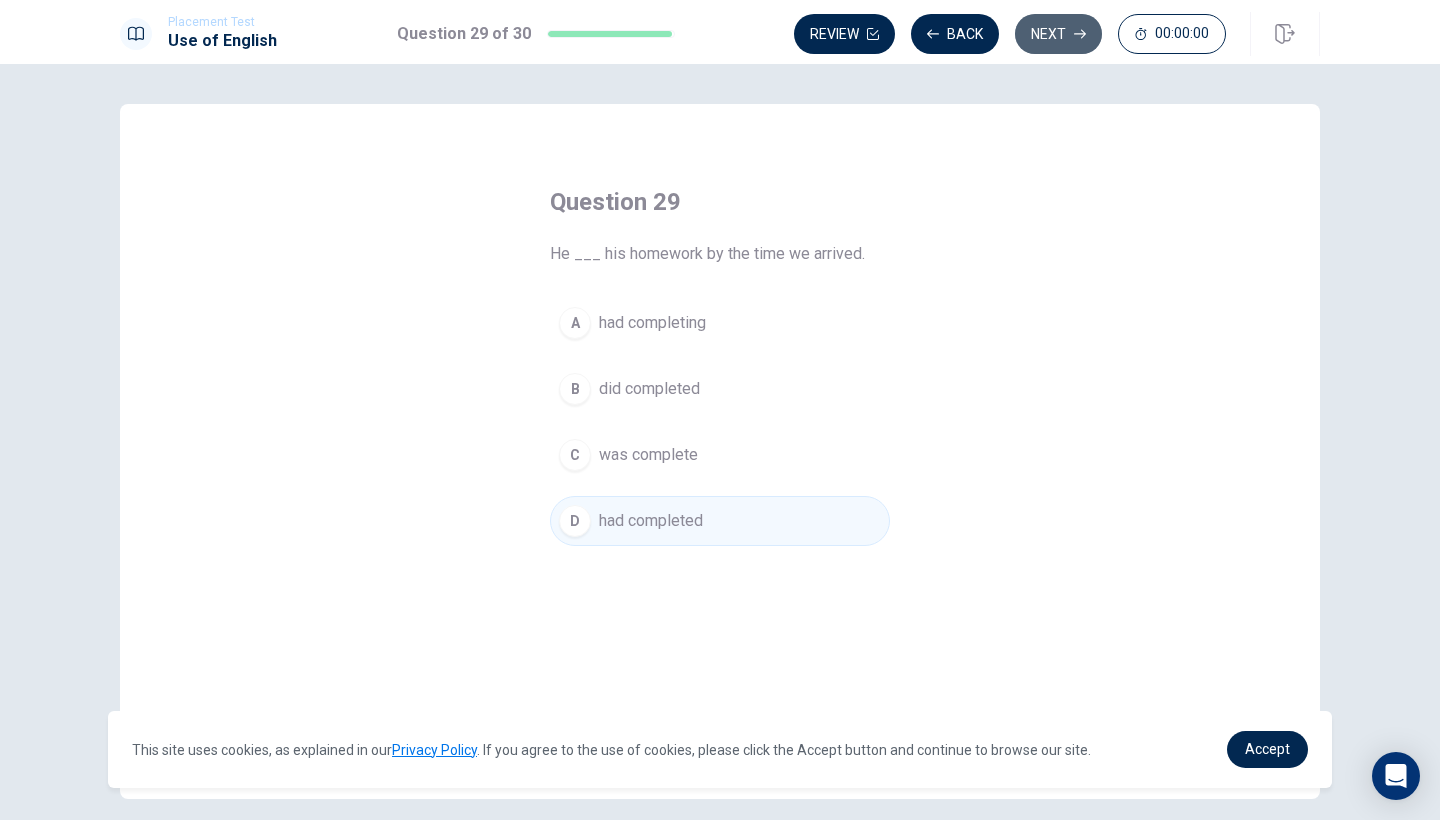 click on "Next" at bounding box center [1058, 34] 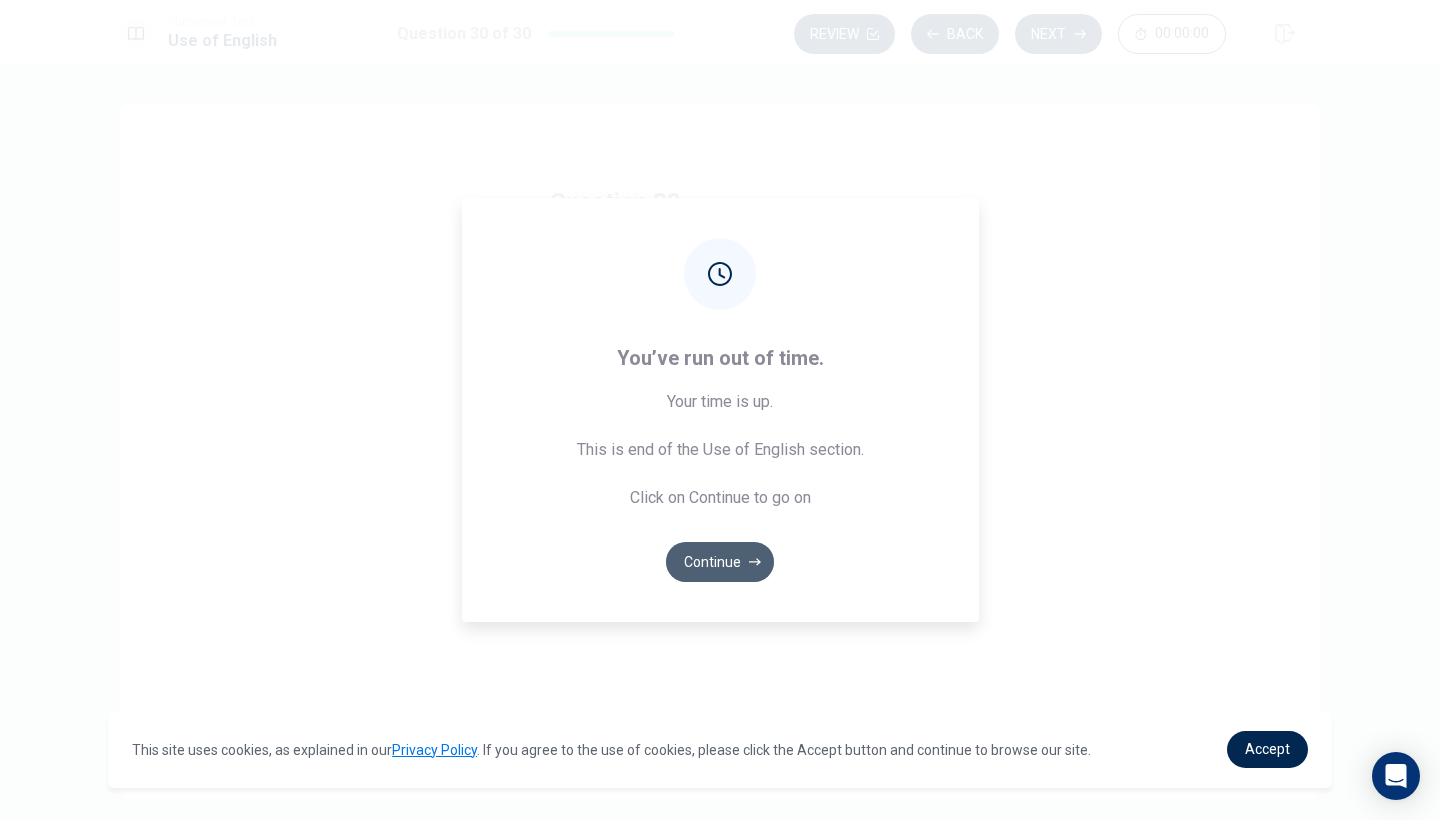 click 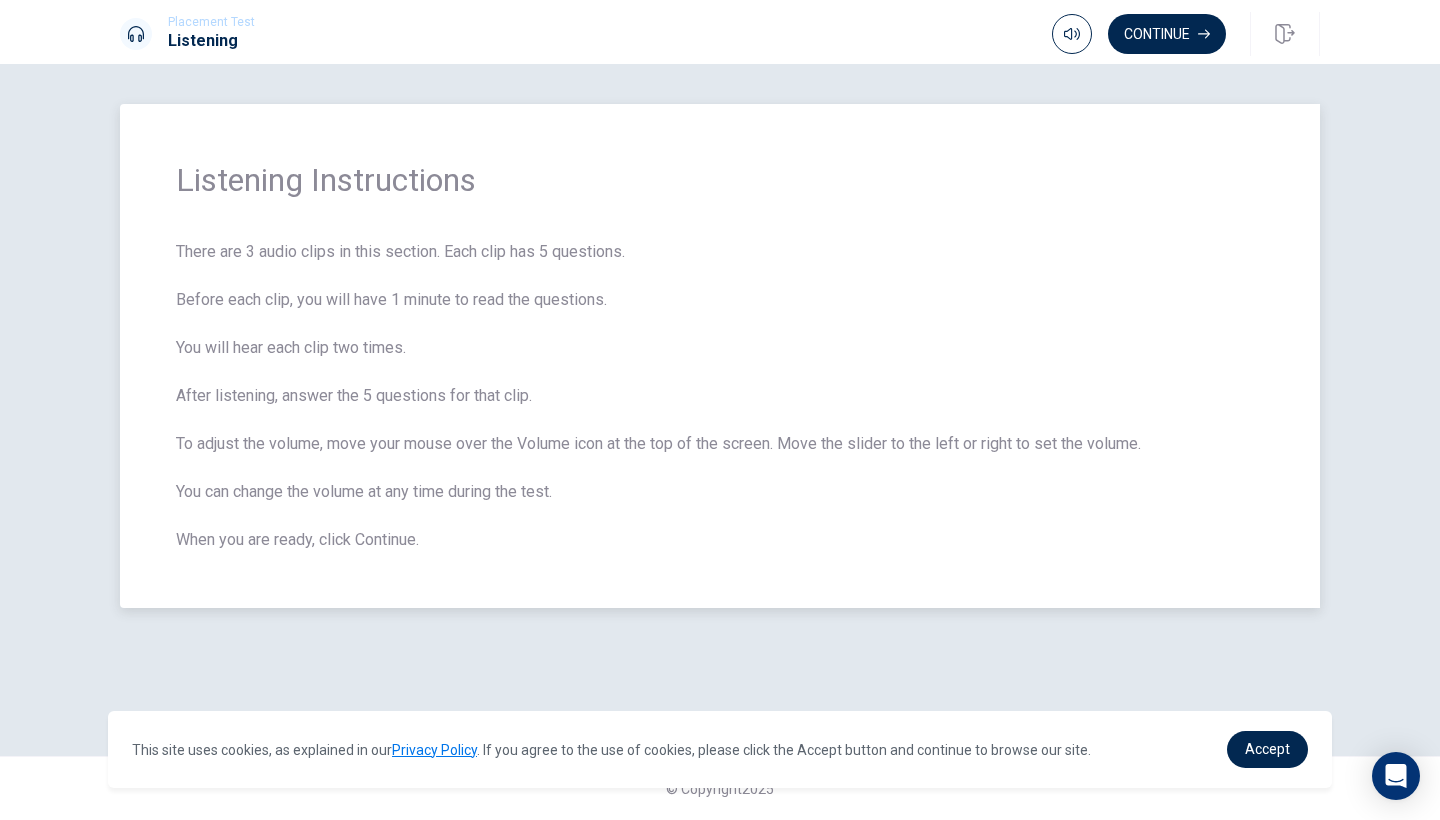 scroll, scrollTop: 0, scrollLeft: 0, axis: both 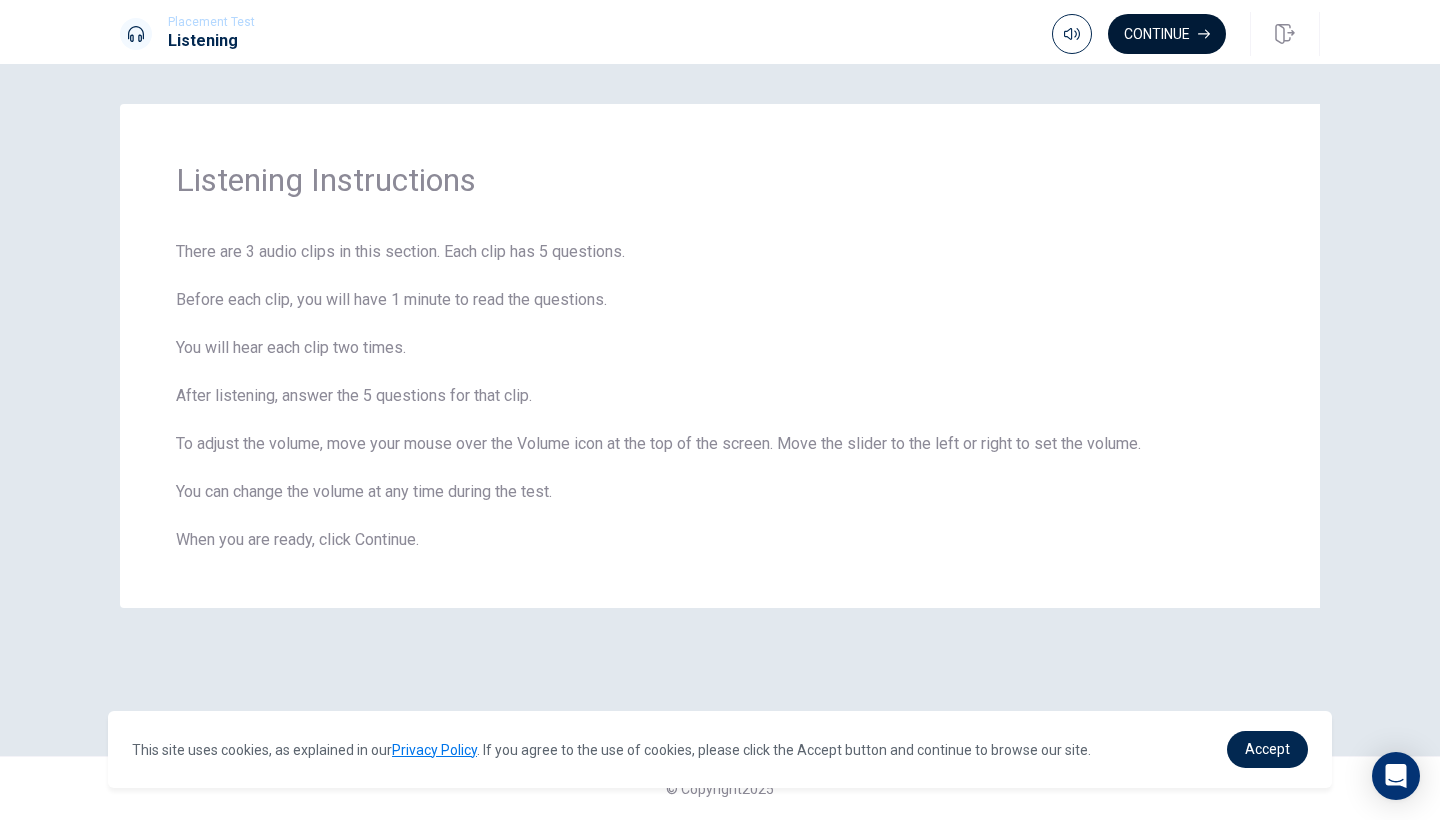 click on "Continue" at bounding box center [1167, 34] 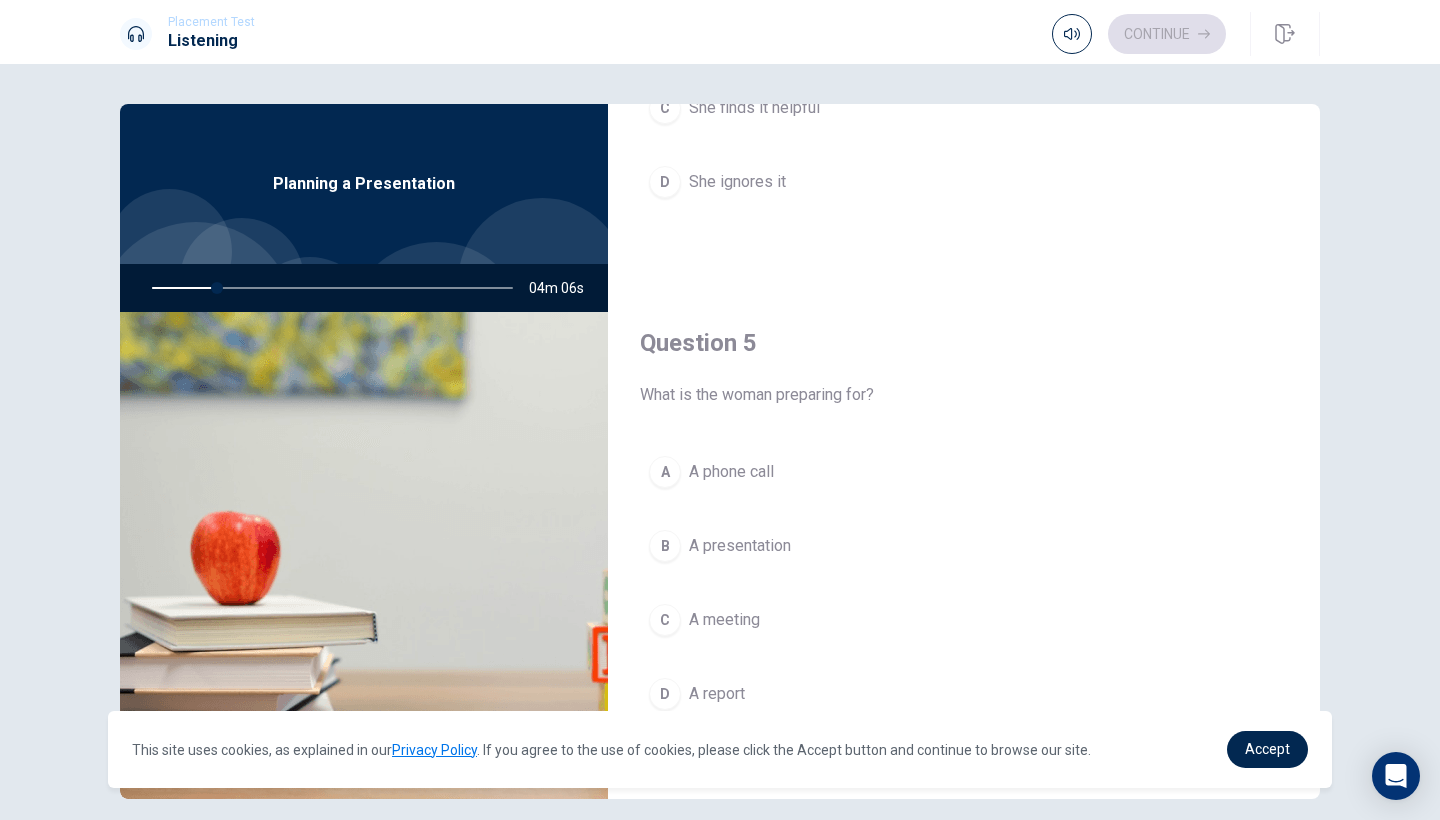scroll, scrollTop: 1865, scrollLeft: 0, axis: vertical 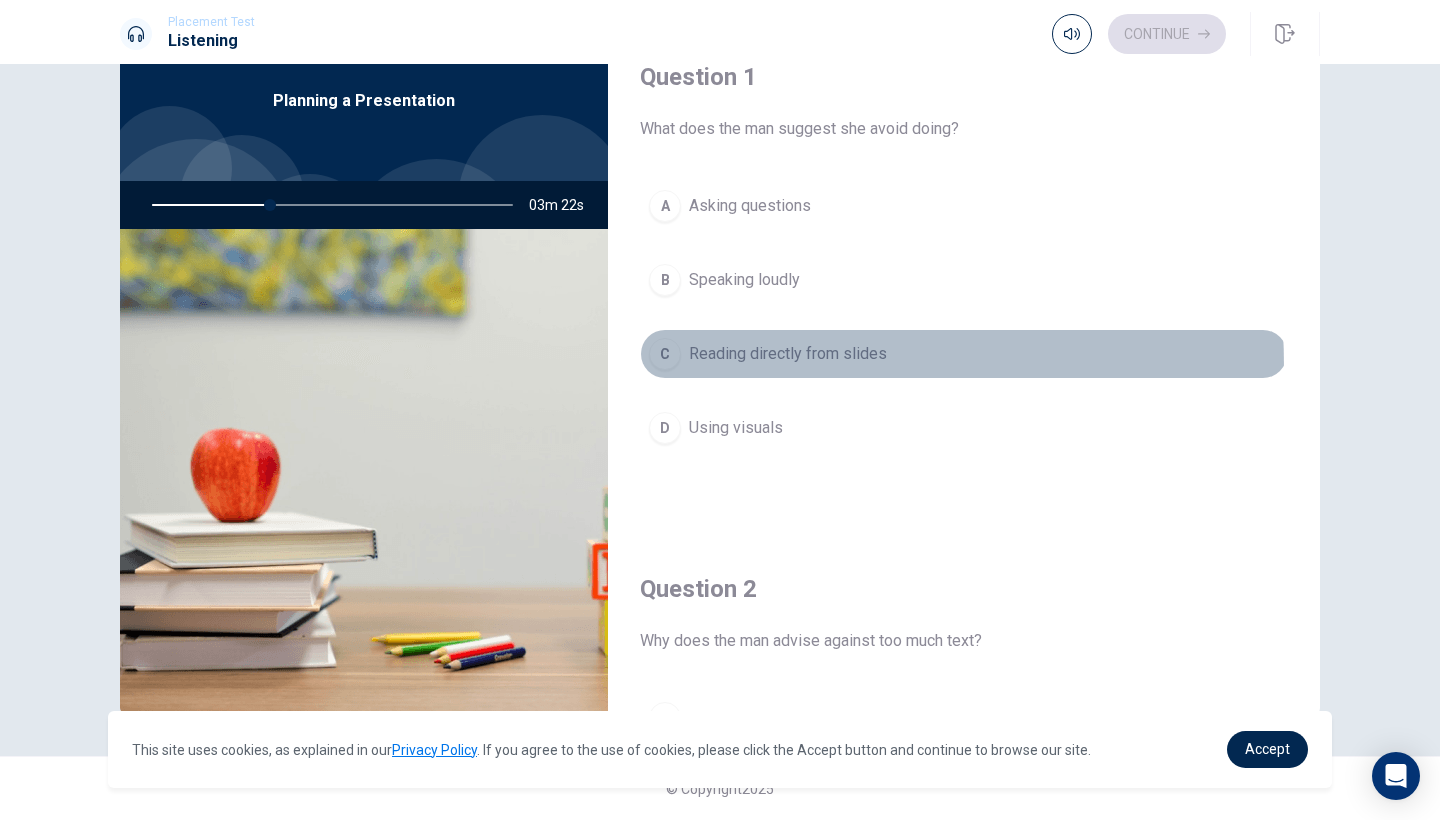 click on "C" at bounding box center [665, 354] 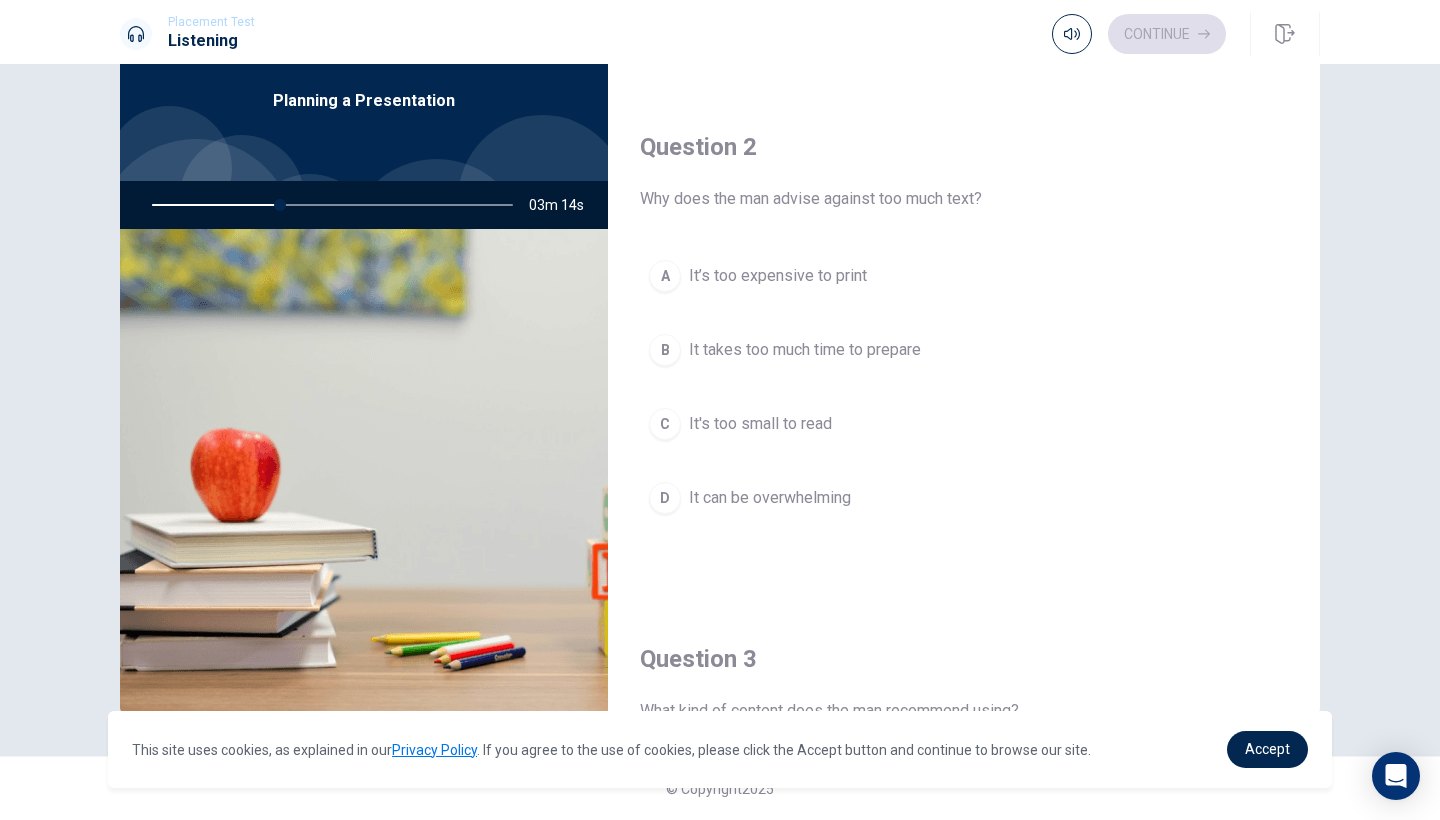 scroll, scrollTop: 455, scrollLeft: 0, axis: vertical 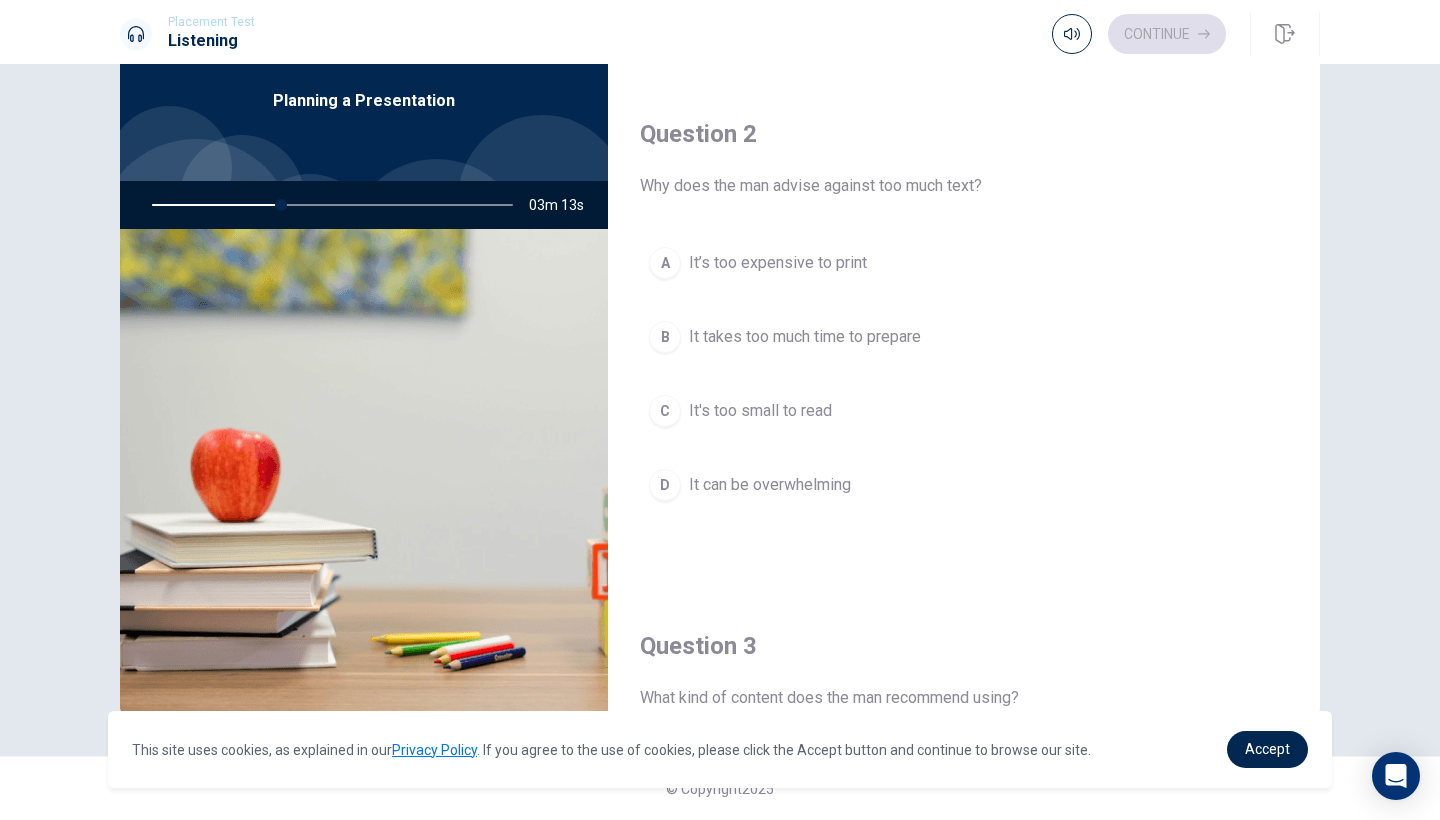 click on "D" at bounding box center [665, 485] 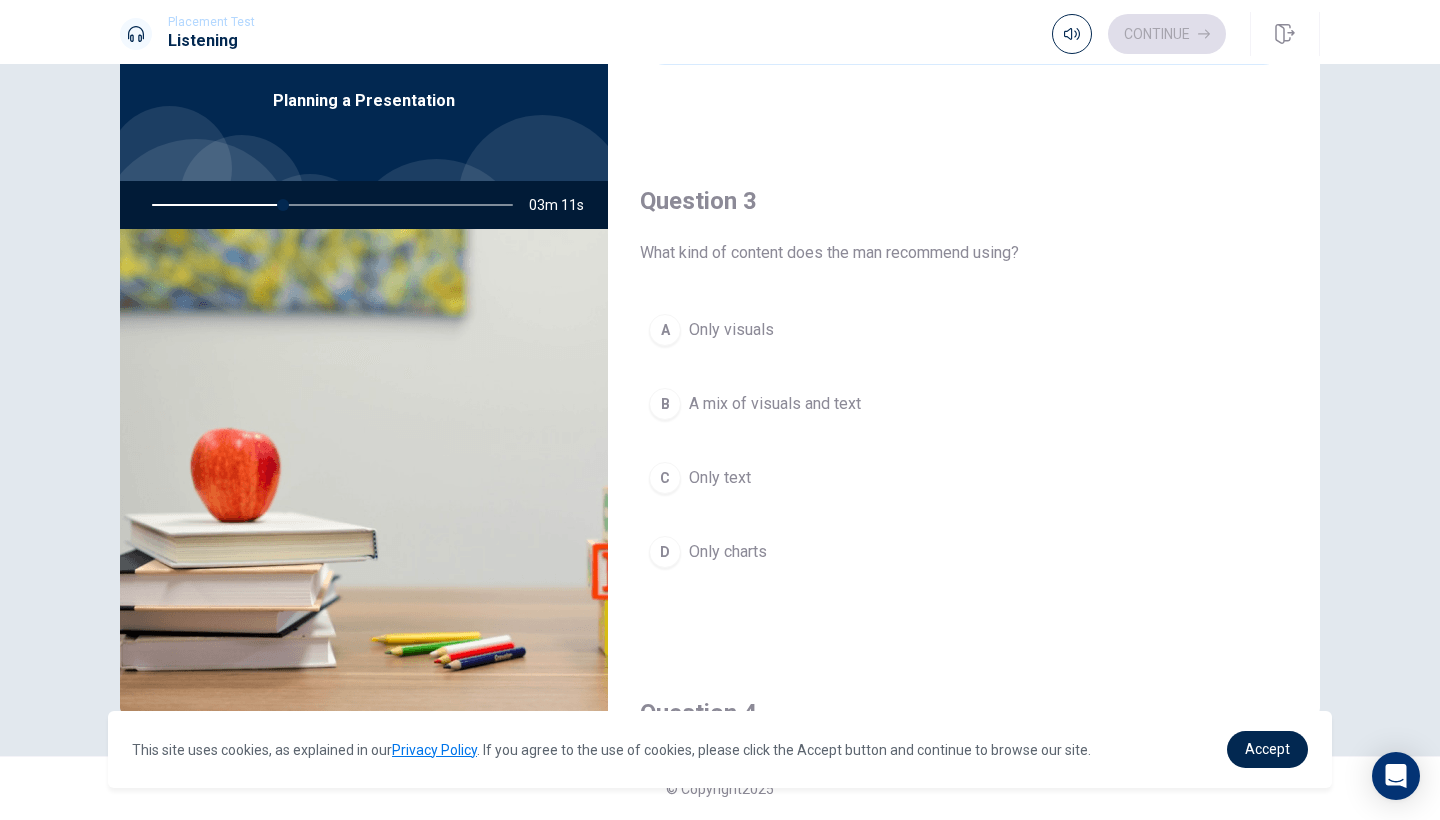 scroll, scrollTop: 924, scrollLeft: 0, axis: vertical 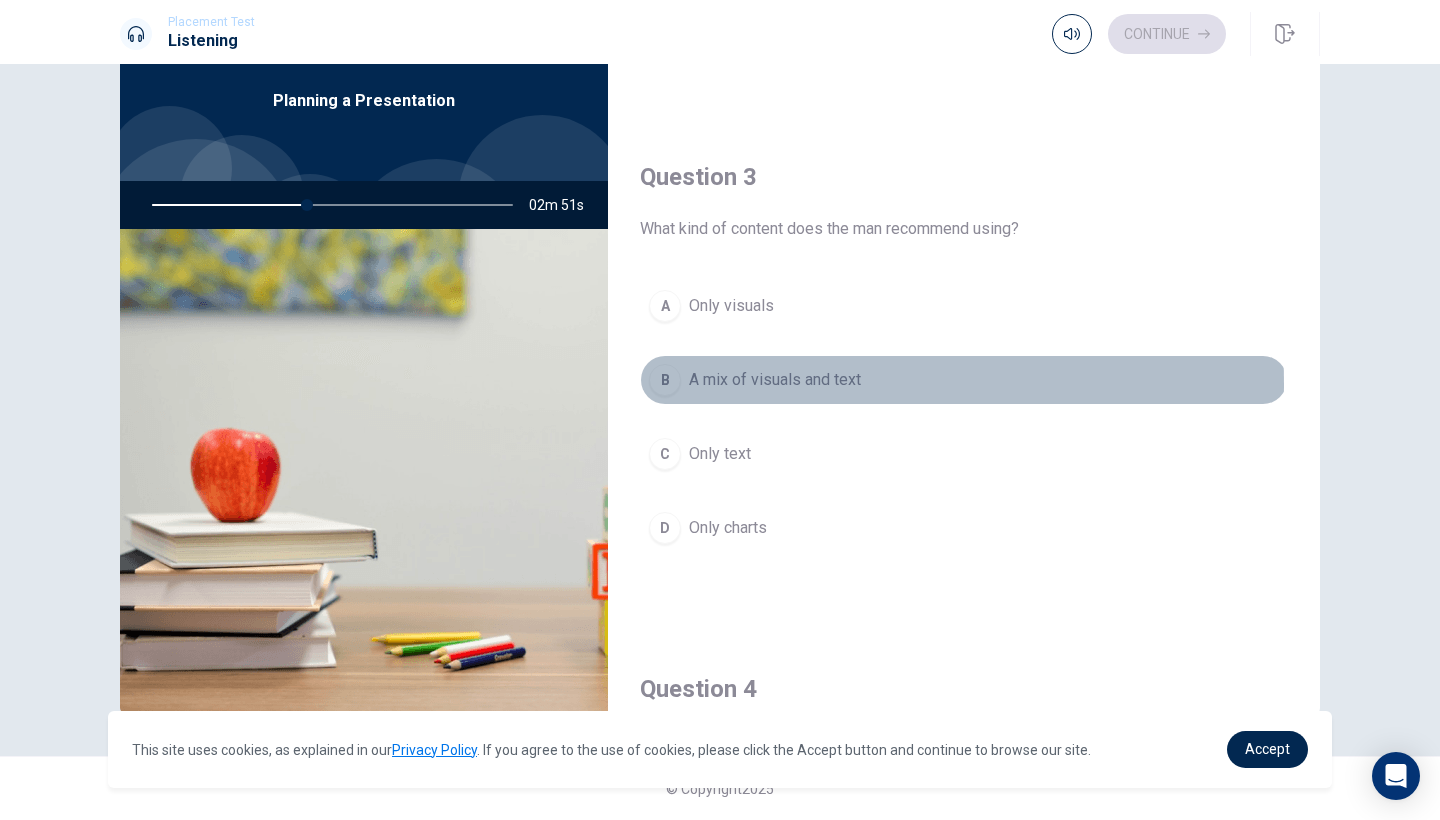 click on "B" at bounding box center [665, 380] 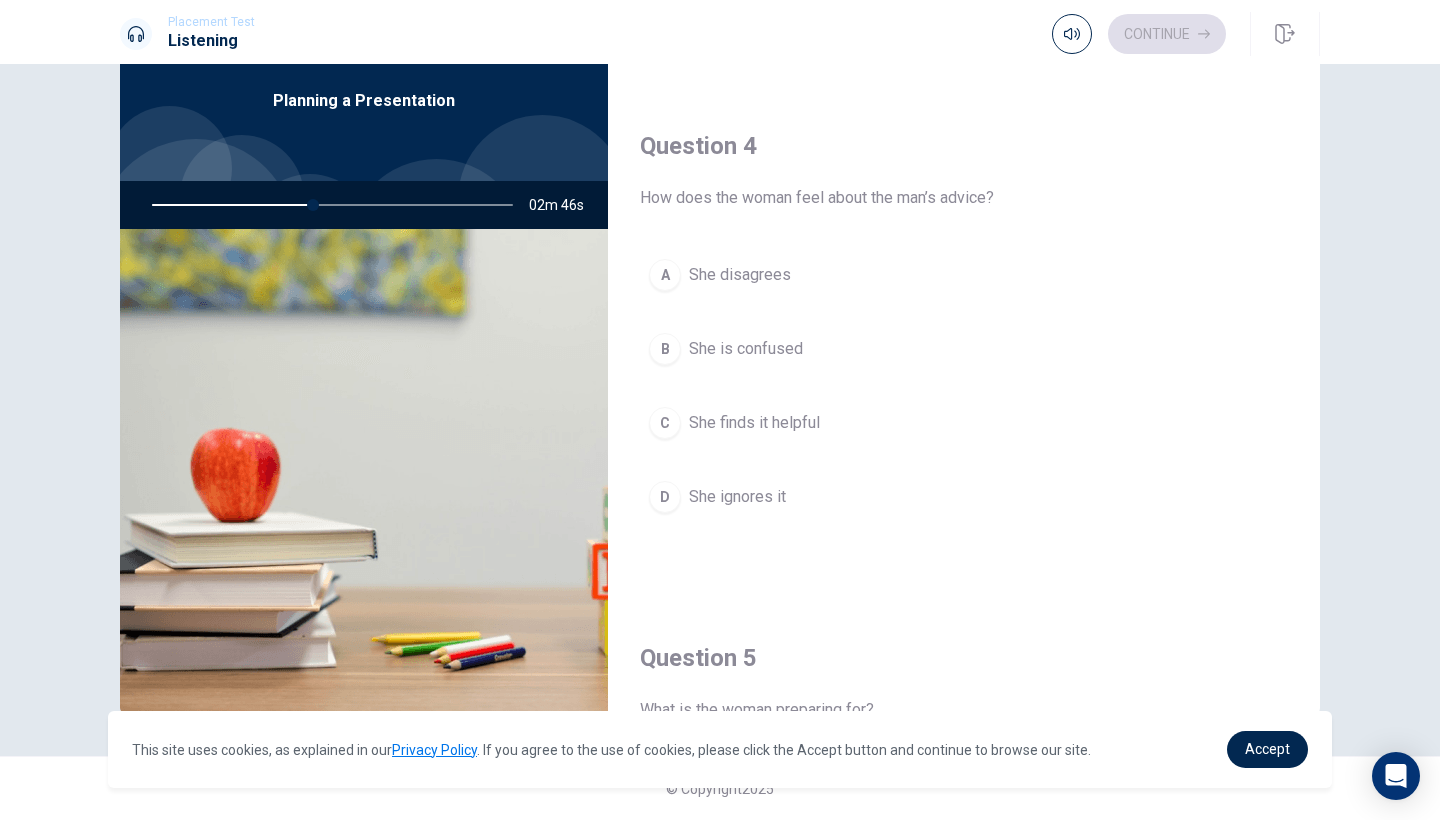 scroll, scrollTop: 1476, scrollLeft: 0, axis: vertical 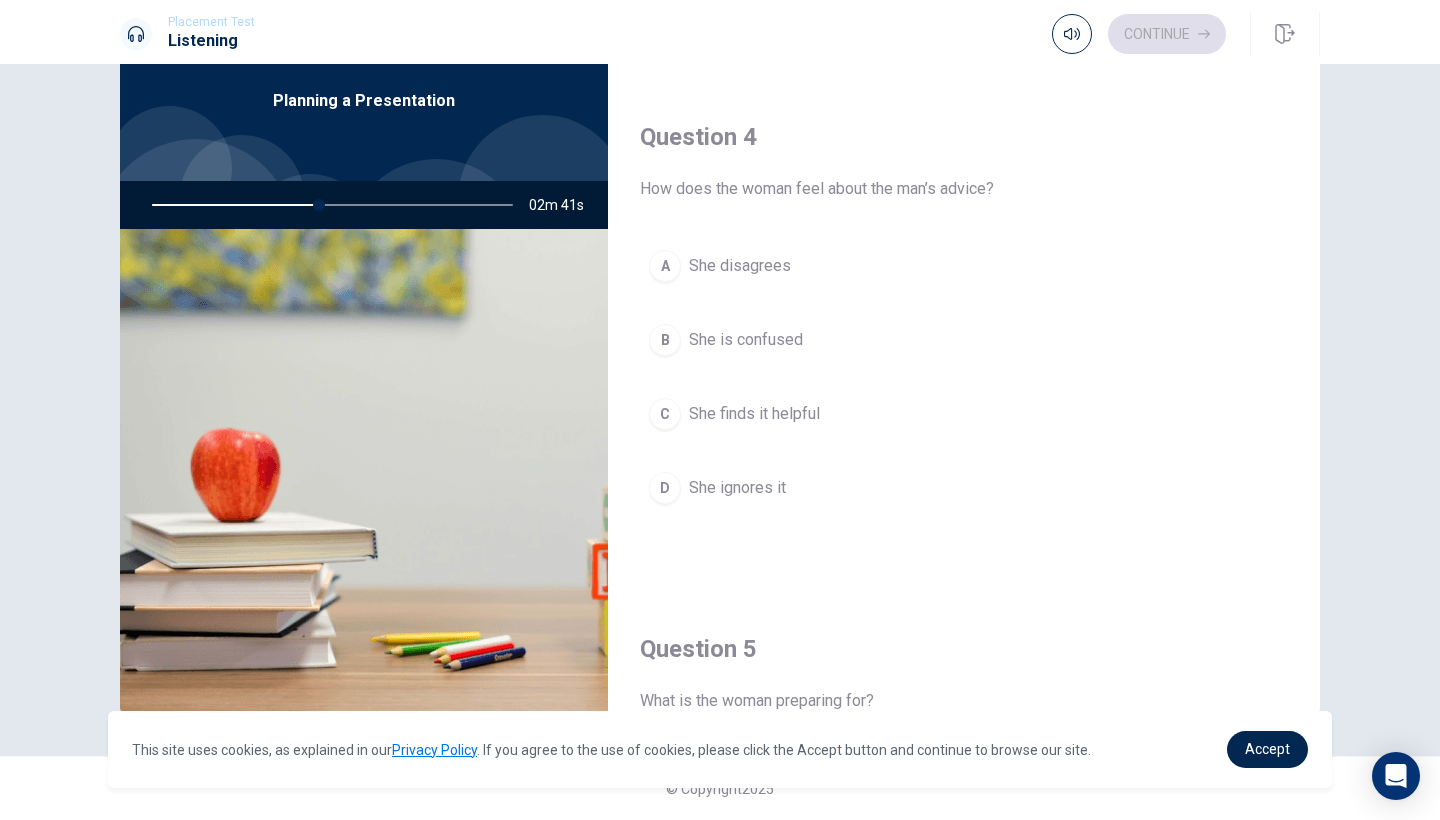 click on "C" at bounding box center (665, 414) 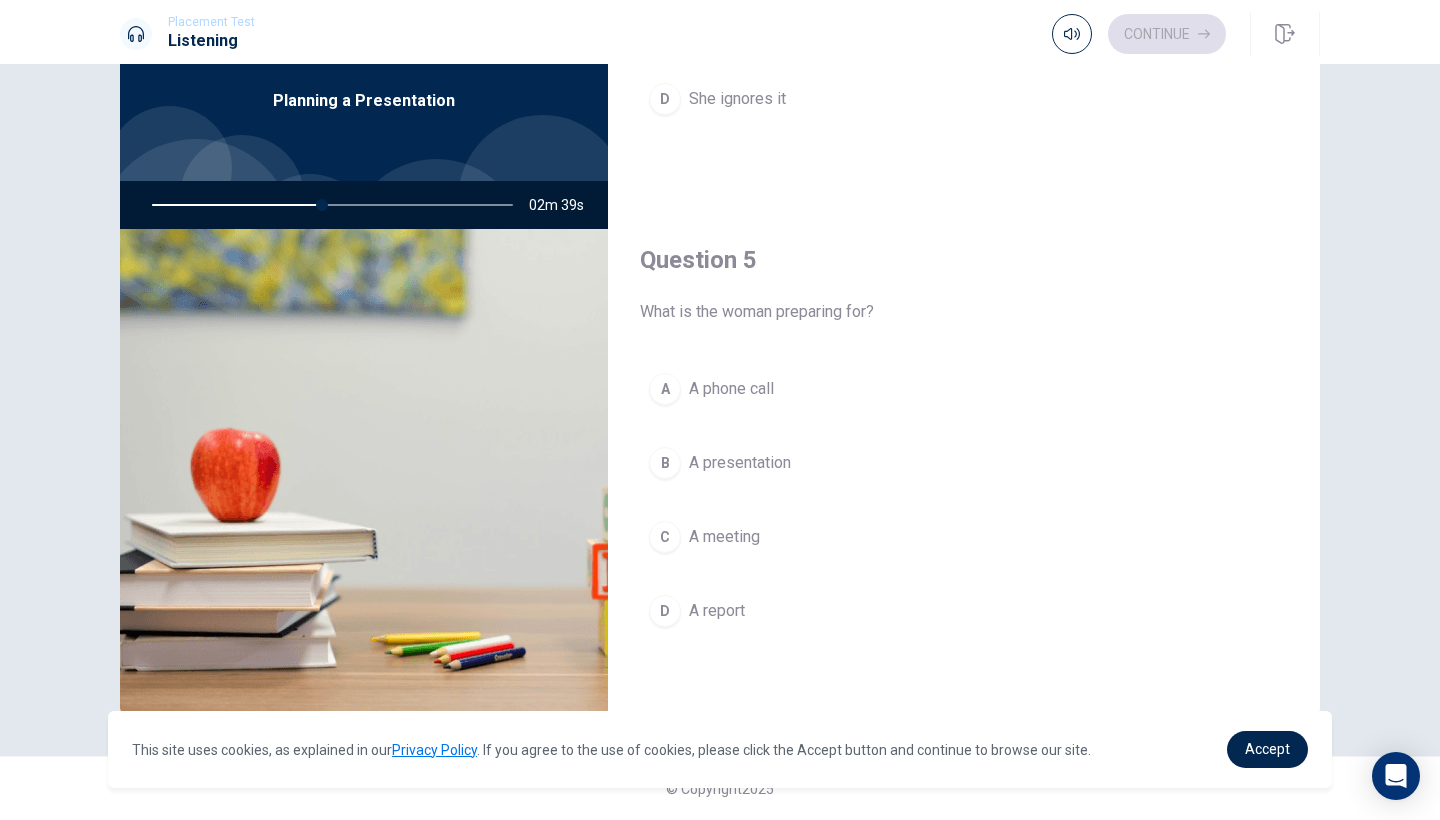 scroll, scrollTop: 1865, scrollLeft: 0, axis: vertical 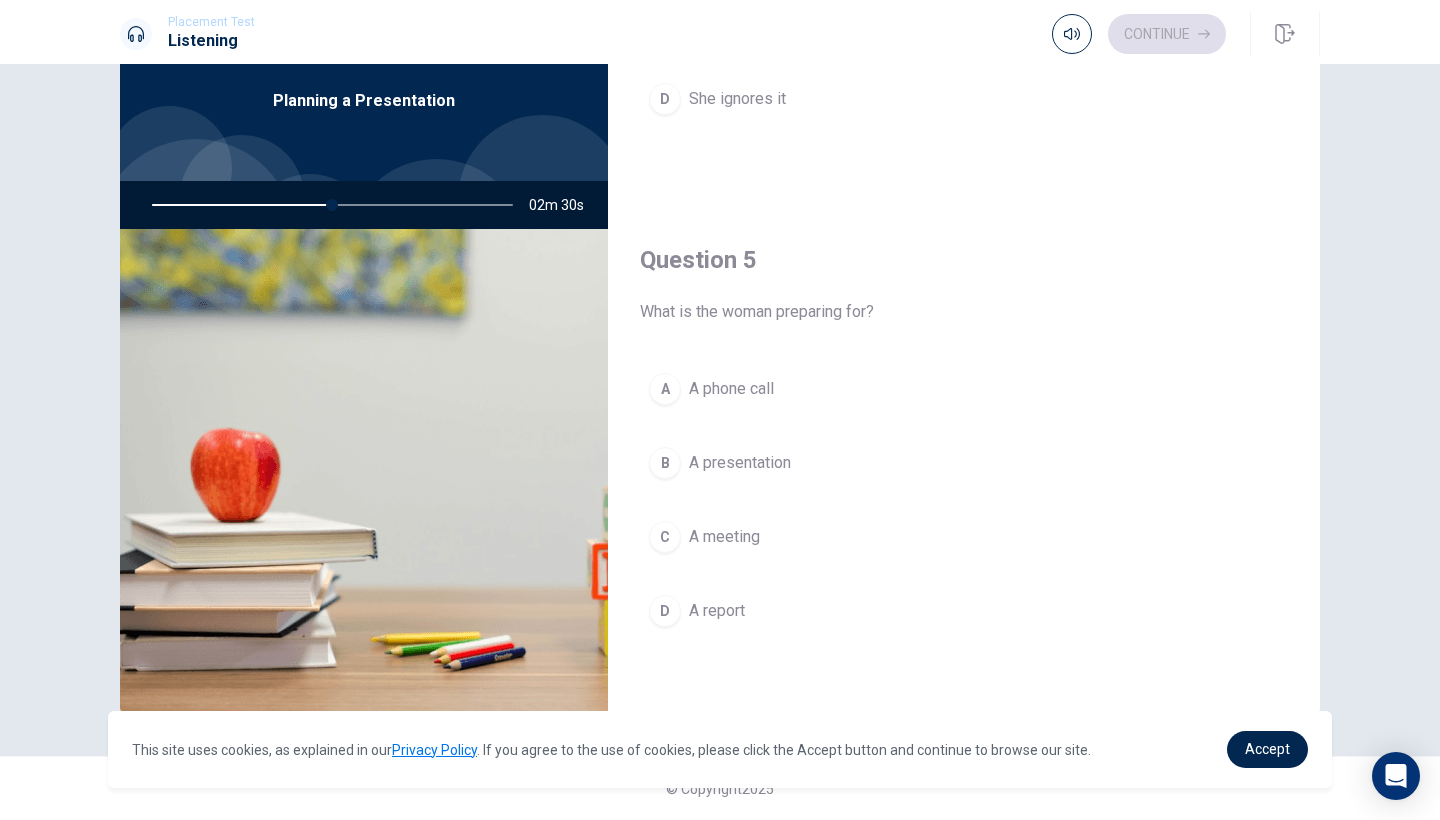 click on "B" at bounding box center [665, 463] 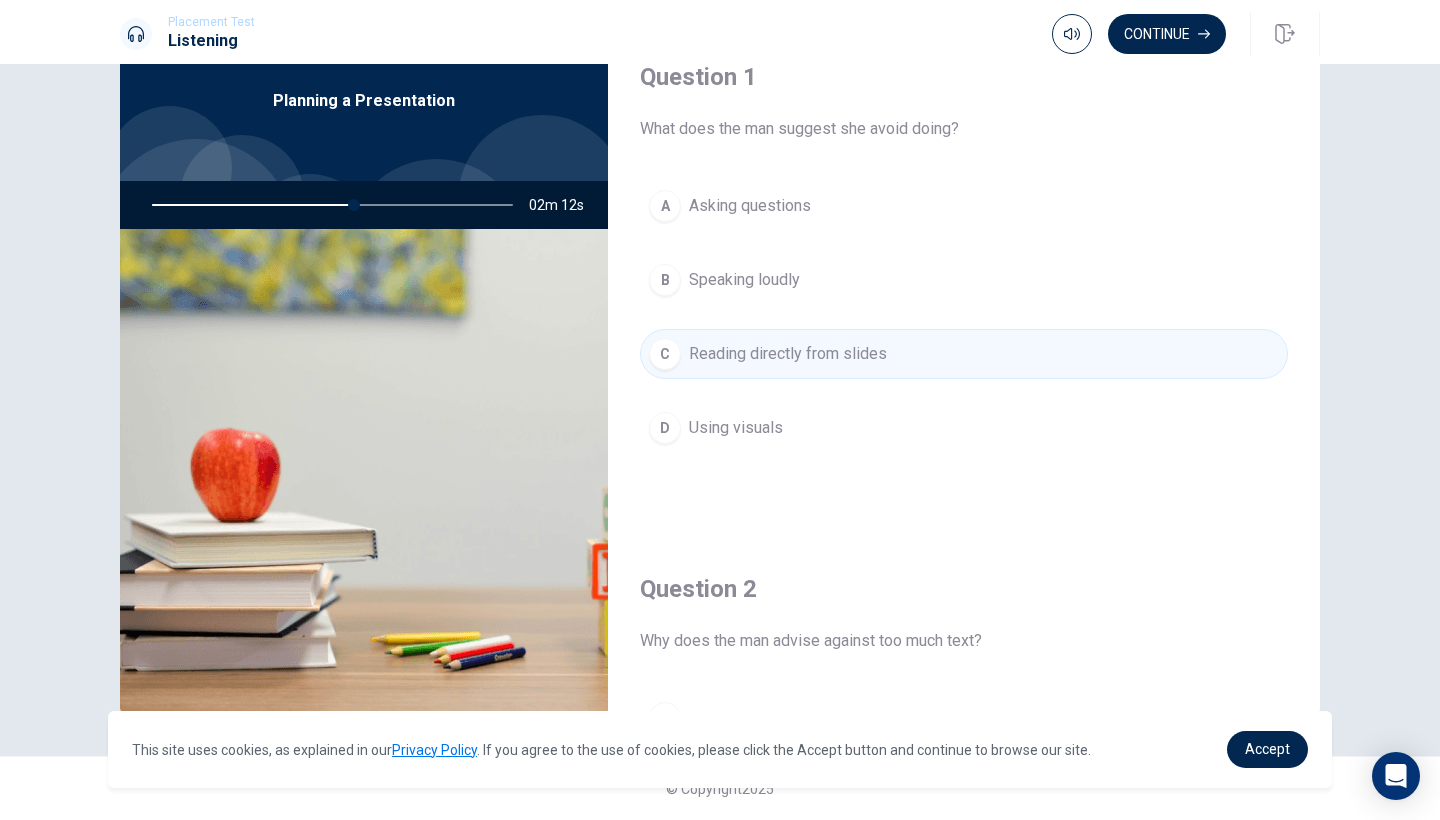 scroll, scrollTop: 0, scrollLeft: 0, axis: both 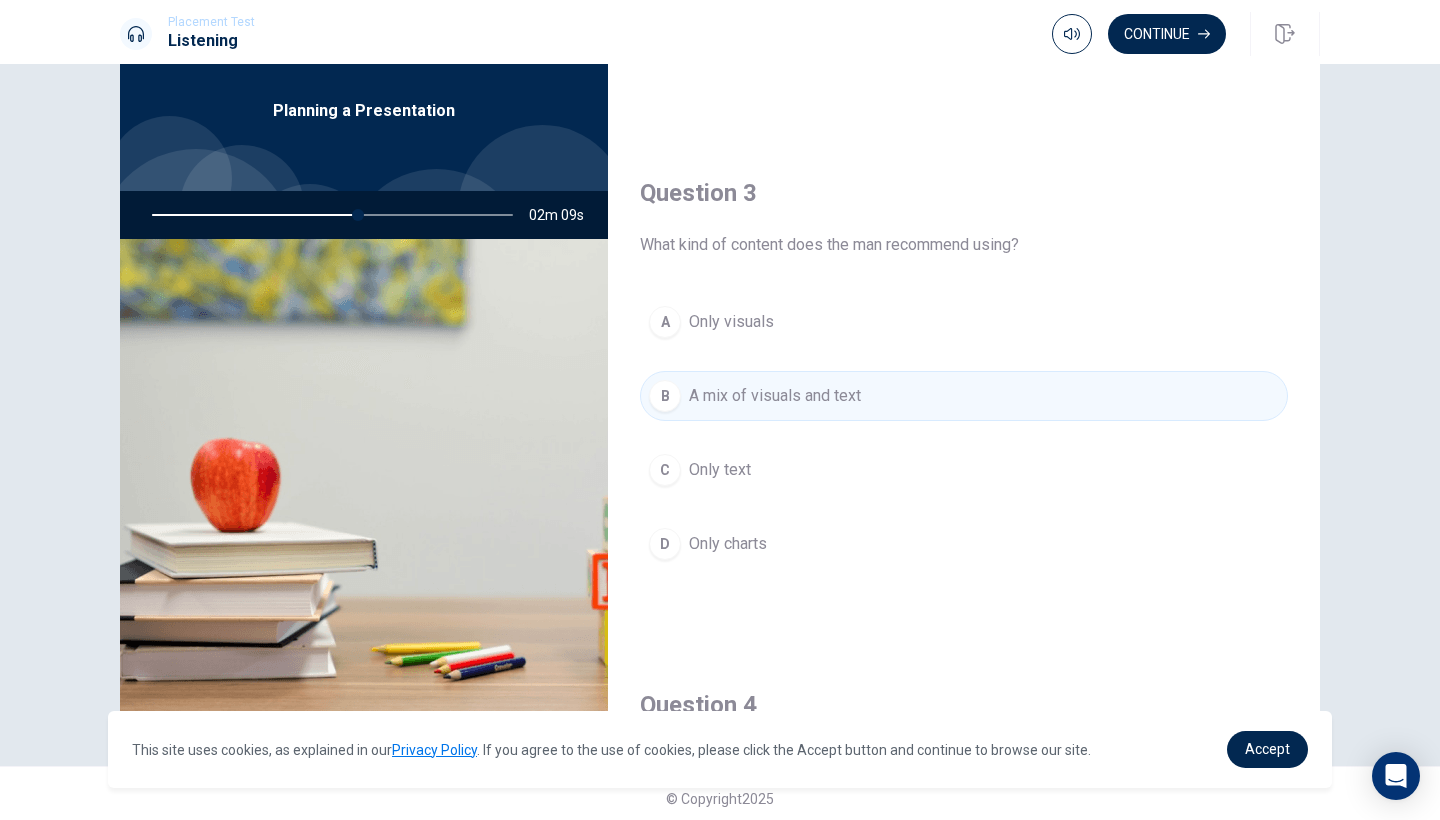 click at bounding box center [328, 215] 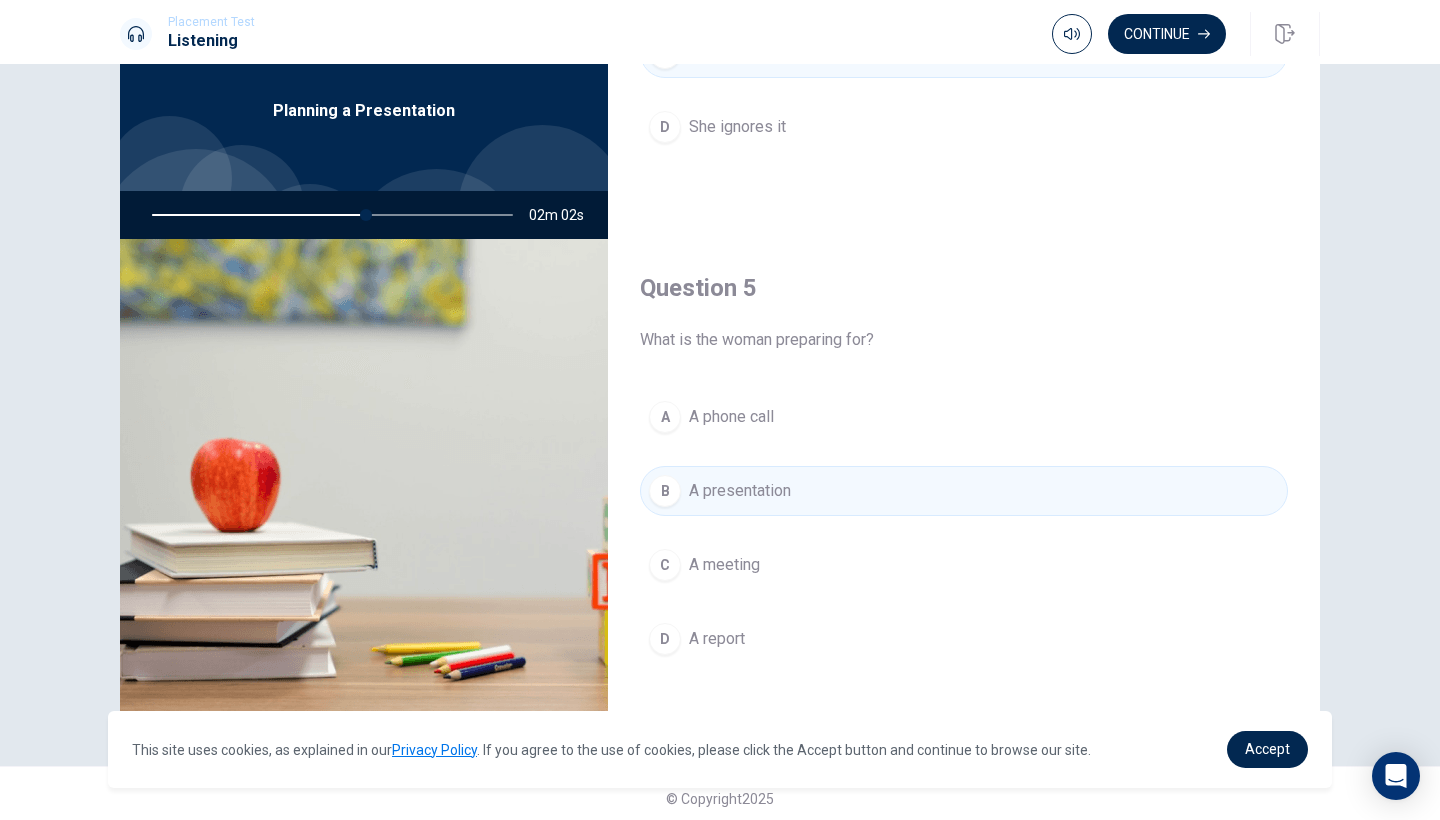 scroll, scrollTop: 1863, scrollLeft: 0, axis: vertical 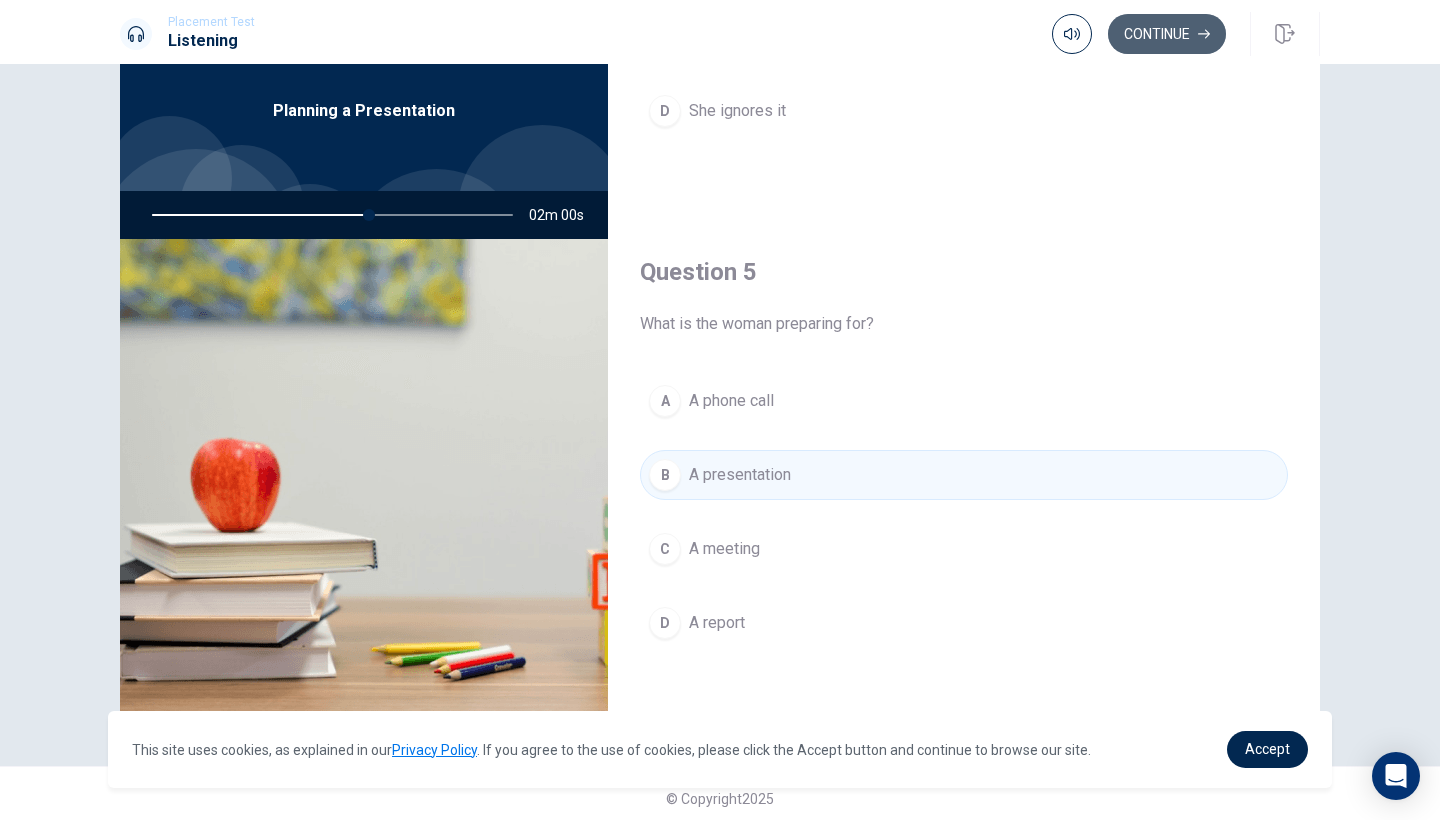 click on "Continue" at bounding box center [1167, 34] 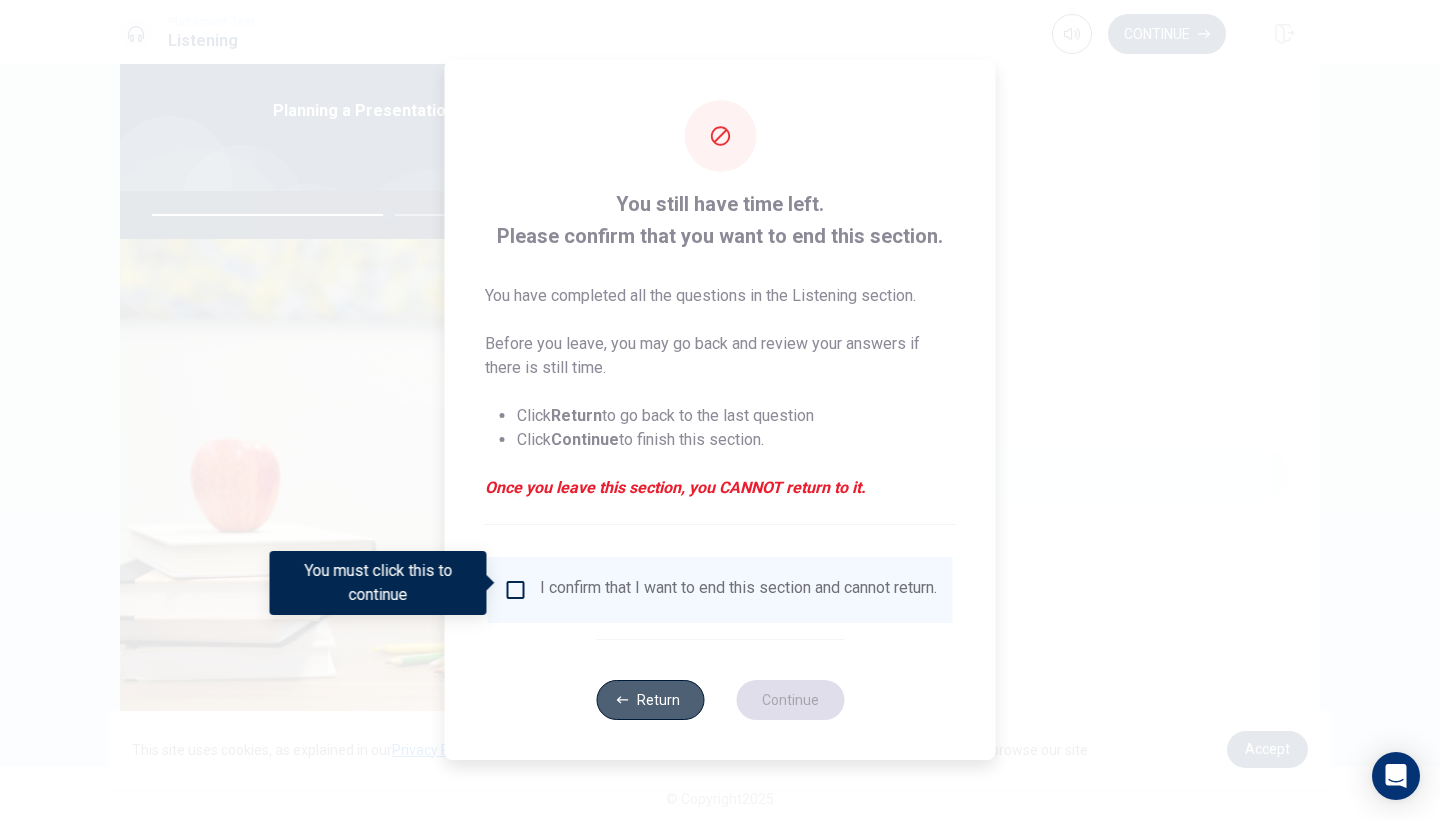 click on "Return" at bounding box center (650, 700) 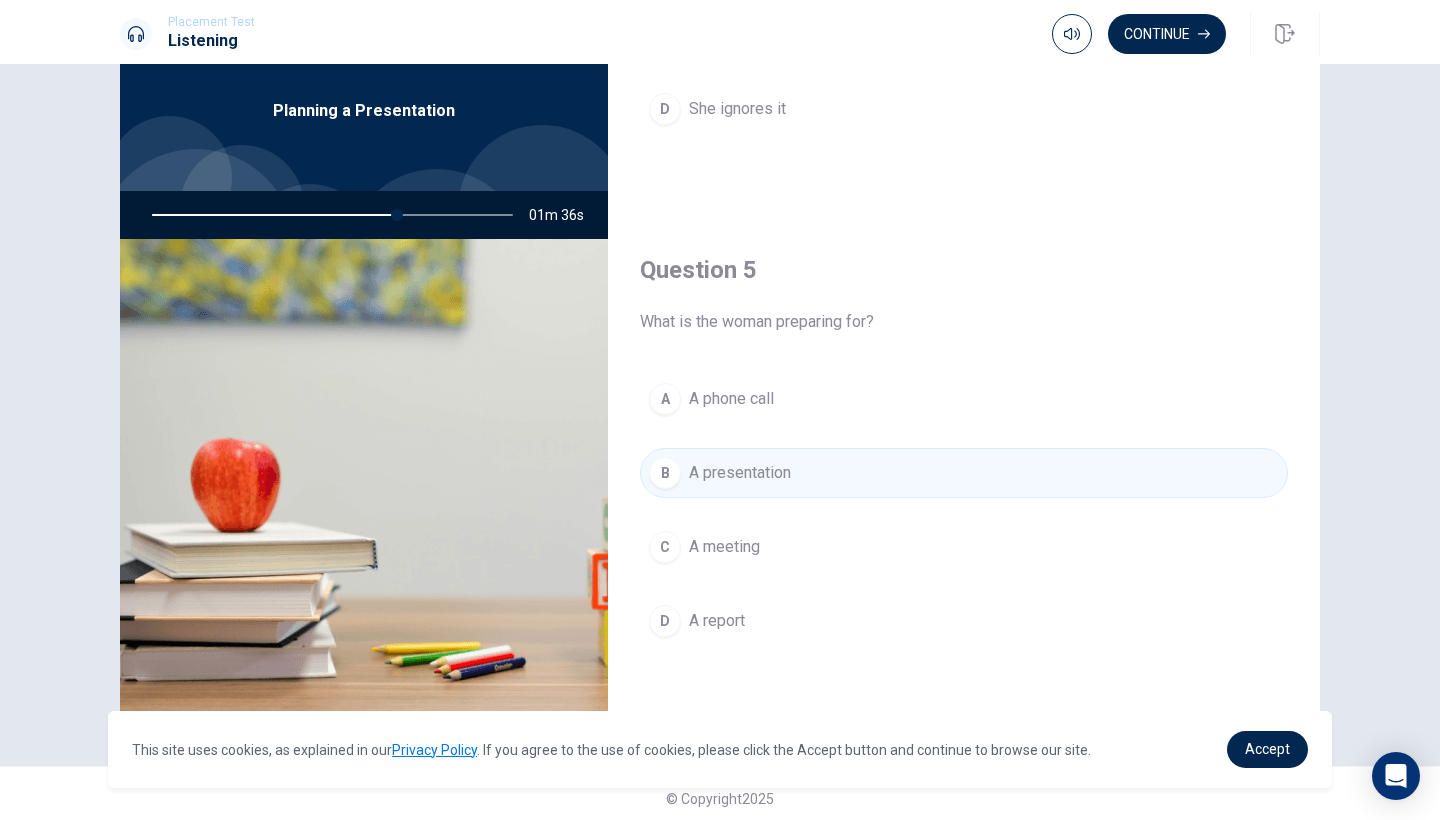 scroll, scrollTop: 1865, scrollLeft: 0, axis: vertical 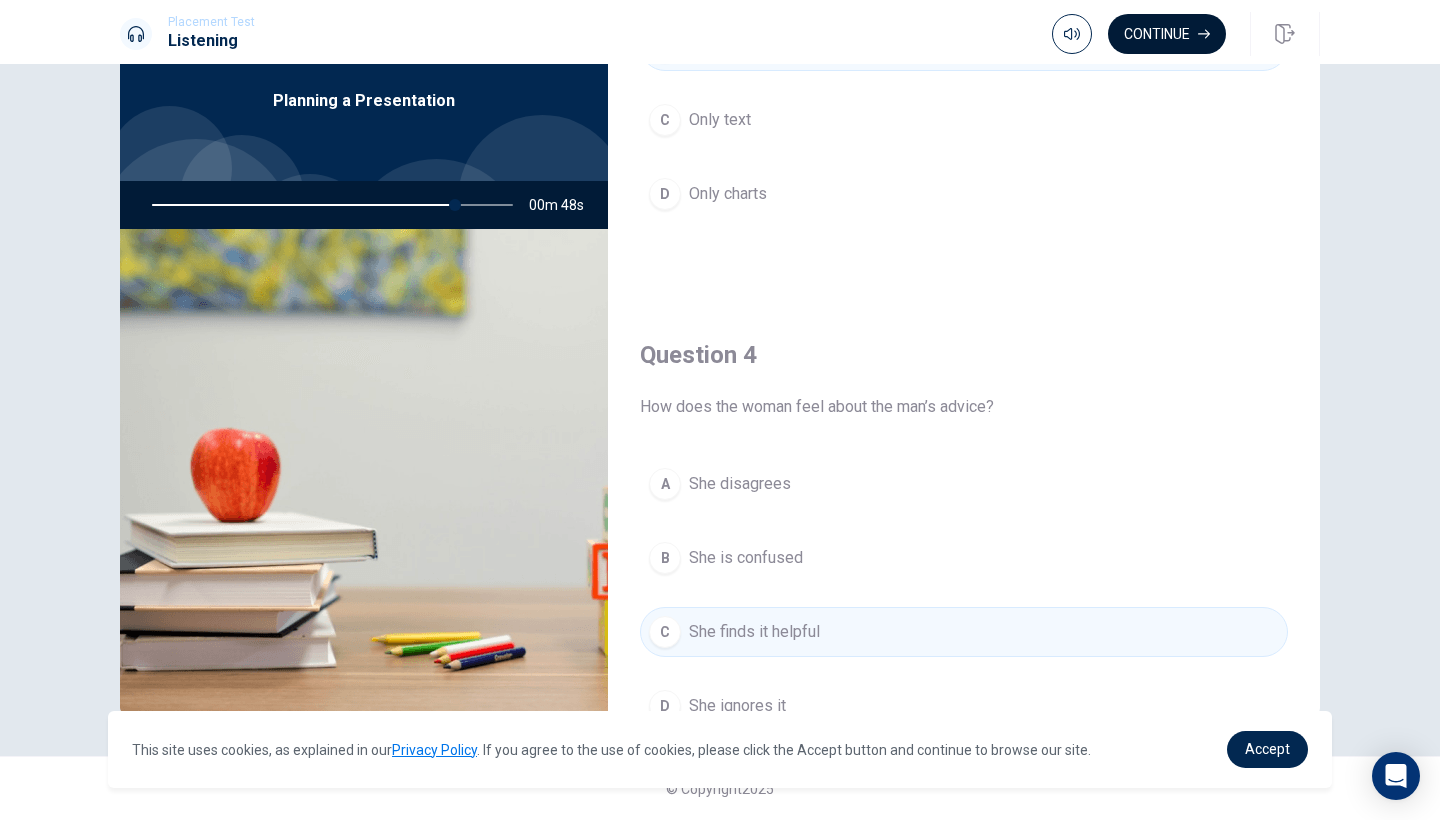 click on "Continue" at bounding box center (1167, 34) 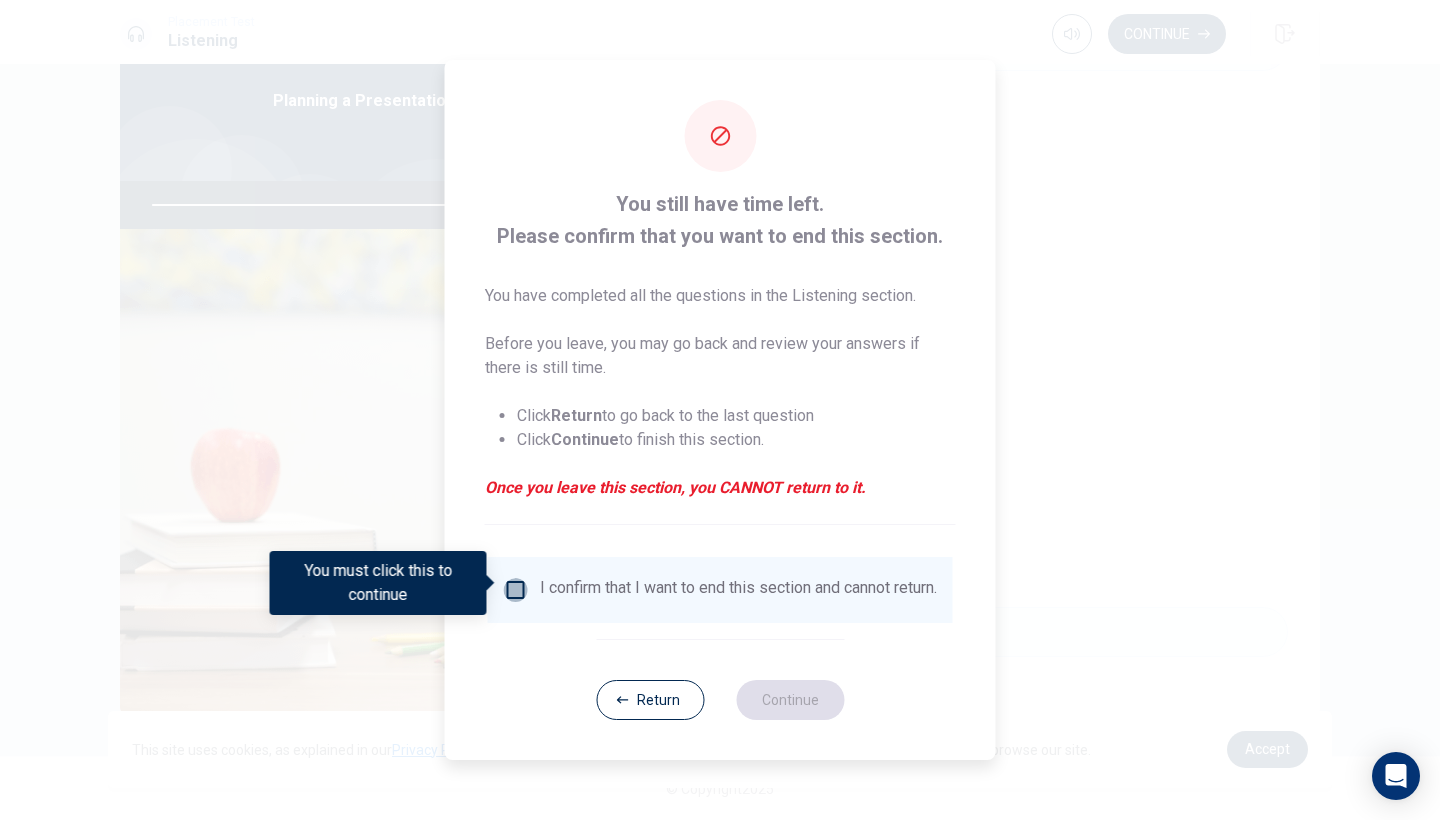 click at bounding box center (516, 590) 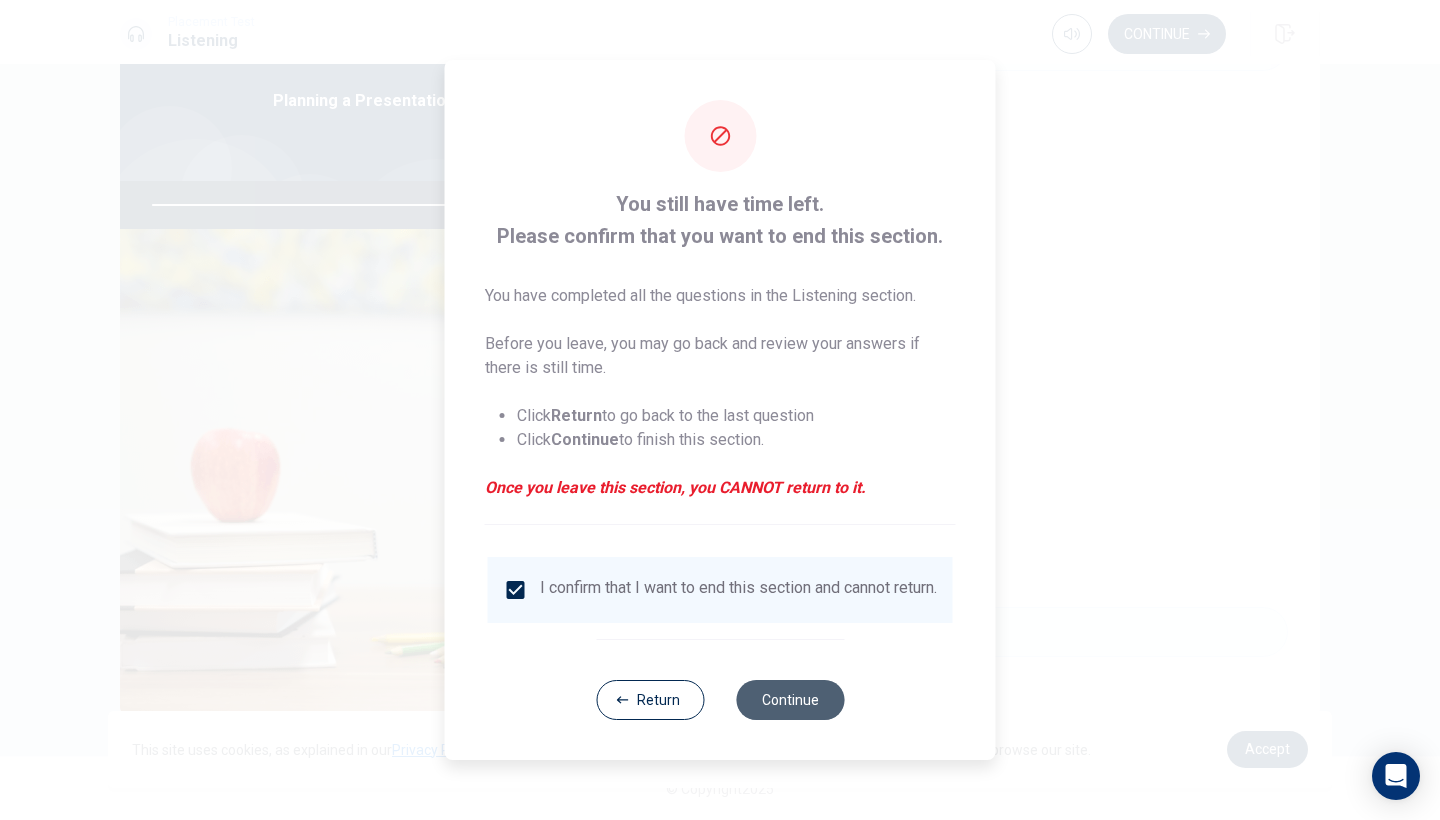click on "Continue" at bounding box center (790, 700) 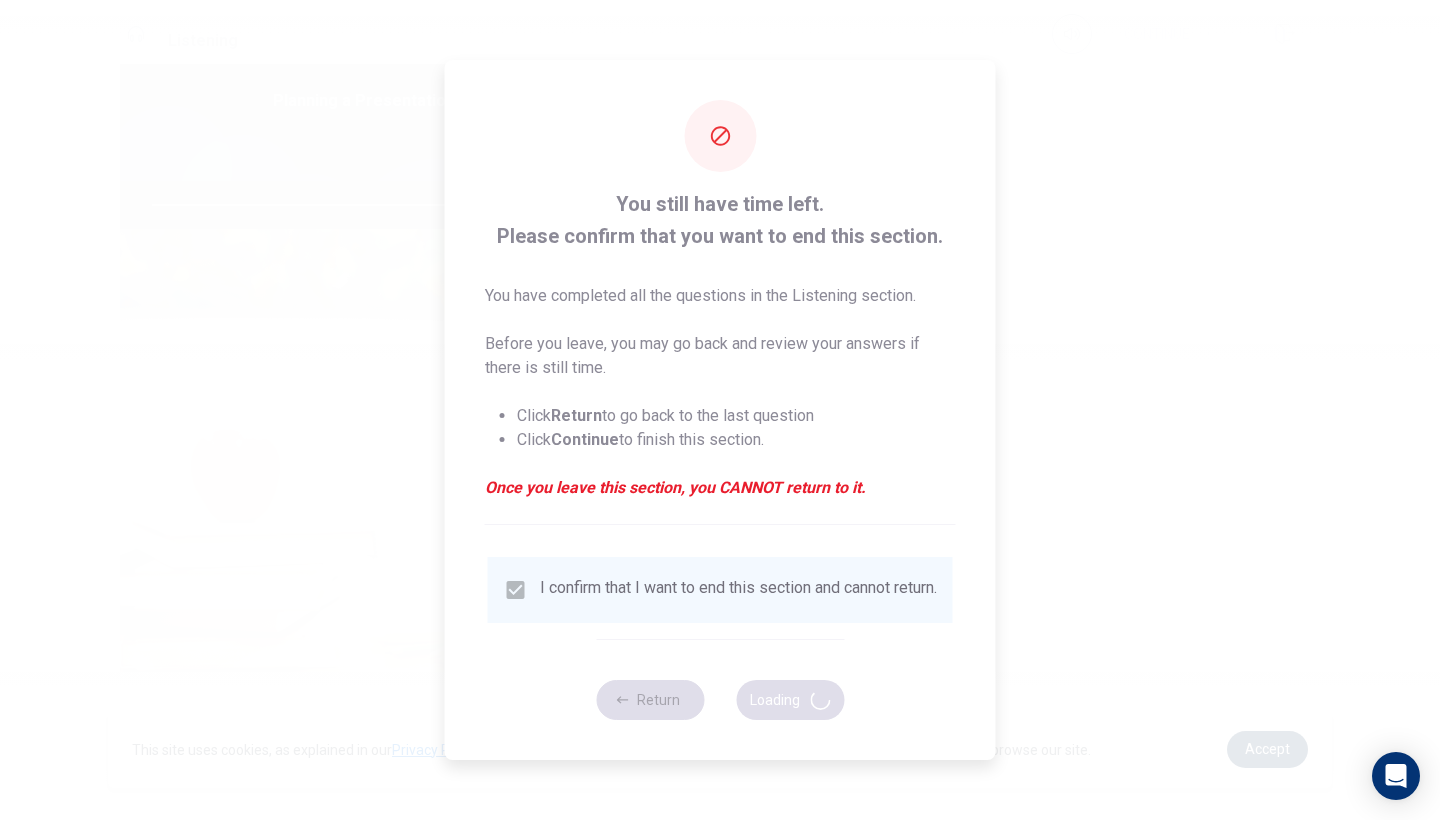 type on "86" 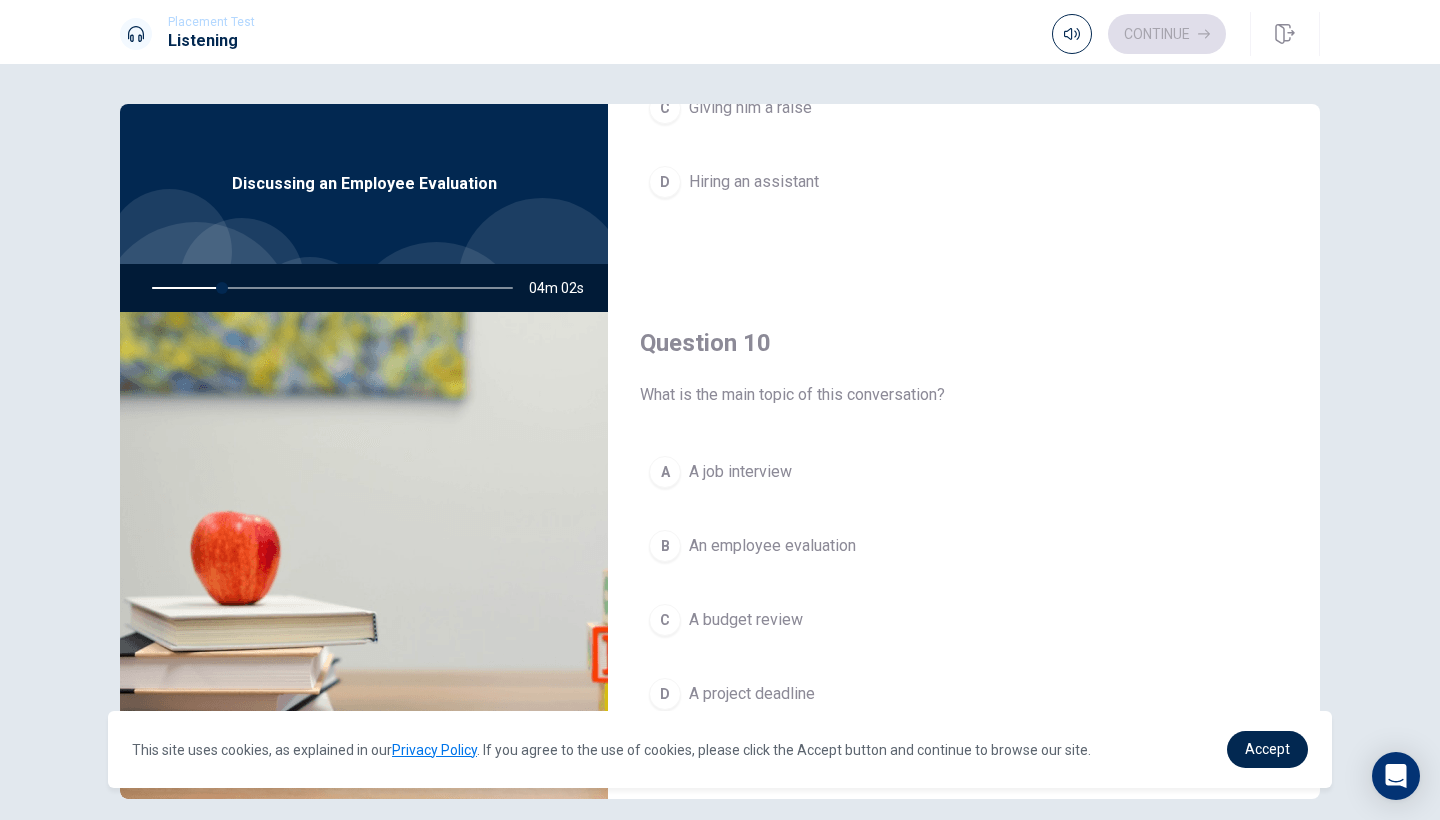 scroll, scrollTop: 1865, scrollLeft: 0, axis: vertical 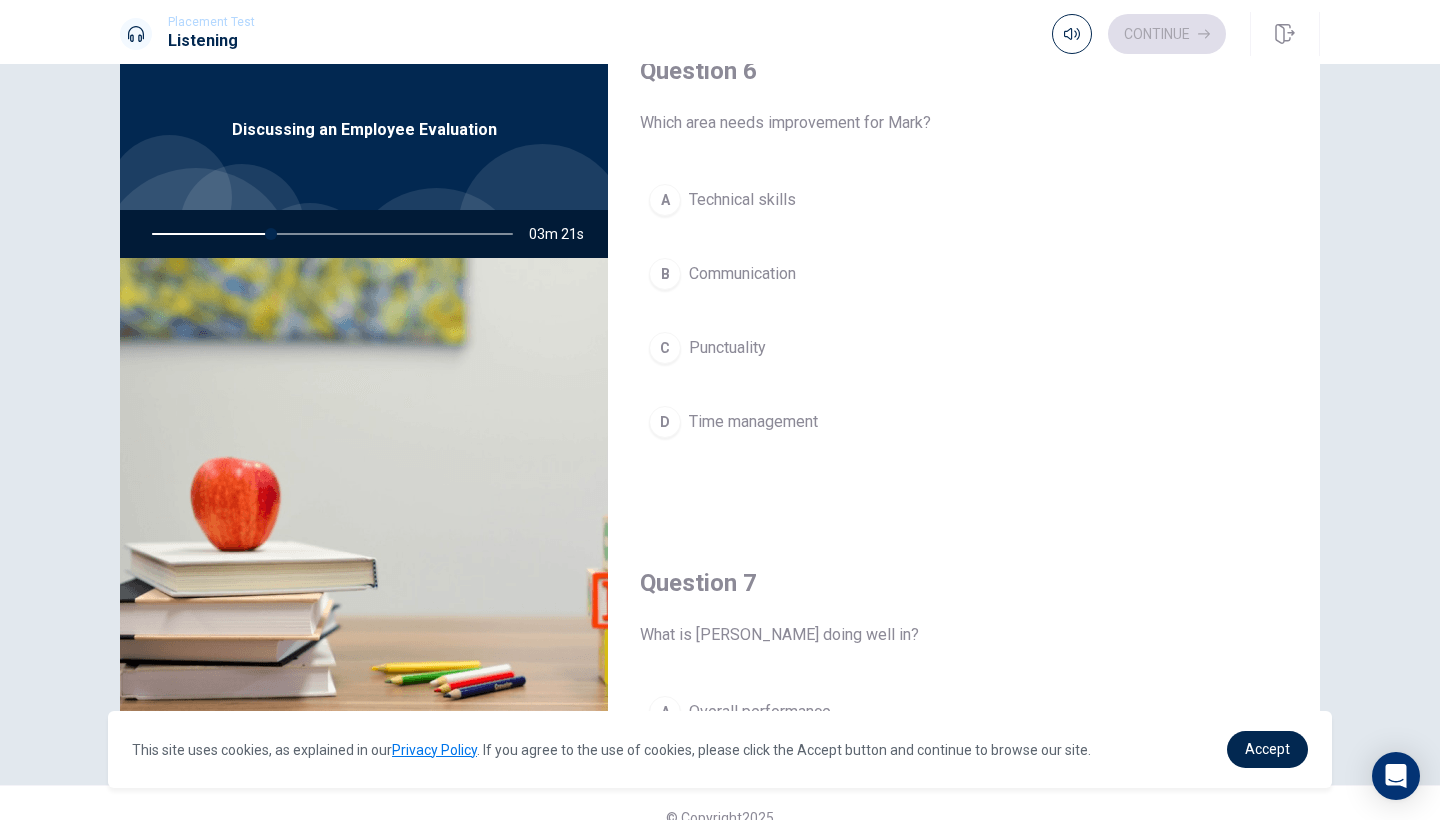 click on "D" at bounding box center [665, 422] 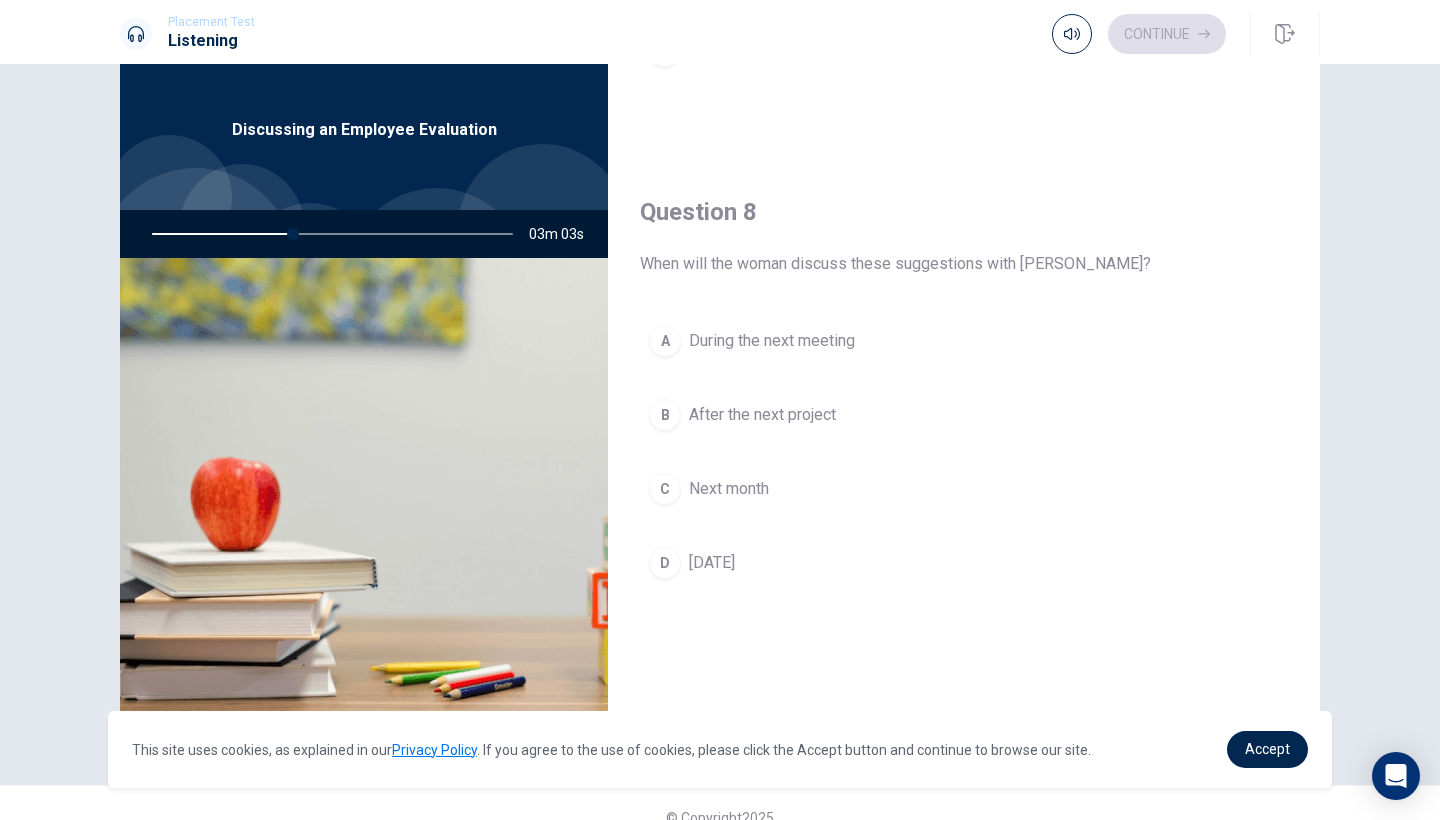 scroll, scrollTop: 919, scrollLeft: 0, axis: vertical 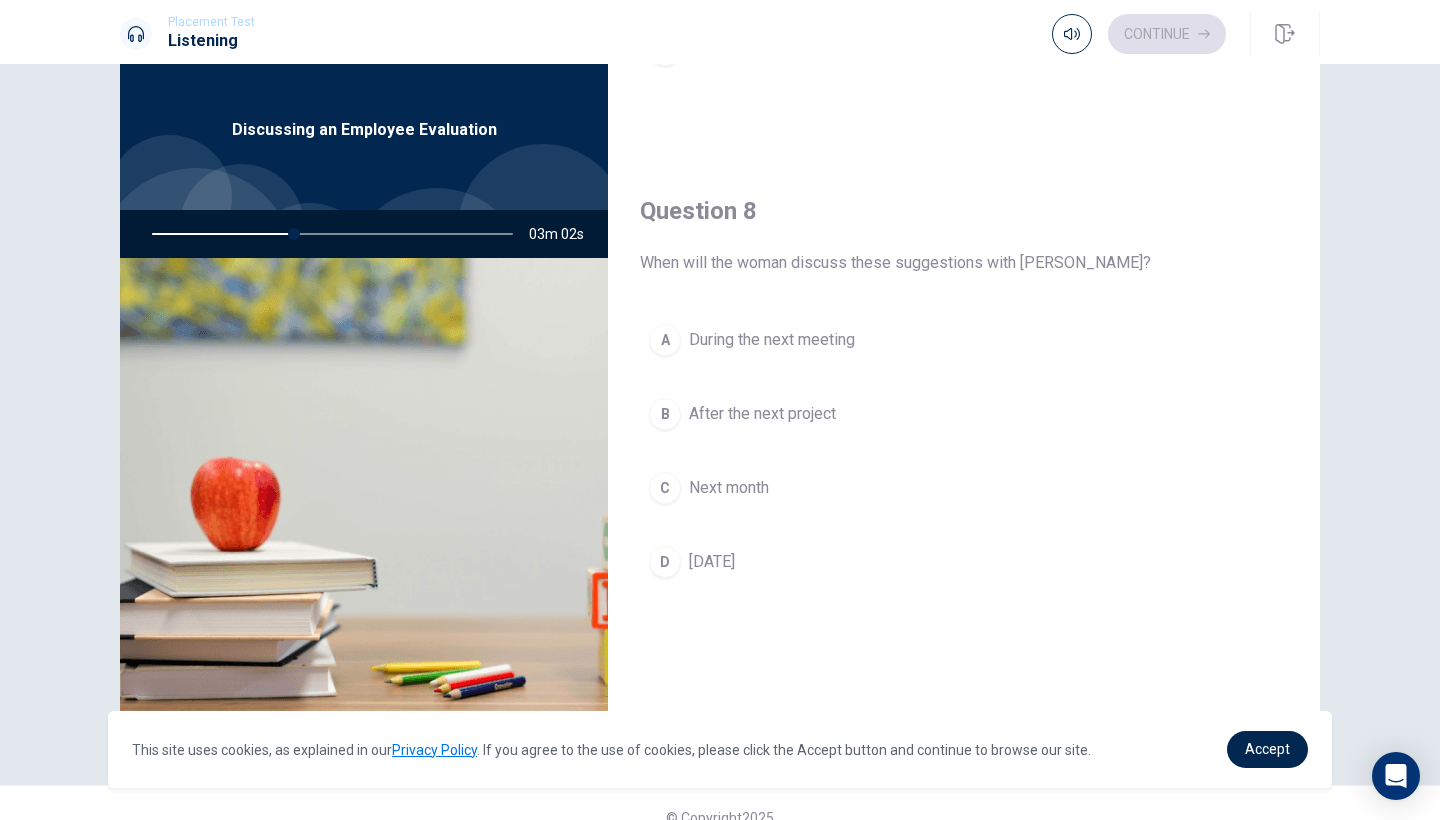click on "A" at bounding box center [665, 340] 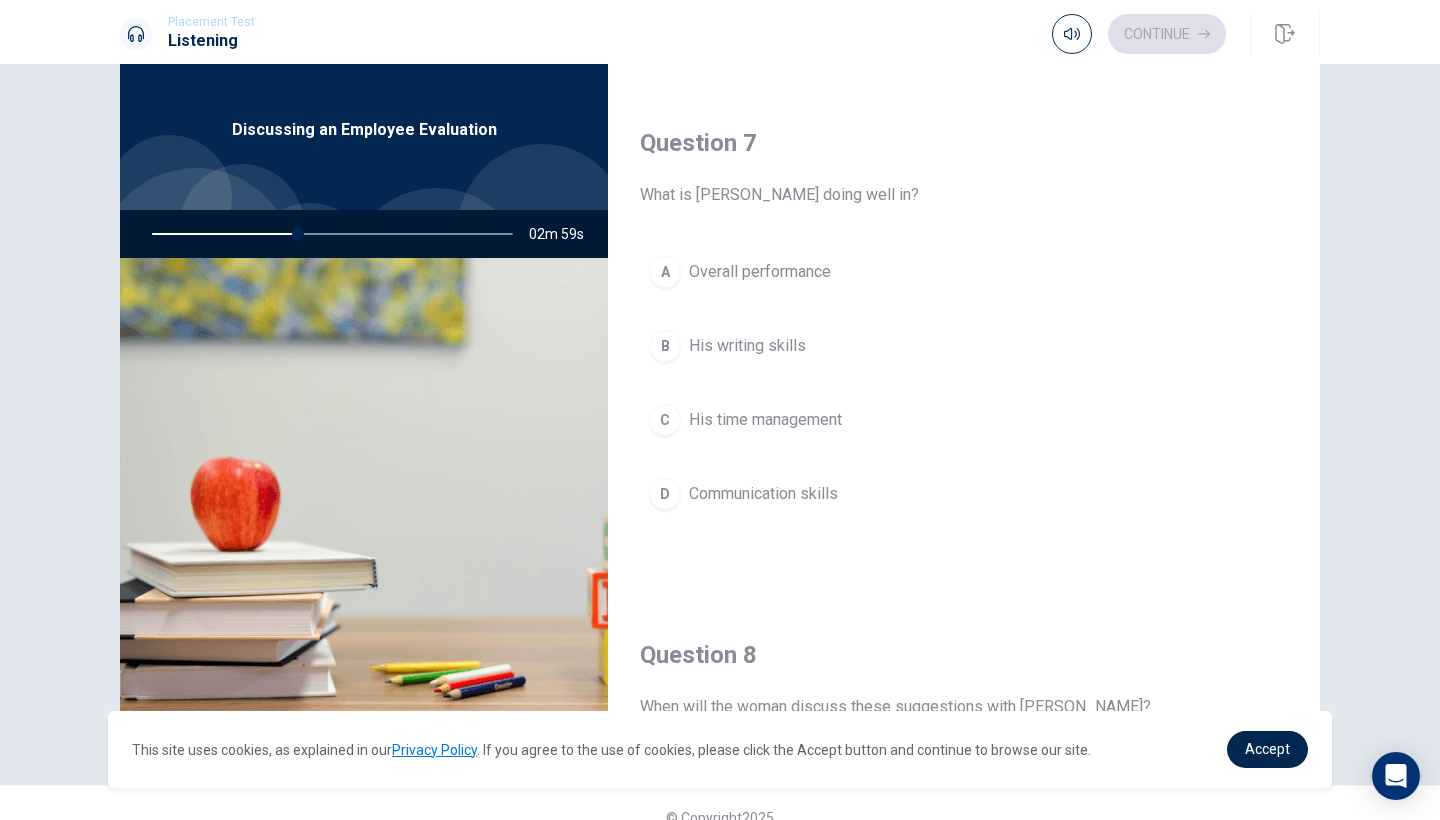 scroll, scrollTop: 480, scrollLeft: 0, axis: vertical 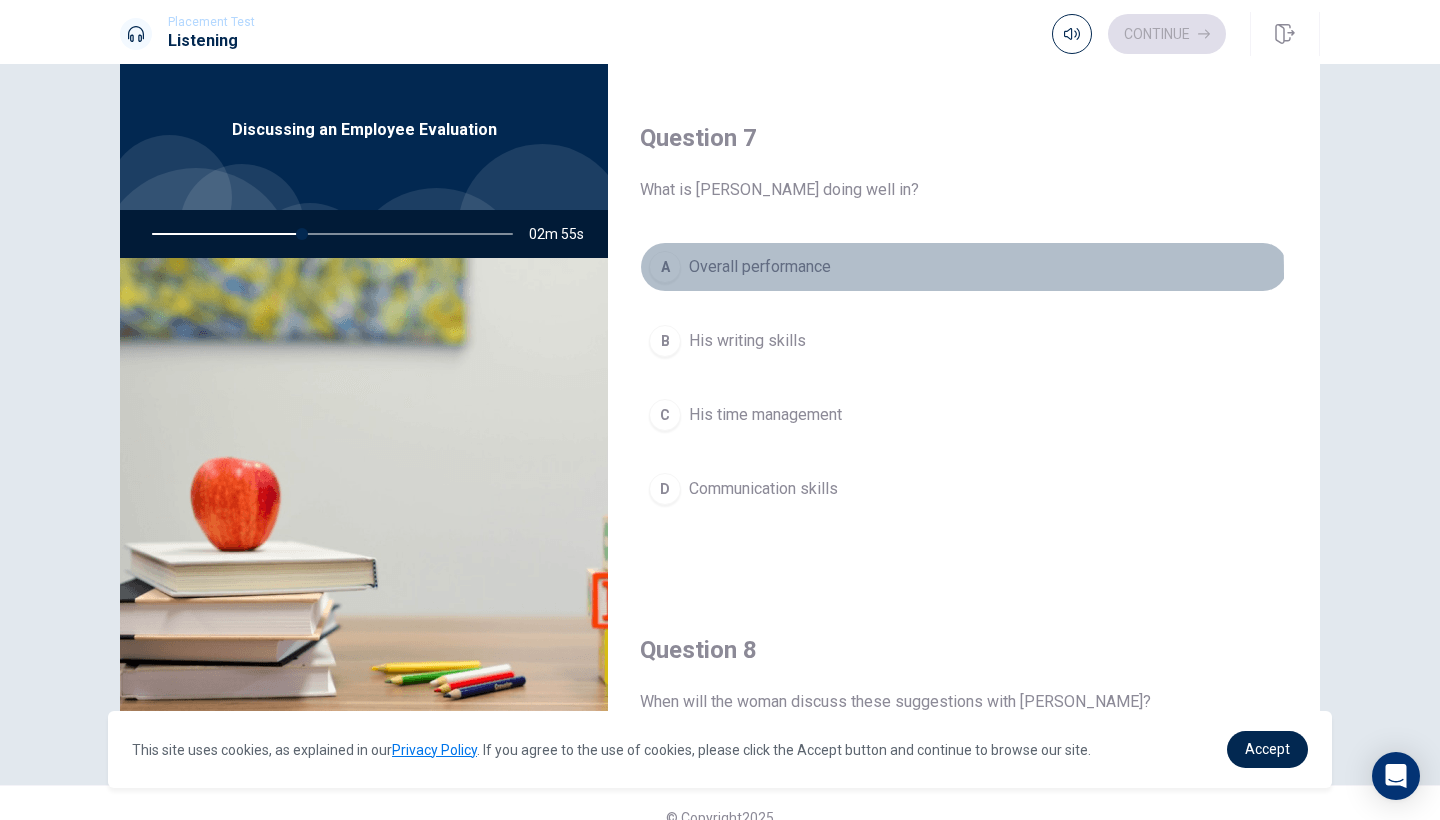 click on "A" at bounding box center [665, 267] 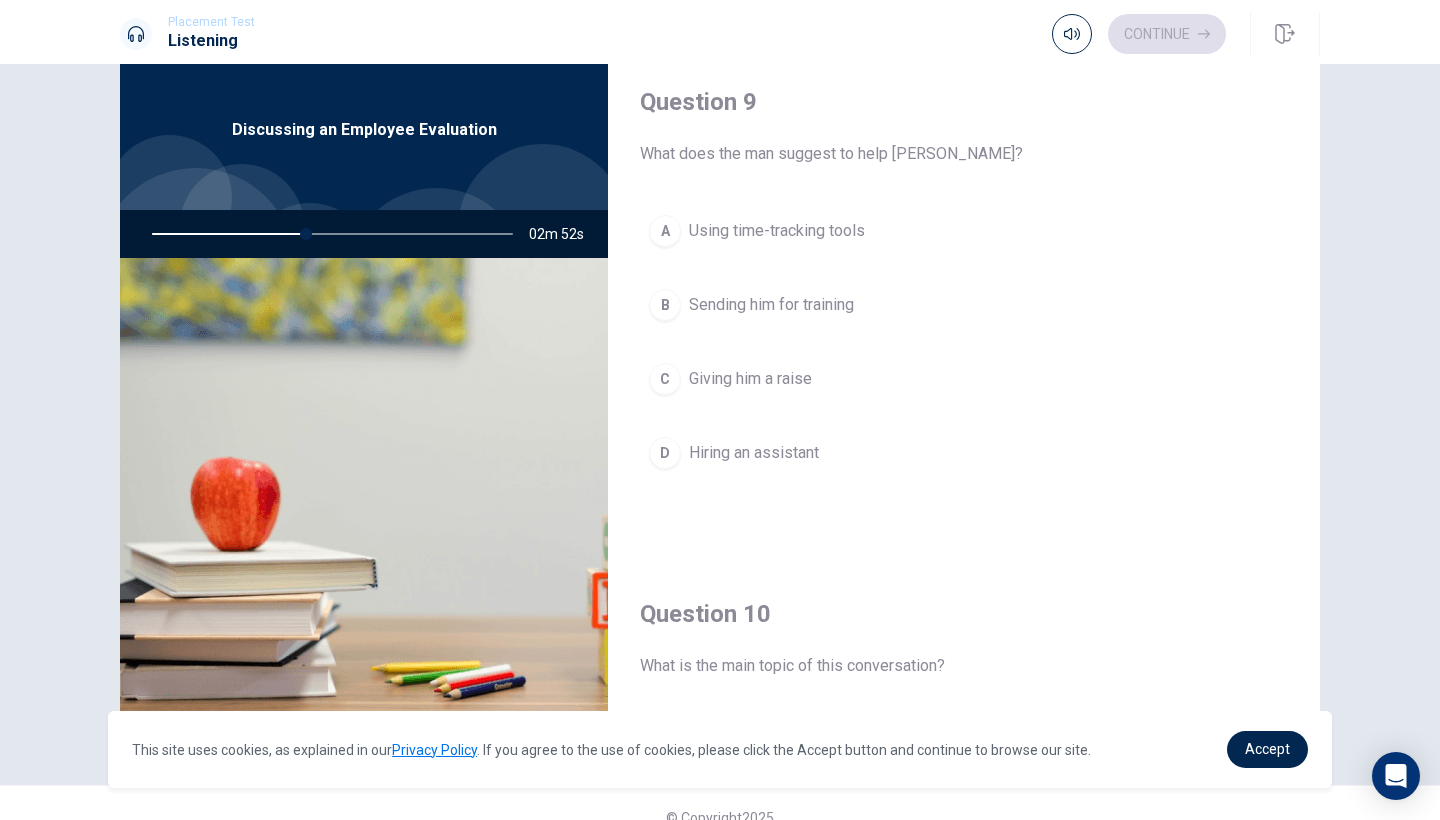 scroll, scrollTop: 1530, scrollLeft: 0, axis: vertical 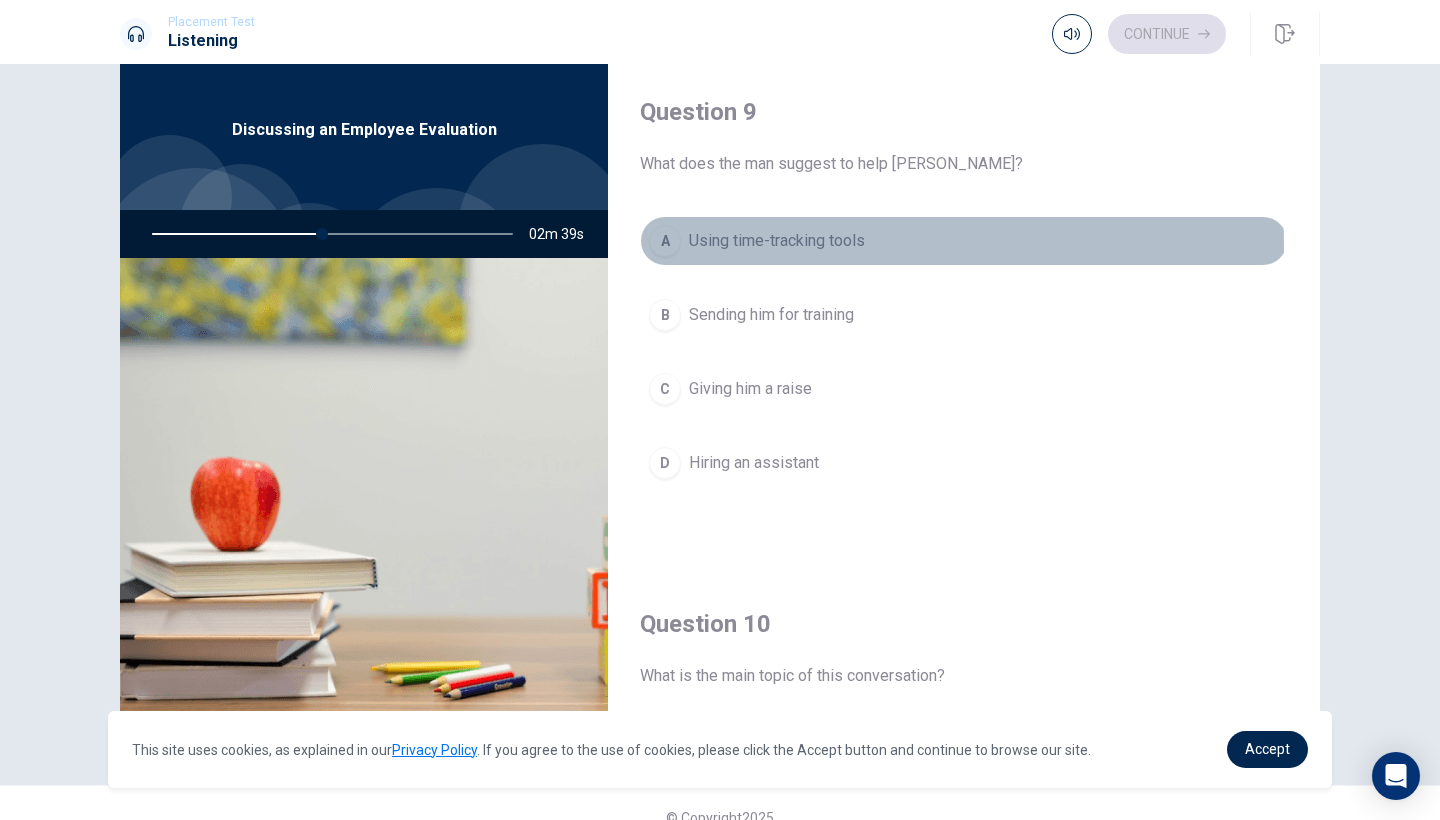 click on "A" at bounding box center [665, 241] 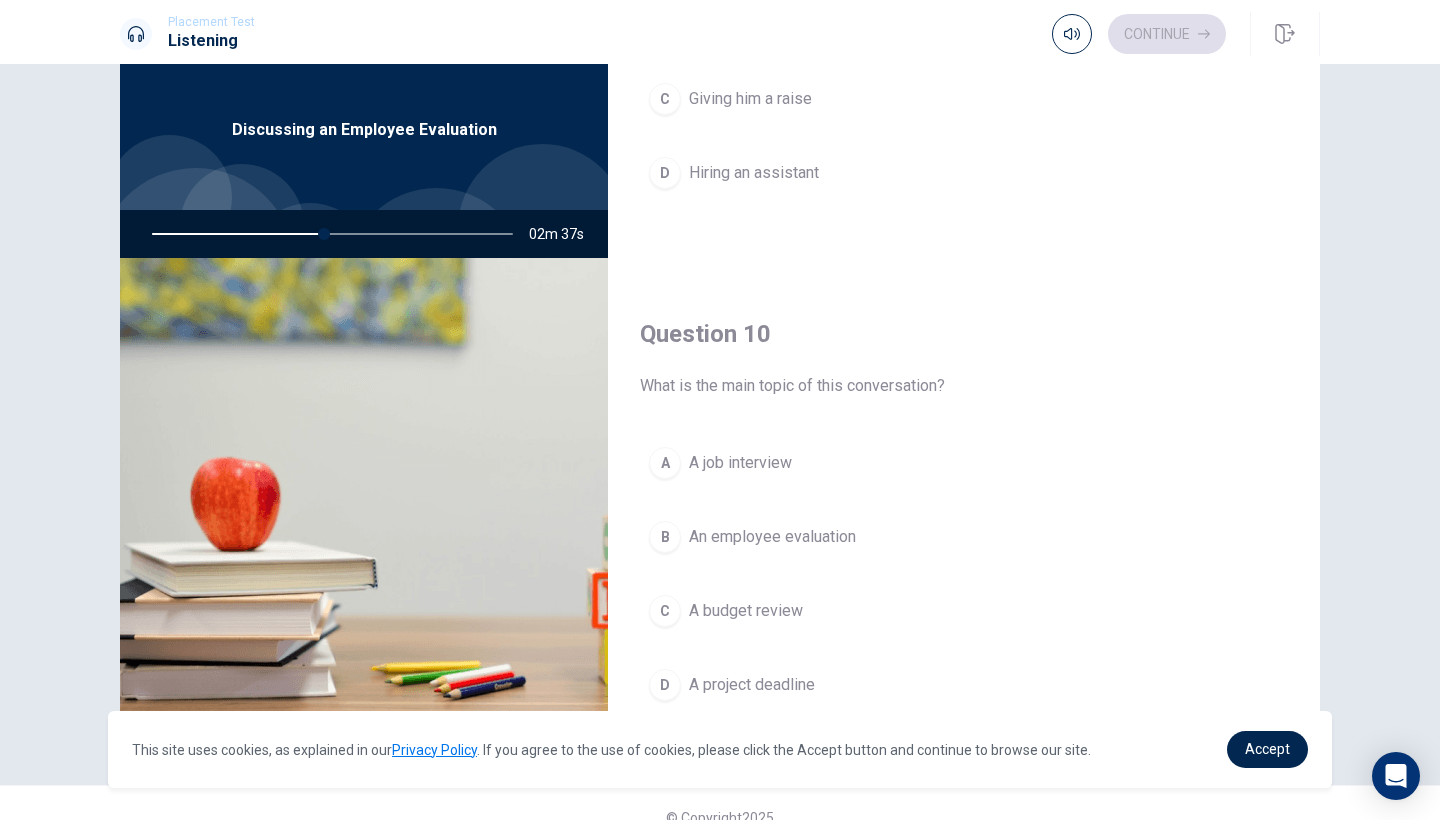 scroll, scrollTop: 1848, scrollLeft: 0, axis: vertical 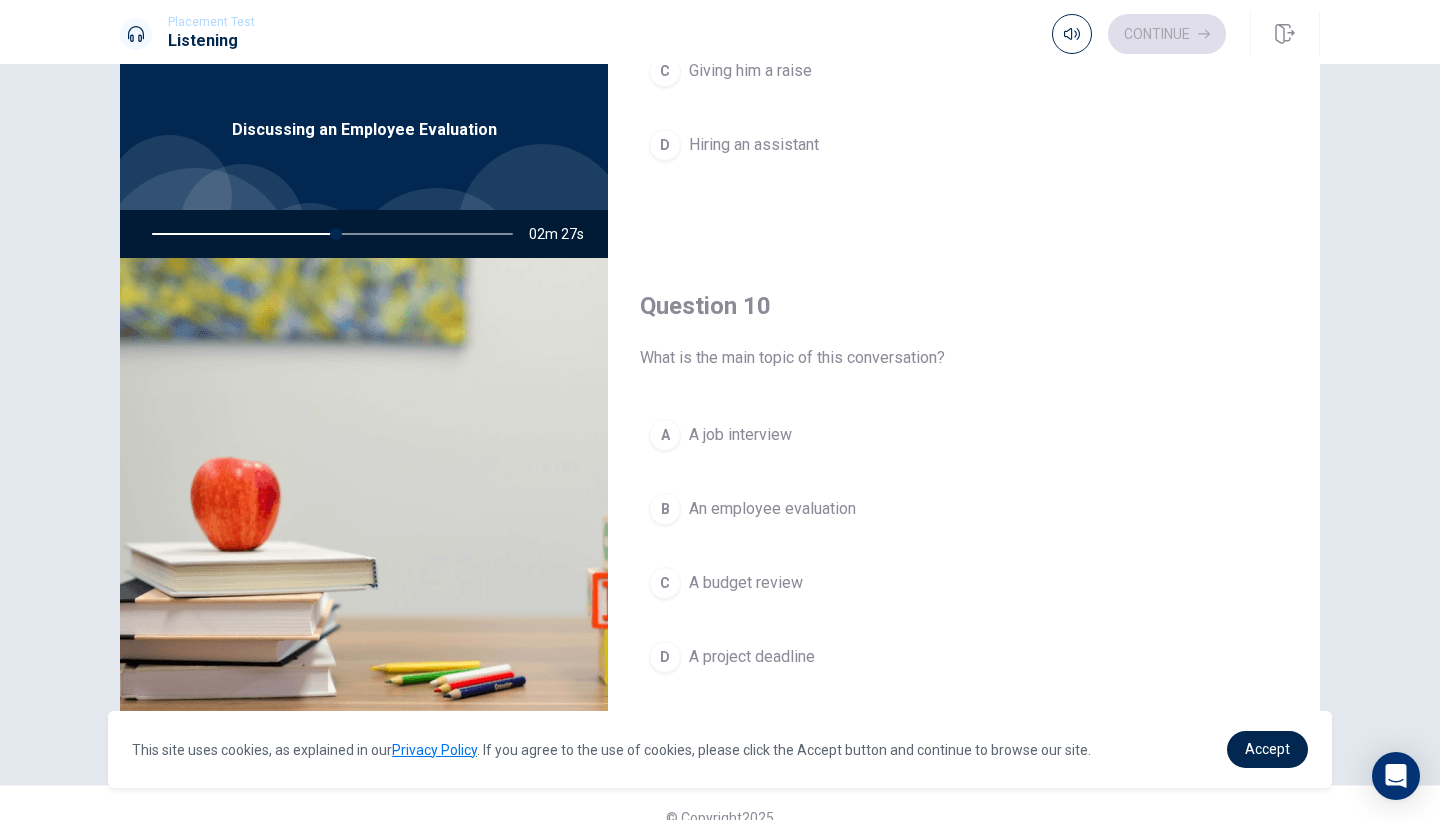 click on "B" at bounding box center [665, 509] 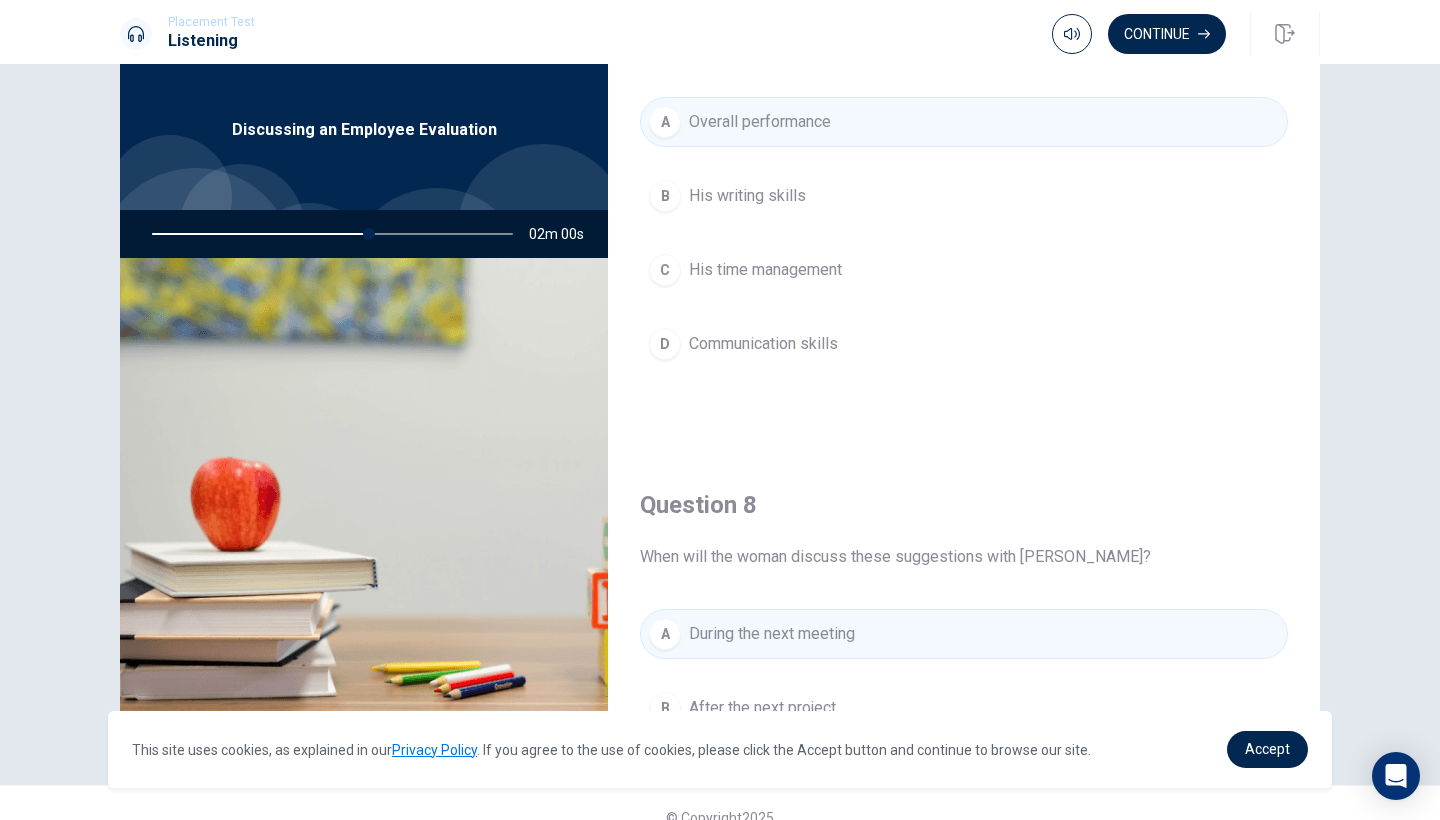 scroll, scrollTop: 610, scrollLeft: 0, axis: vertical 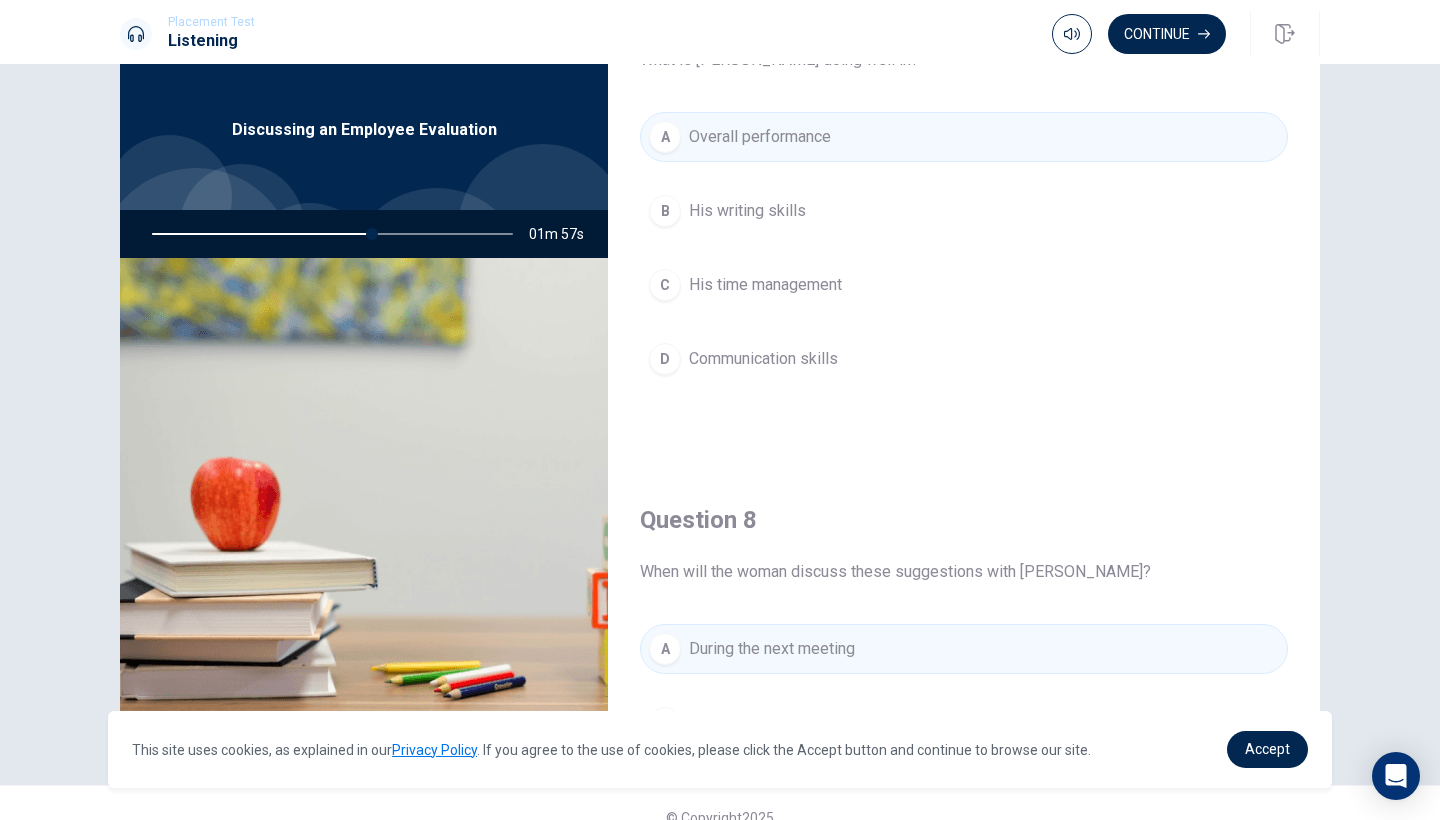 drag, startPoint x: 365, startPoint y: 236, endPoint x: 326, endPoint y: 238, distance: 39.051247 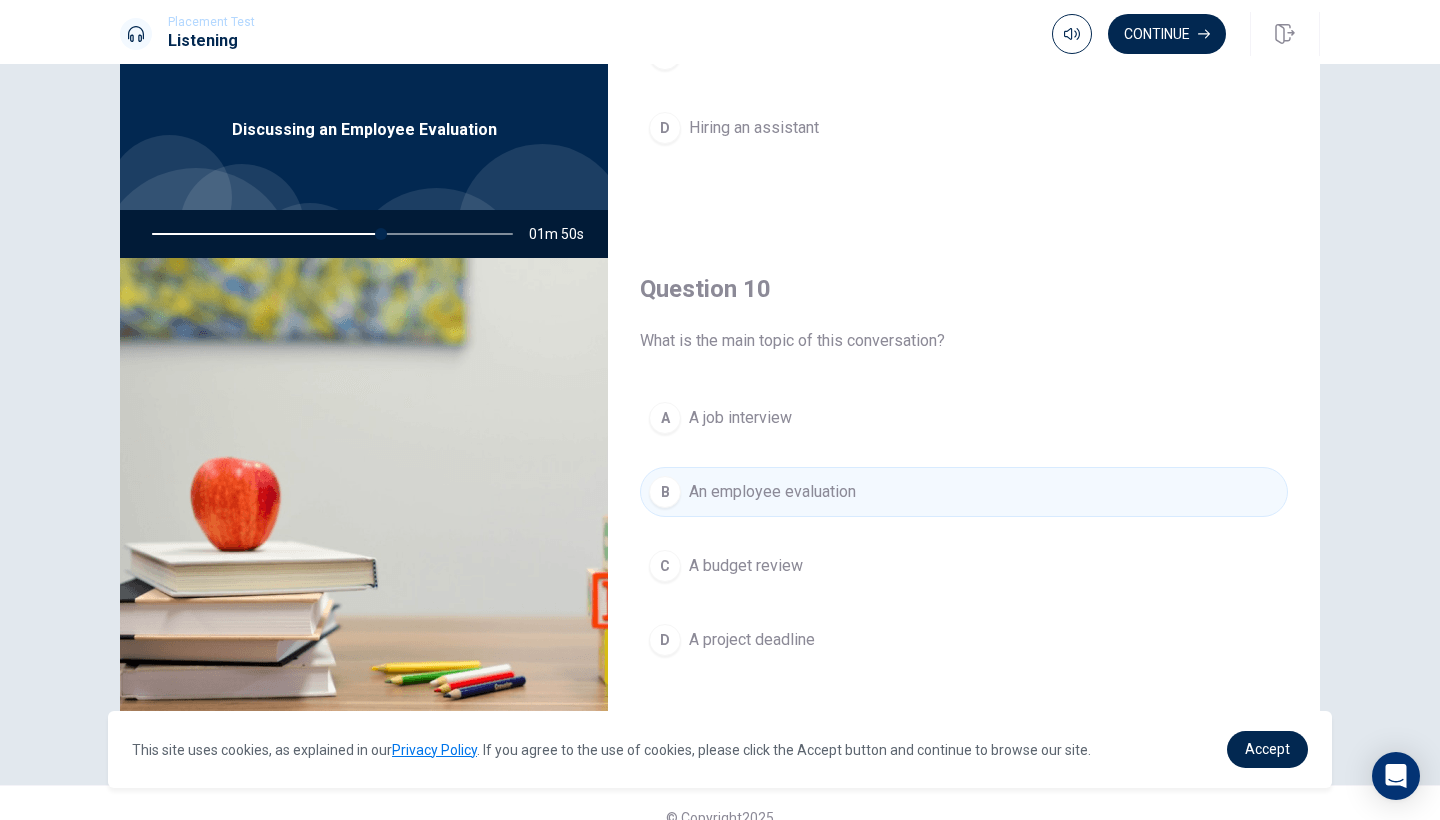 scroll, scrollTop: 1865, scrollLeft: 0, axis: vertical 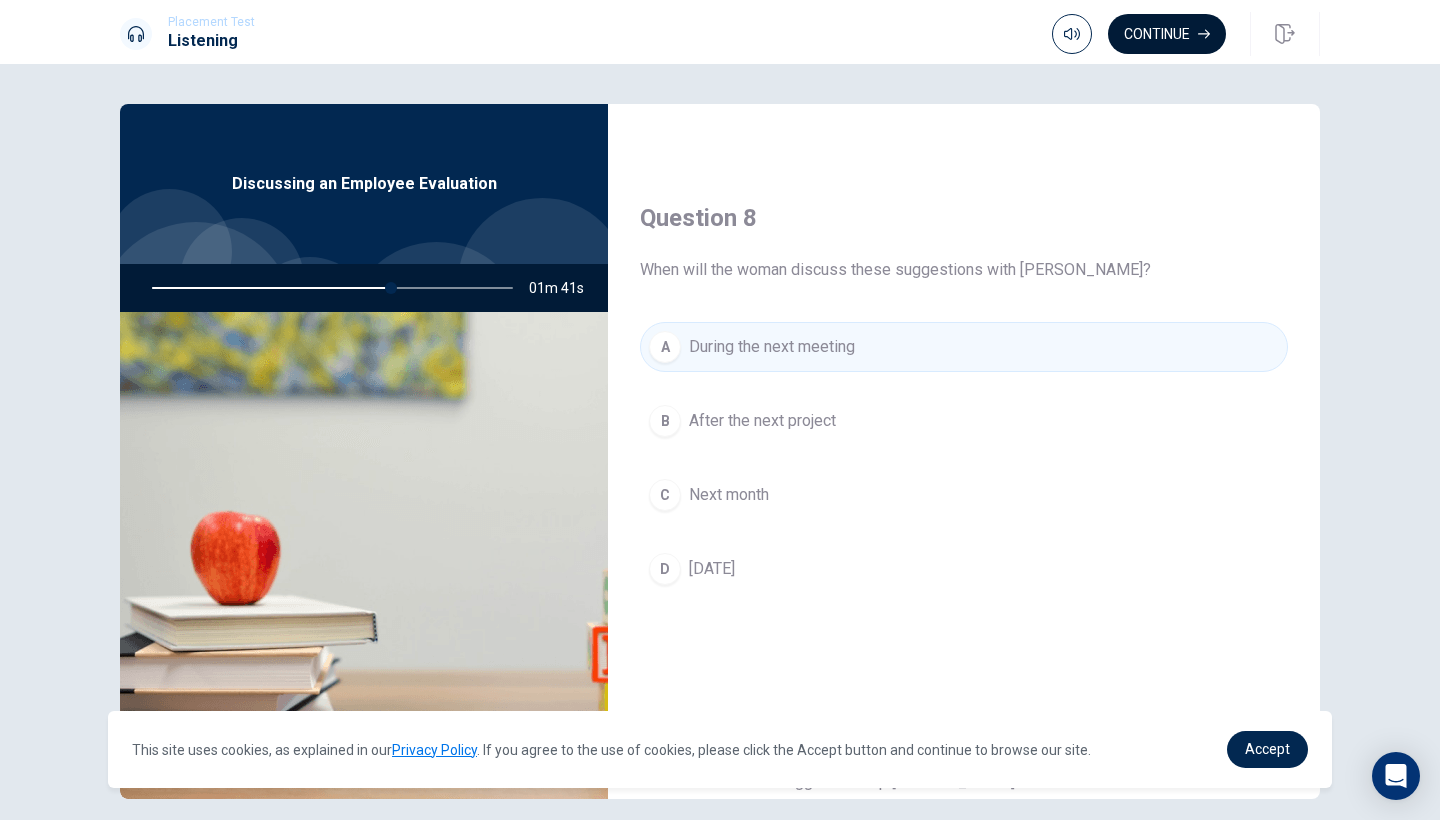 click on "Continue" at bounding box center [1167, 34] 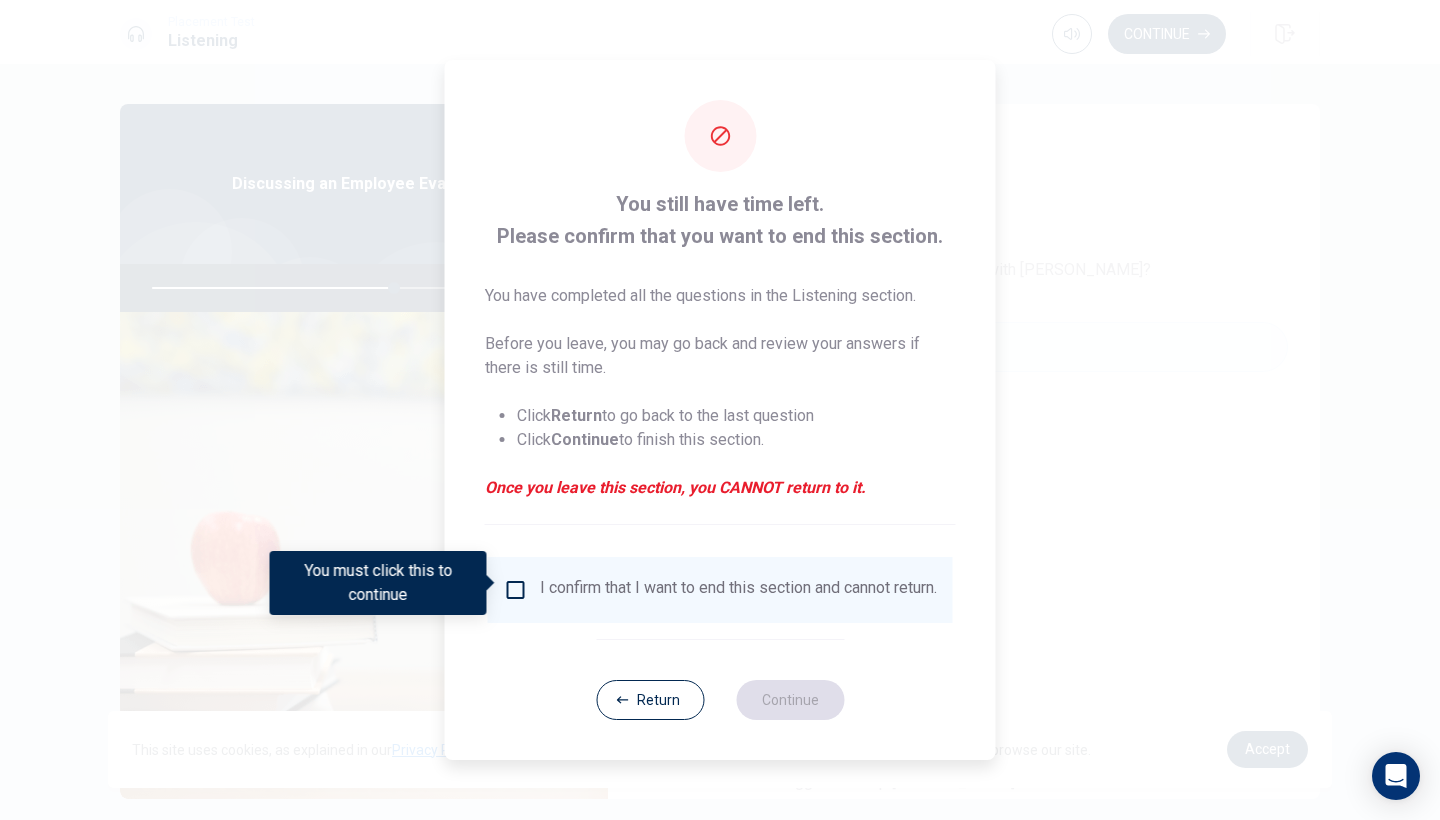 click at bounding box center (516, 590) 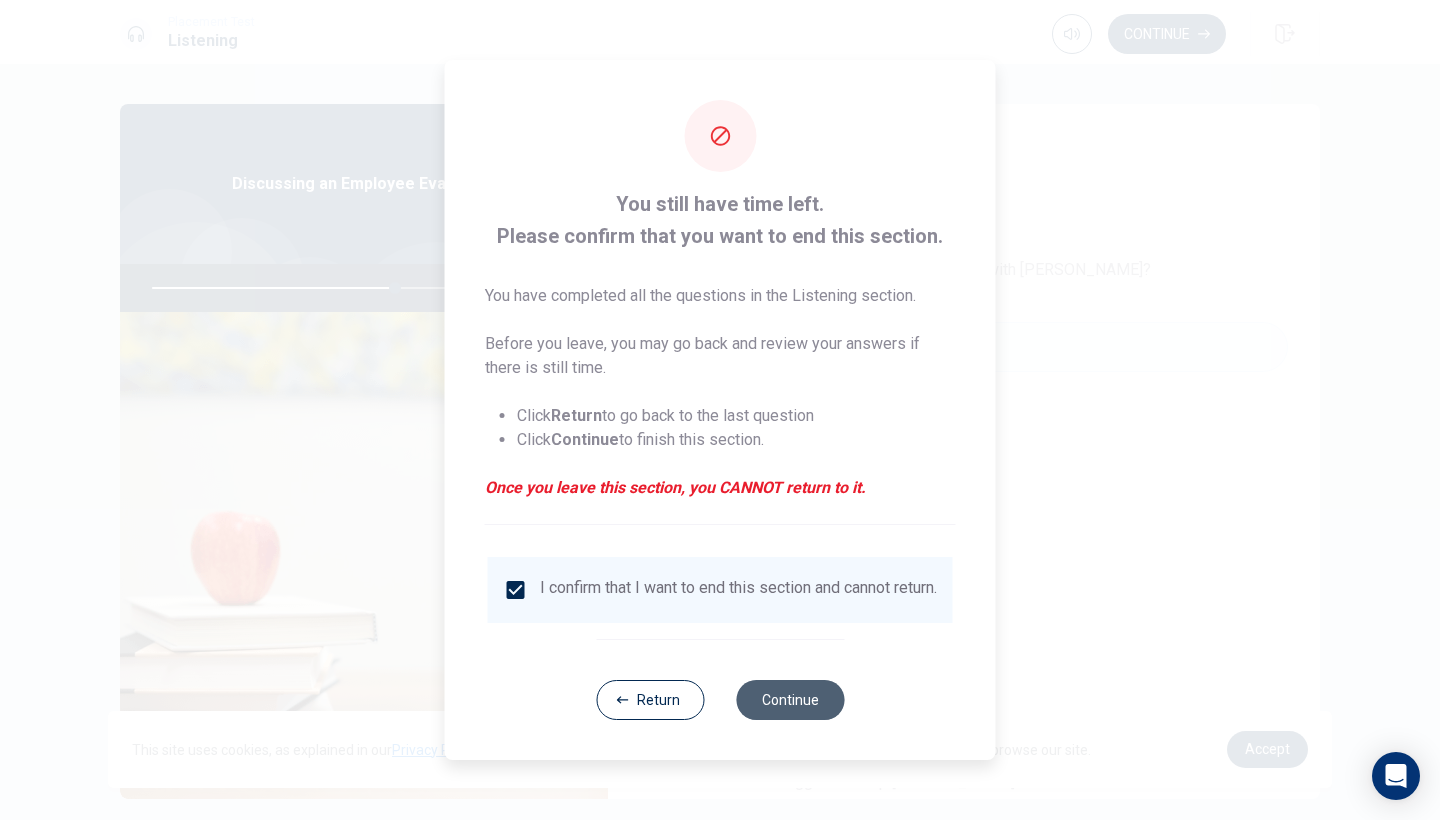 click on "Continue" at bounding box center (790, 700) 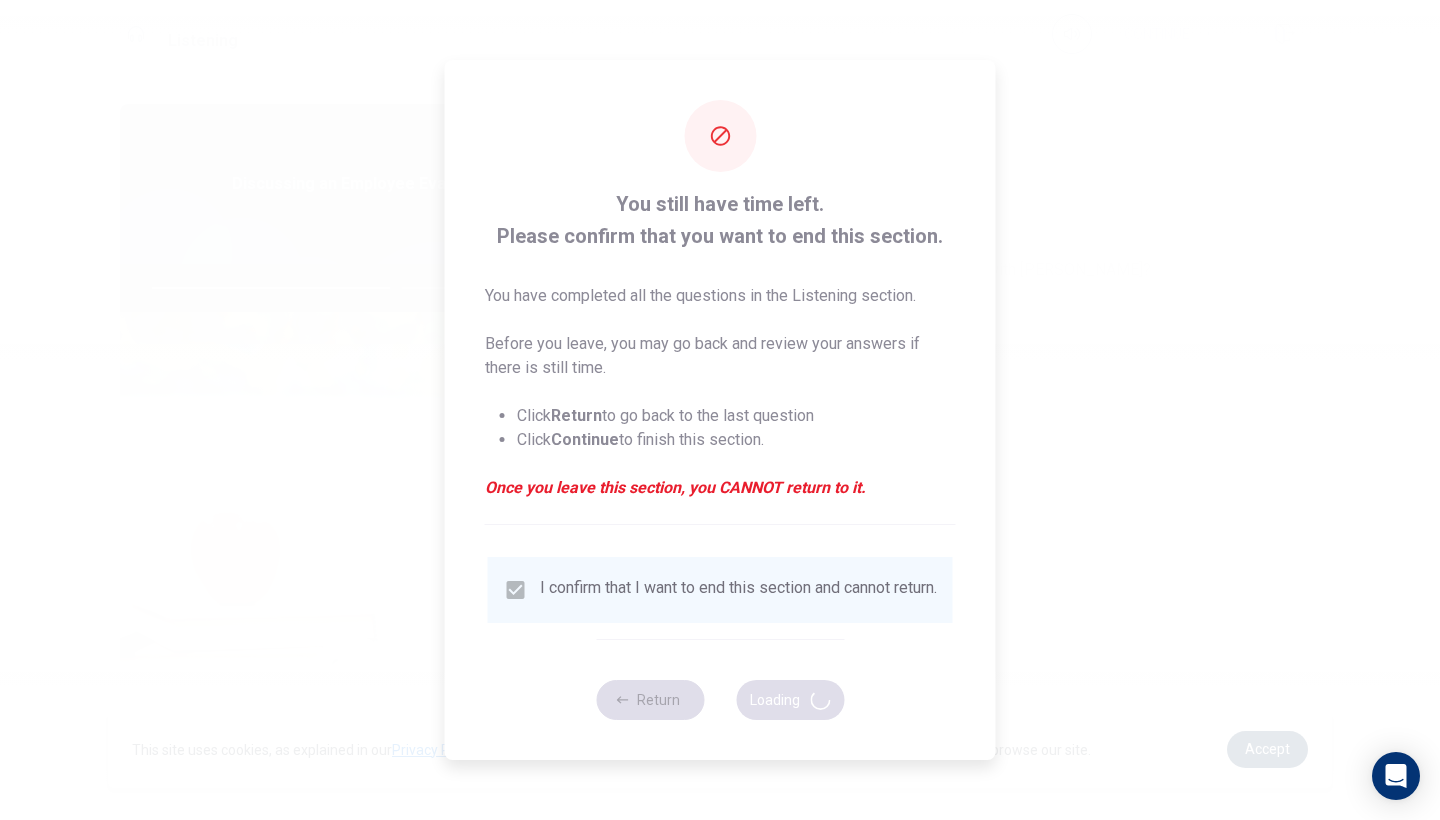 type on "68" 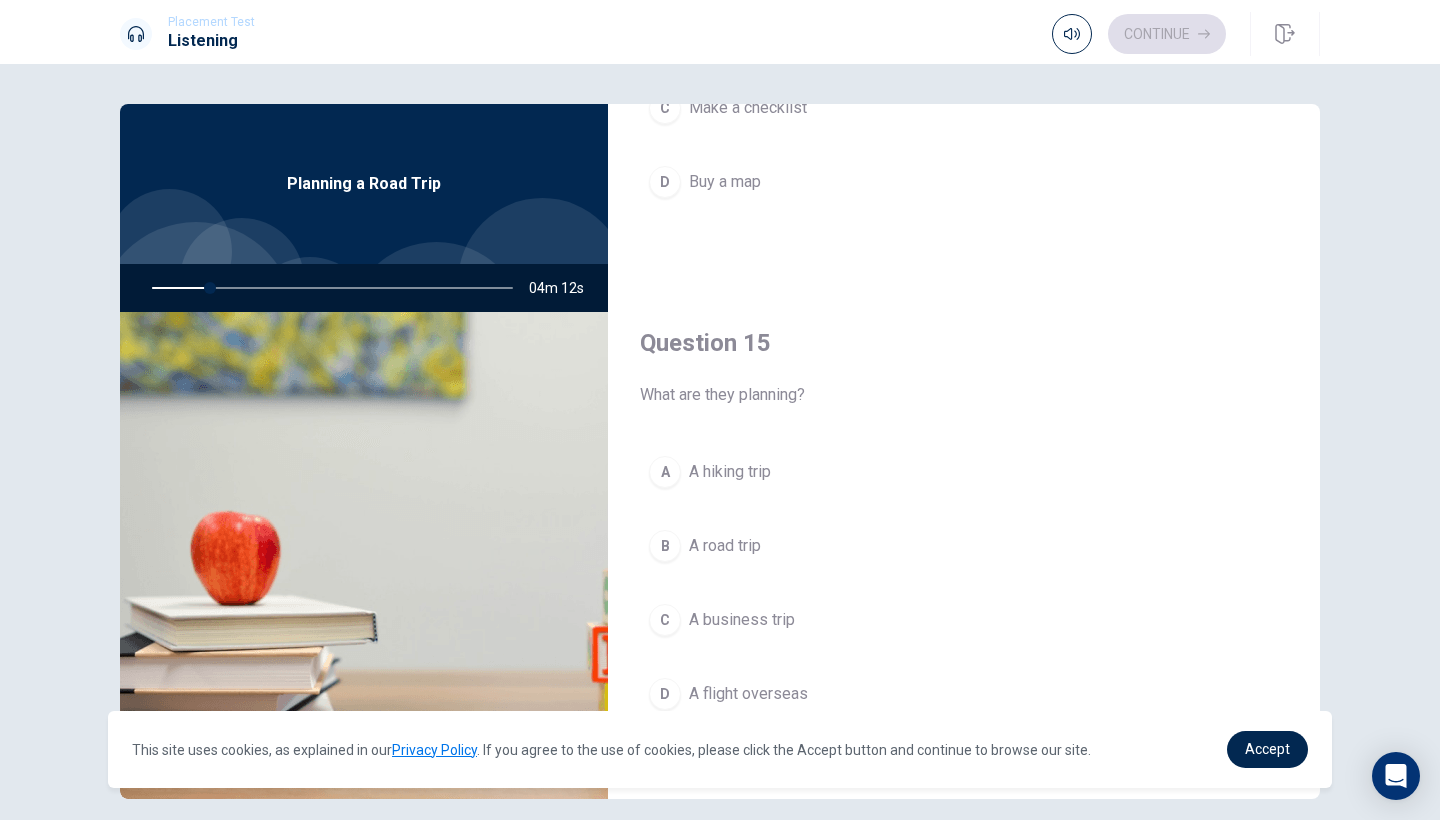 scroll, scrollTop: 1865, scrollLeft: 0, axis: vertical 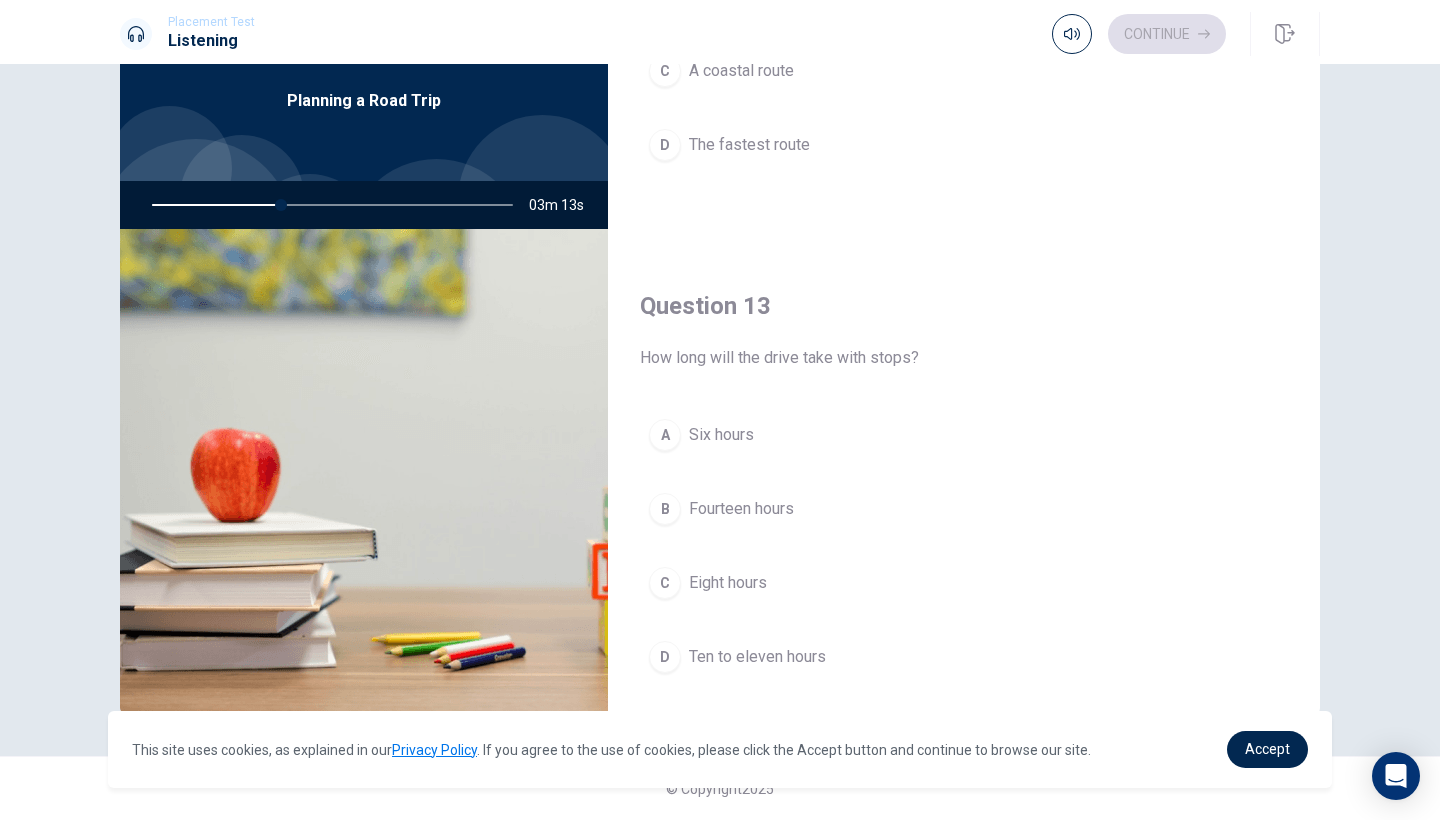 click on "C" at bounding box center [665, 583] 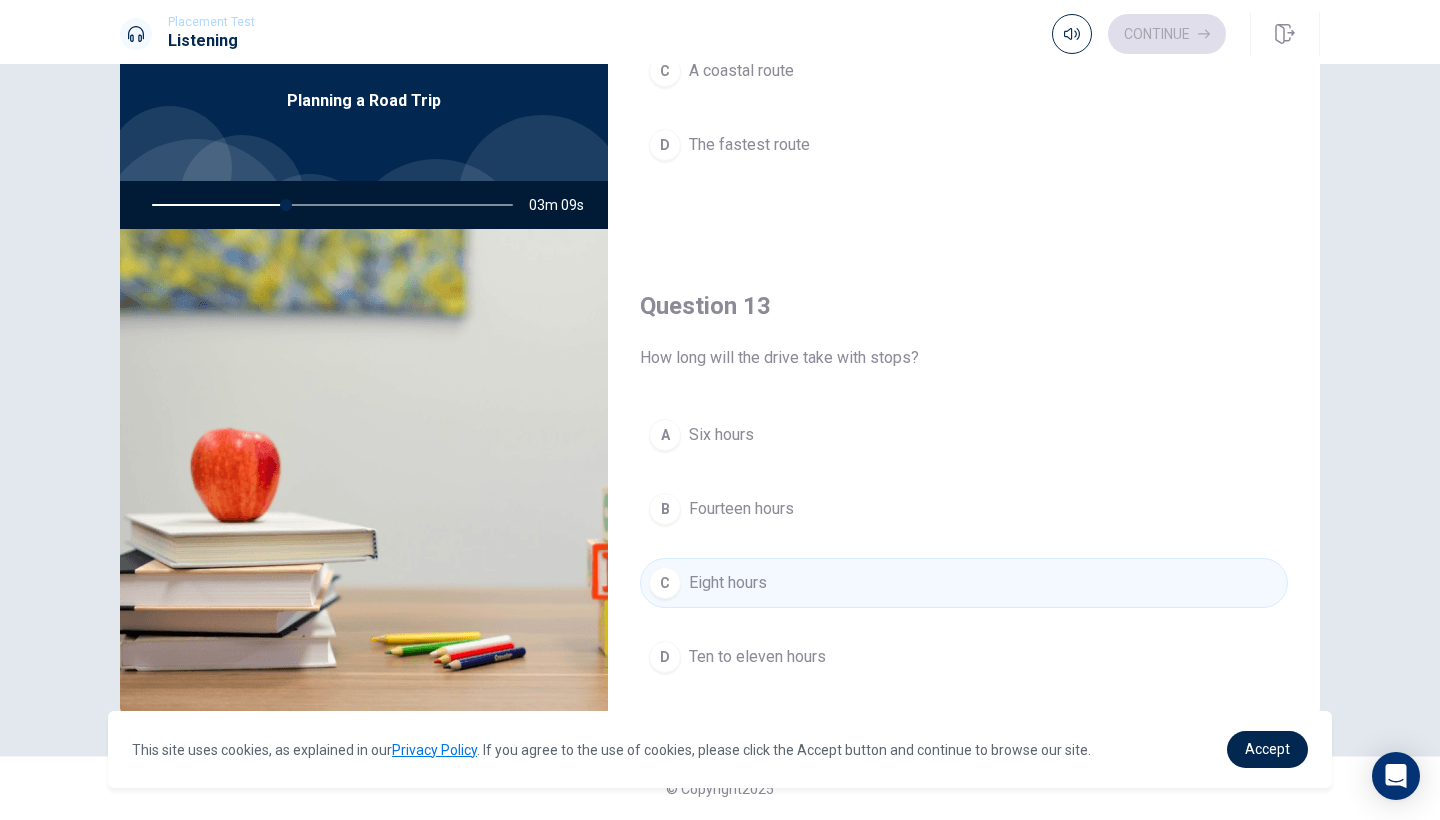 click on "D" at bounding box center [665, 657] 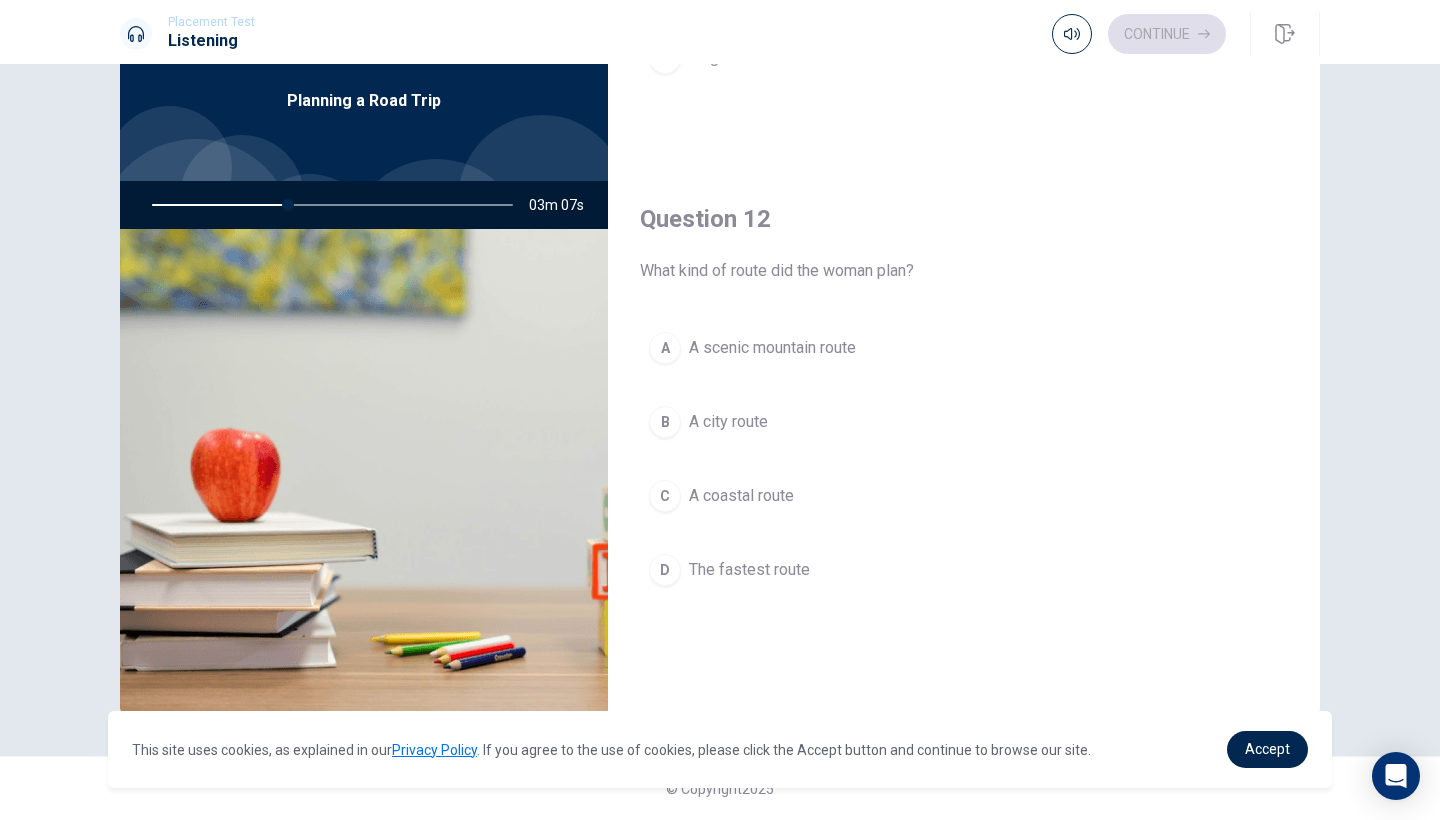 scroll, scrollTop: 368, scrollLeft: 0, axis: vertical 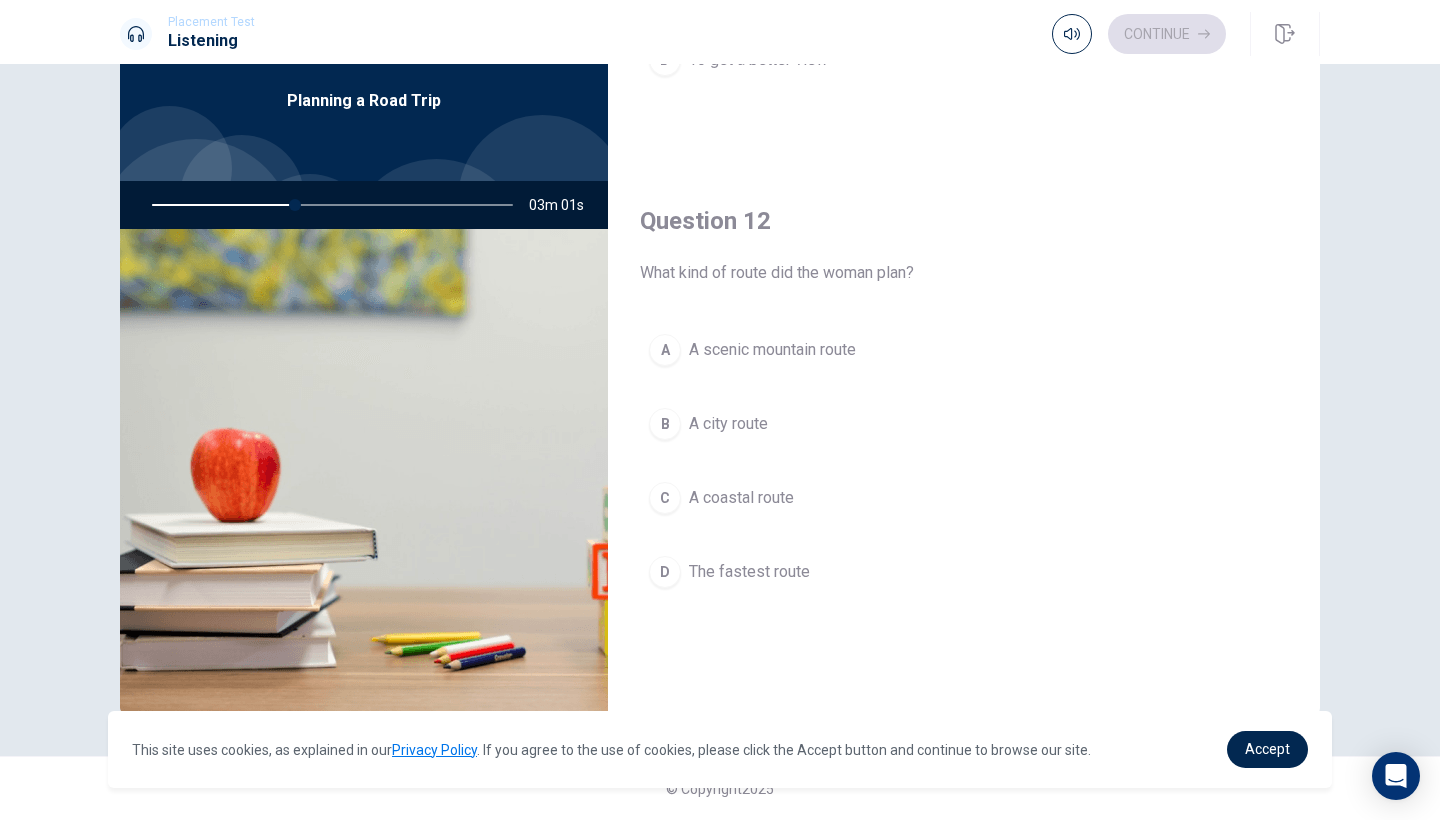 click on "A" at bounding box center (665, 350) 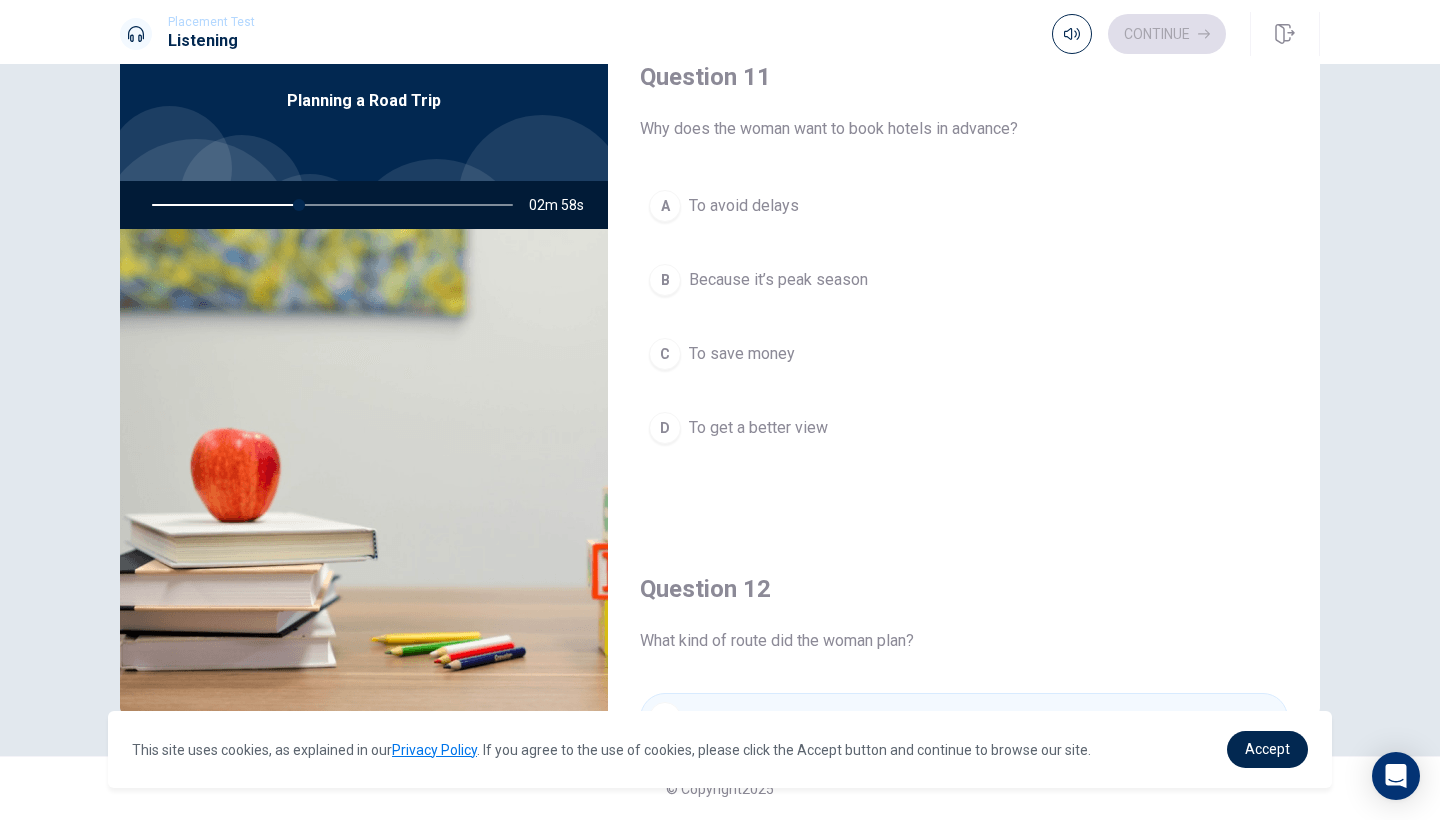 scroll, scrollTop: 0, scrollLeft: 0, axis: both 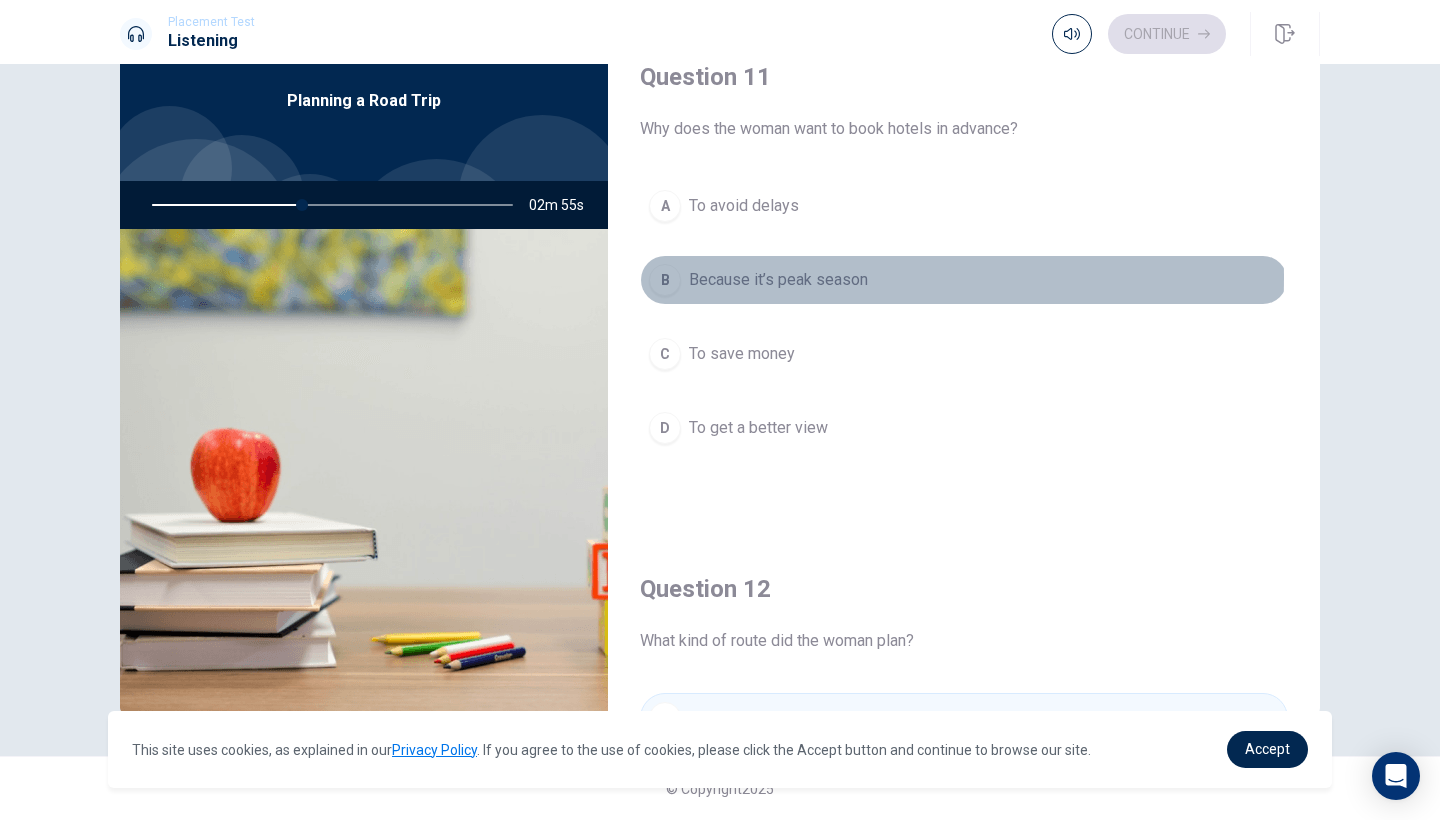 click on "B" at bounding box center [665, 280] 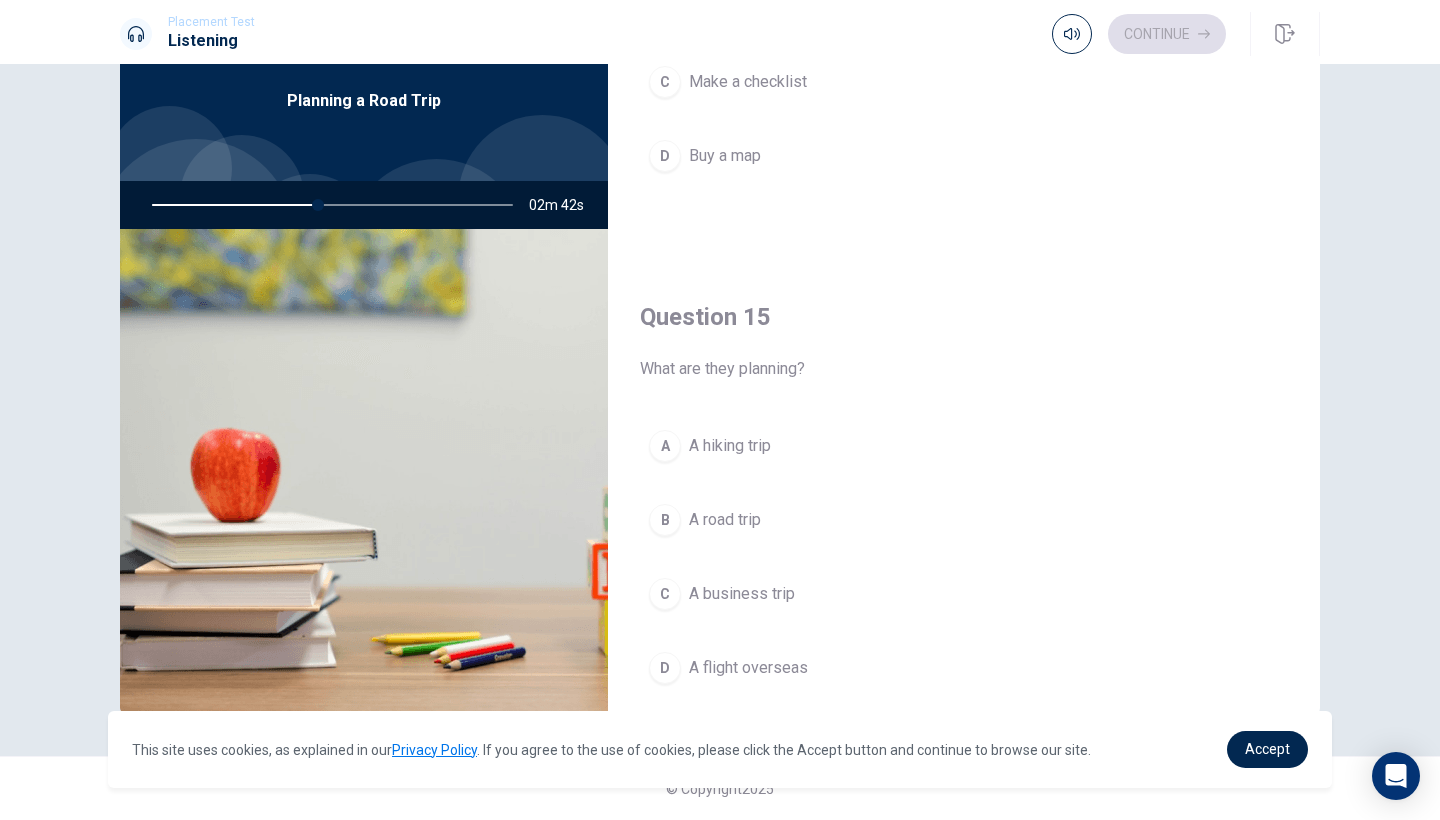 scroll, scrollTop: 1818, scrollLeft: 0, axis: vertical 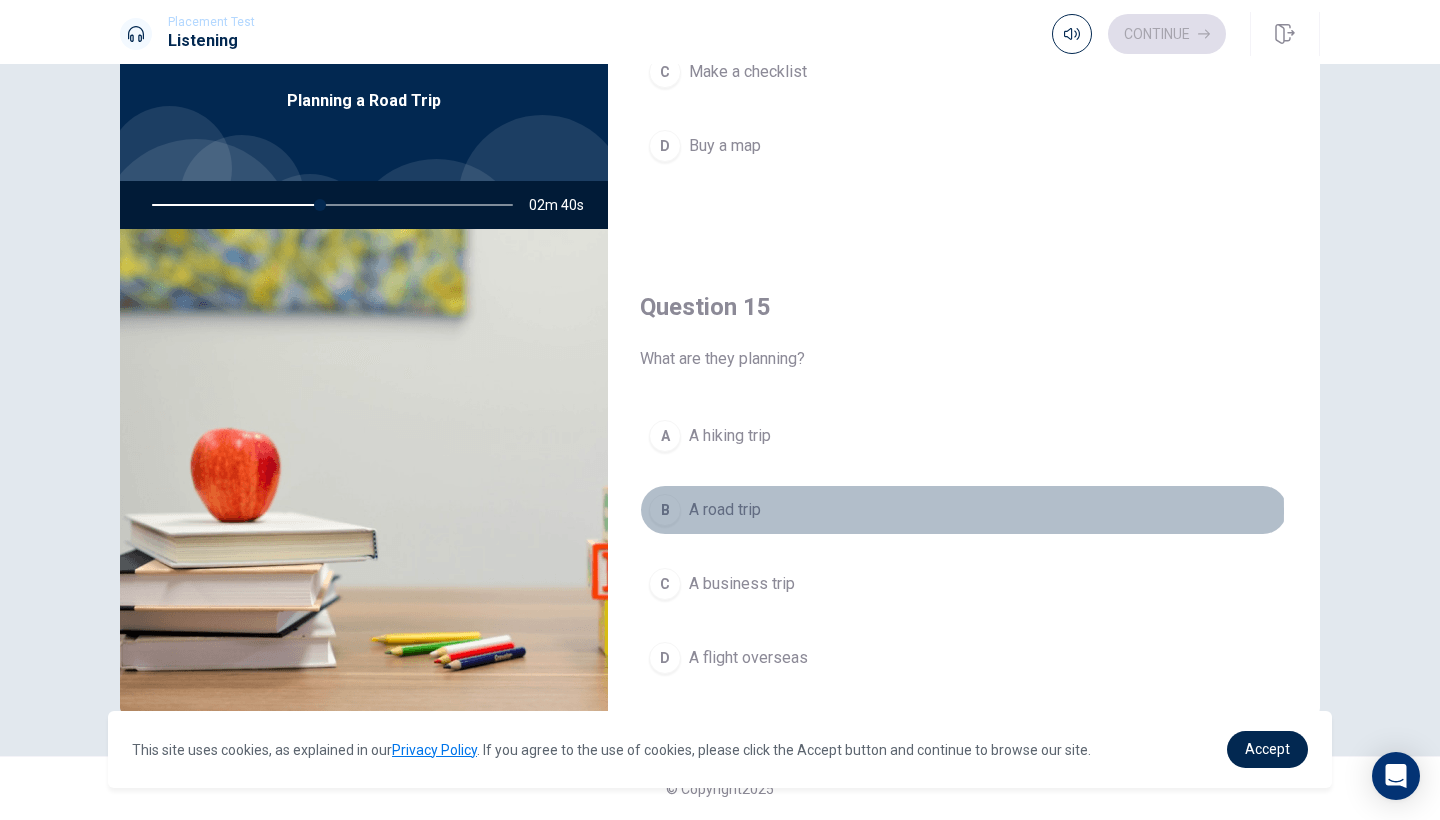 click on "B" at bounding box center (665, 510) 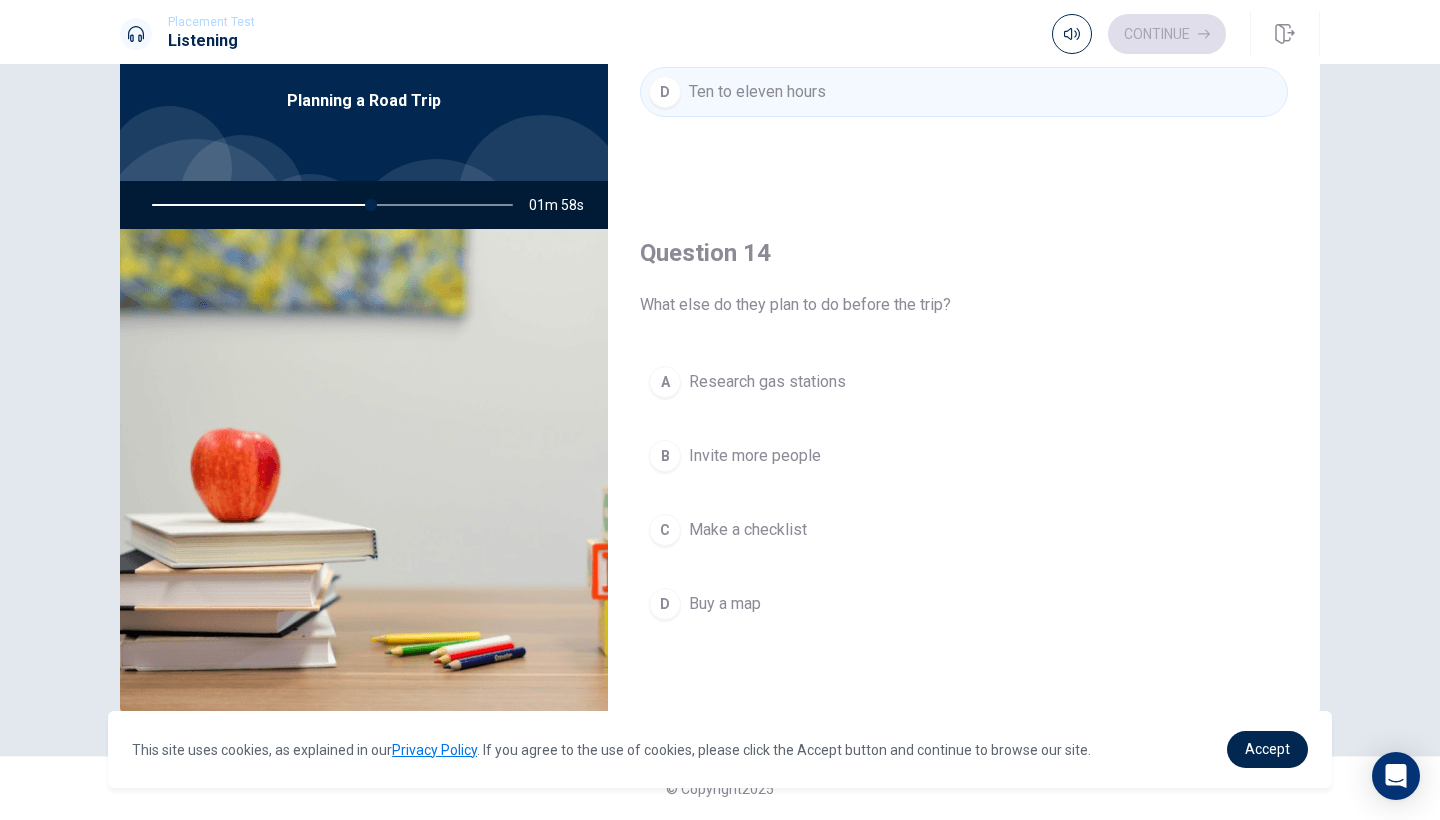 scroll, scrollTop: 1370, scrollLeft: 0, axis: vertical 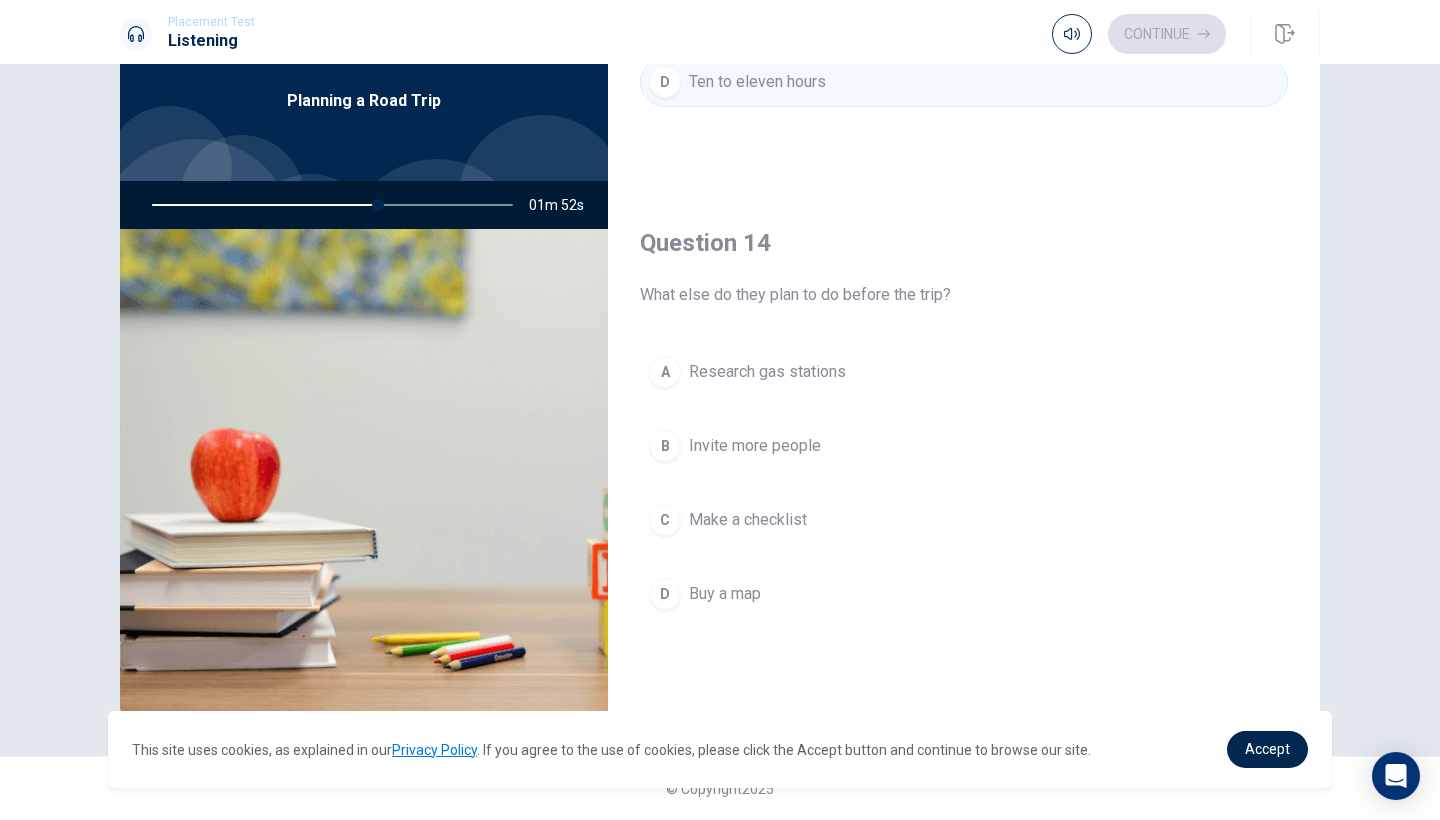 click on "C" at bounding box center (665, 520) 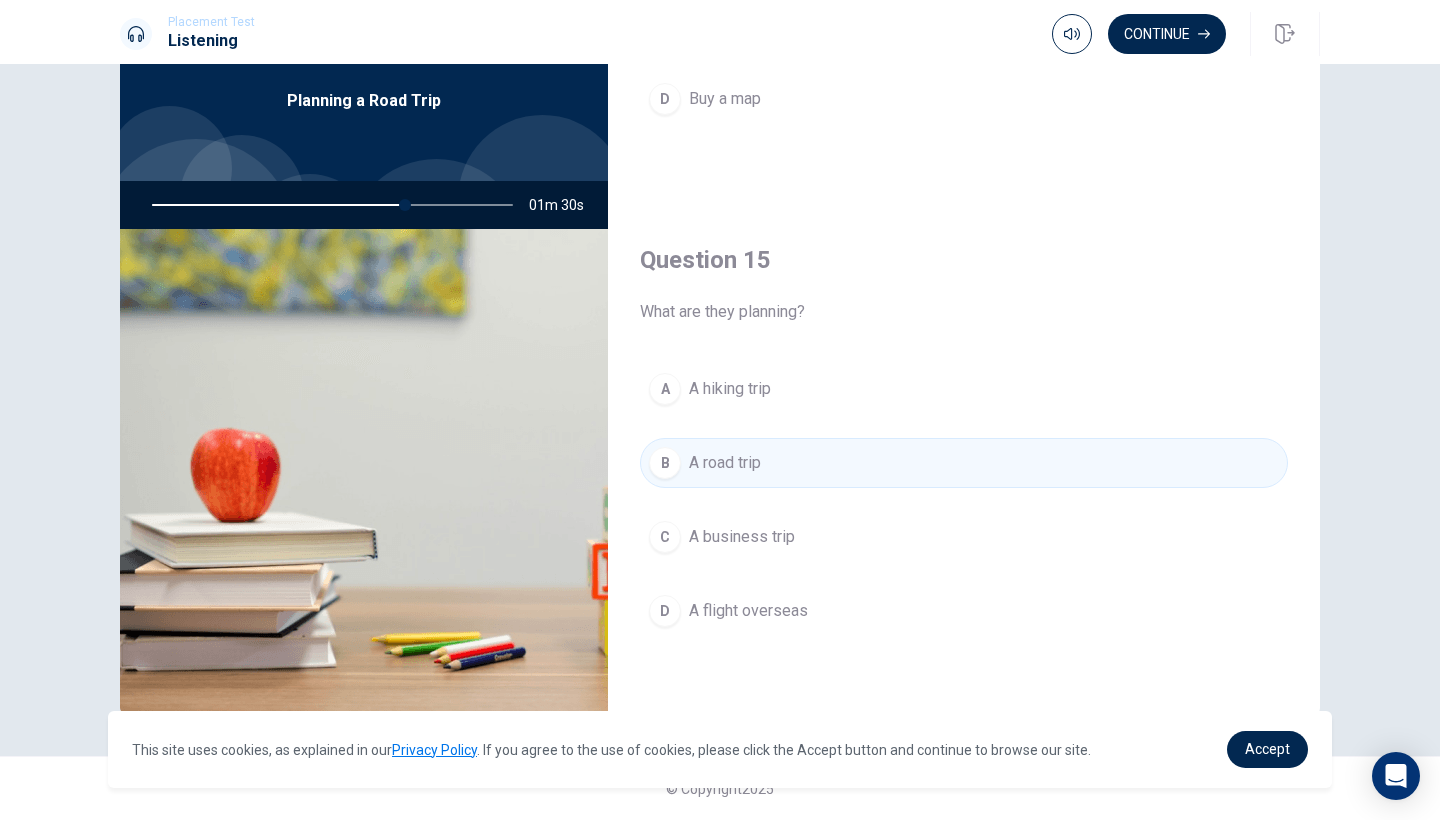 scroll, scrollTop: 1865, scrollLeft: 0, axis: vertical 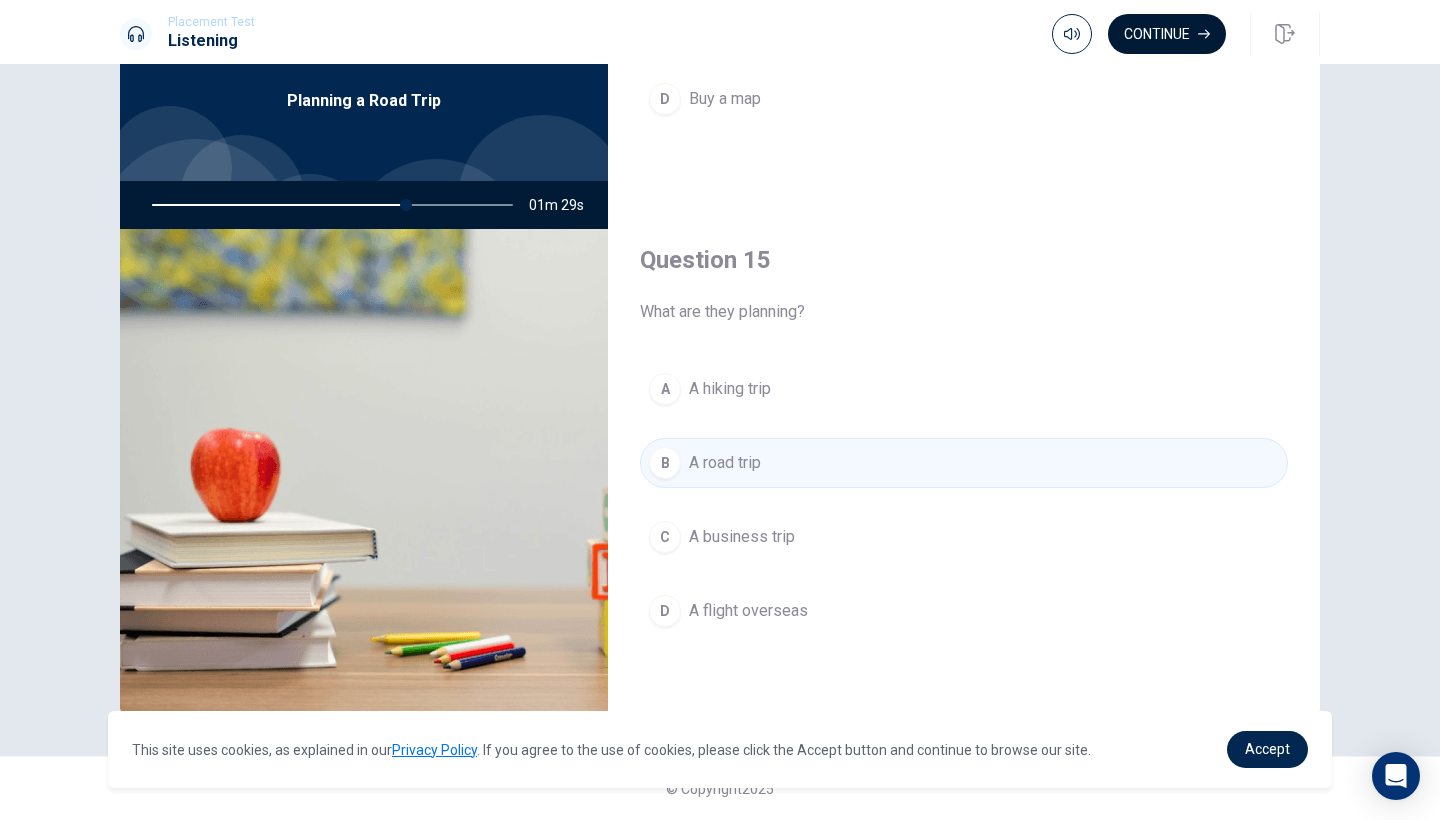 click on "Continue" at bounding box center [1167, 34] 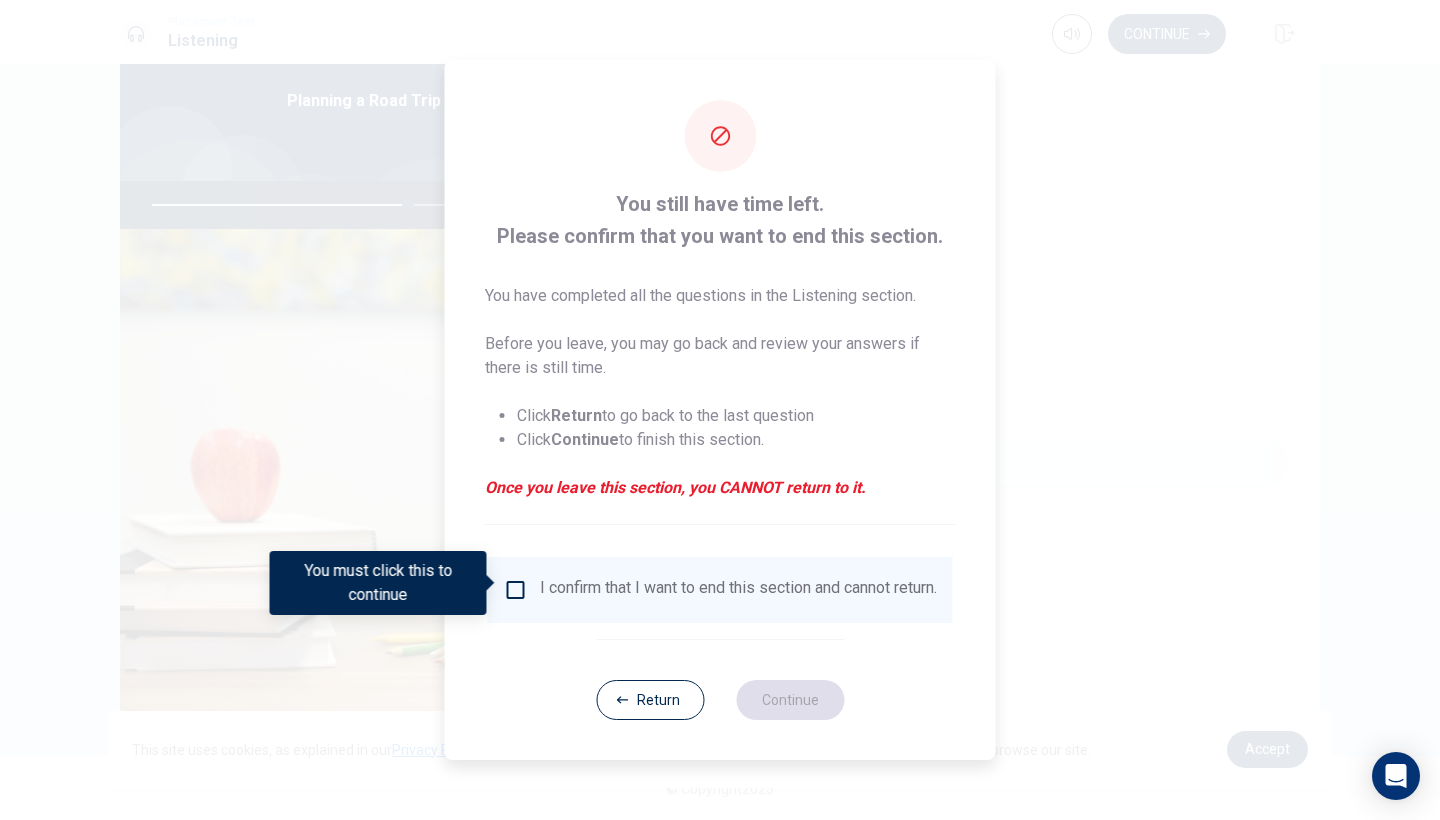 click at bounding box center [516, 590] 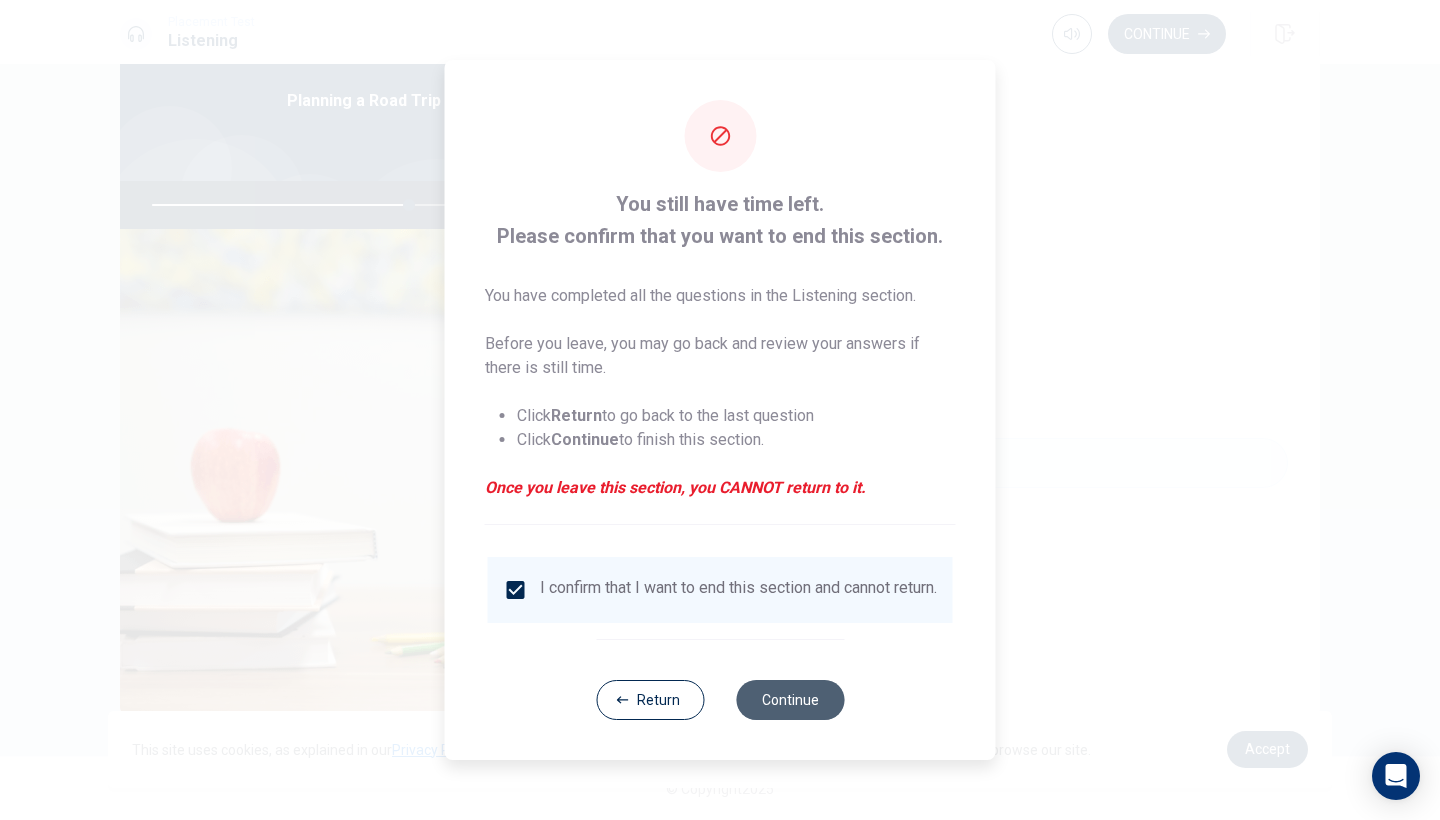 click on "Continue" at bounding box center (790, 700) 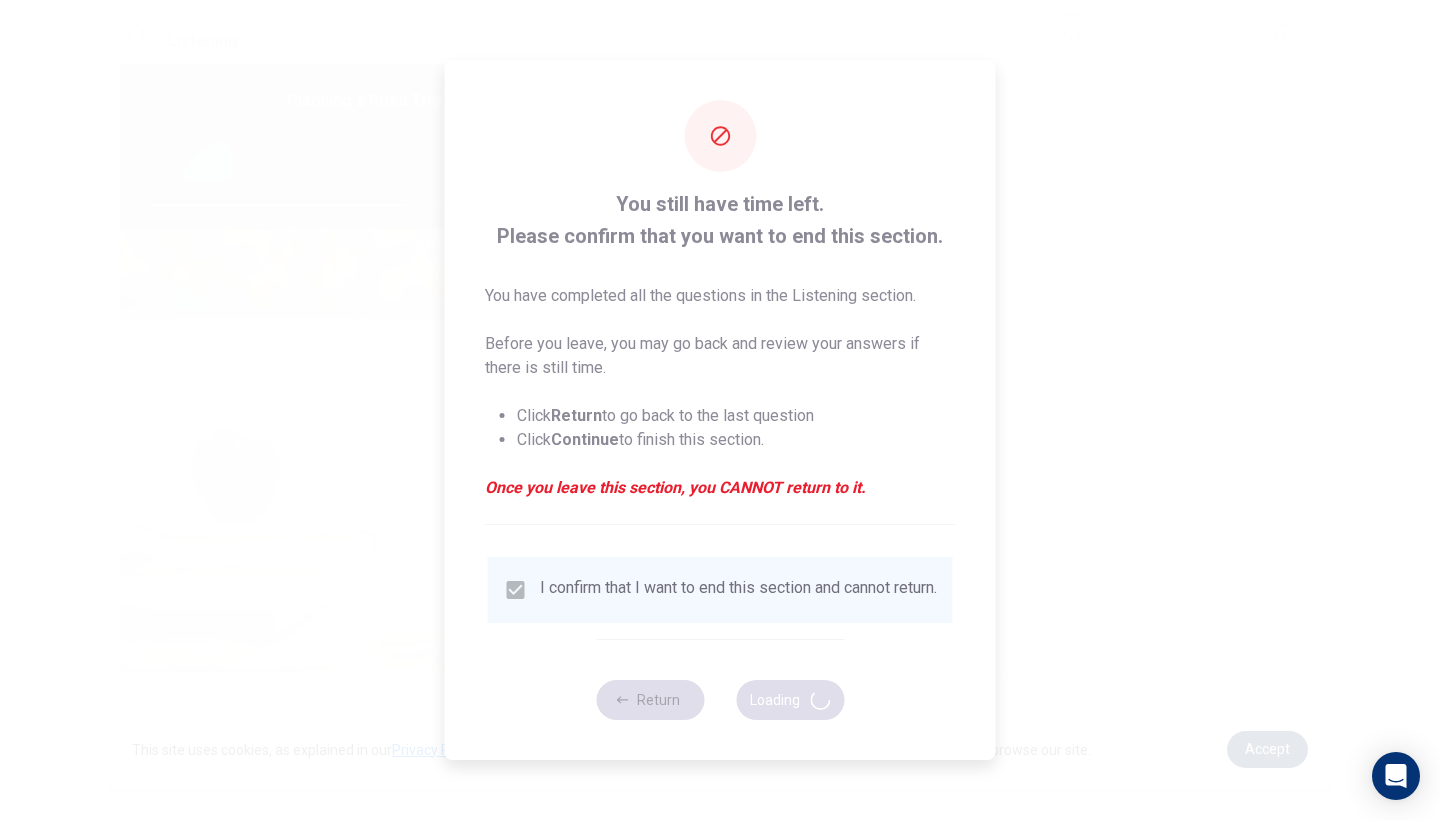 type on "72" 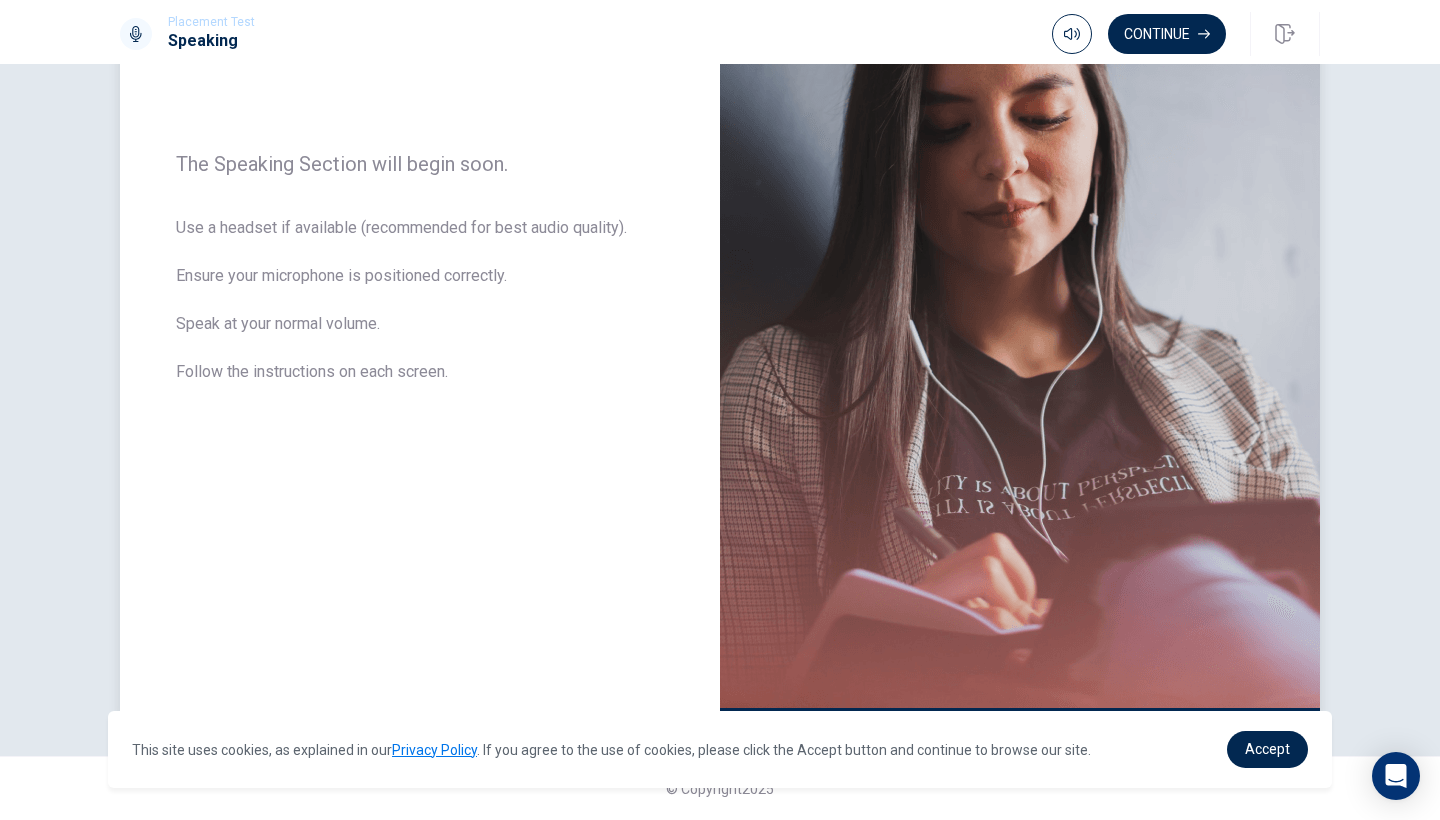 scroll, scrollTop: 261, scrollLeft: 0, axis: vertical 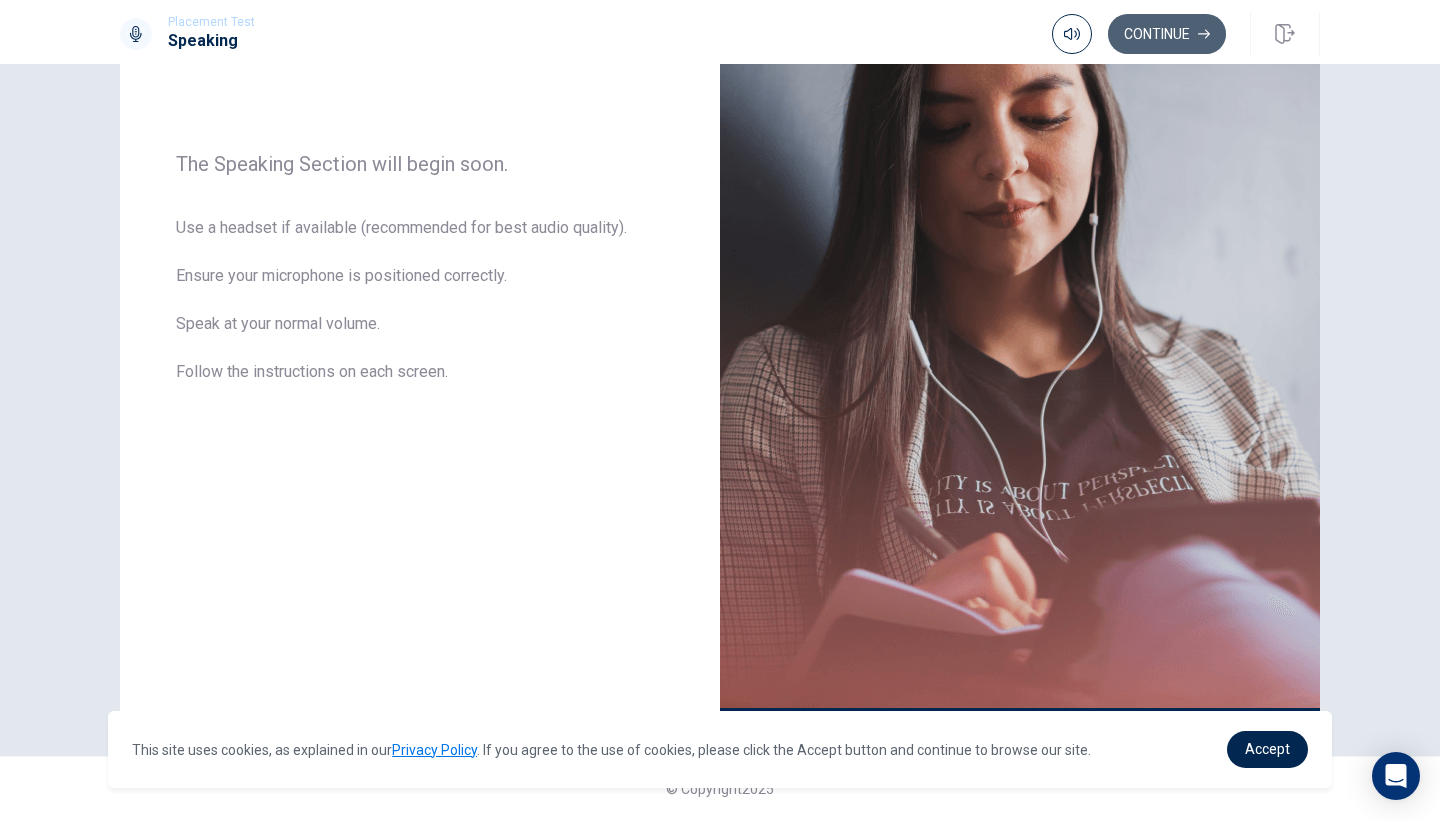 click on "Continue" at bounding box center [1167, 34] 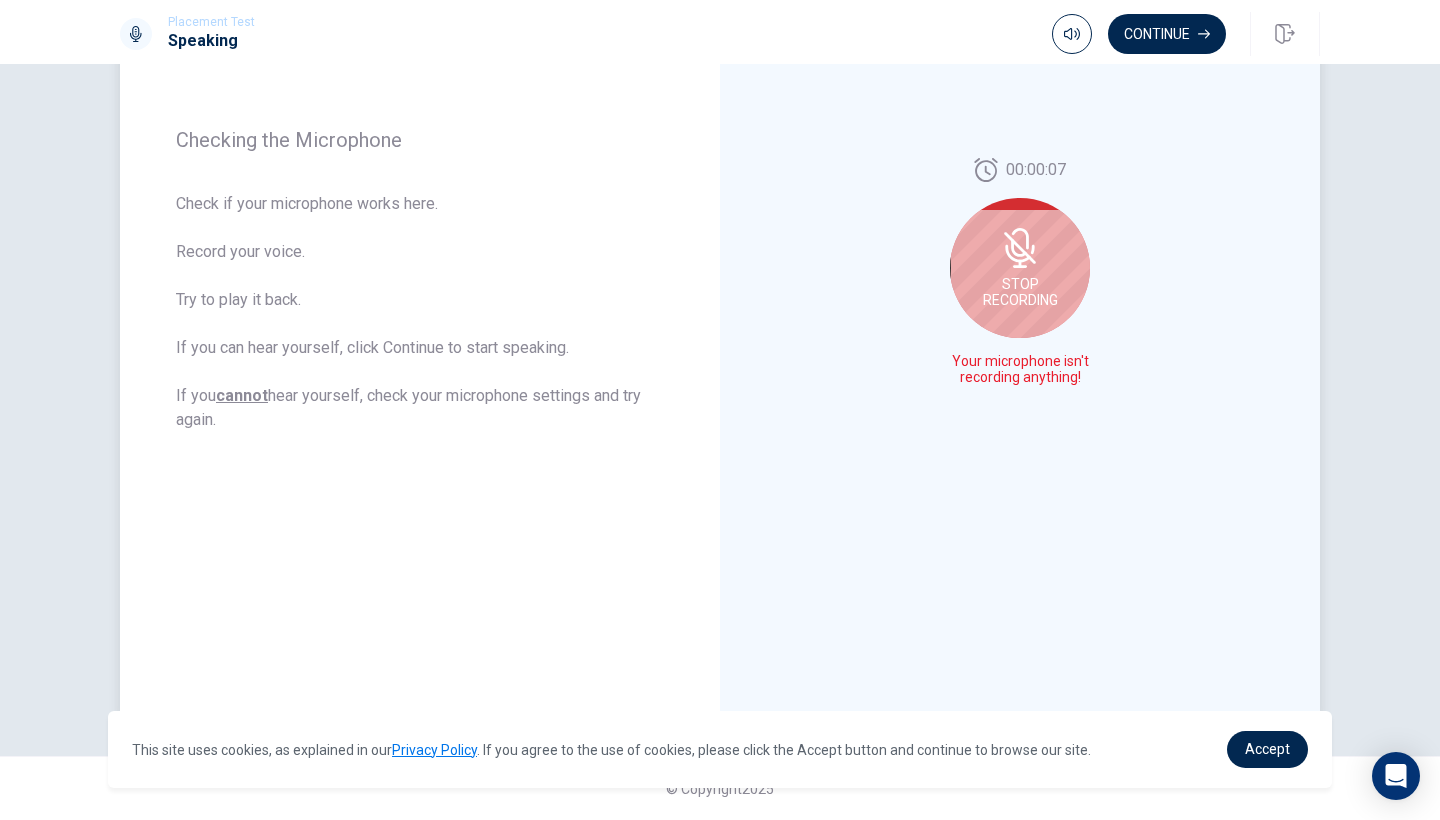 click on "Stop   Recording" at bounding box center [1020, 268] 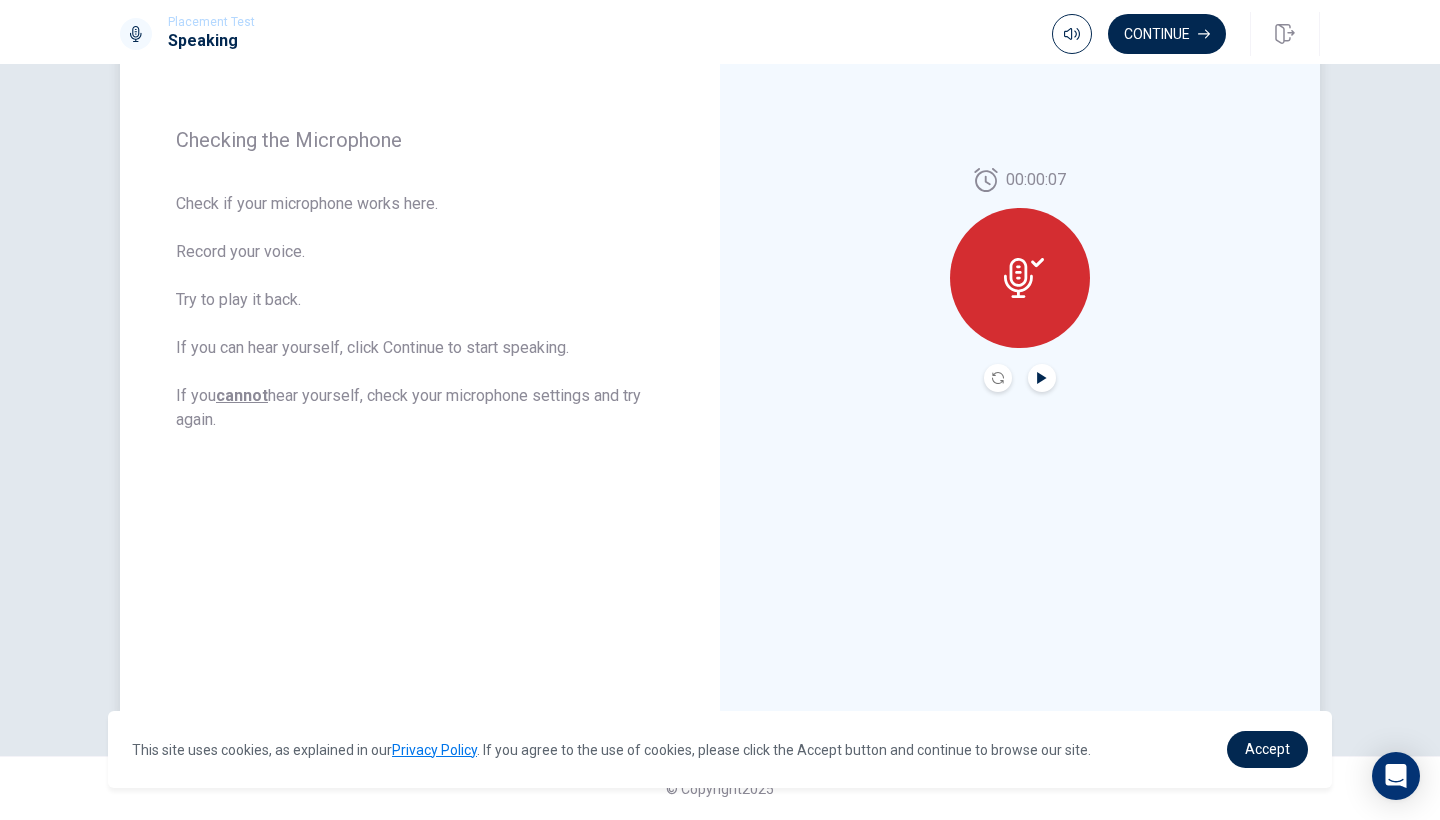 click 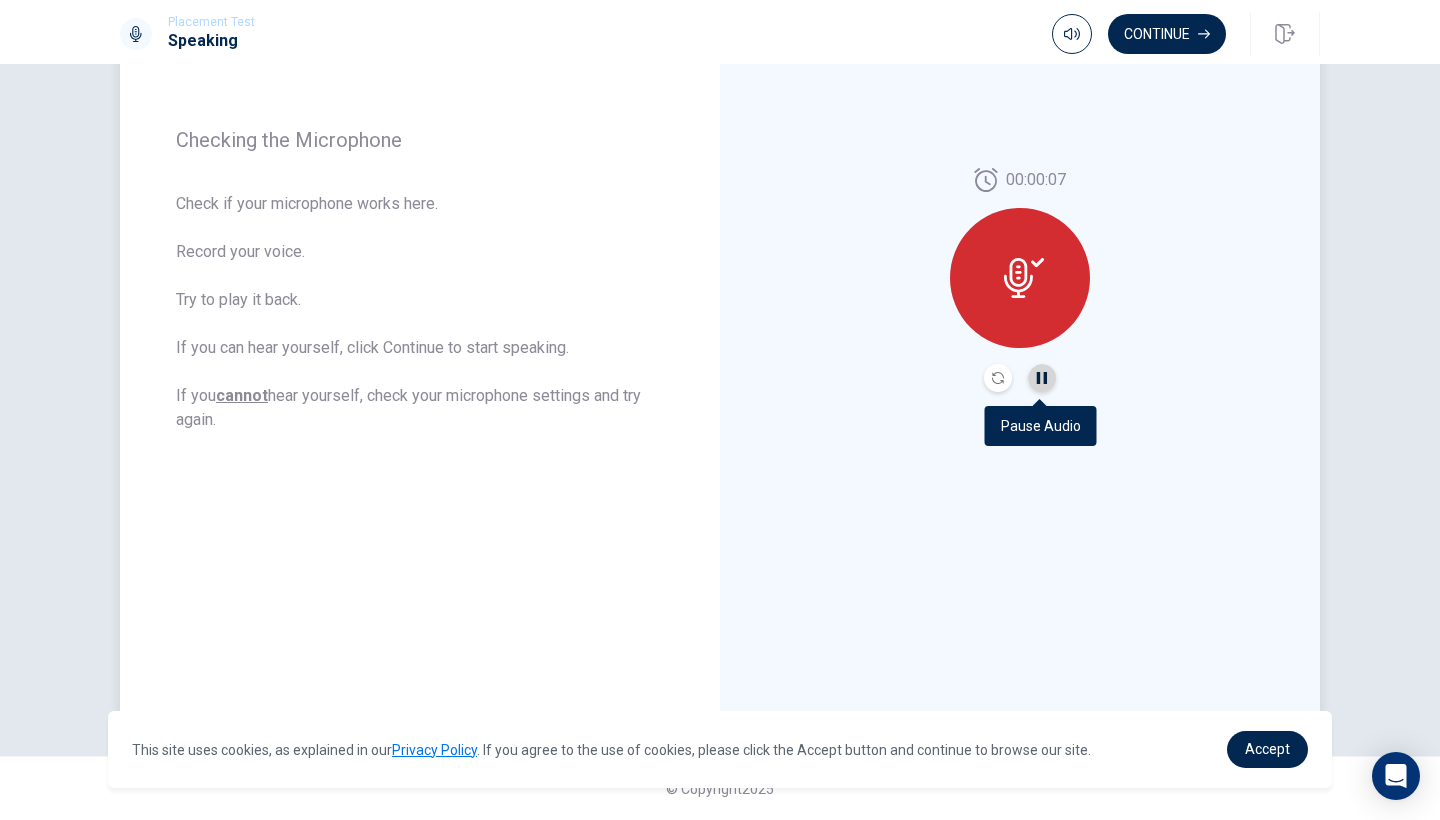 click 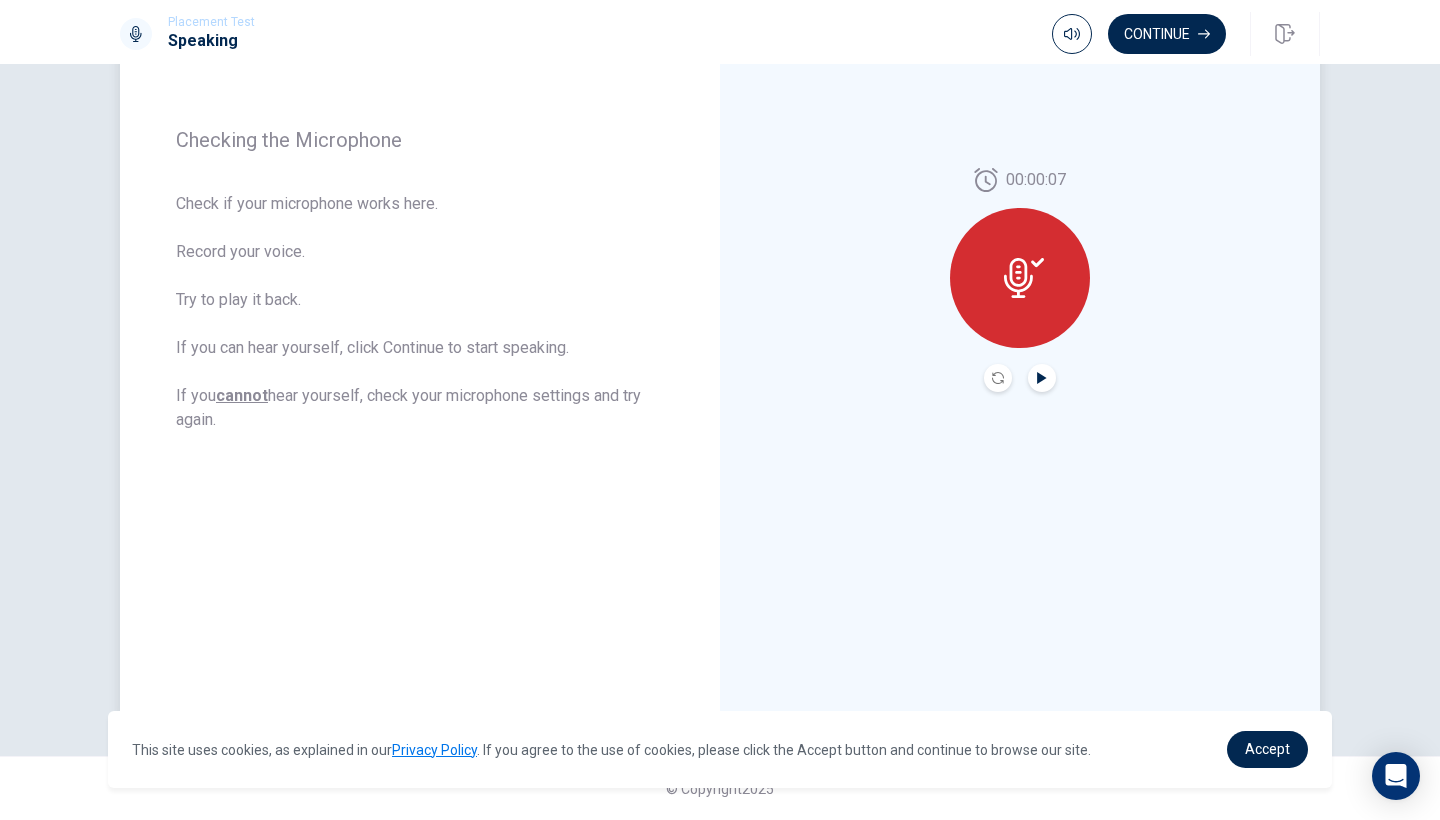 click at bounding box center [1020, 278] 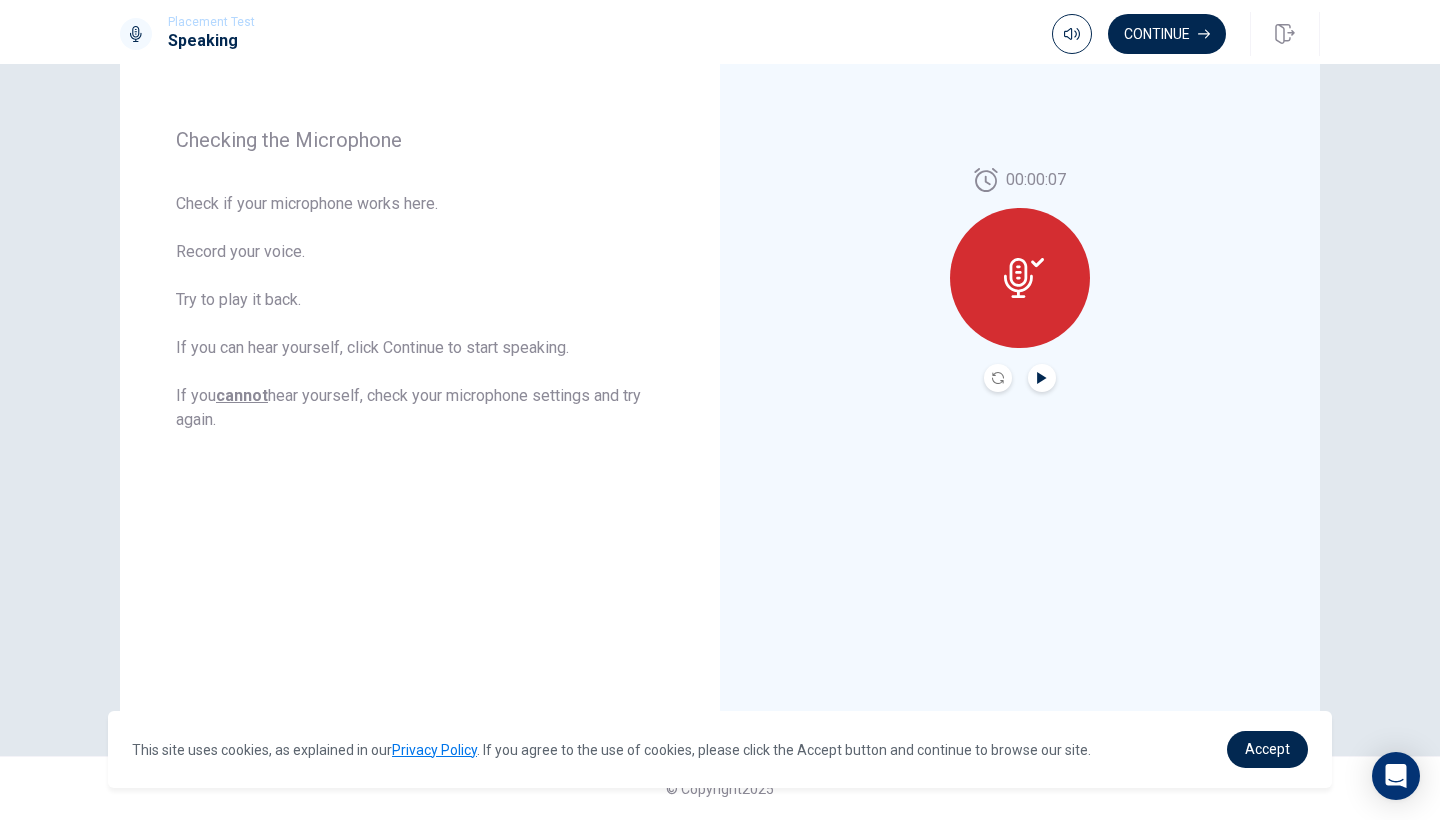 click at bounding box center [1042, 378] 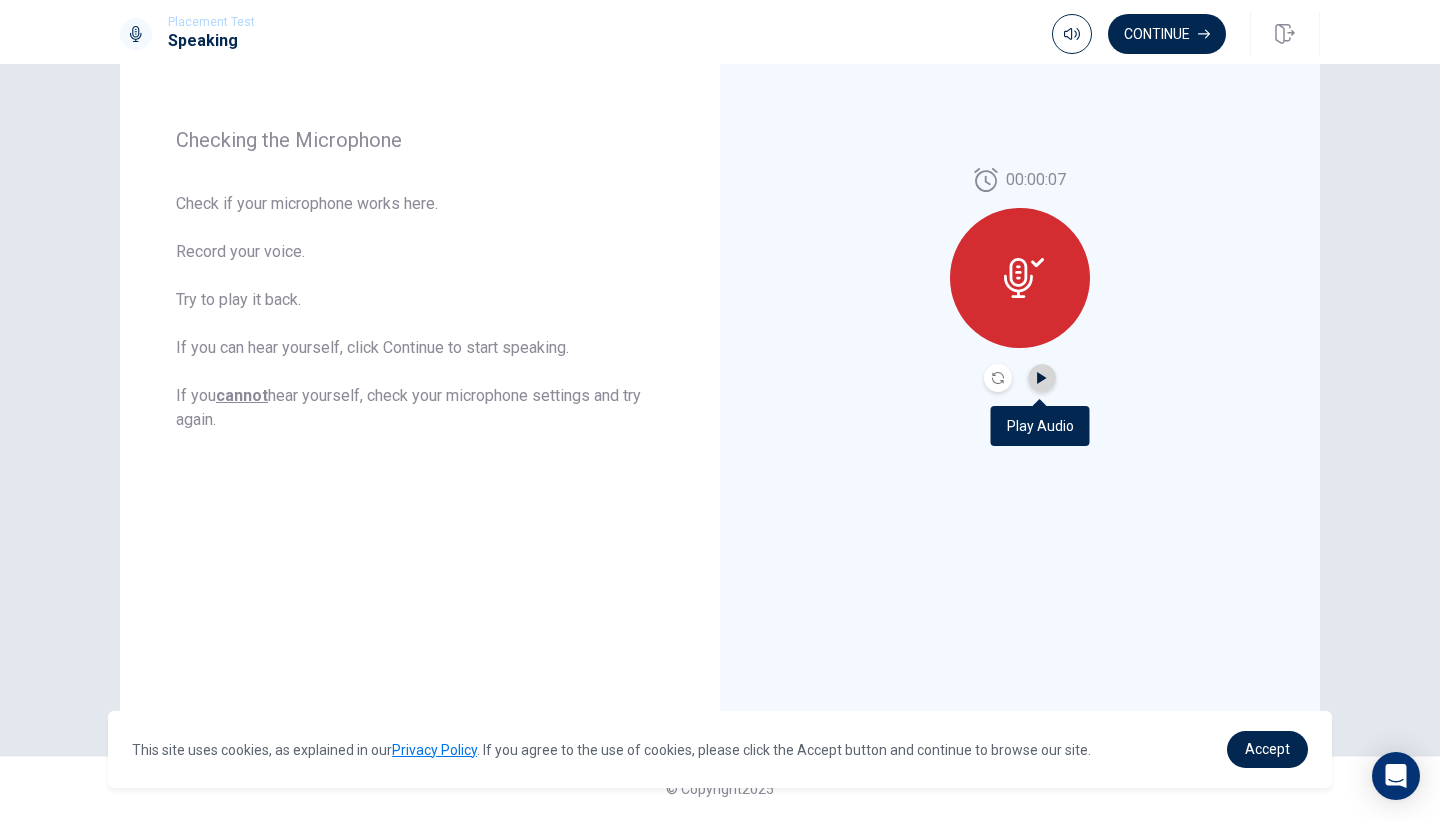 click at bounding box center [1042, 378] 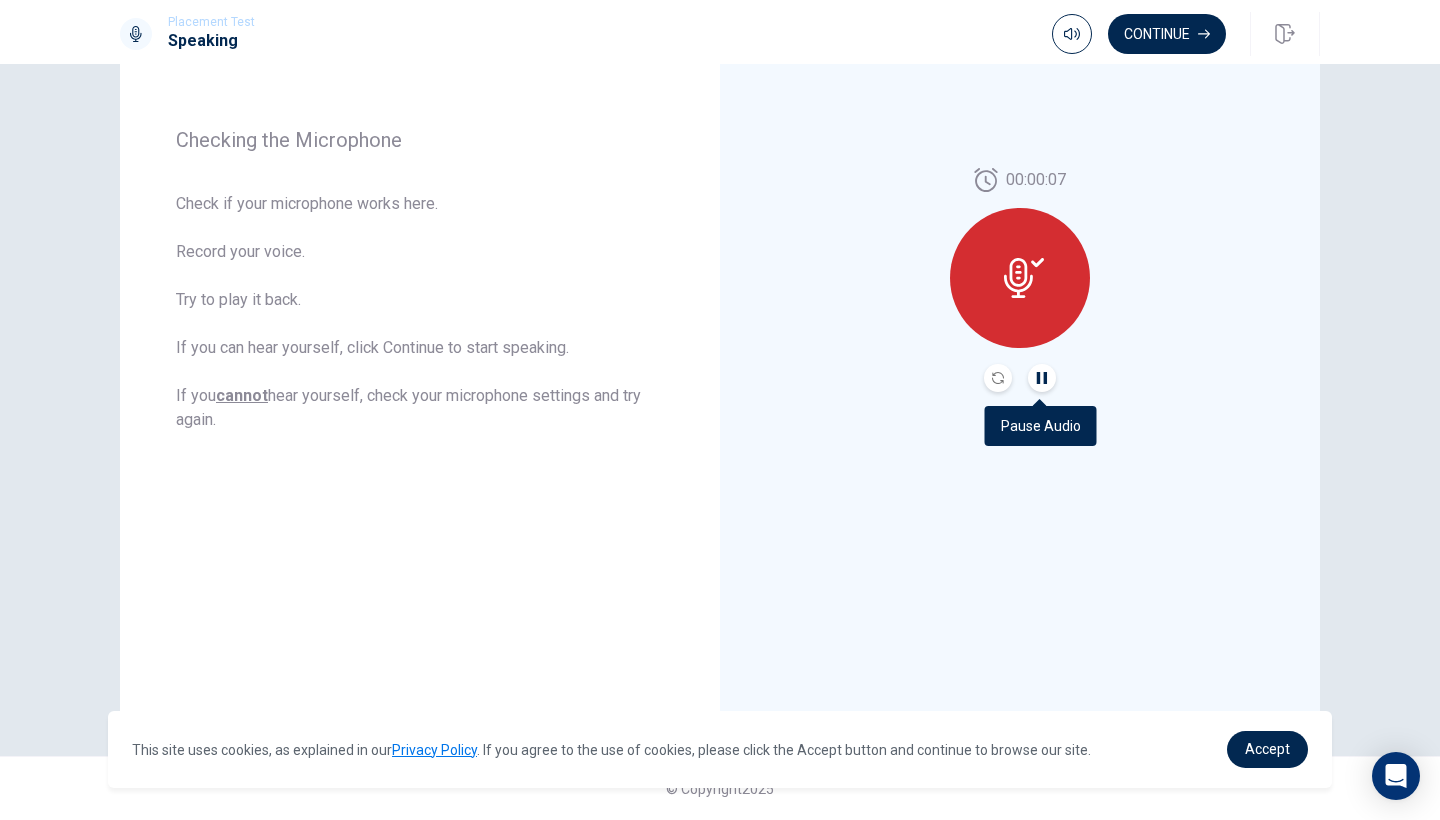 click at bounding box center [1042, 378] 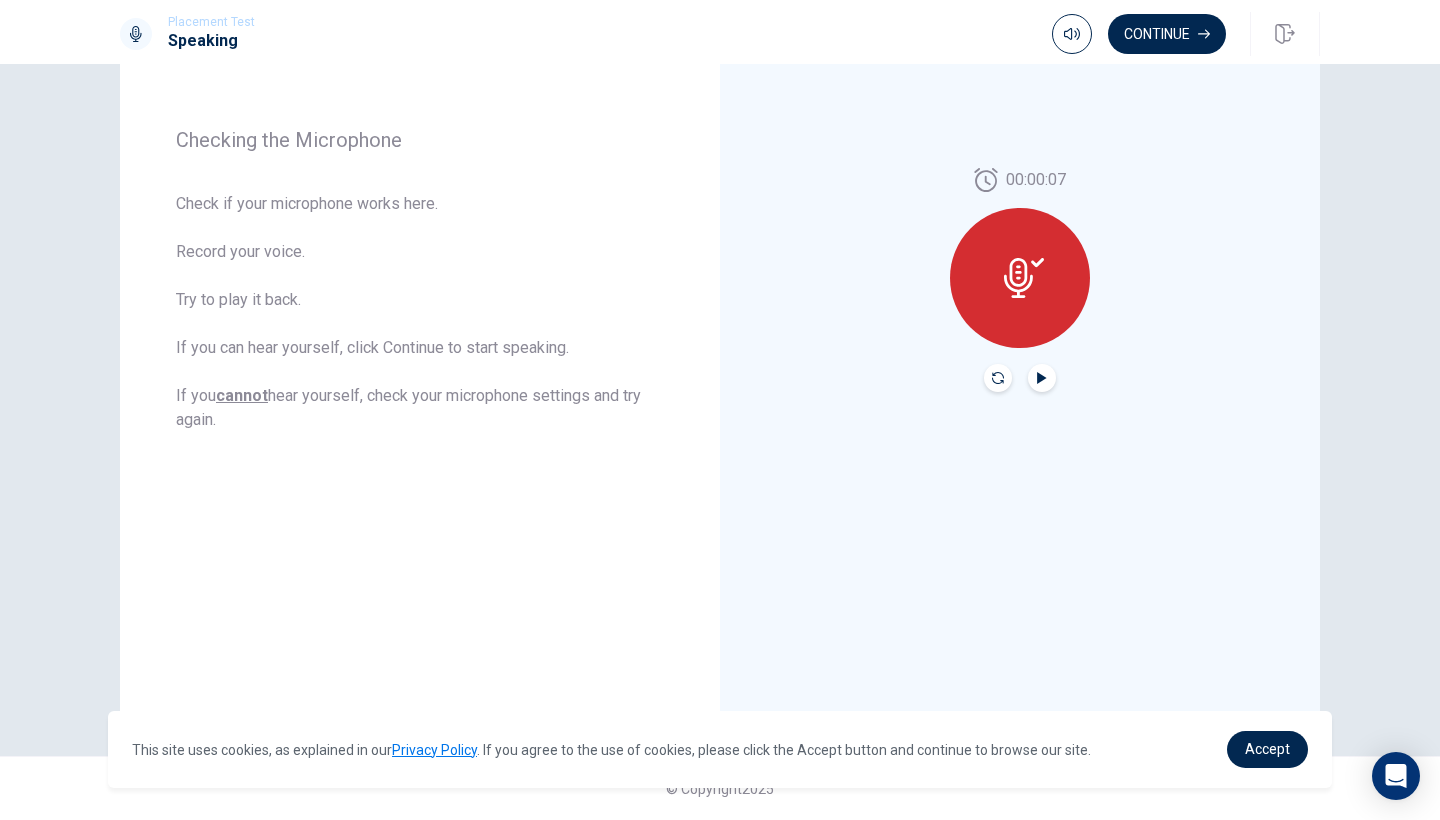 click 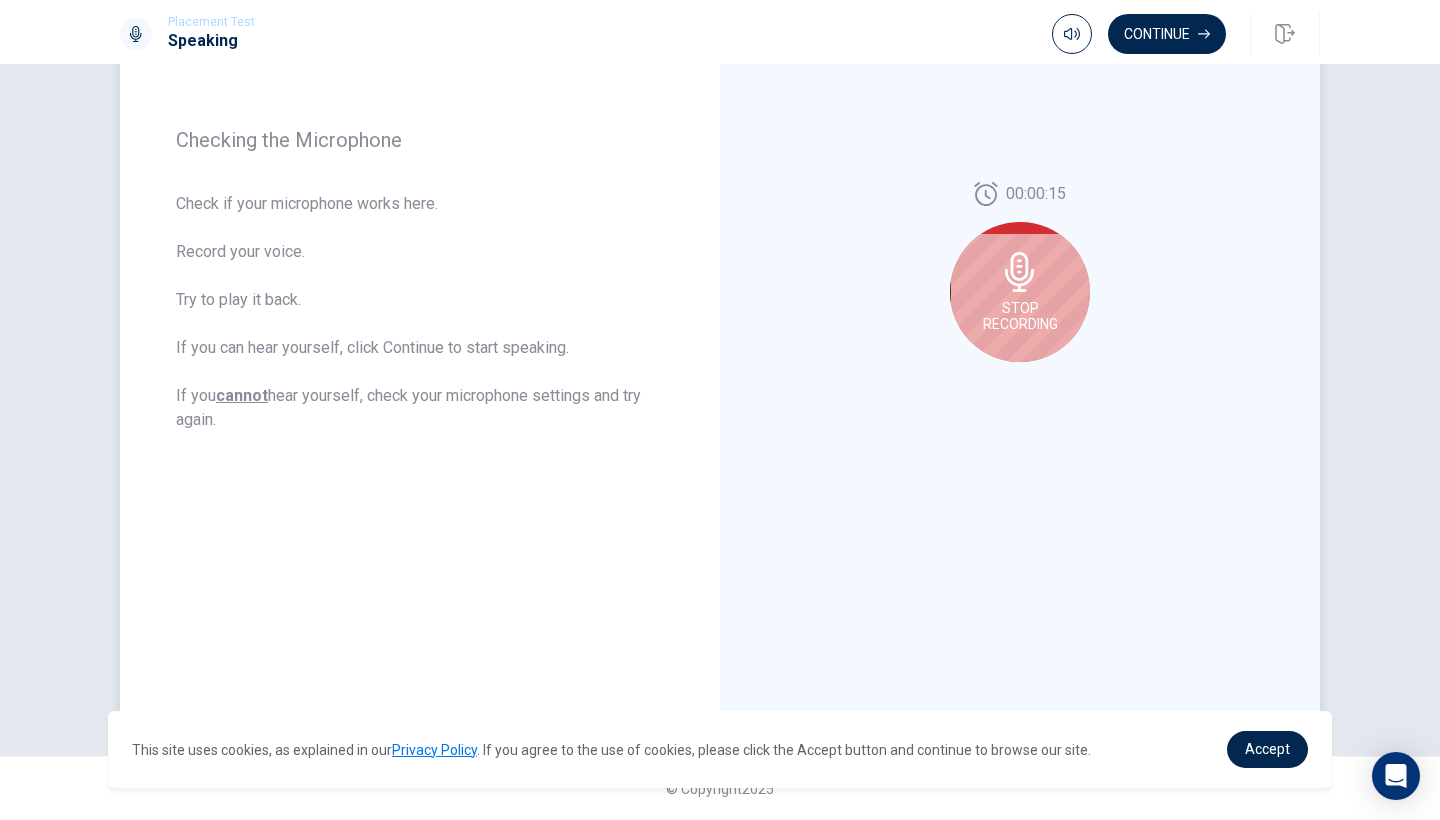 click 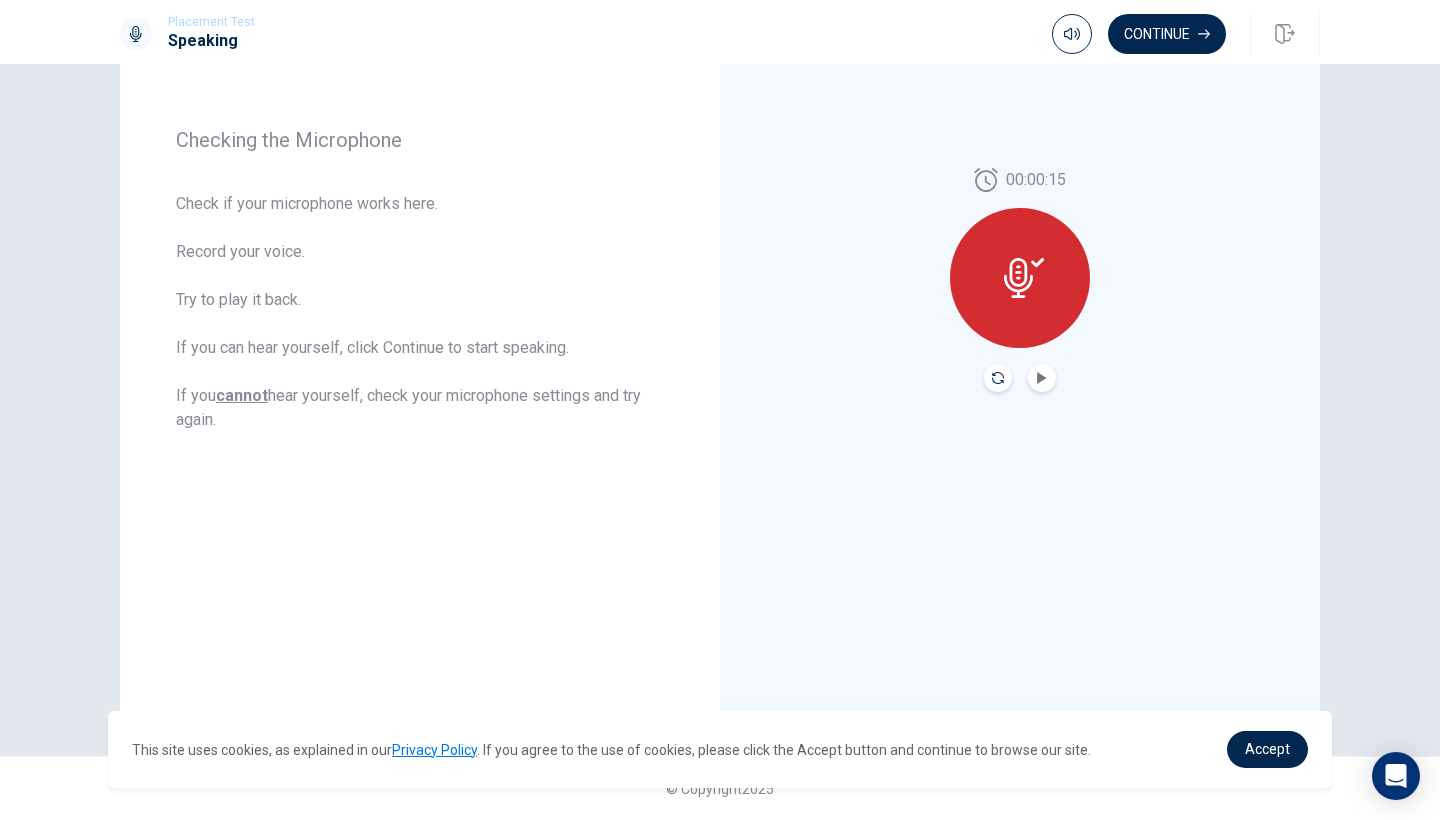 click 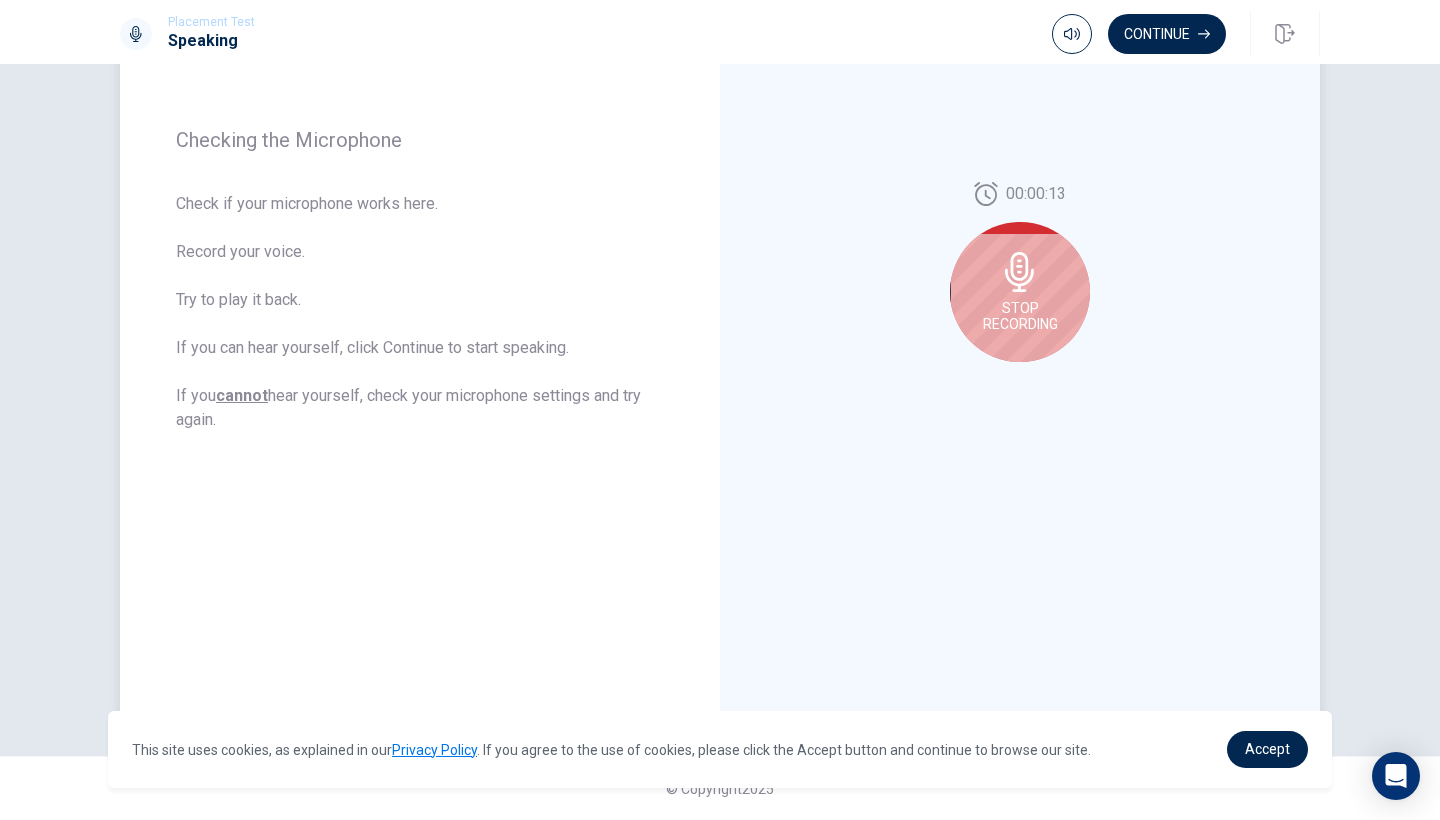 click on "Stop   Recording" at bounding box center (1020, 316) 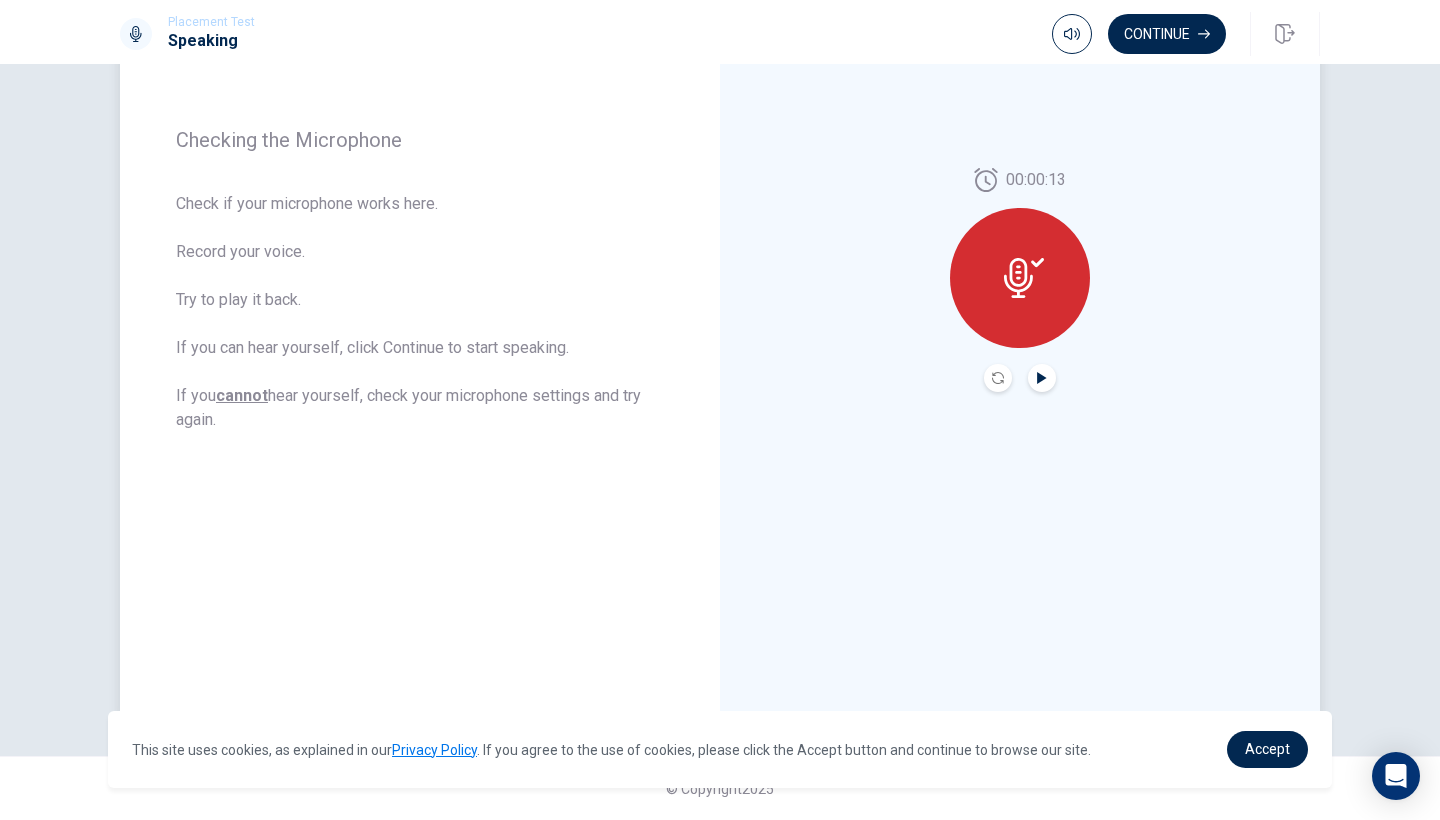 click 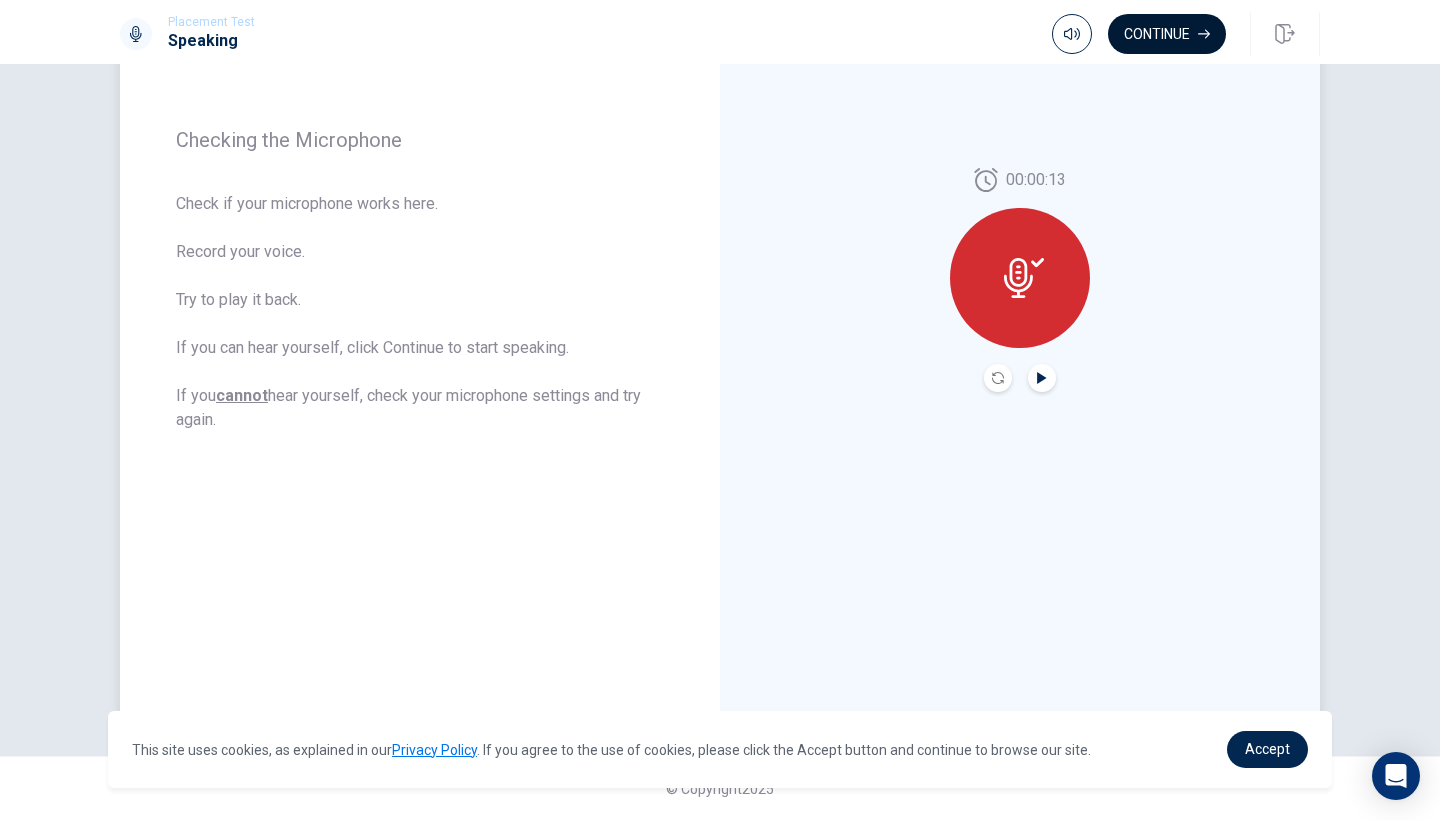 click on "Continue" at bounding box center [1167, 34] 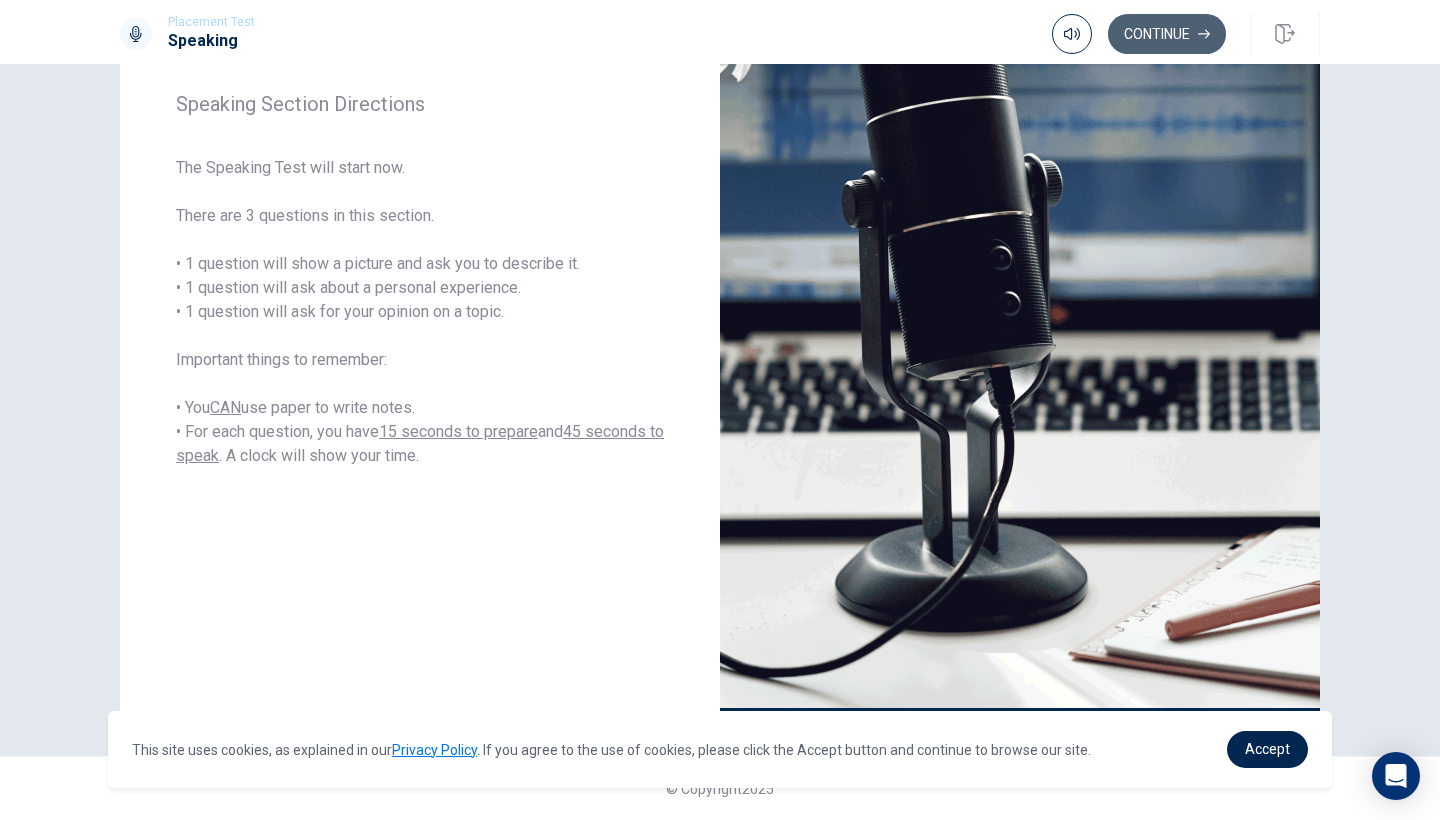 click on "Continue" at bounding box center [1167, 34] 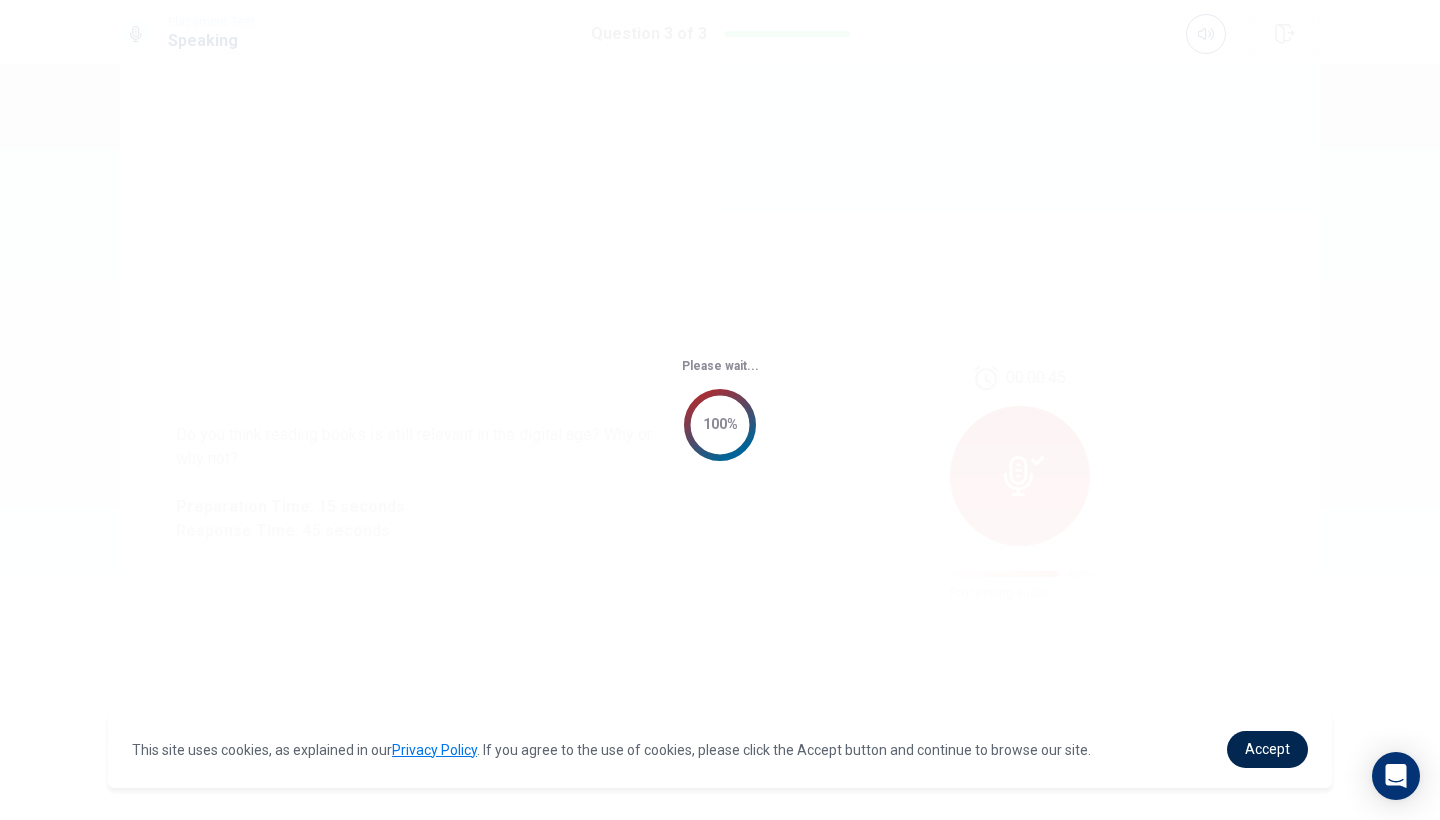 scroll, scrollTop: 0, scrollLeft: 0, axis: both 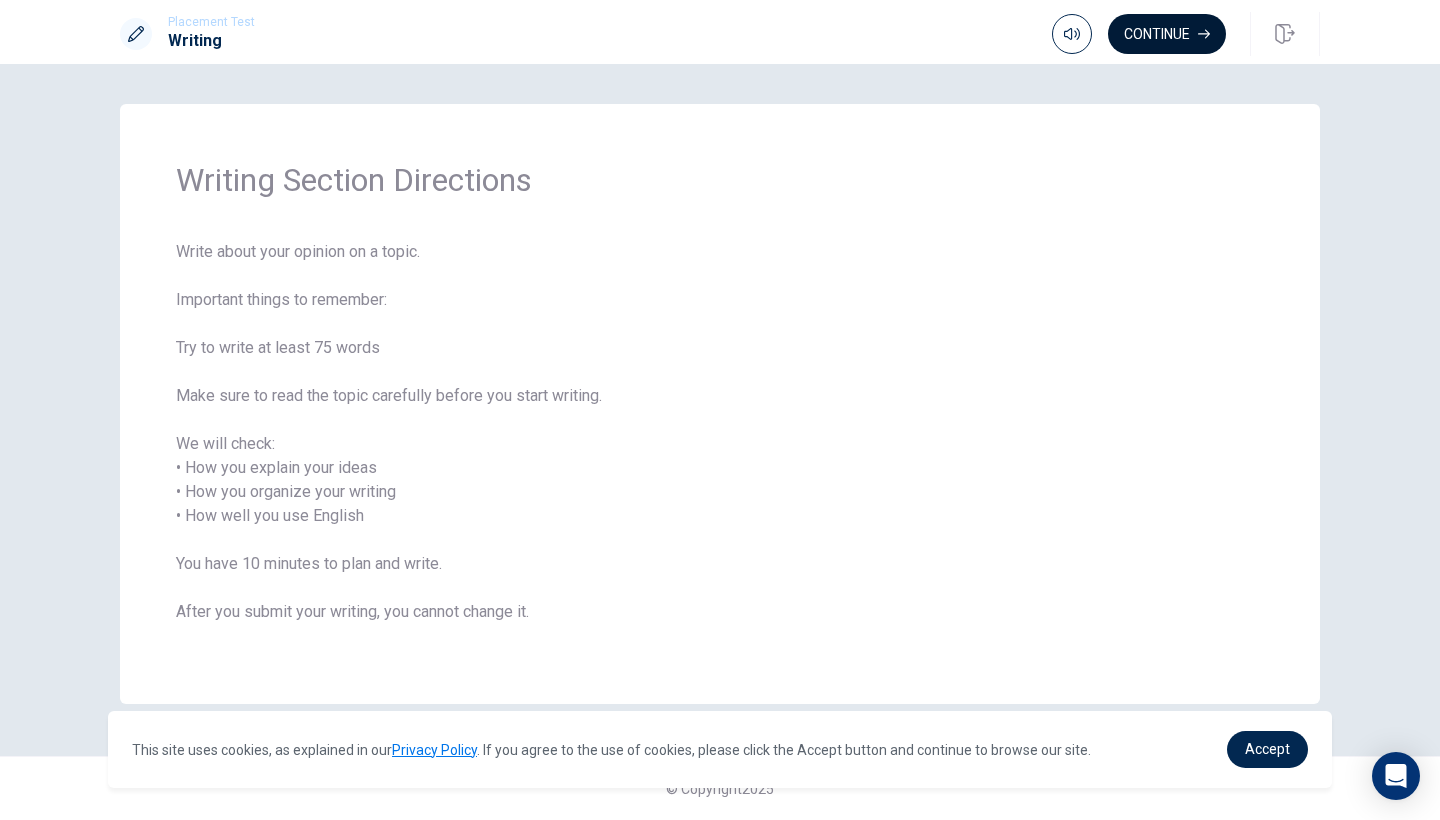 click on "Continue" at bounding box center [1167, 34] 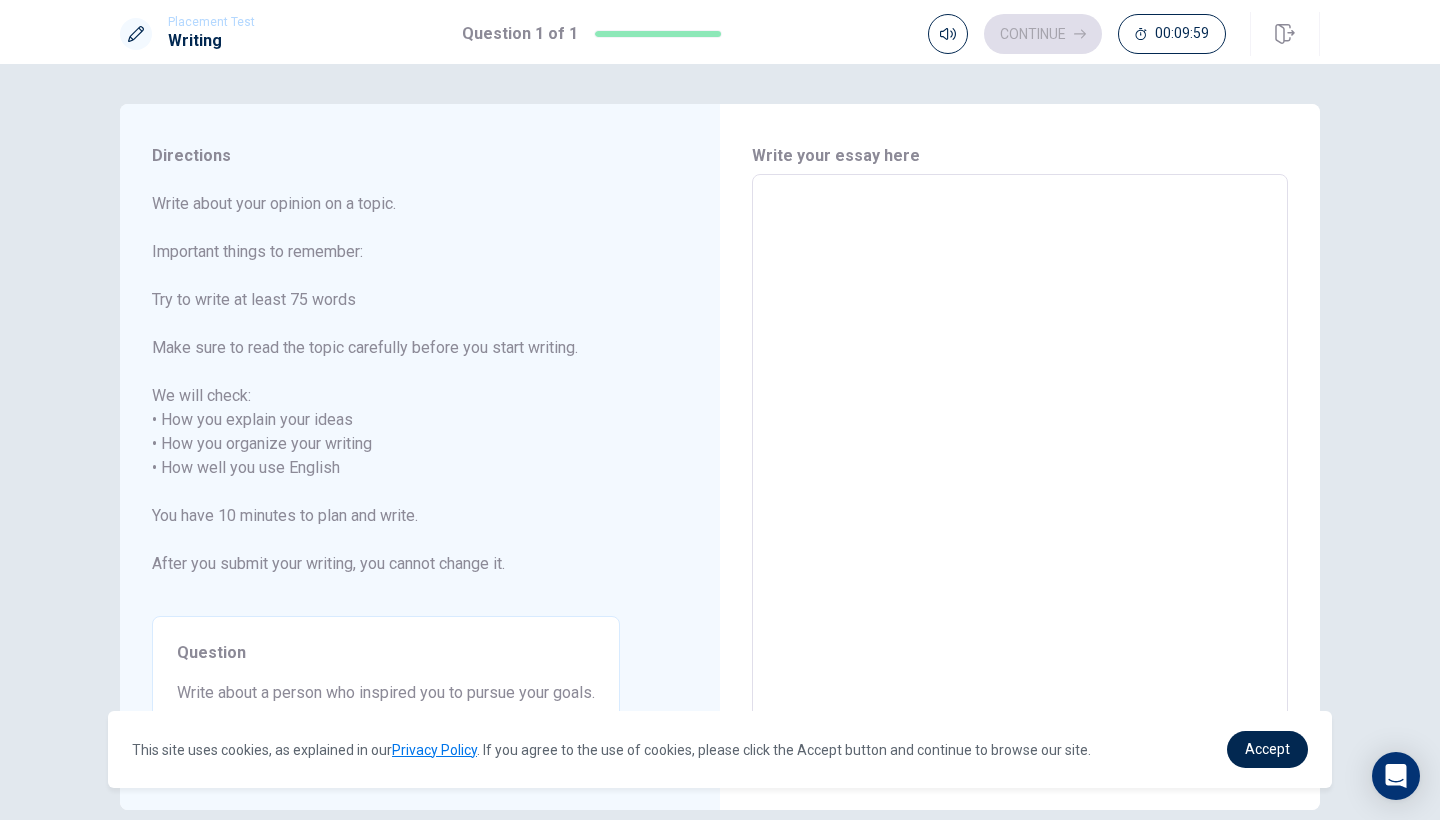 click at bounding box center [1020, 456] 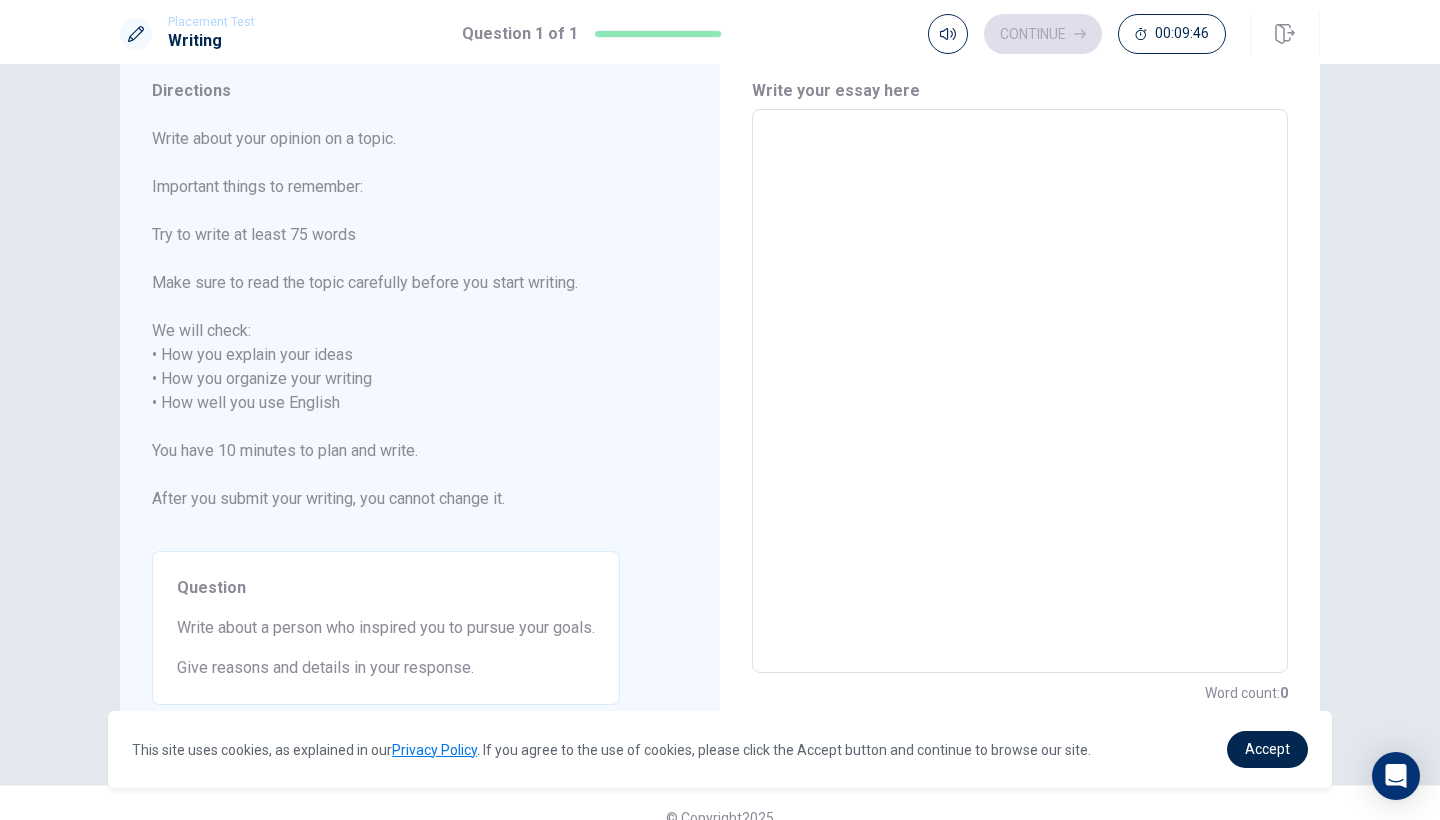 scroll, scrollTop: 63, scrollLeft: 0, axis: vertical 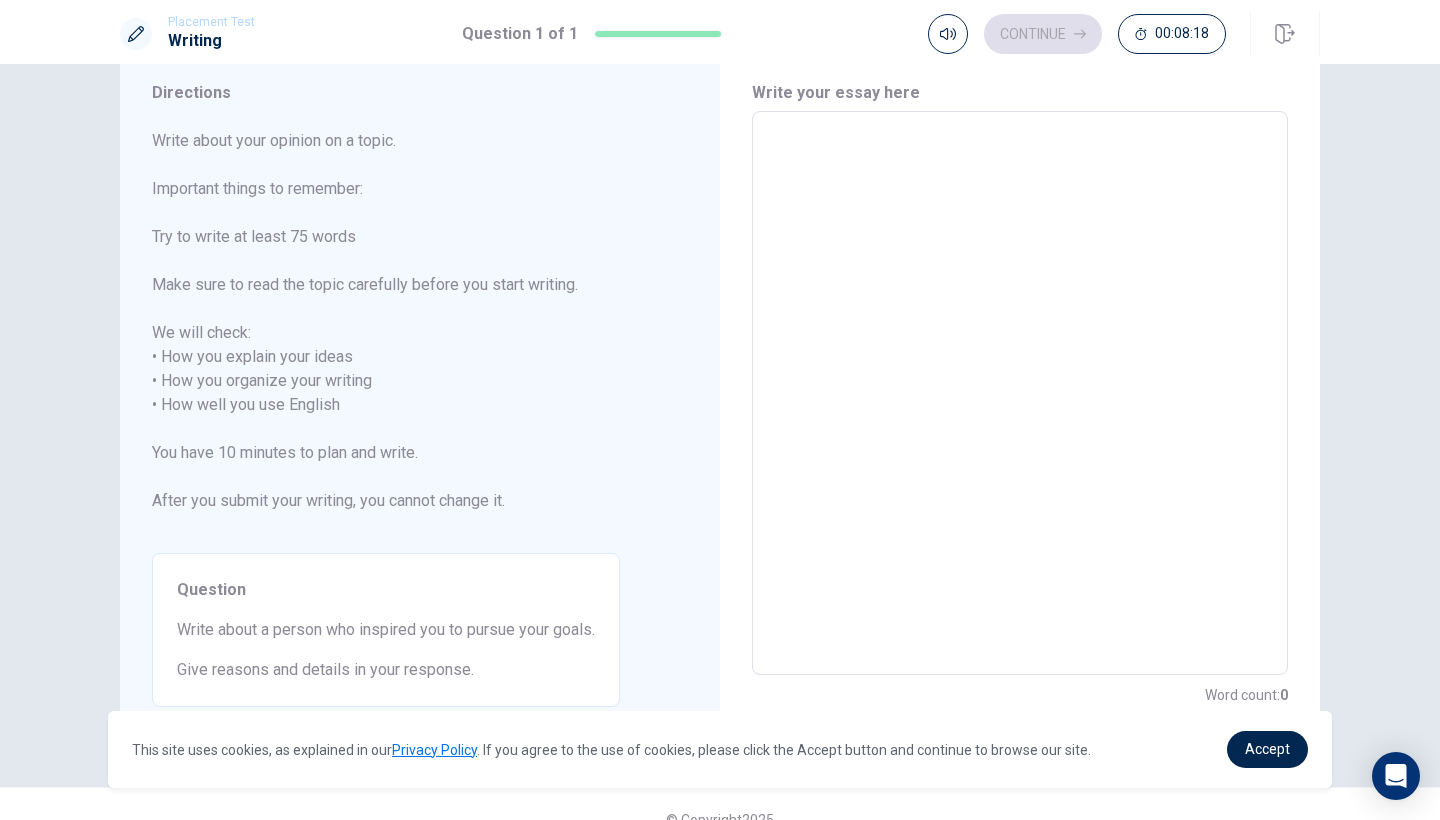 type on "I" 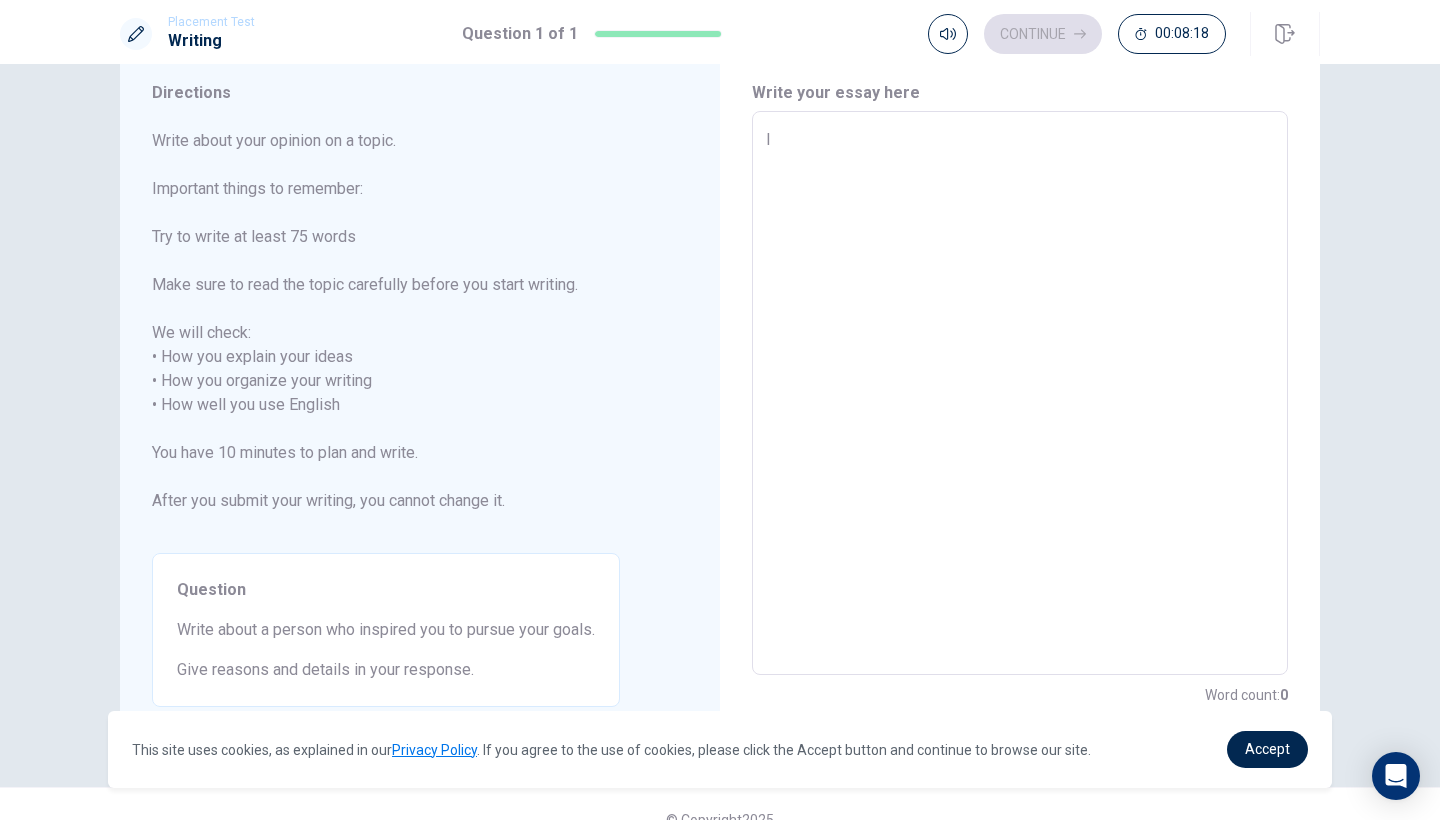 type on "x" 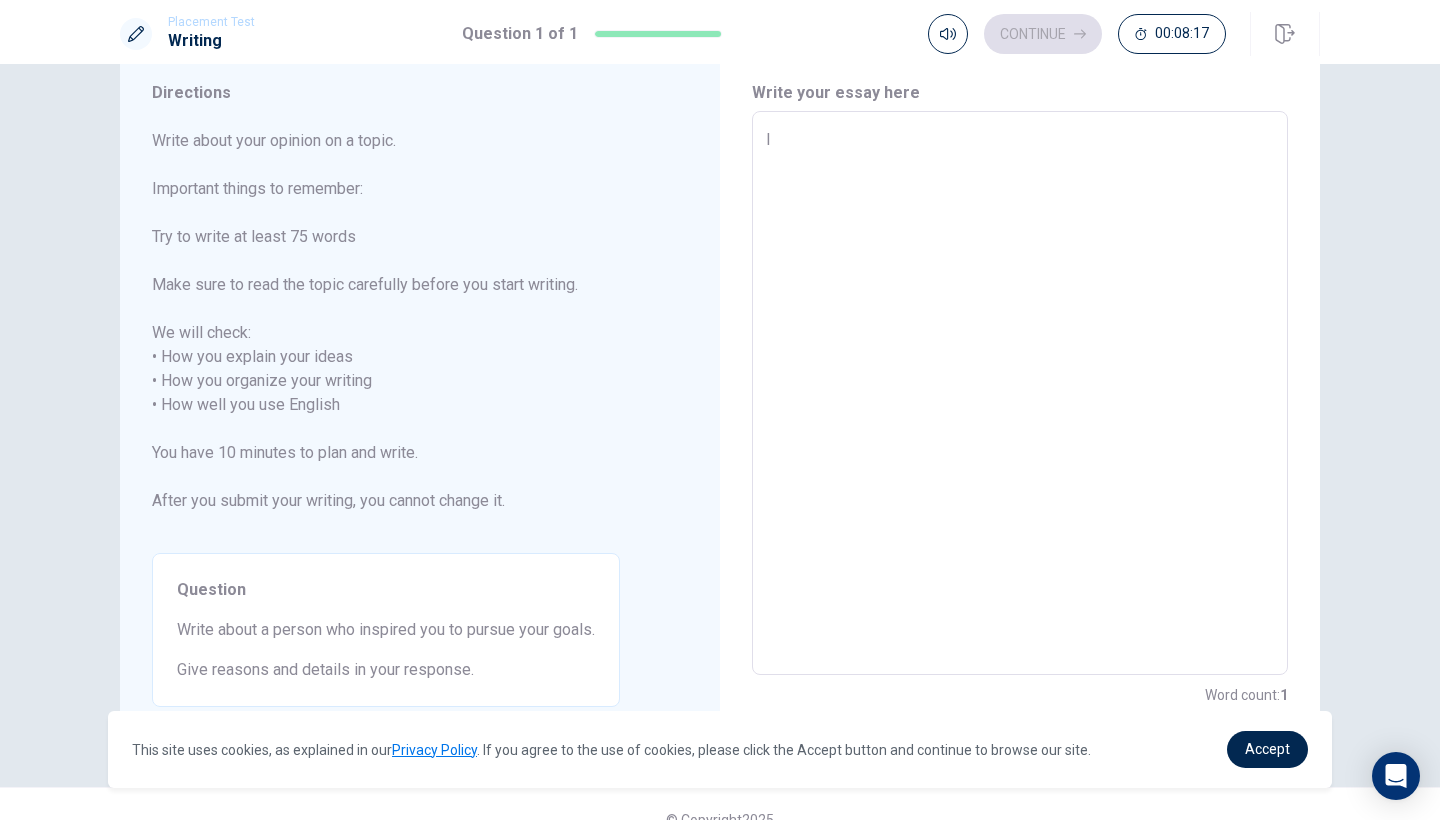type on "I" 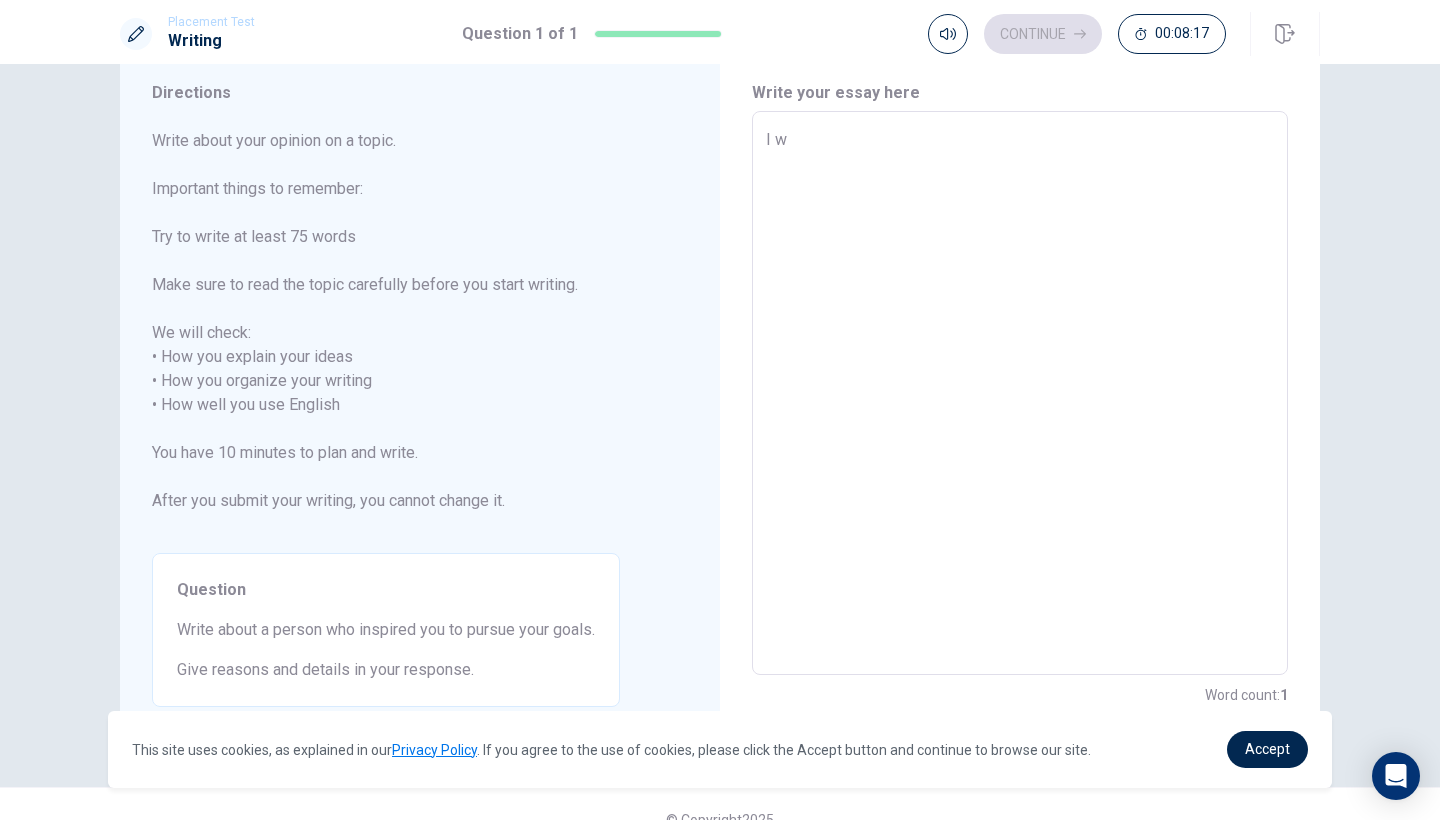 type on "x" 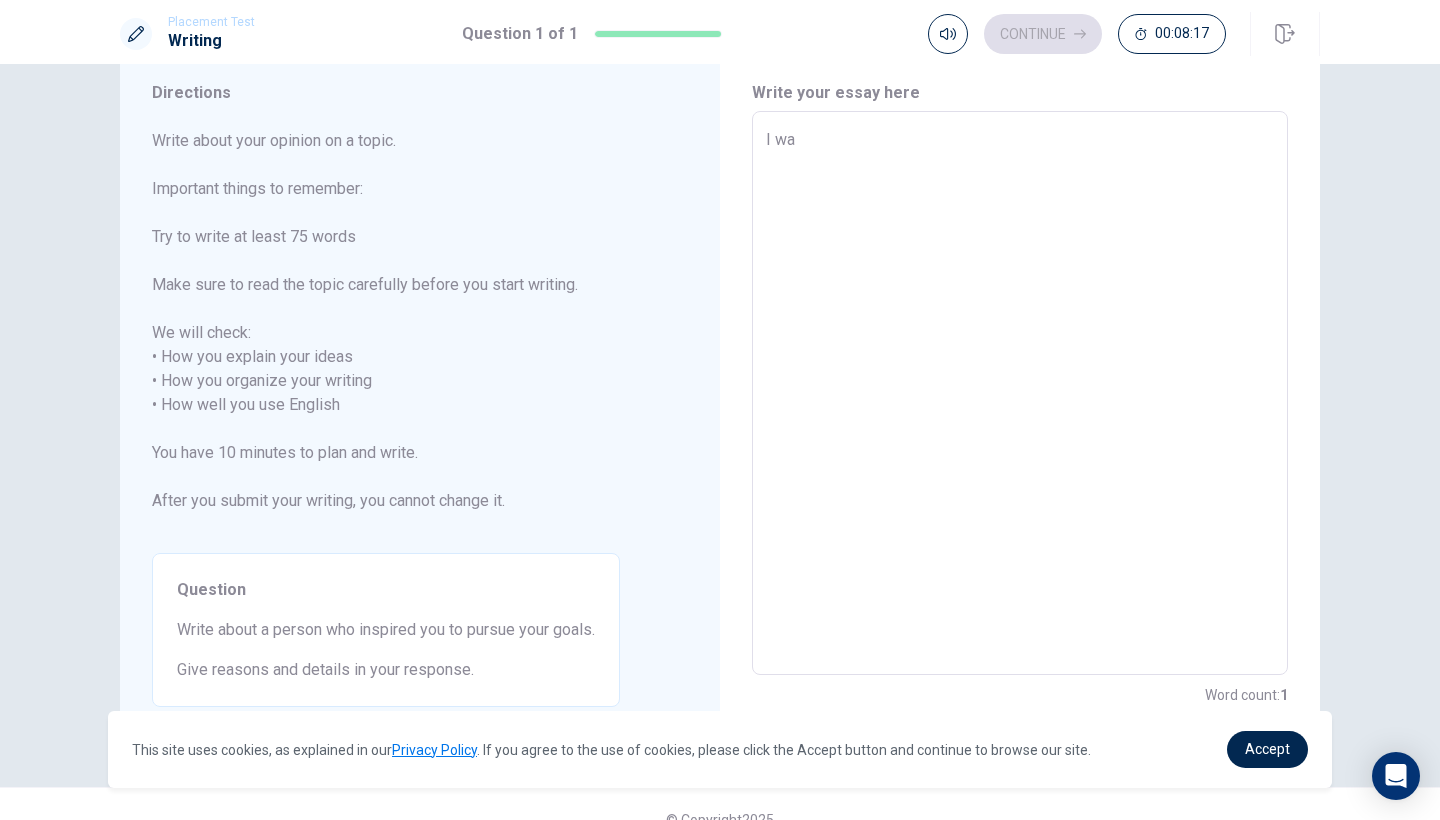 type on "x" 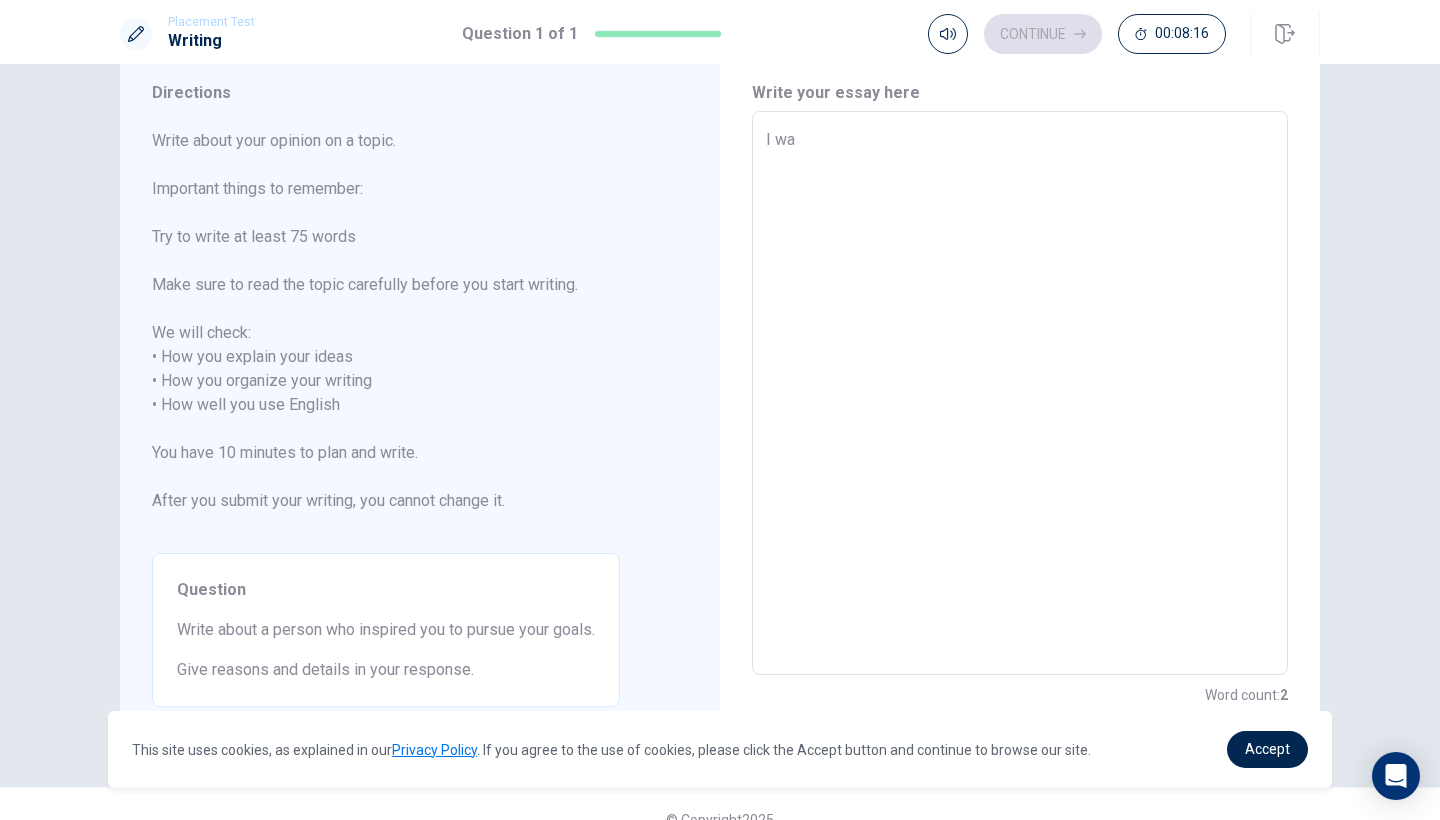 type on "I wan" 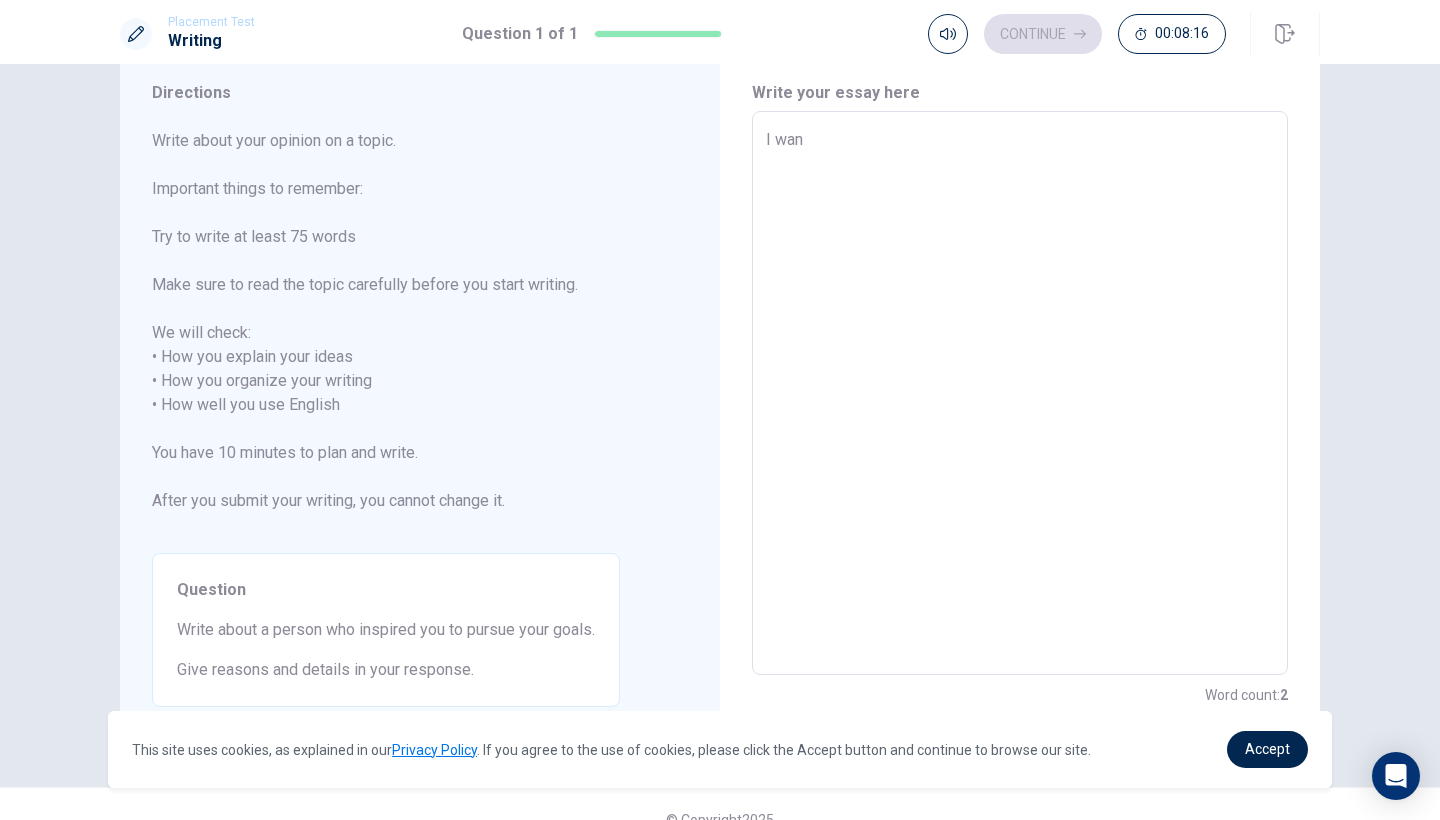 type on "x" 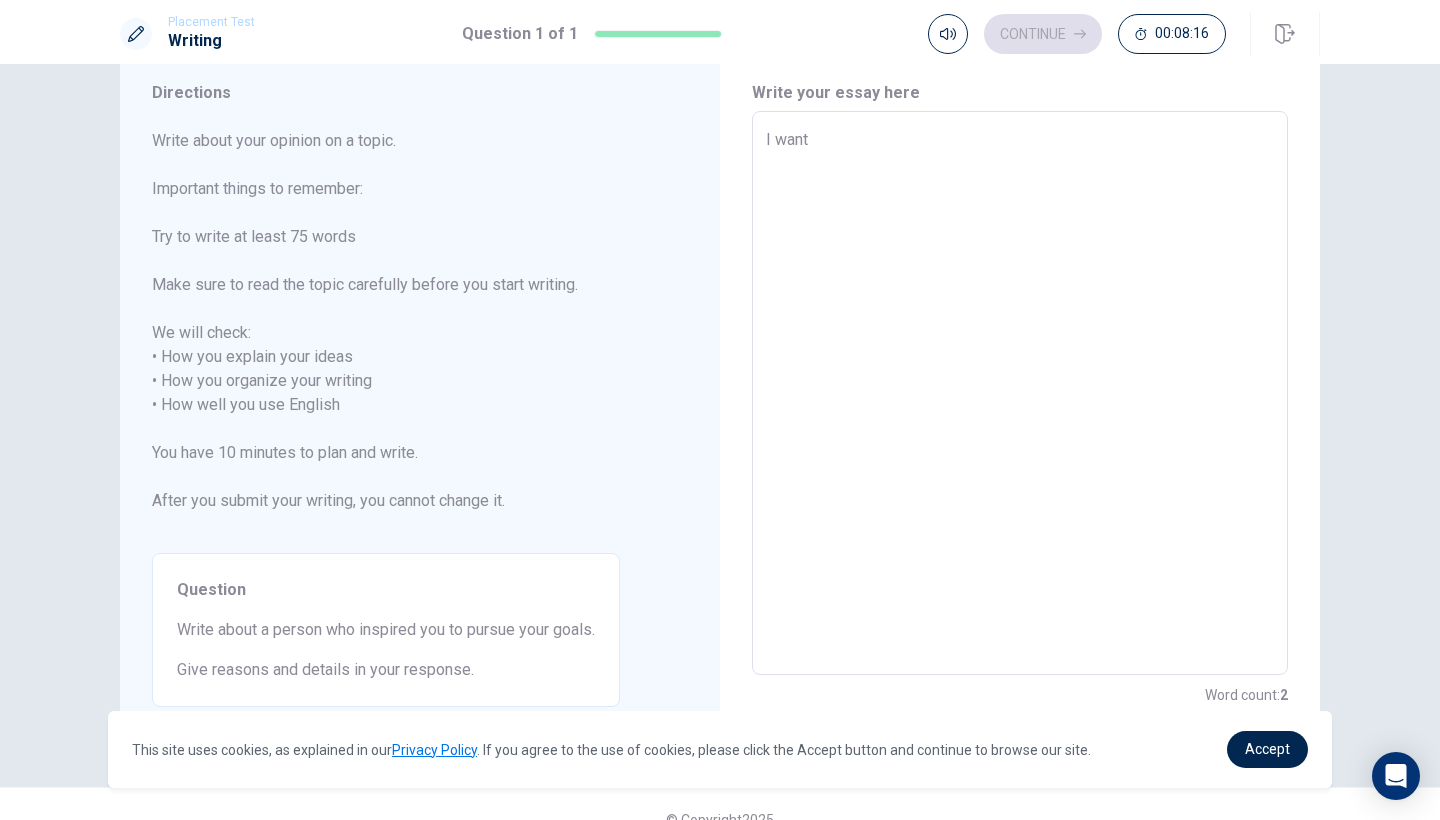 type on "x" 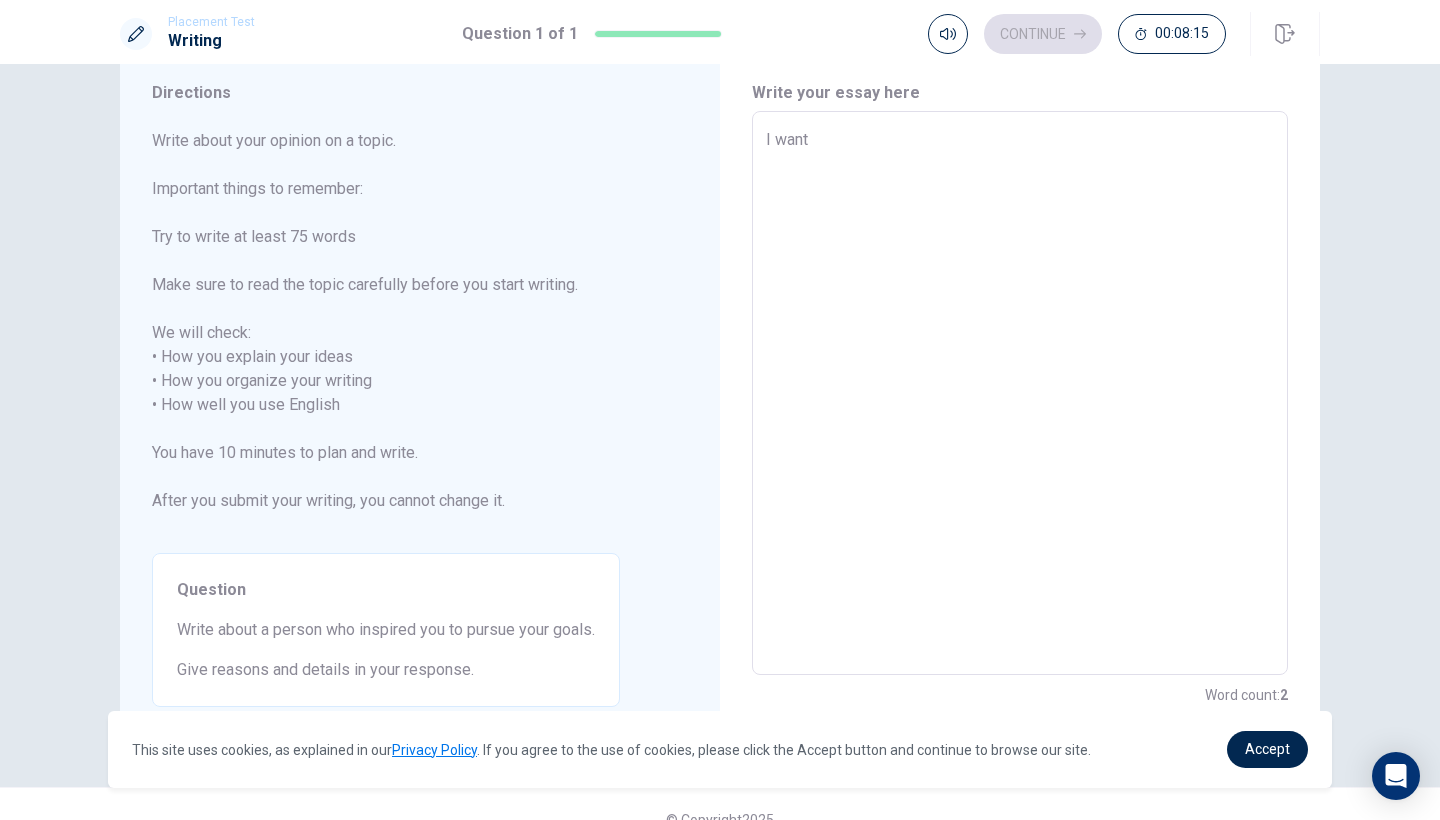 type on "I want" 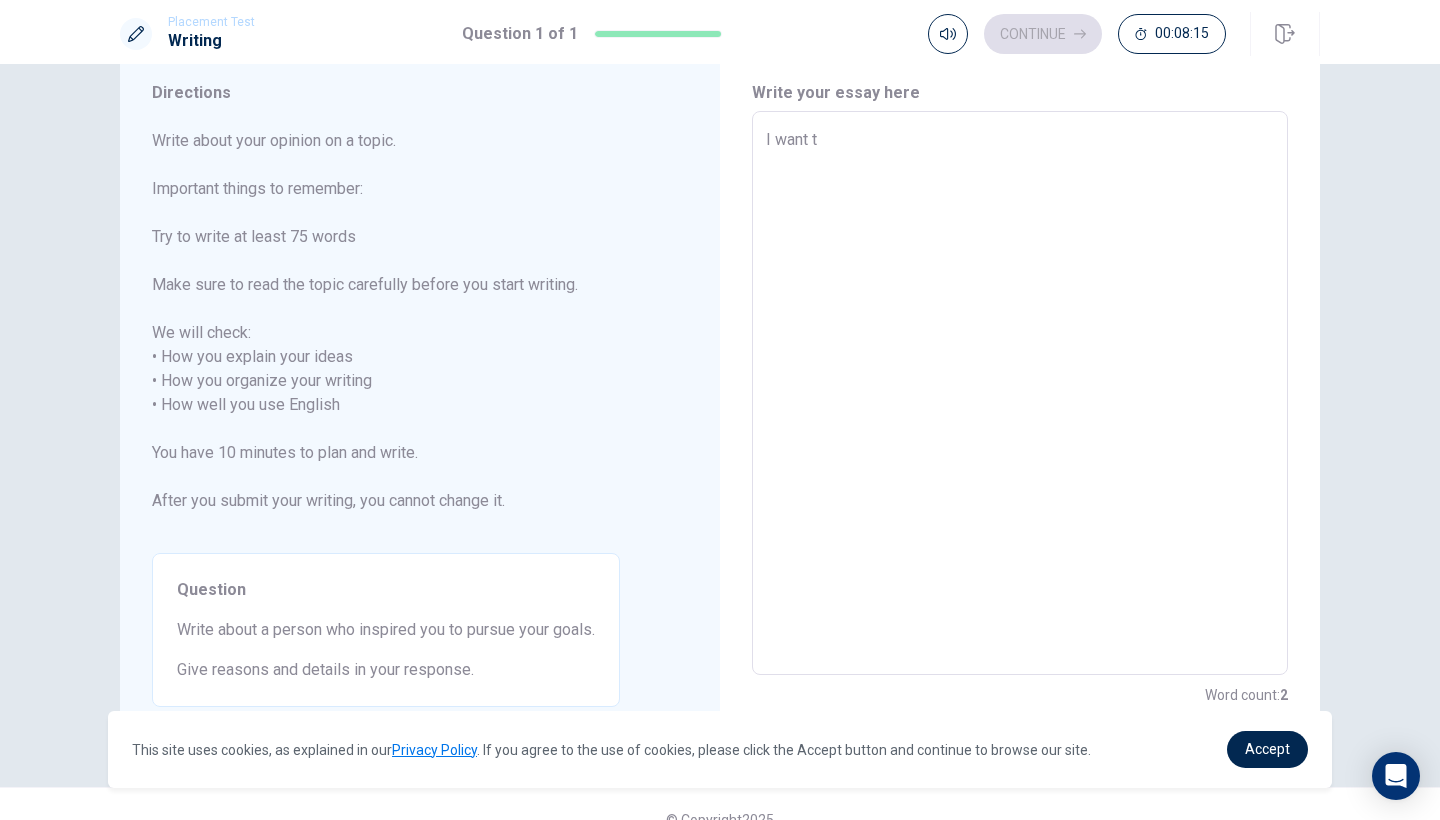 type on "x" 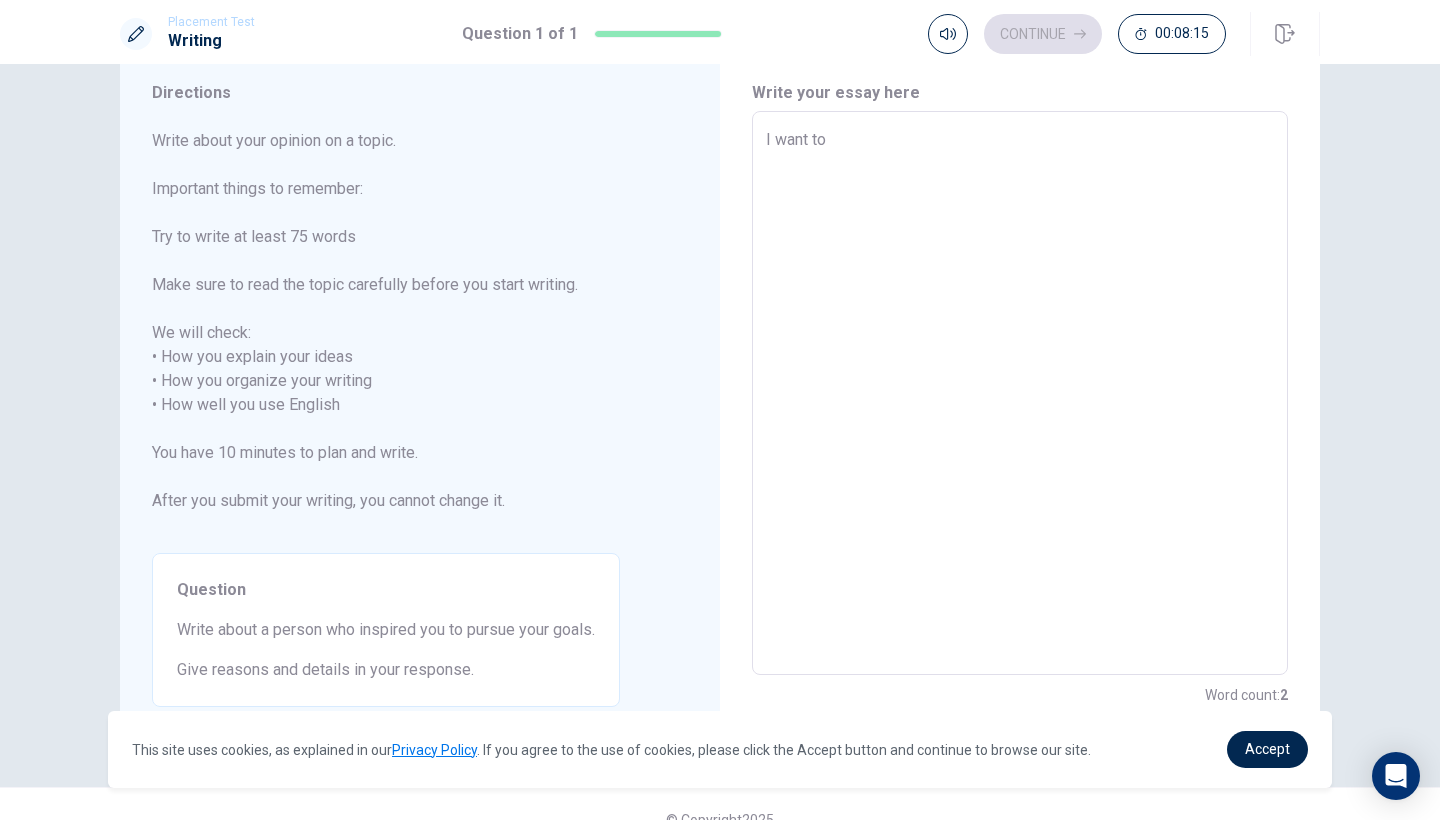 type on "x" 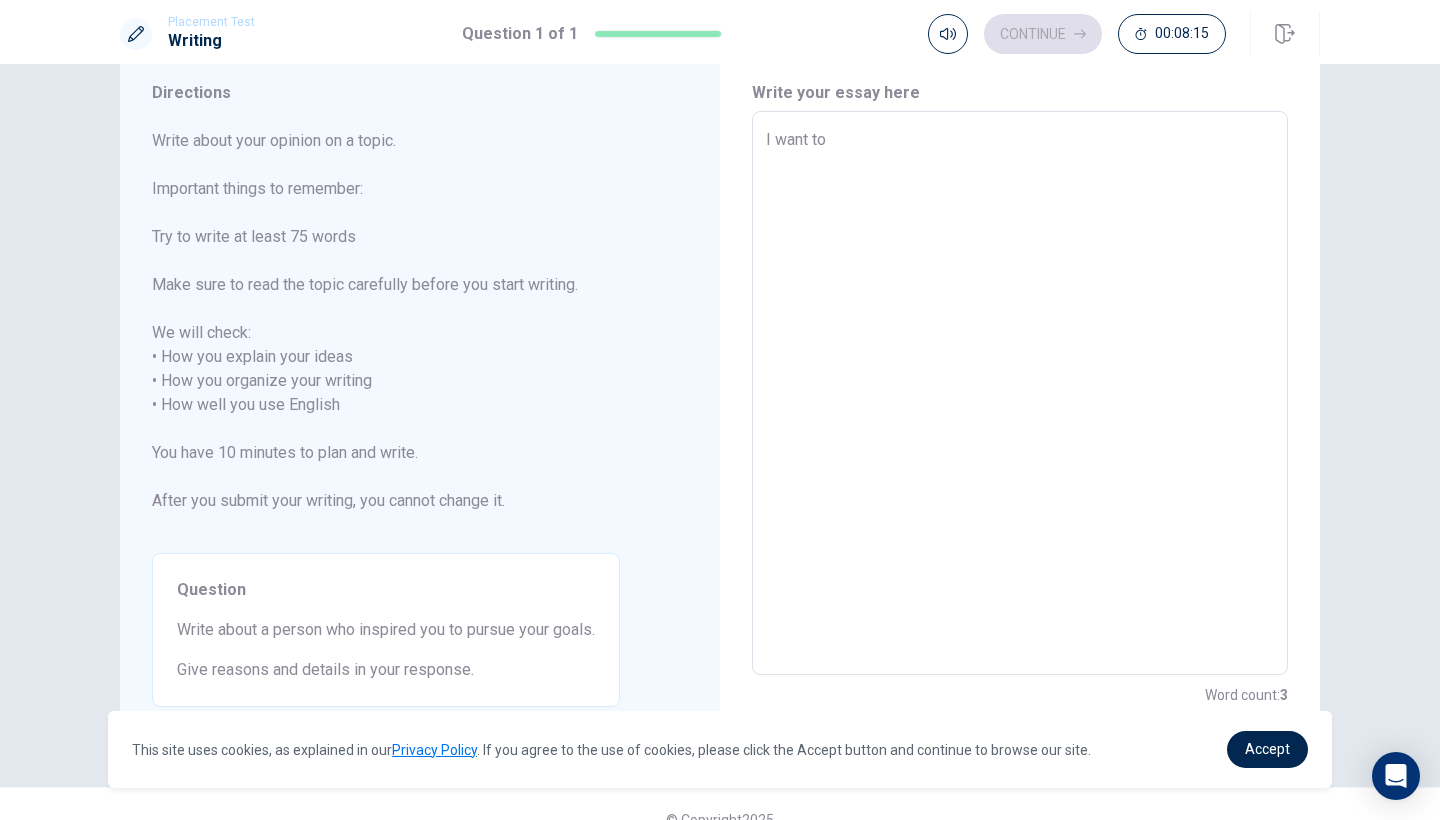 type on "I want to" 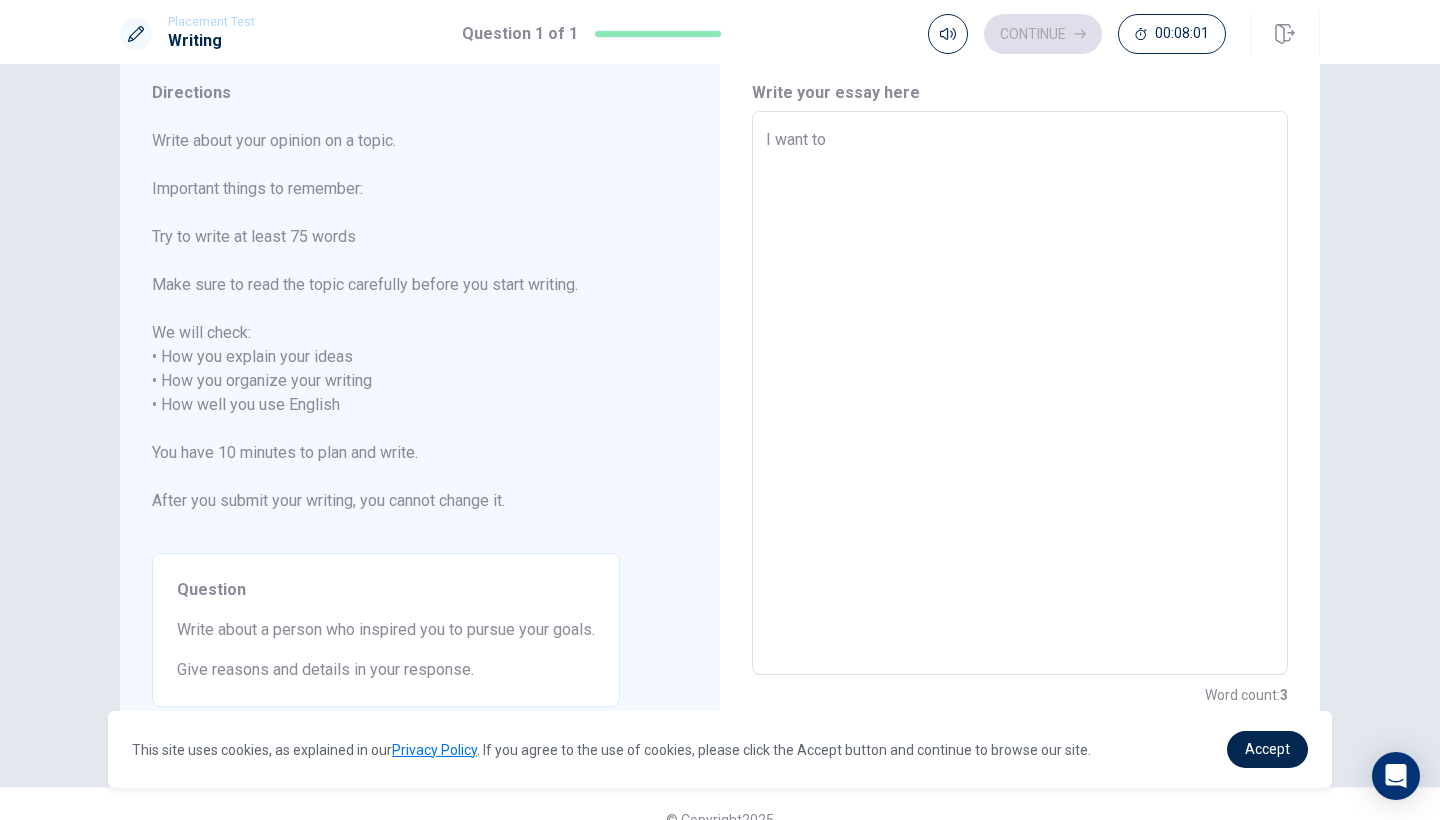 type on "x" 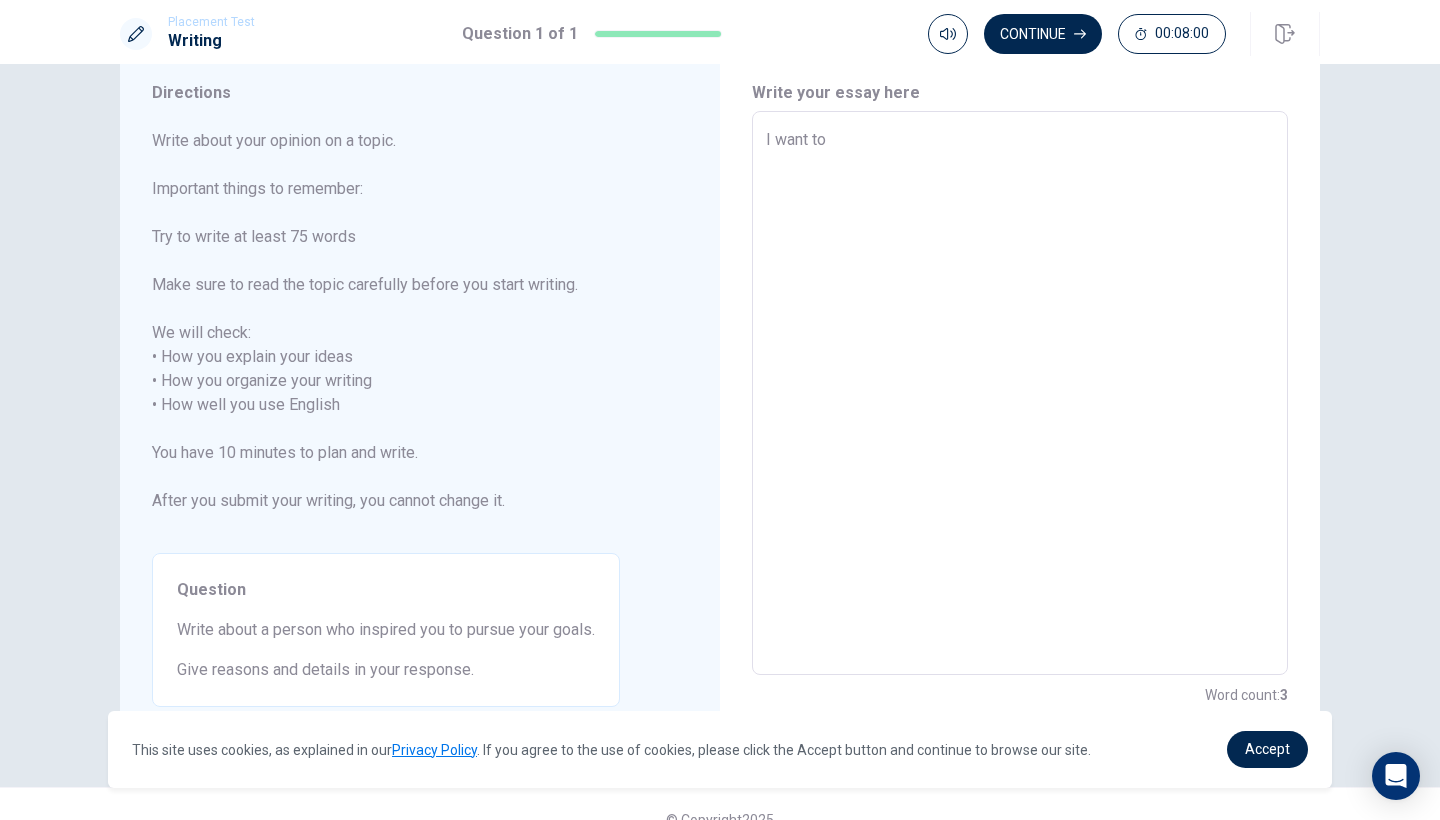 type on "I want to s" 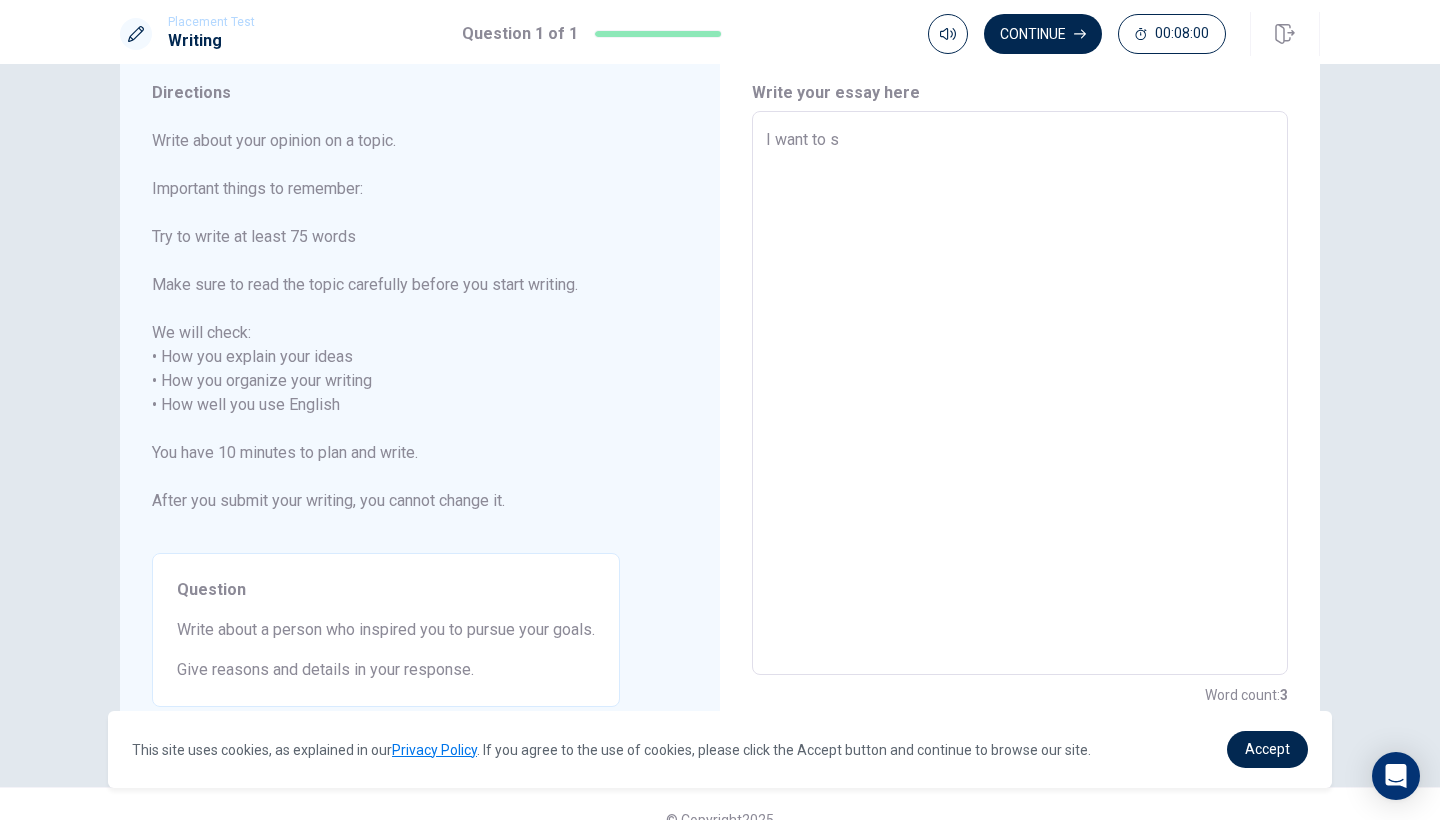 type on "x" 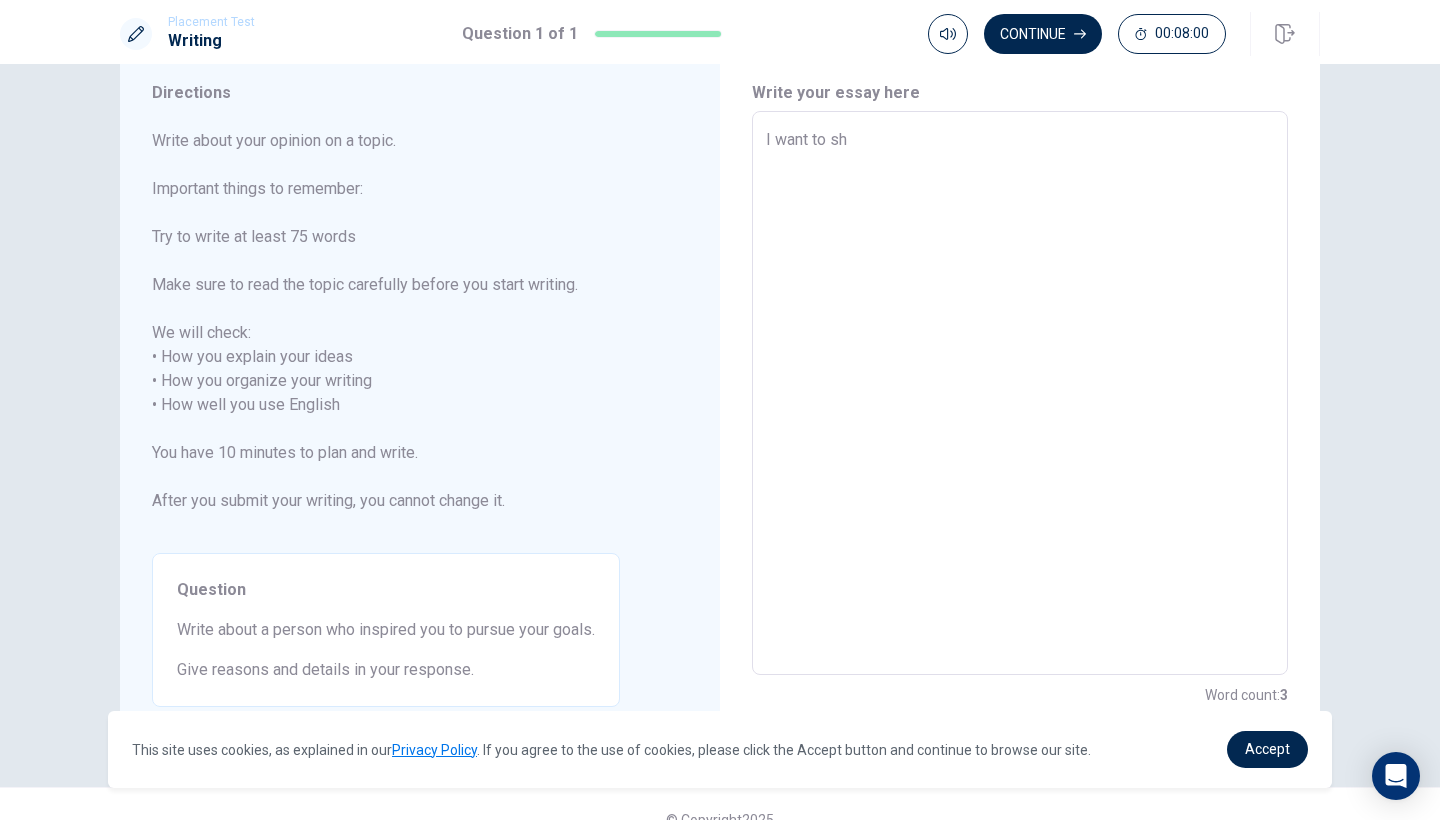 type on "x" 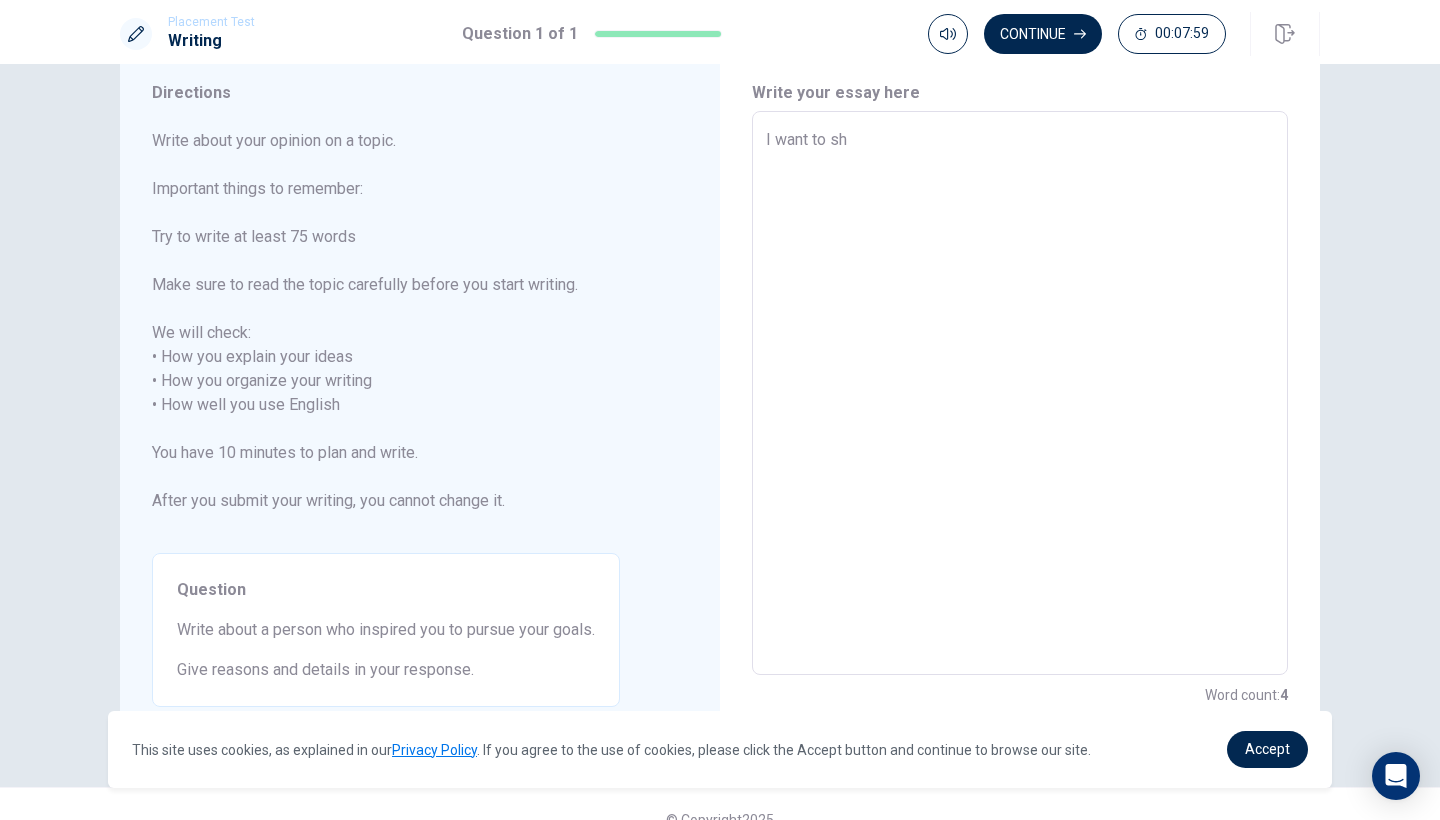 type on "I want to sho" 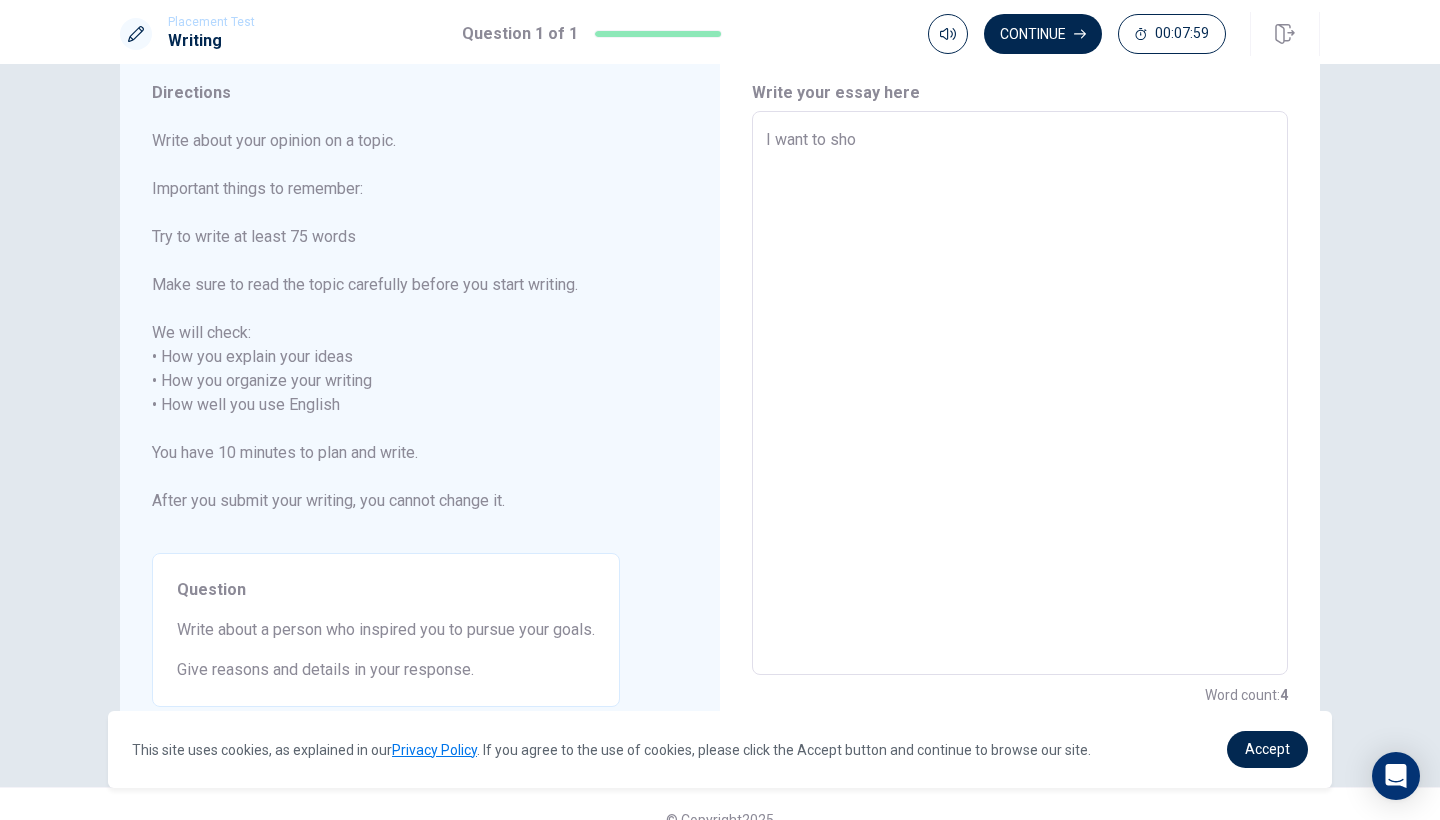 type on "x" 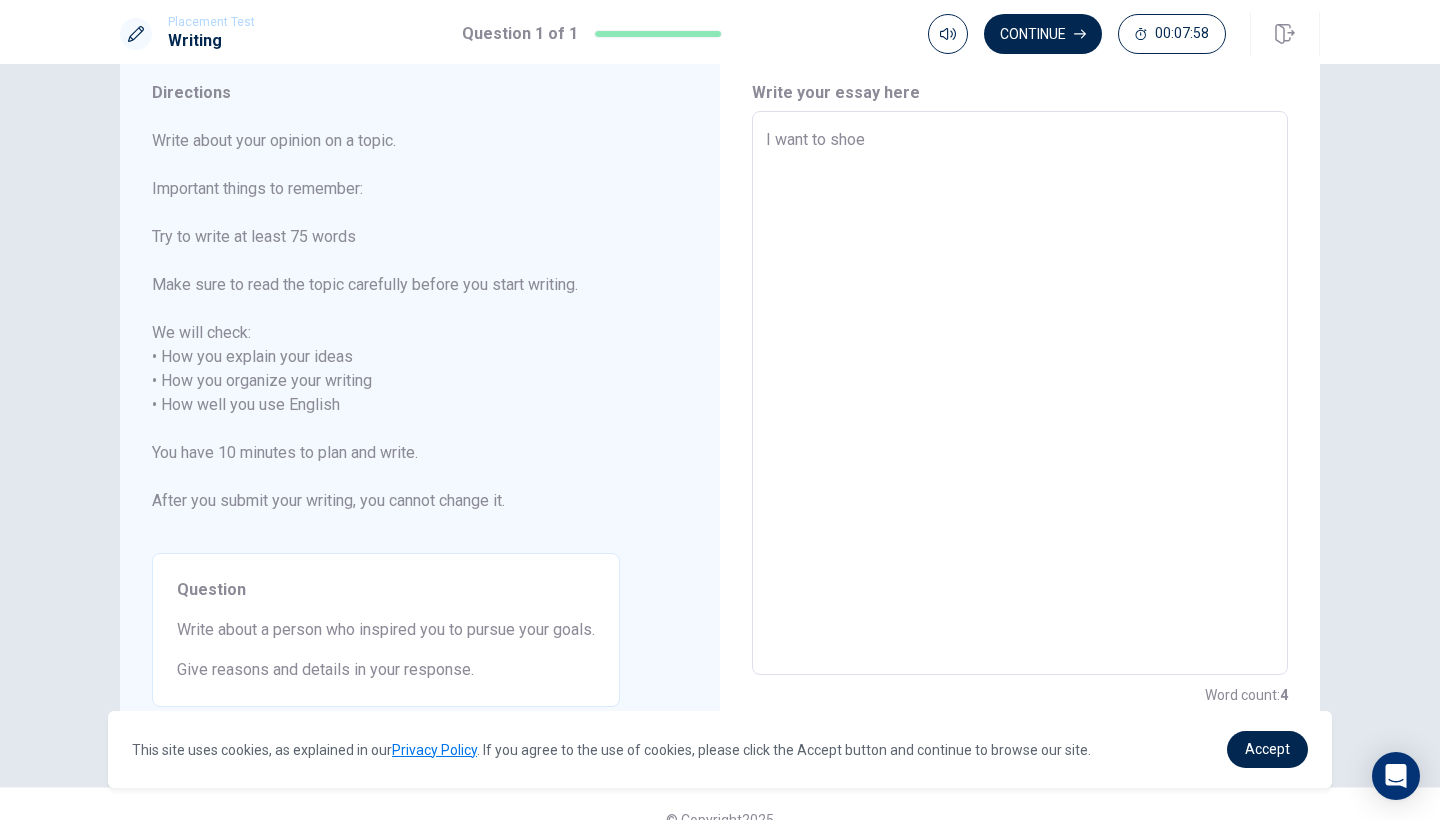 type on "x" 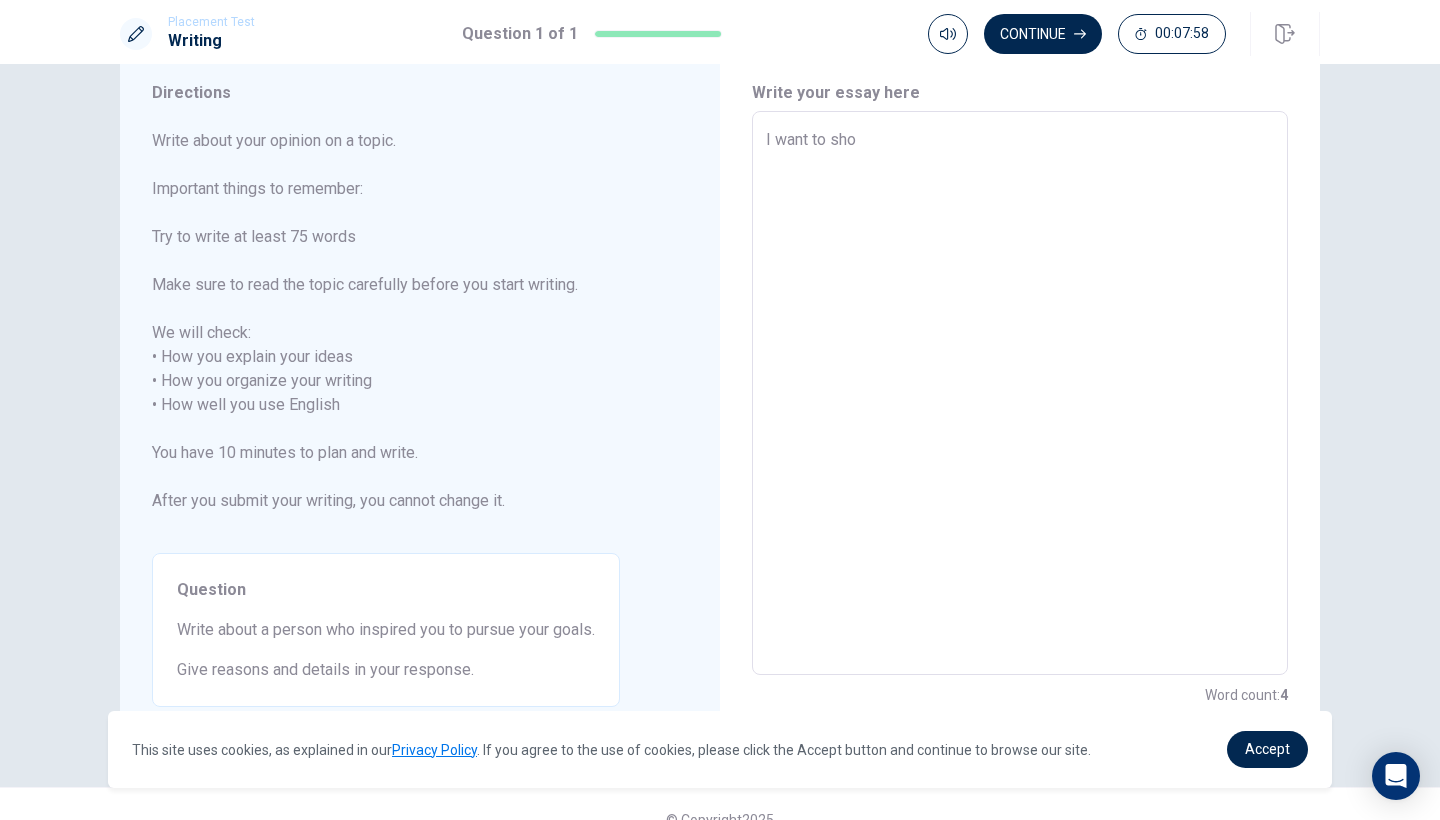 type on "x" 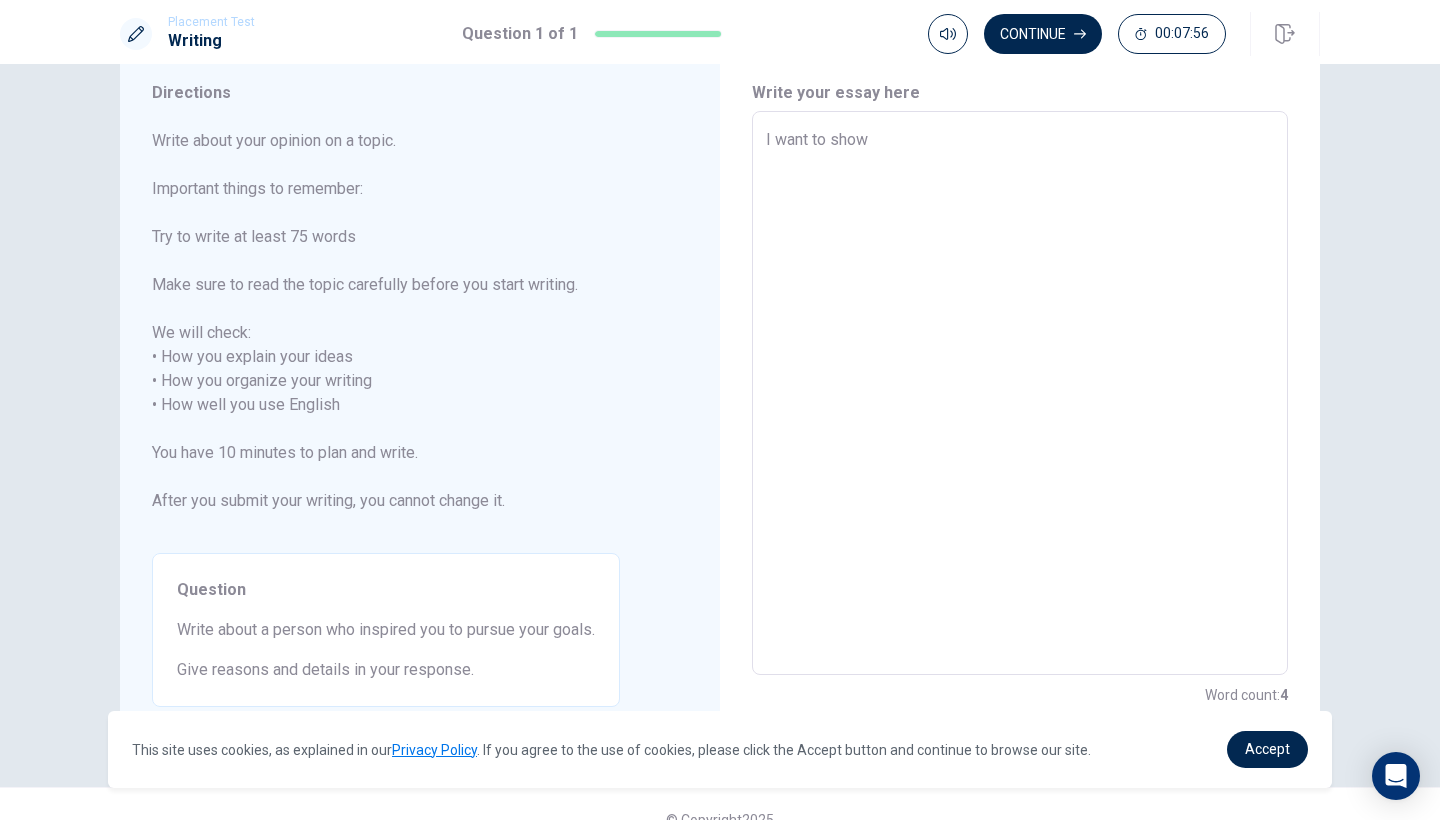 type on "x" 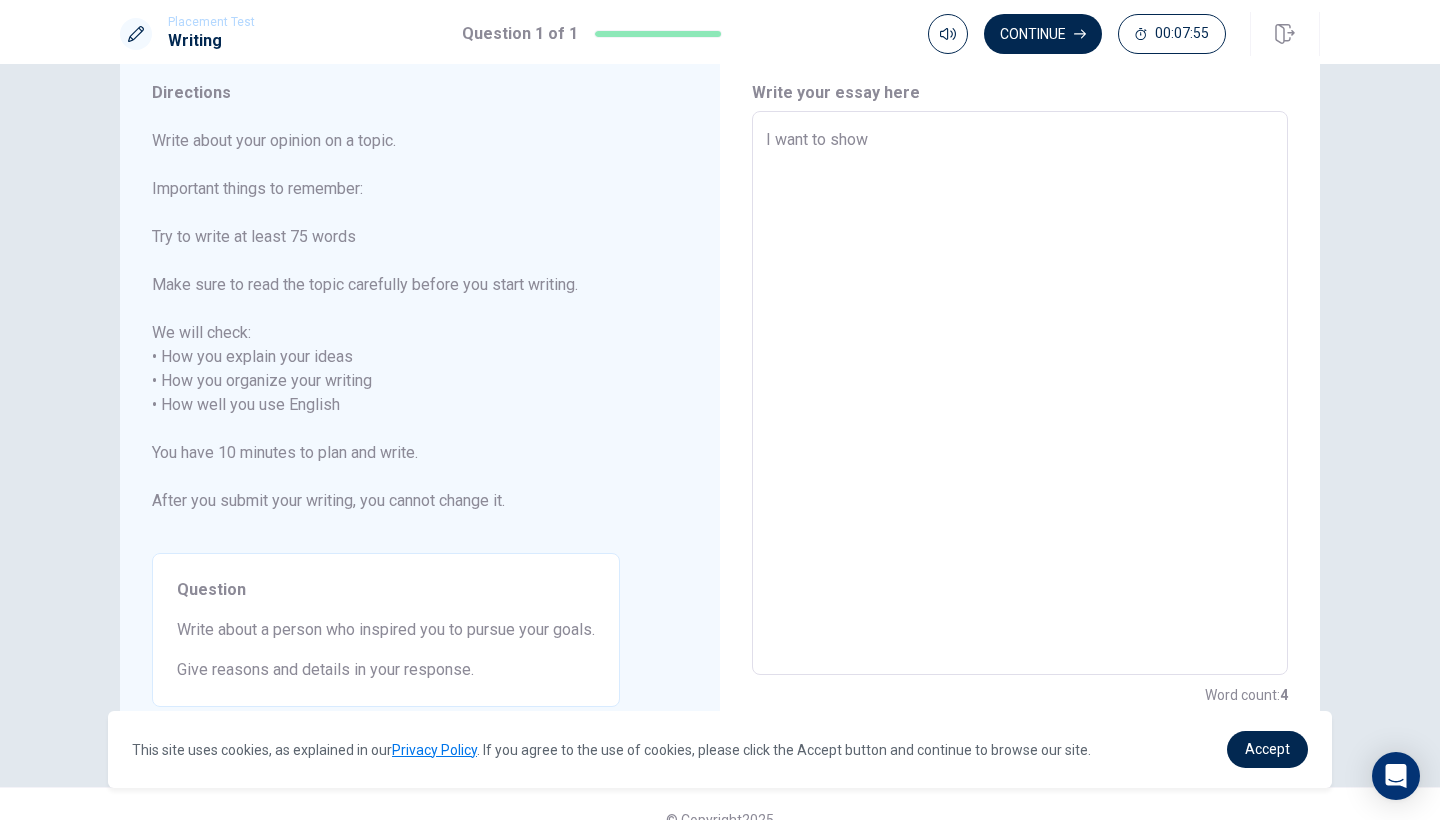 type on "I want to show" 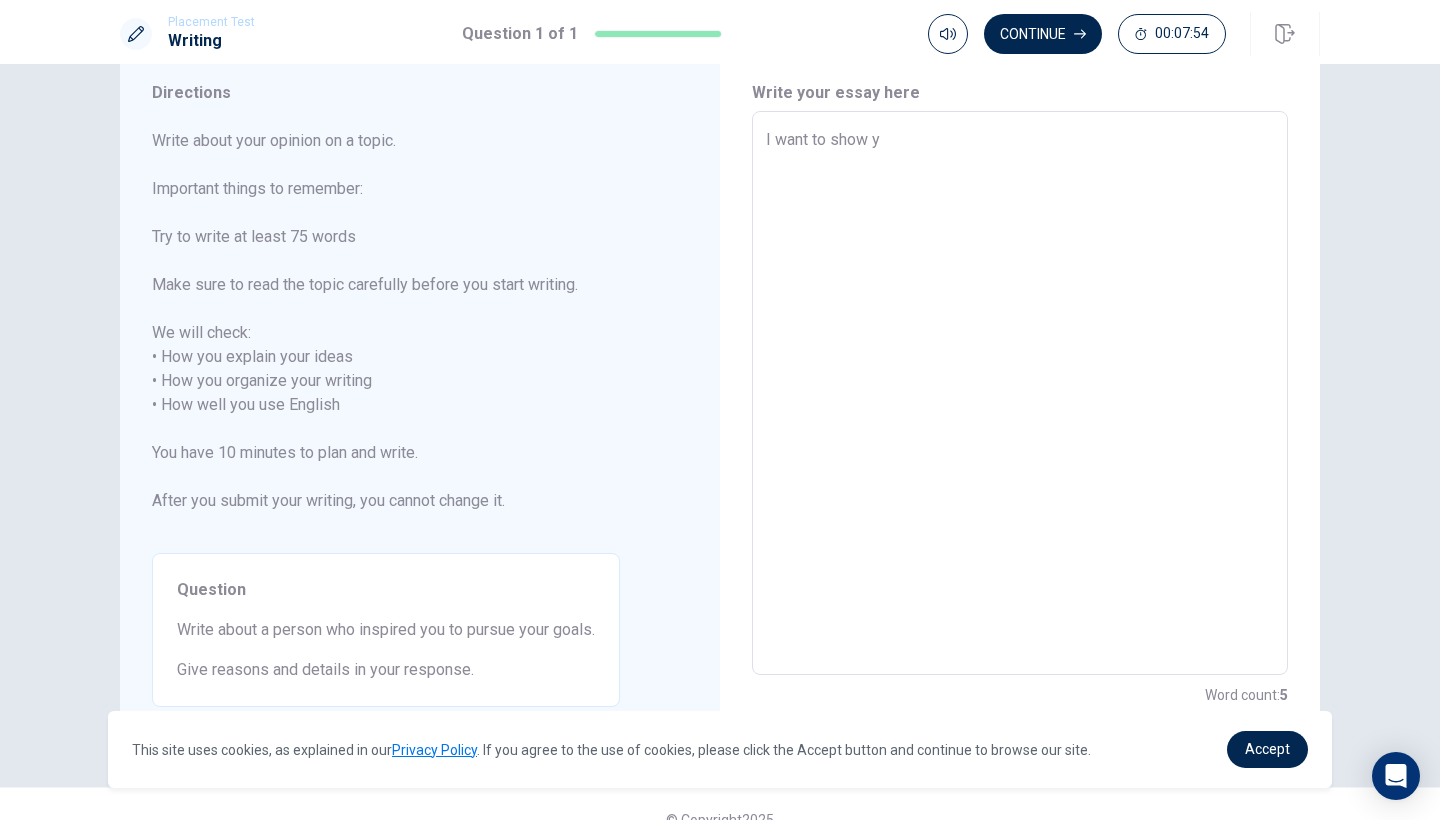 type on "x" 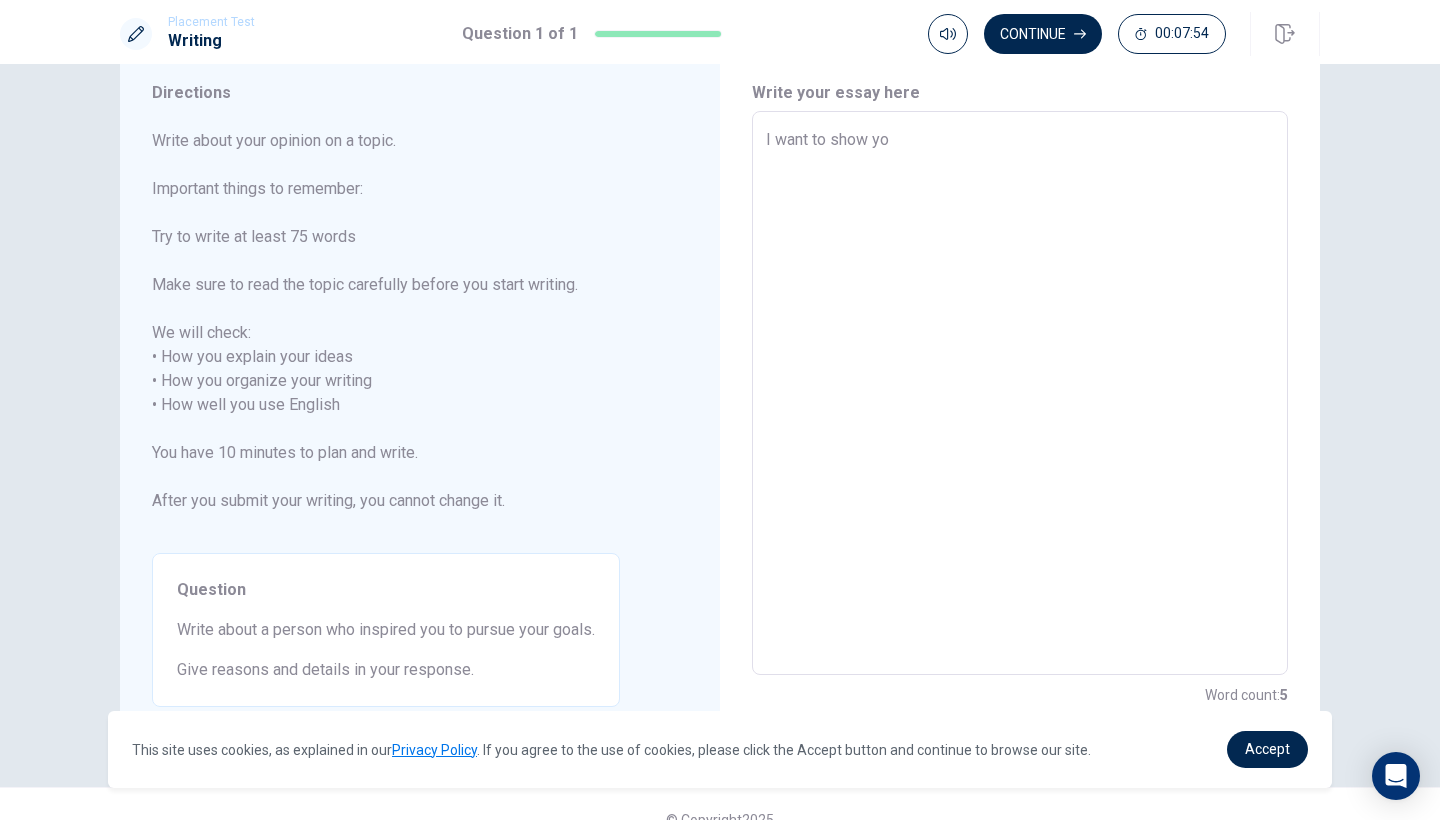 type on "x" 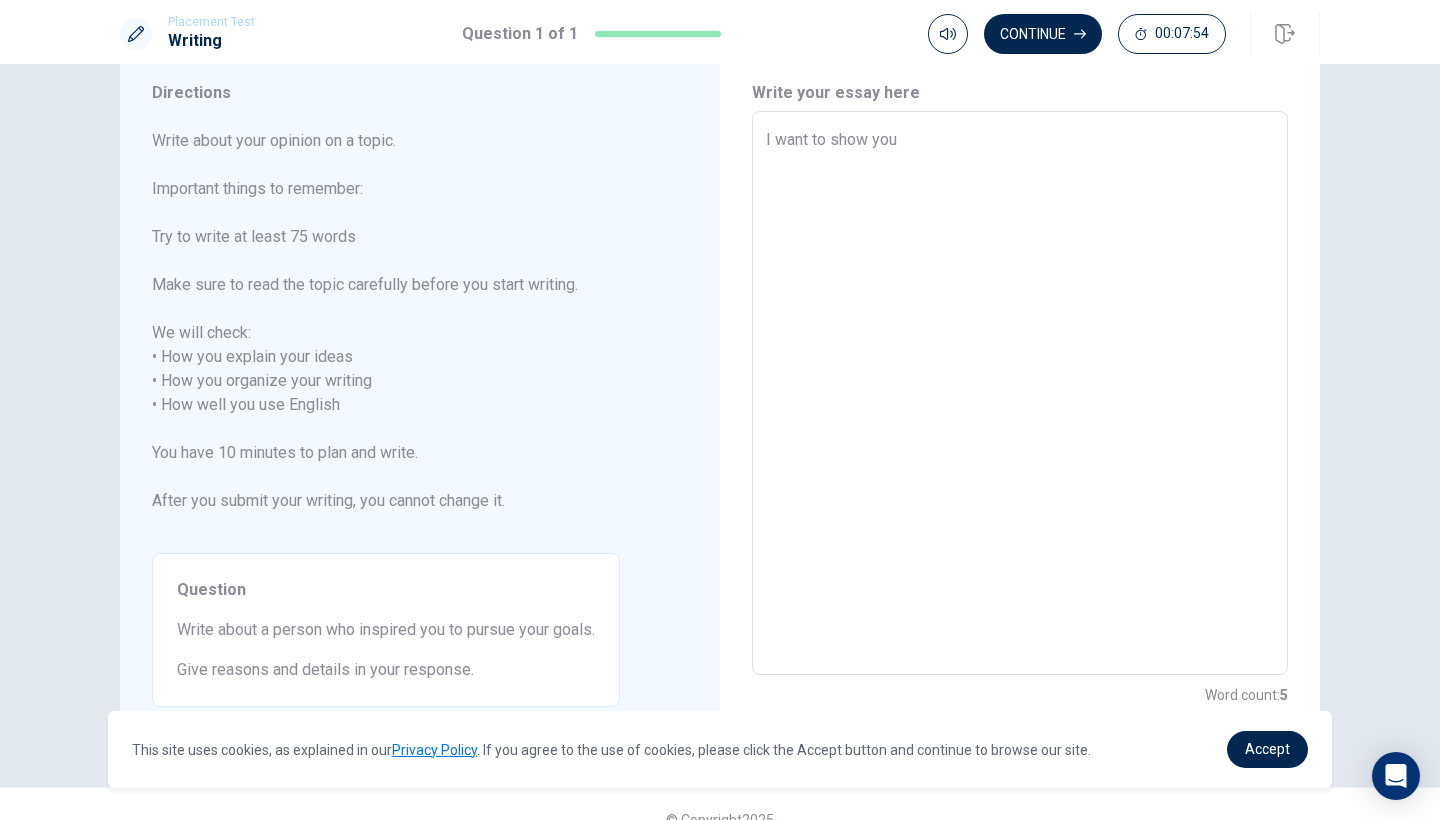 type on "x" 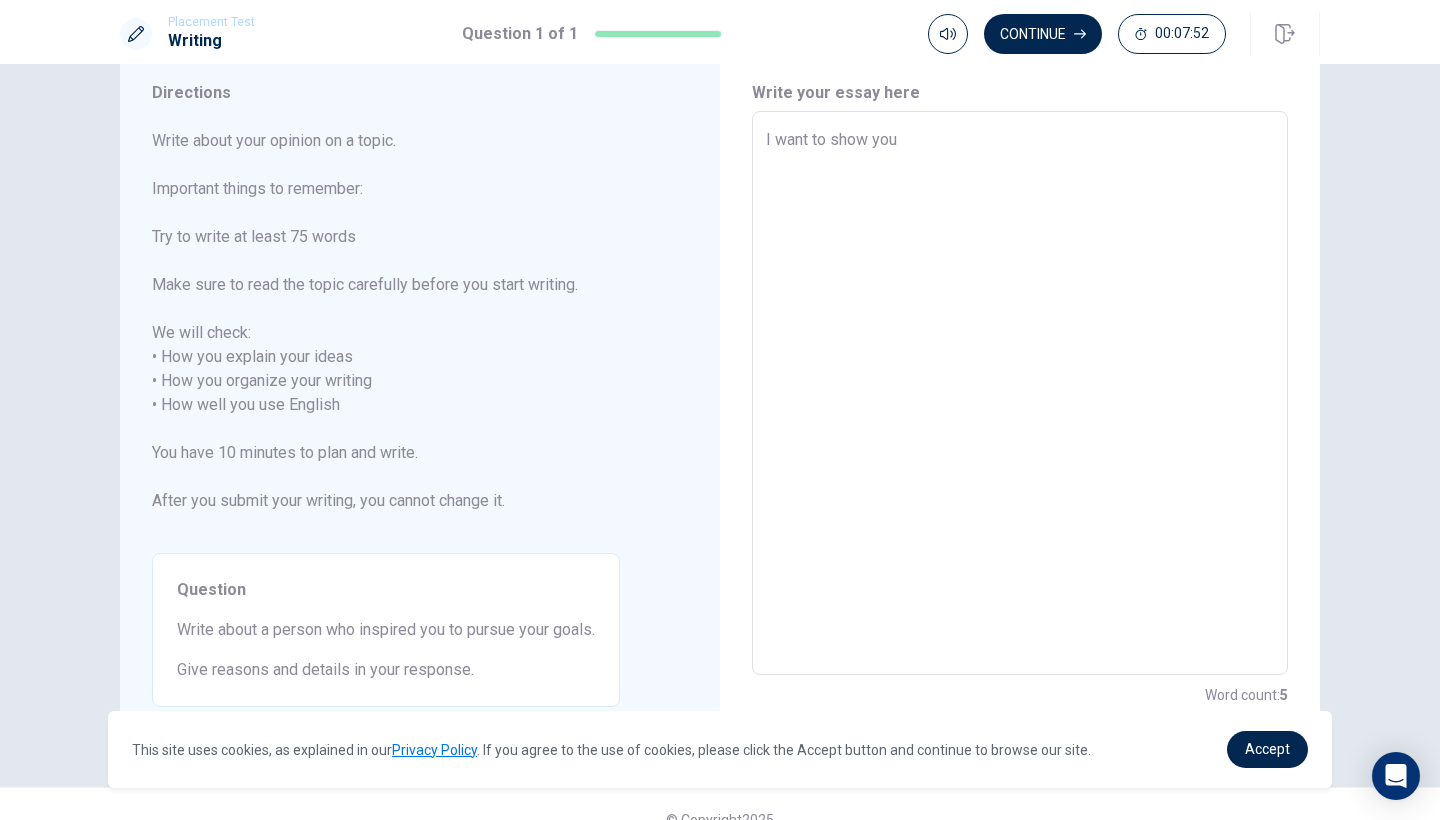 type on "x" 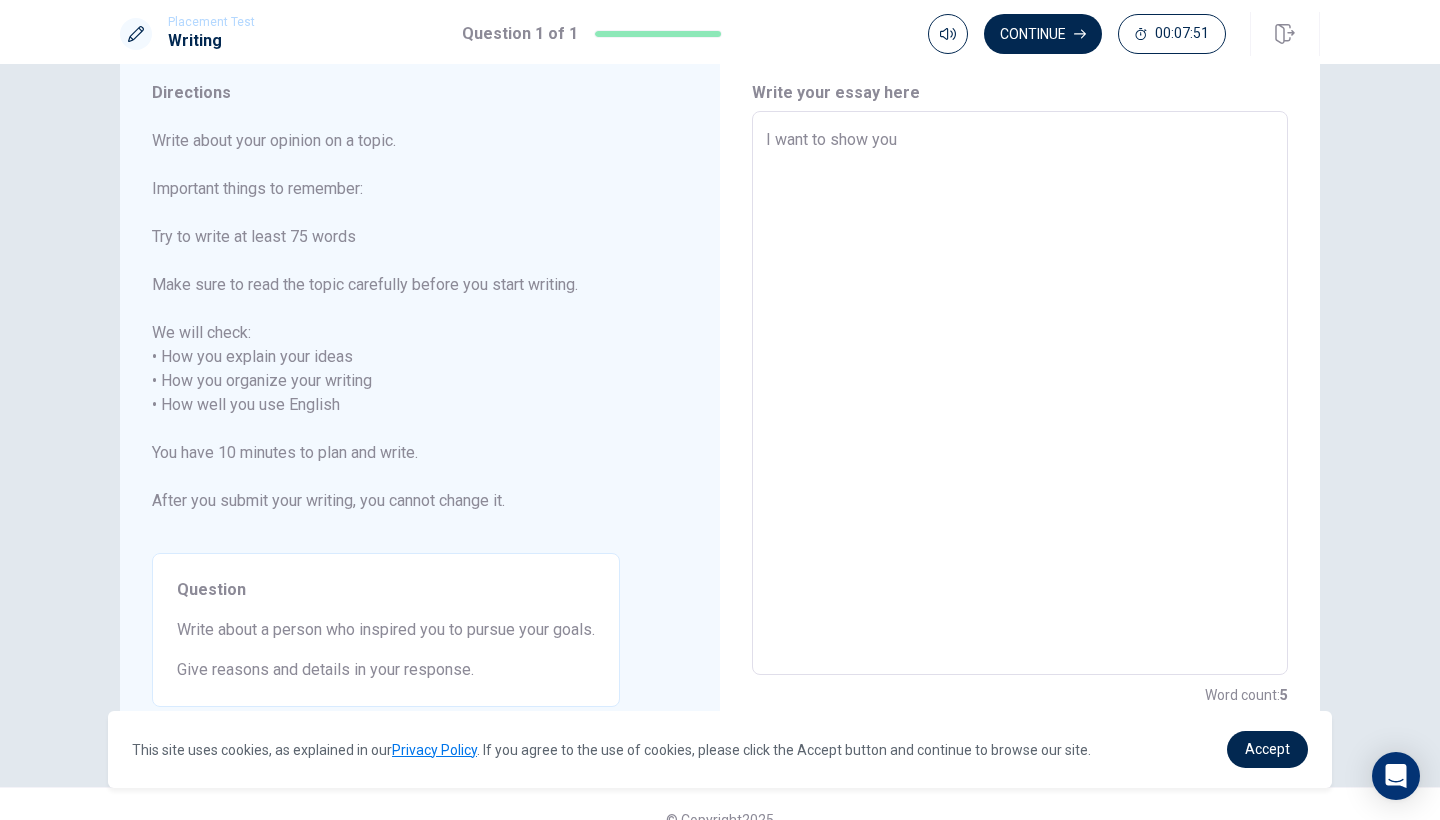type on "I want to show you a" 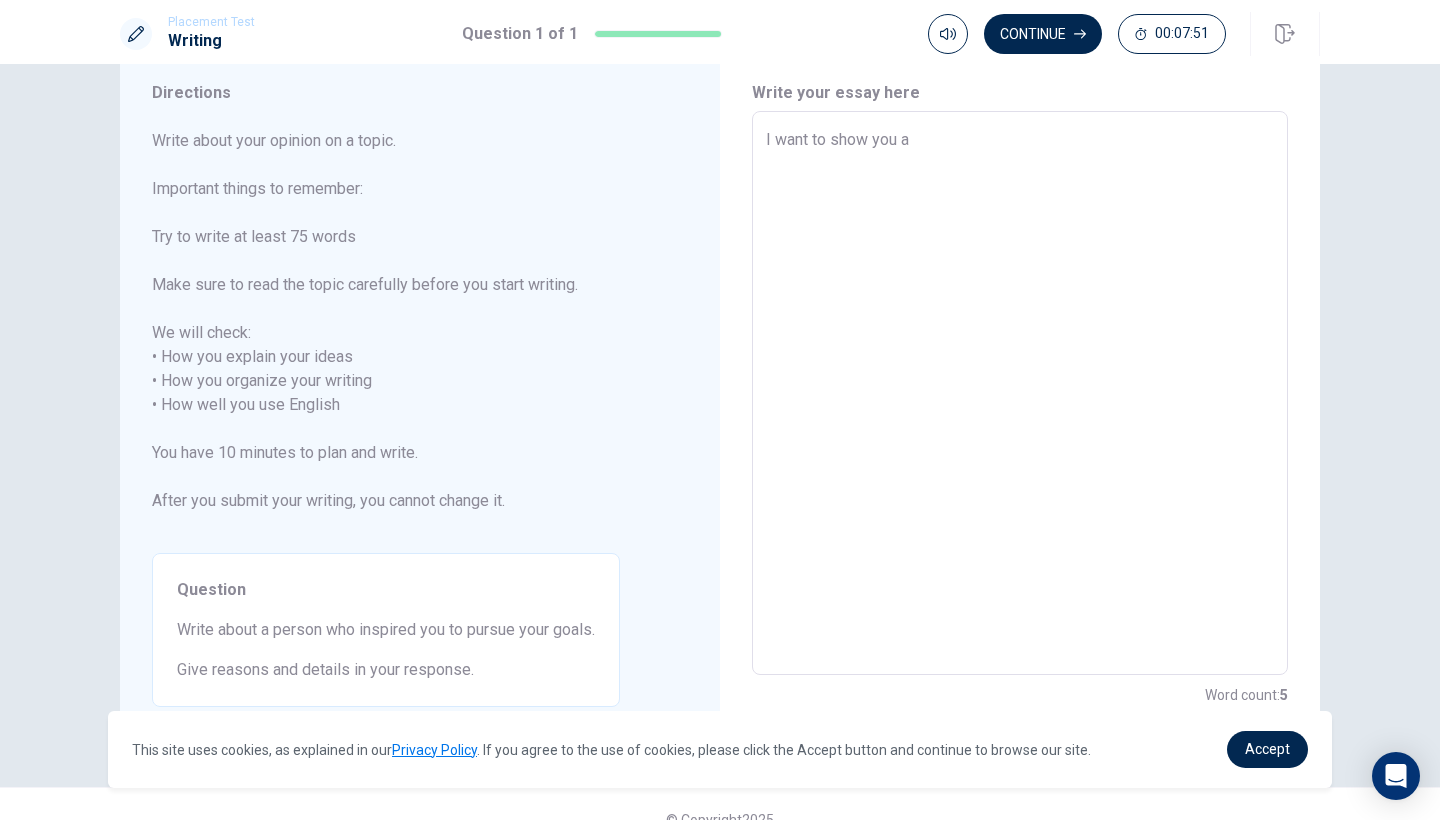 type on "x" 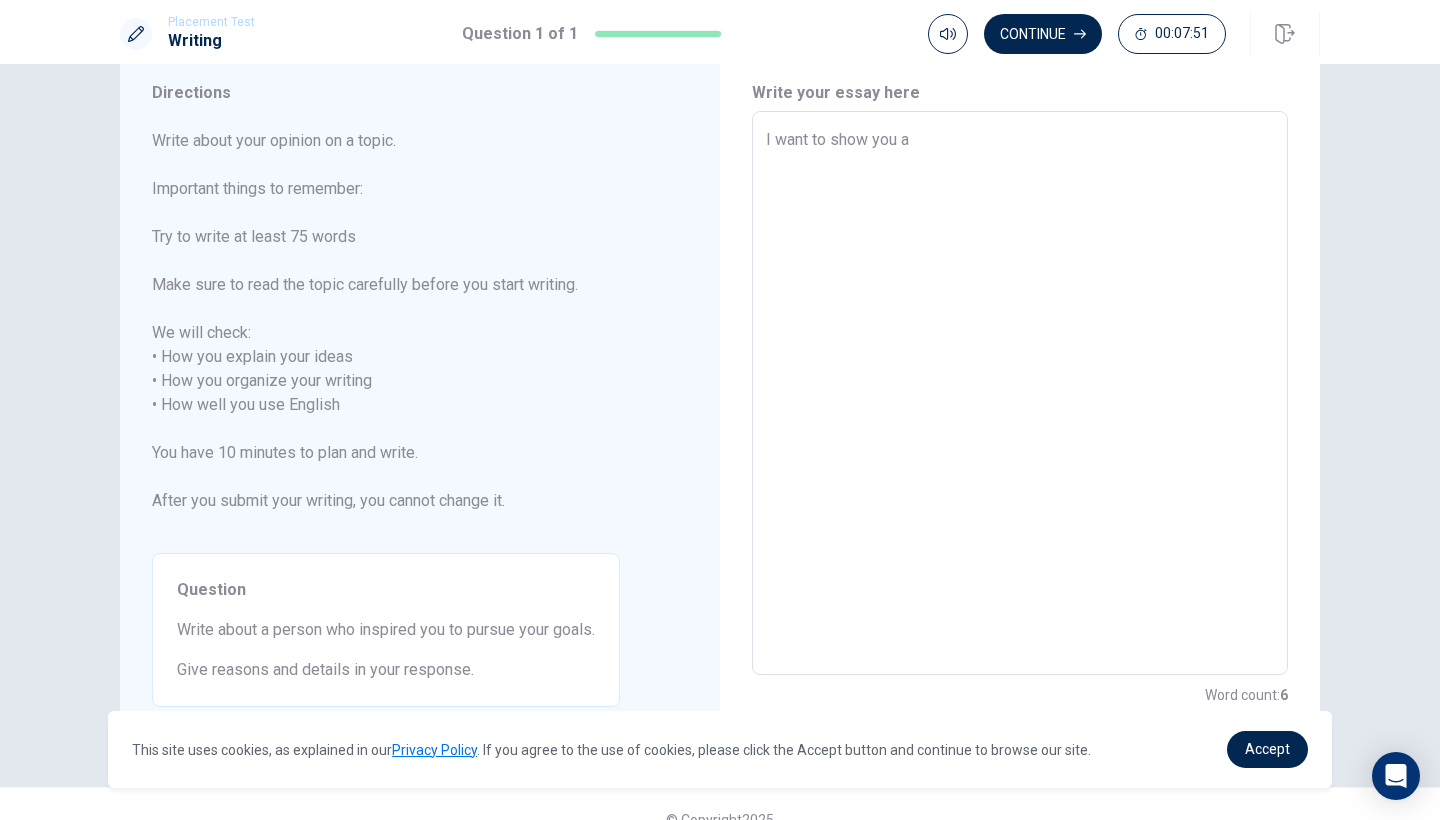 type on "I want to show you ab" 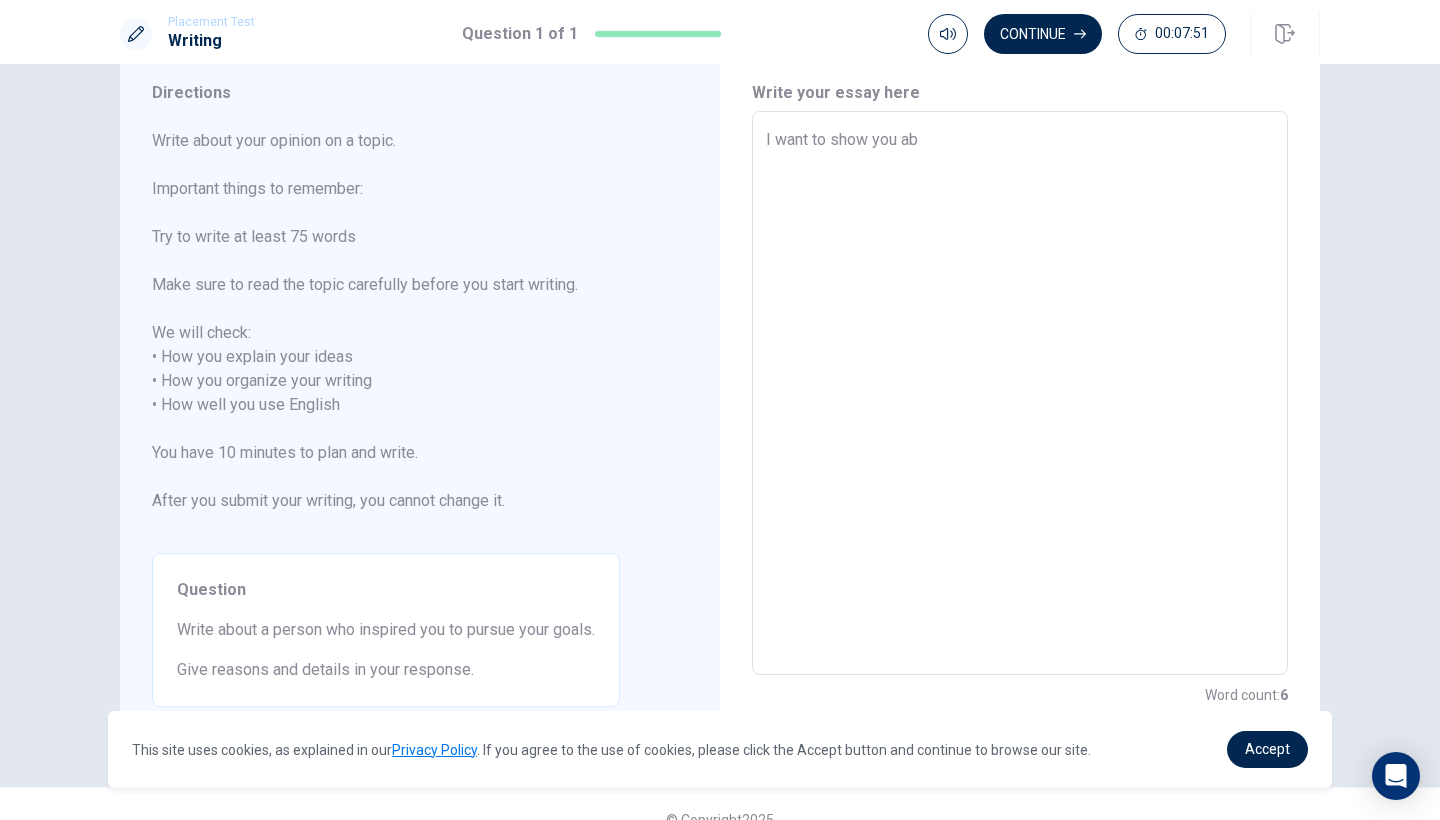 type on "x" 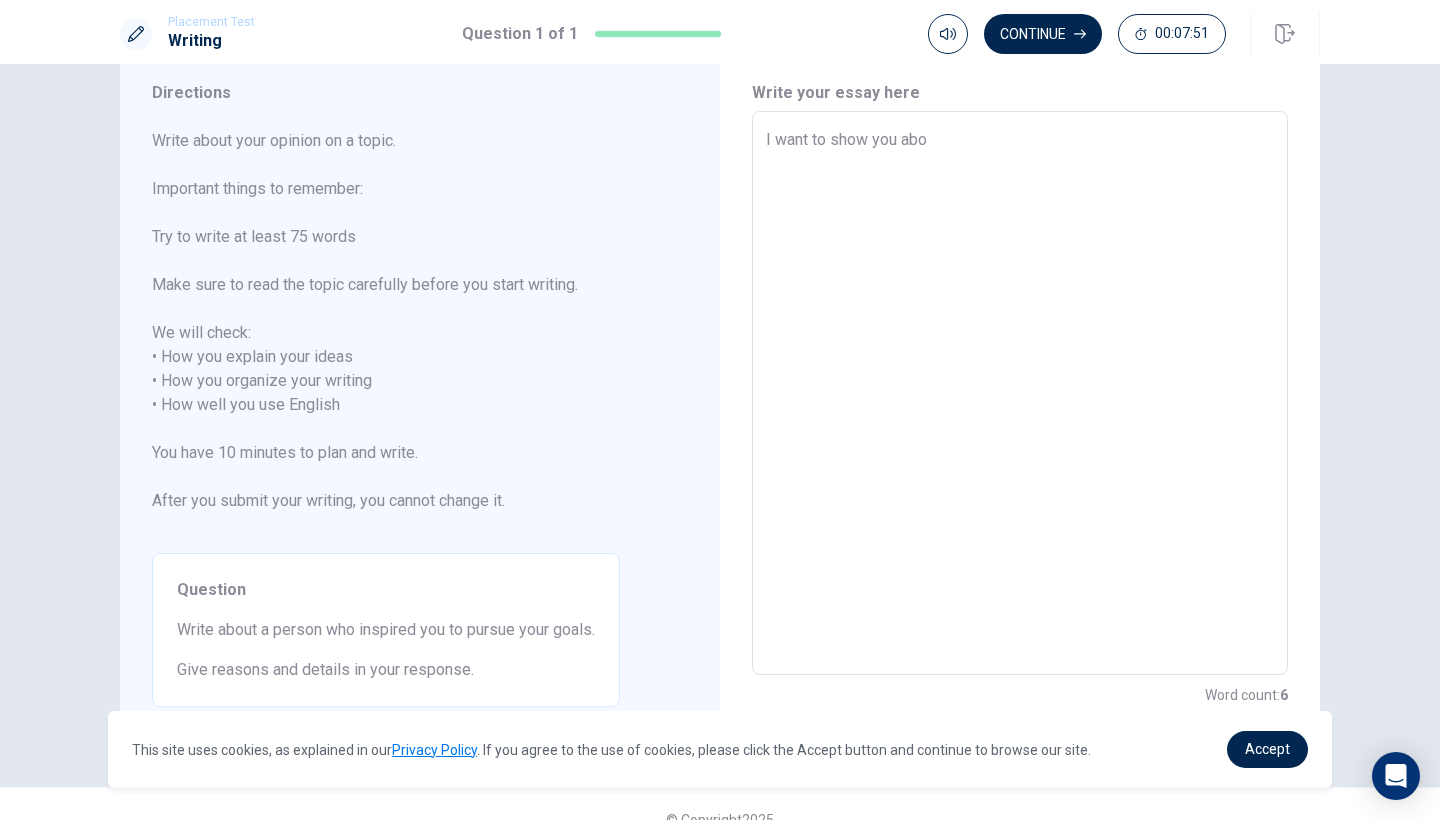 type on "x" 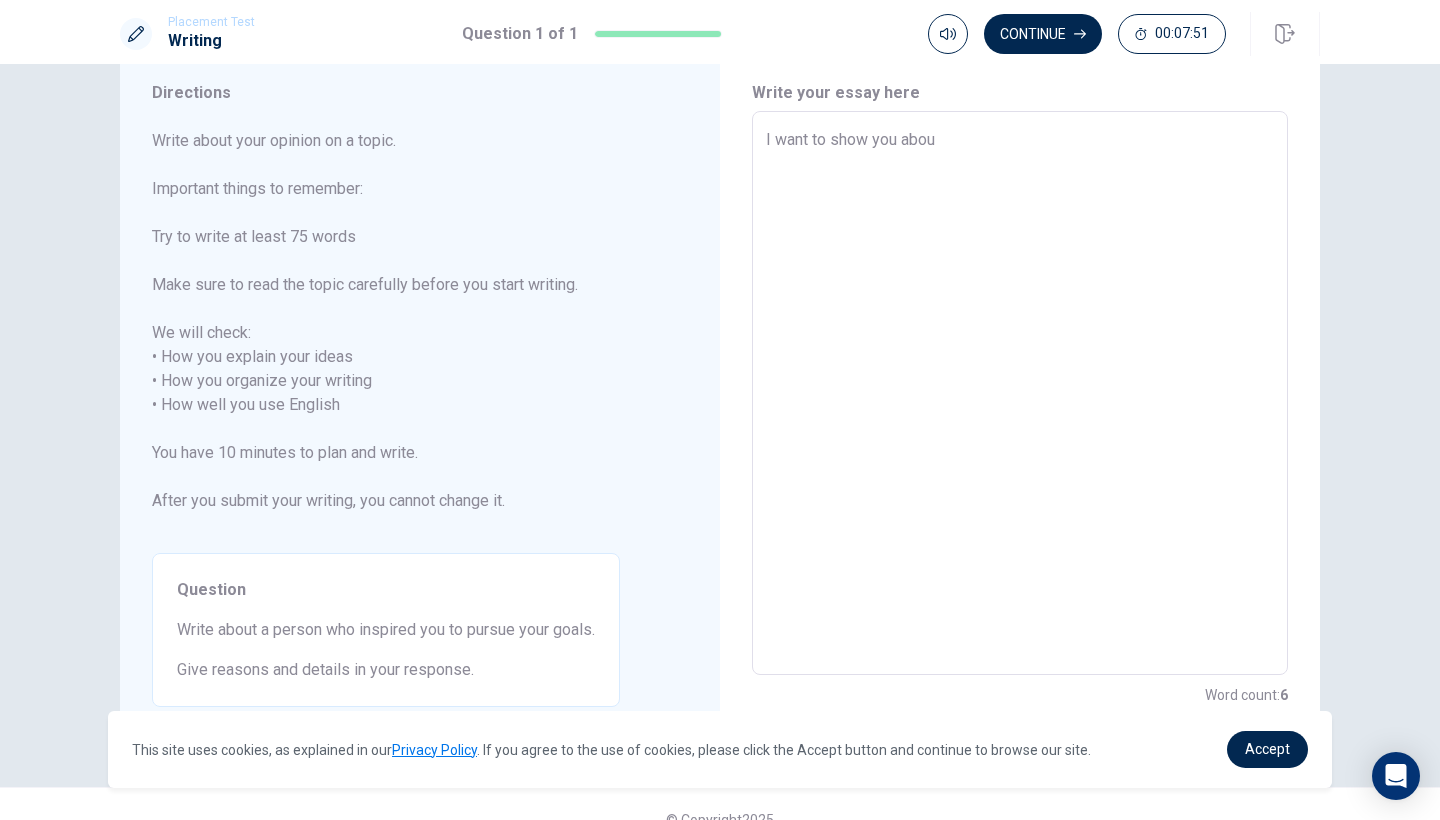 type on "x" 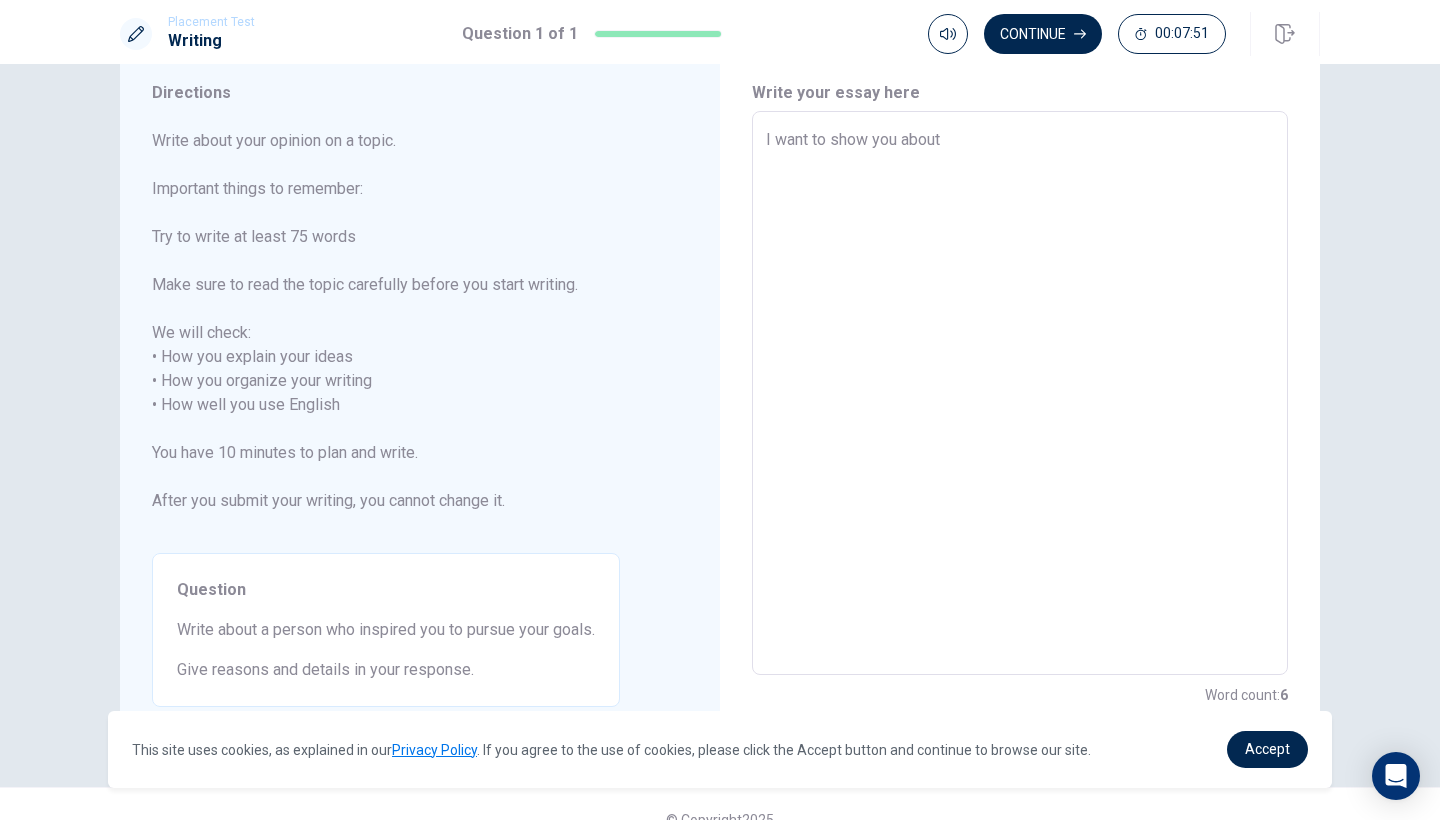 type on "x" 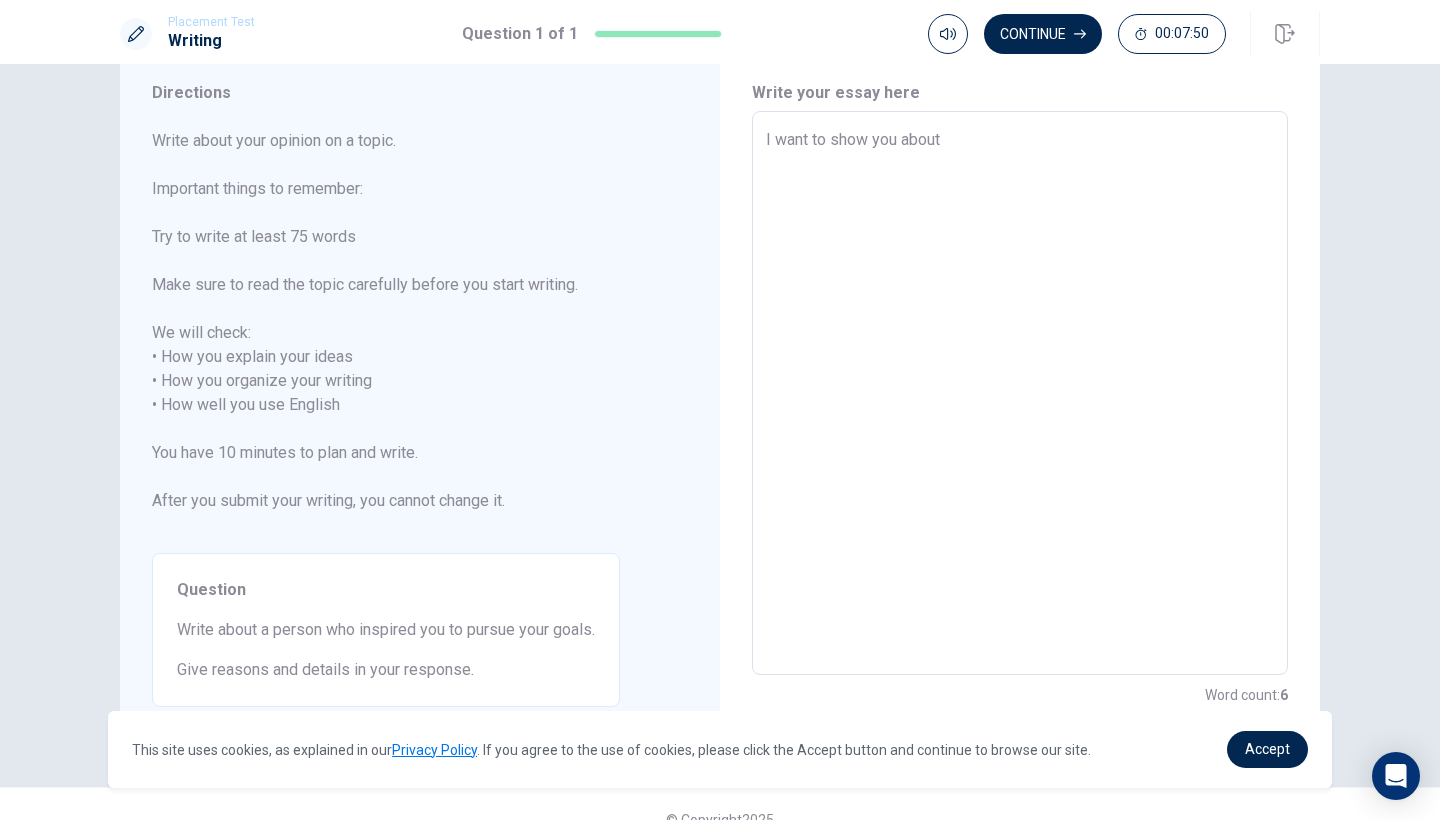 type on "I want to show you about" 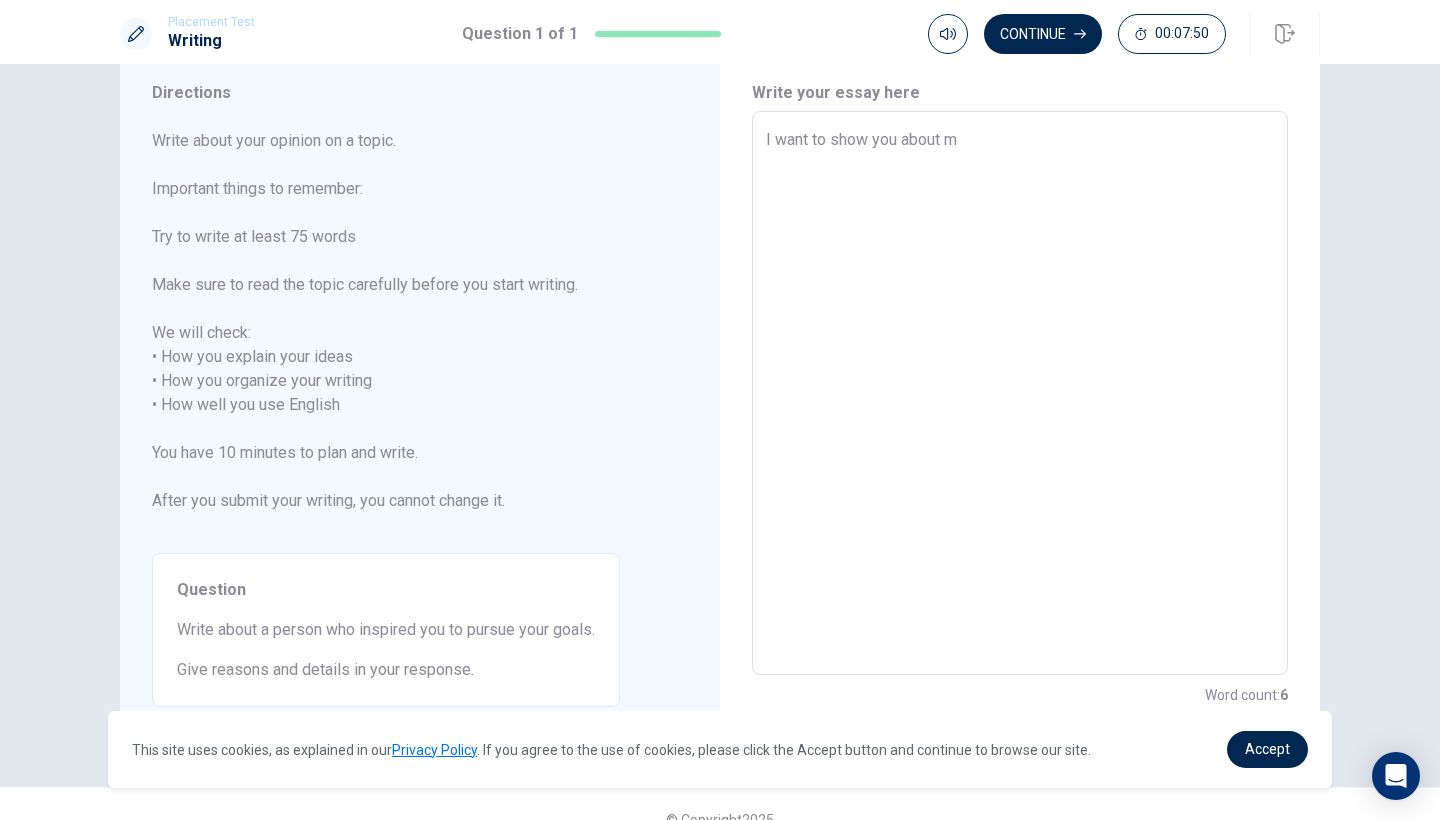 type on "x" 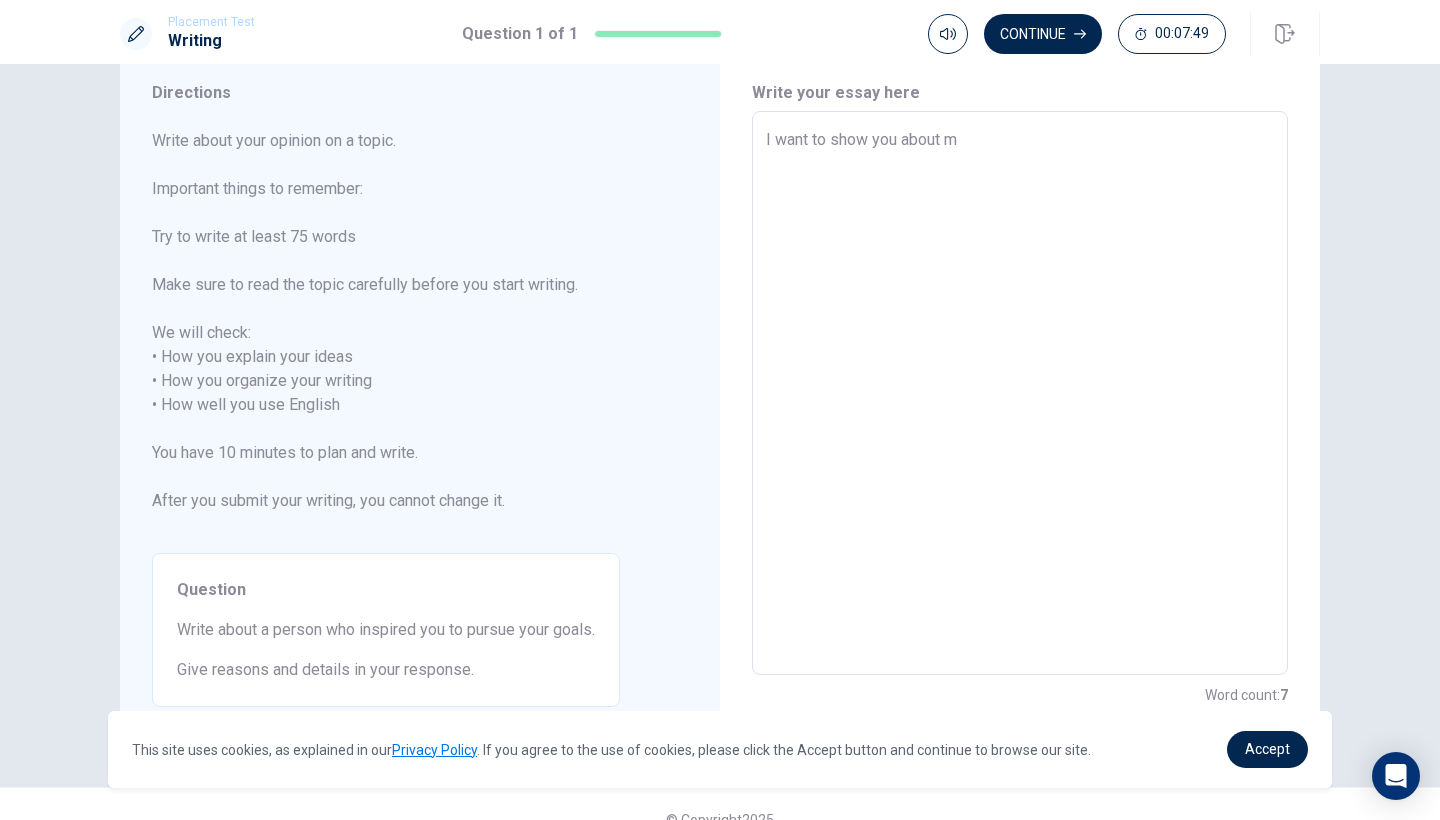 type on "I want to show you about my" 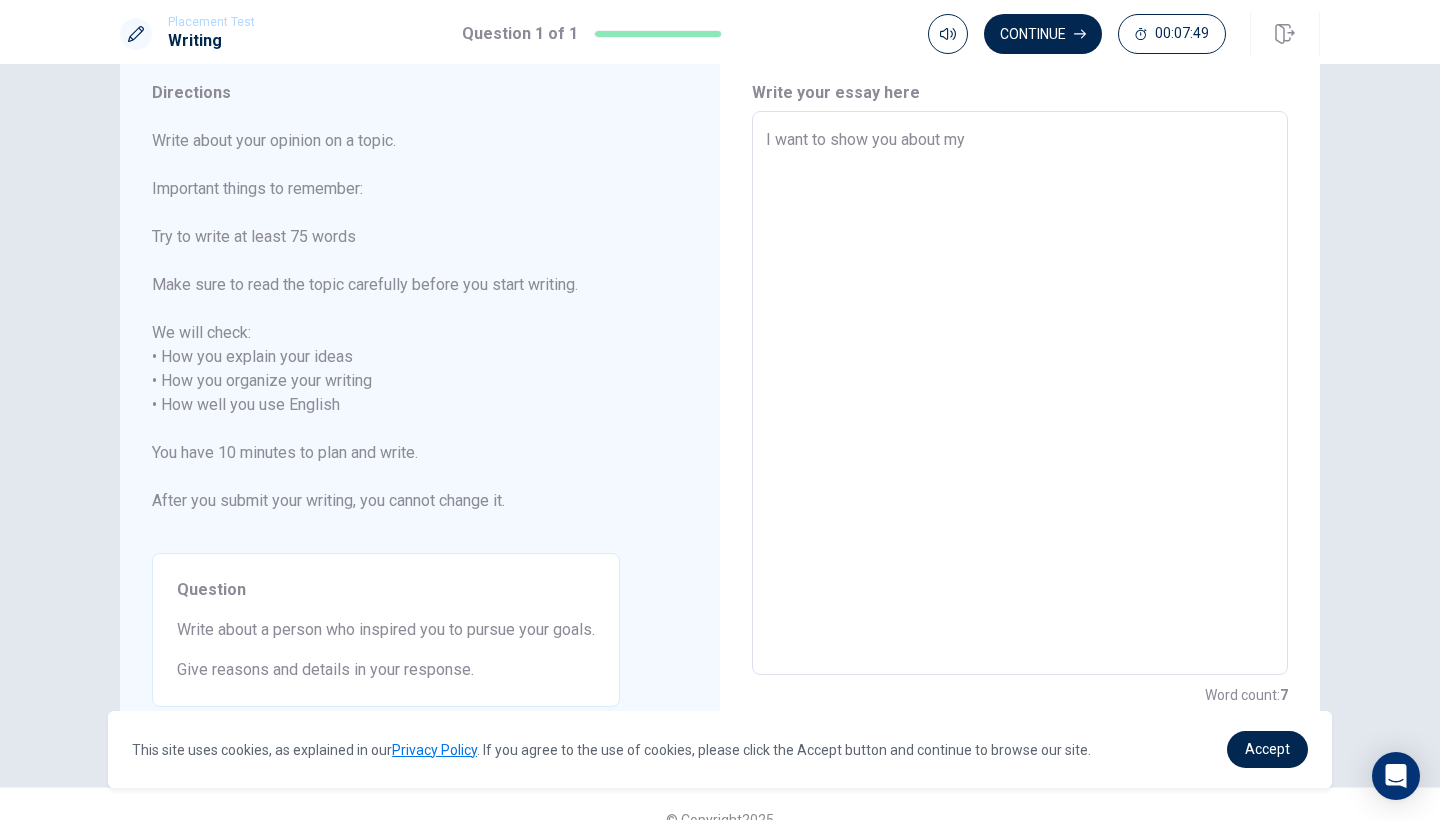 type on "x" 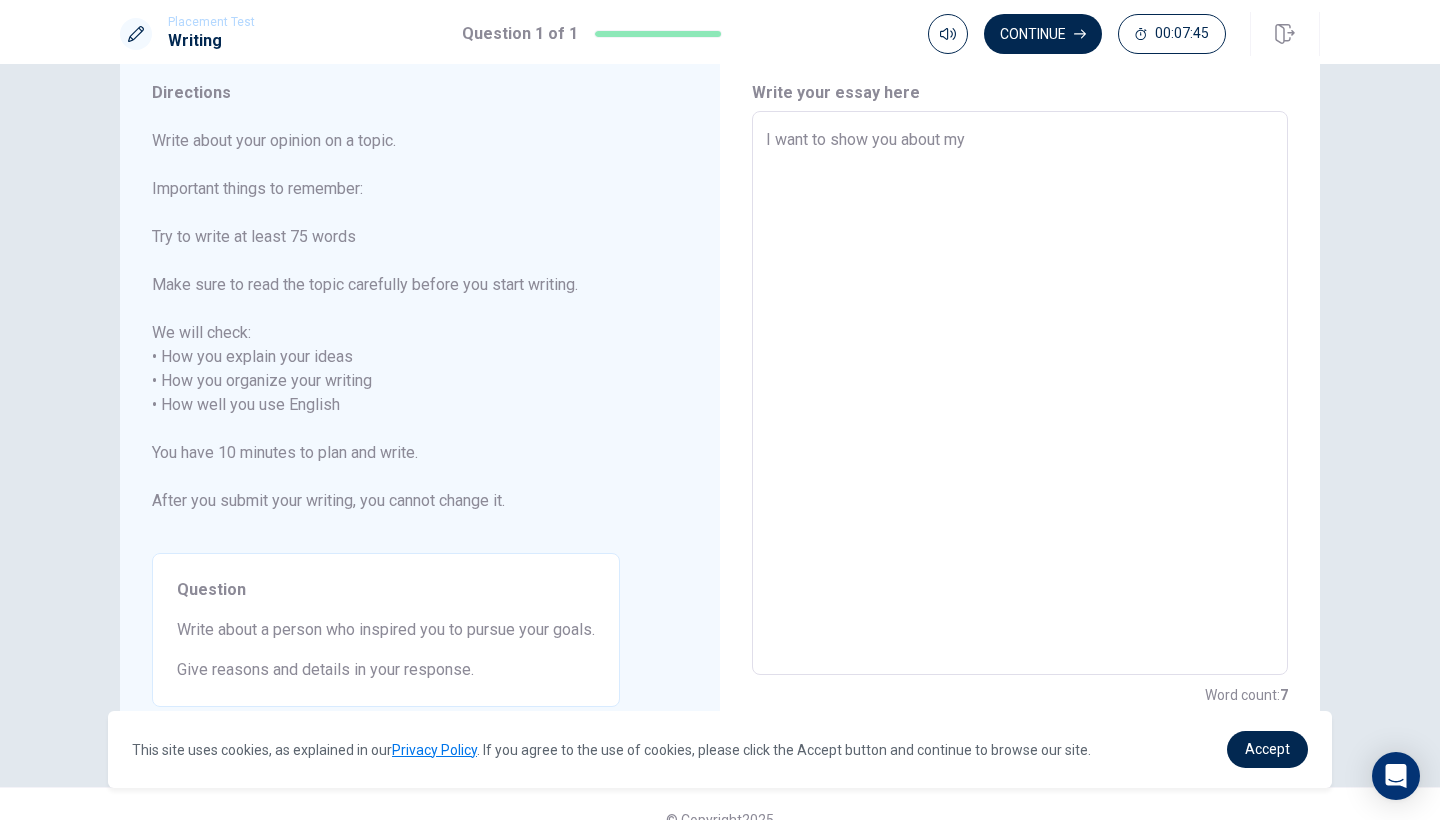 type on "x" 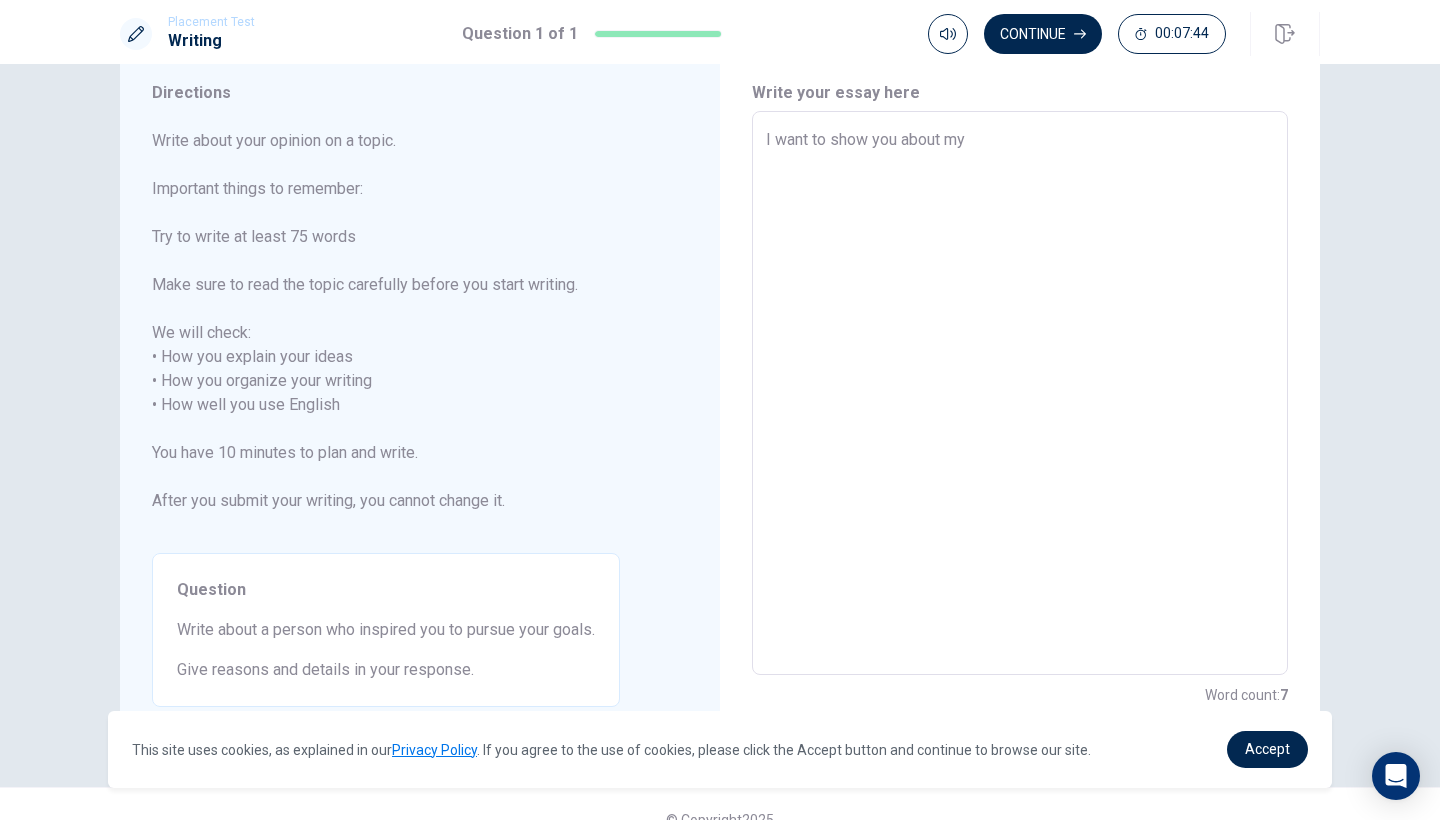 type on "I want to show you about my" 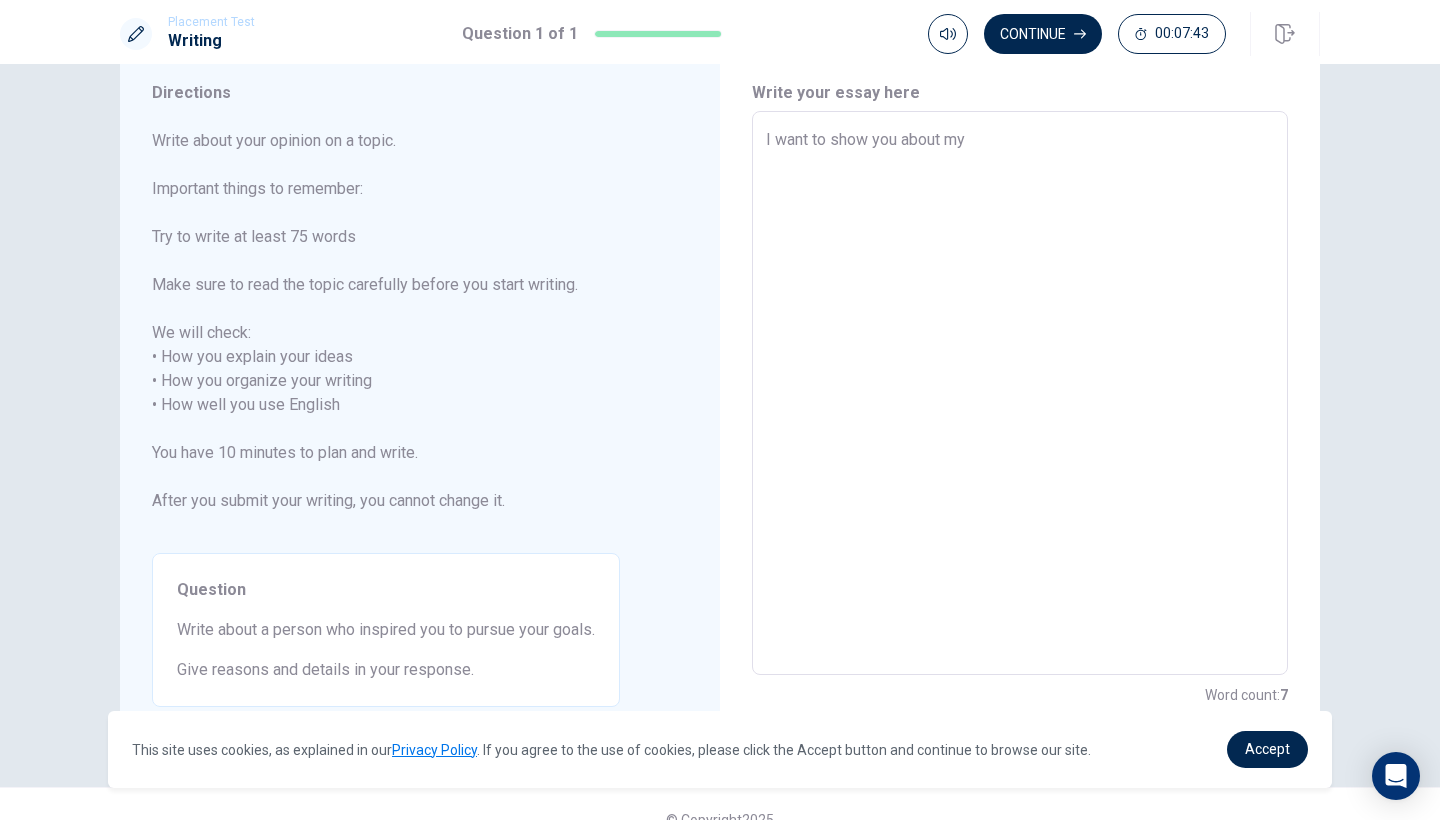 type on "I want to show you about m" 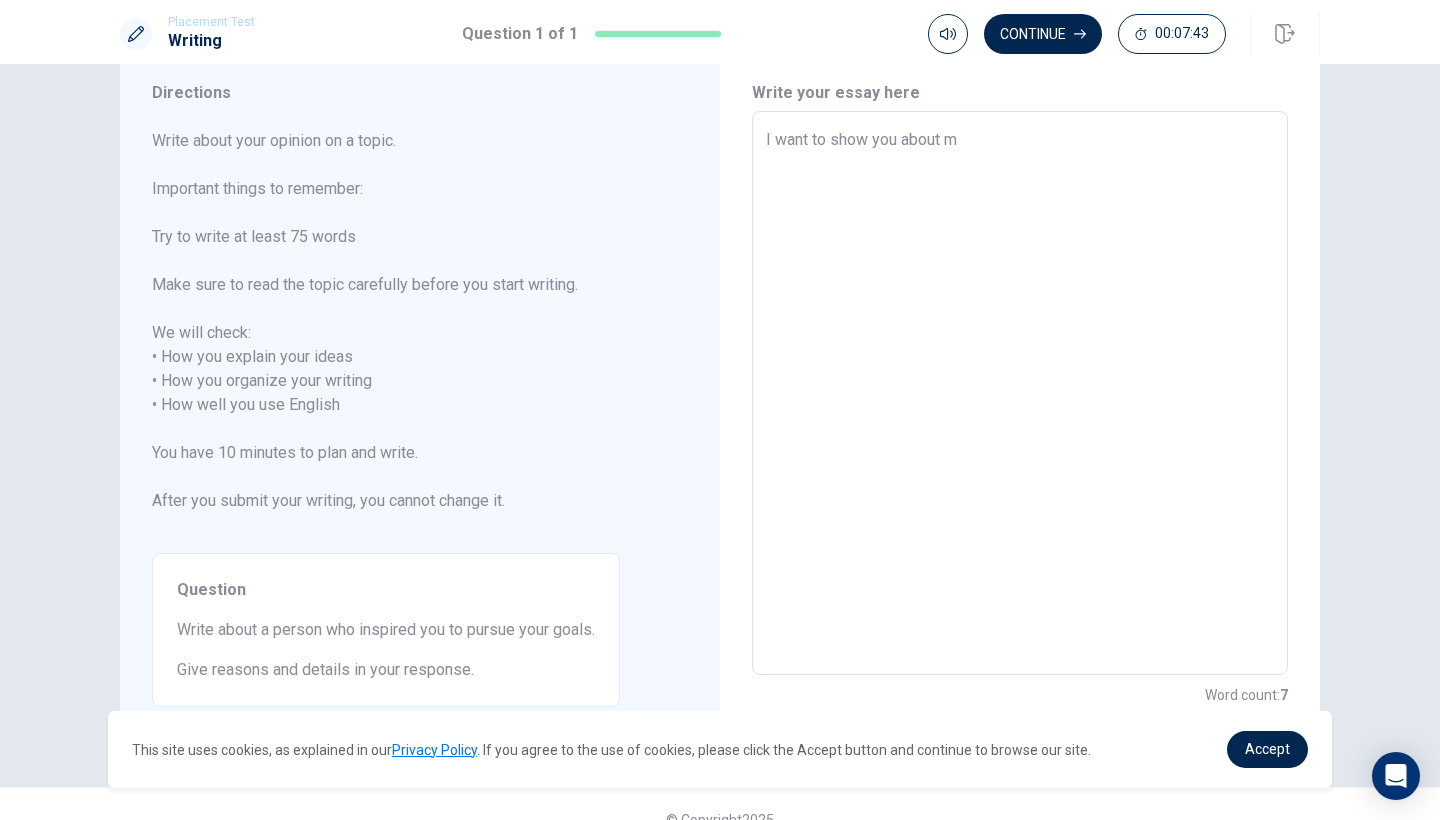 type on "x" 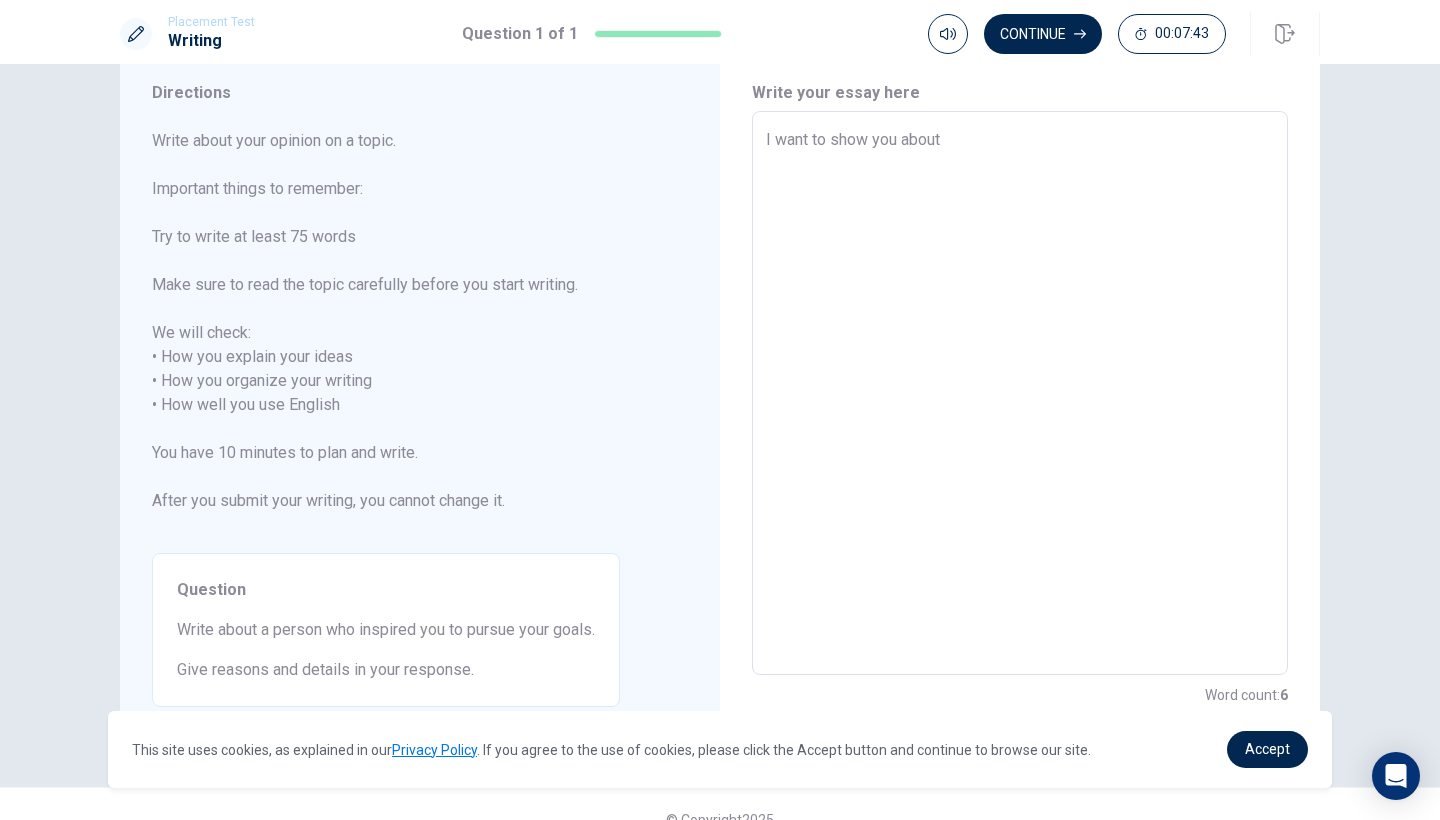 type on "x" 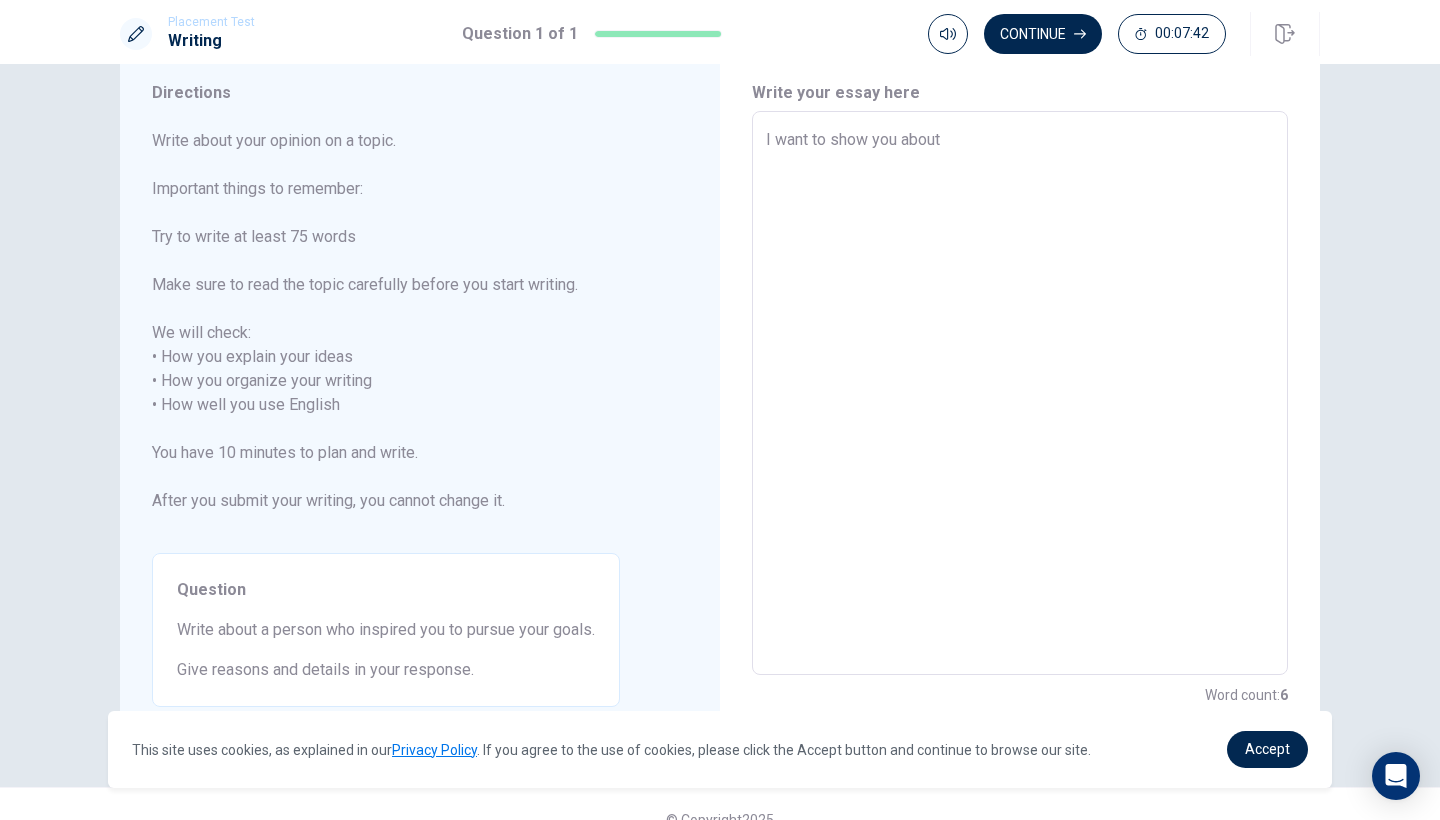 type on "I want to show you about o" 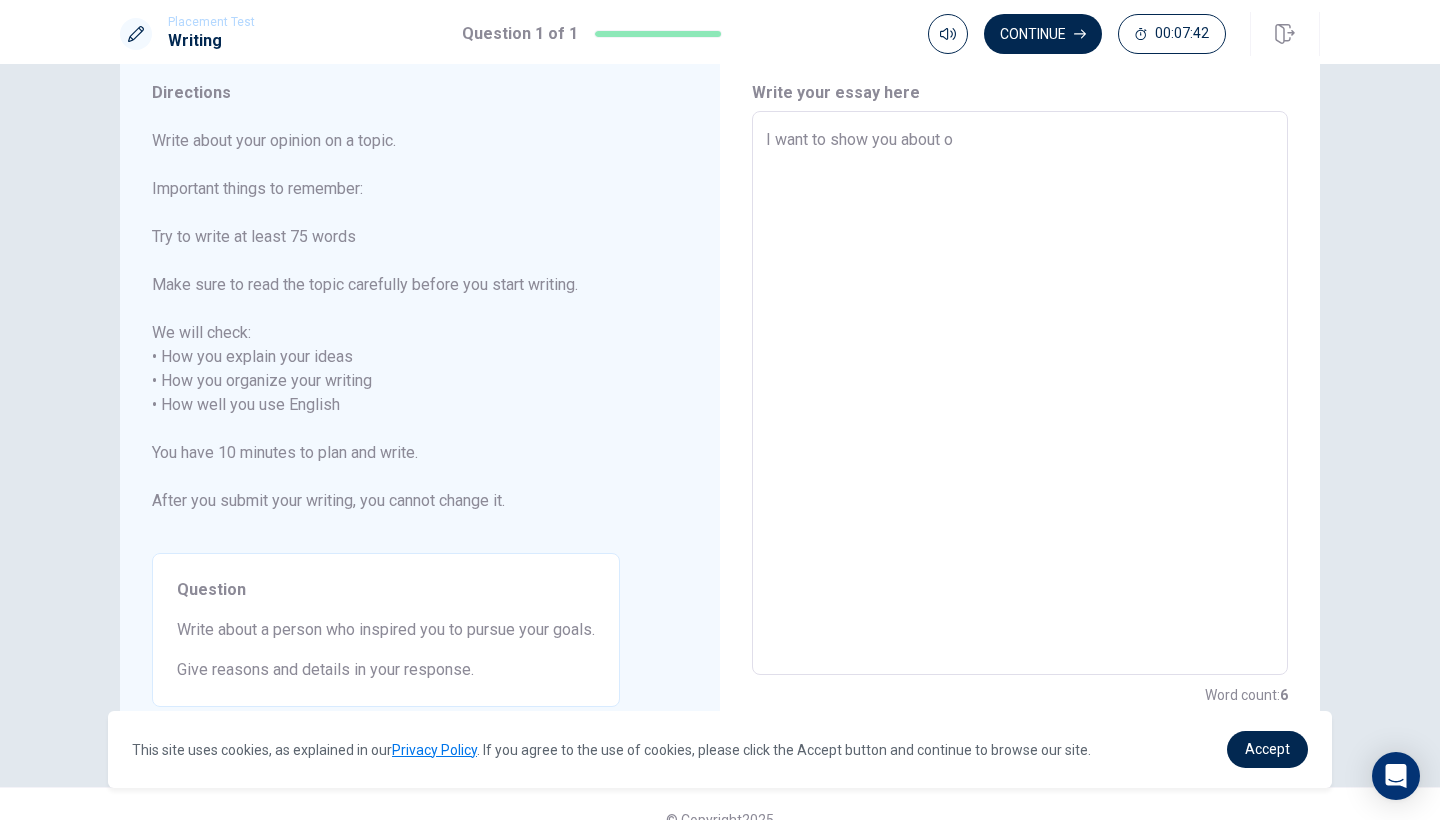 type on "x" 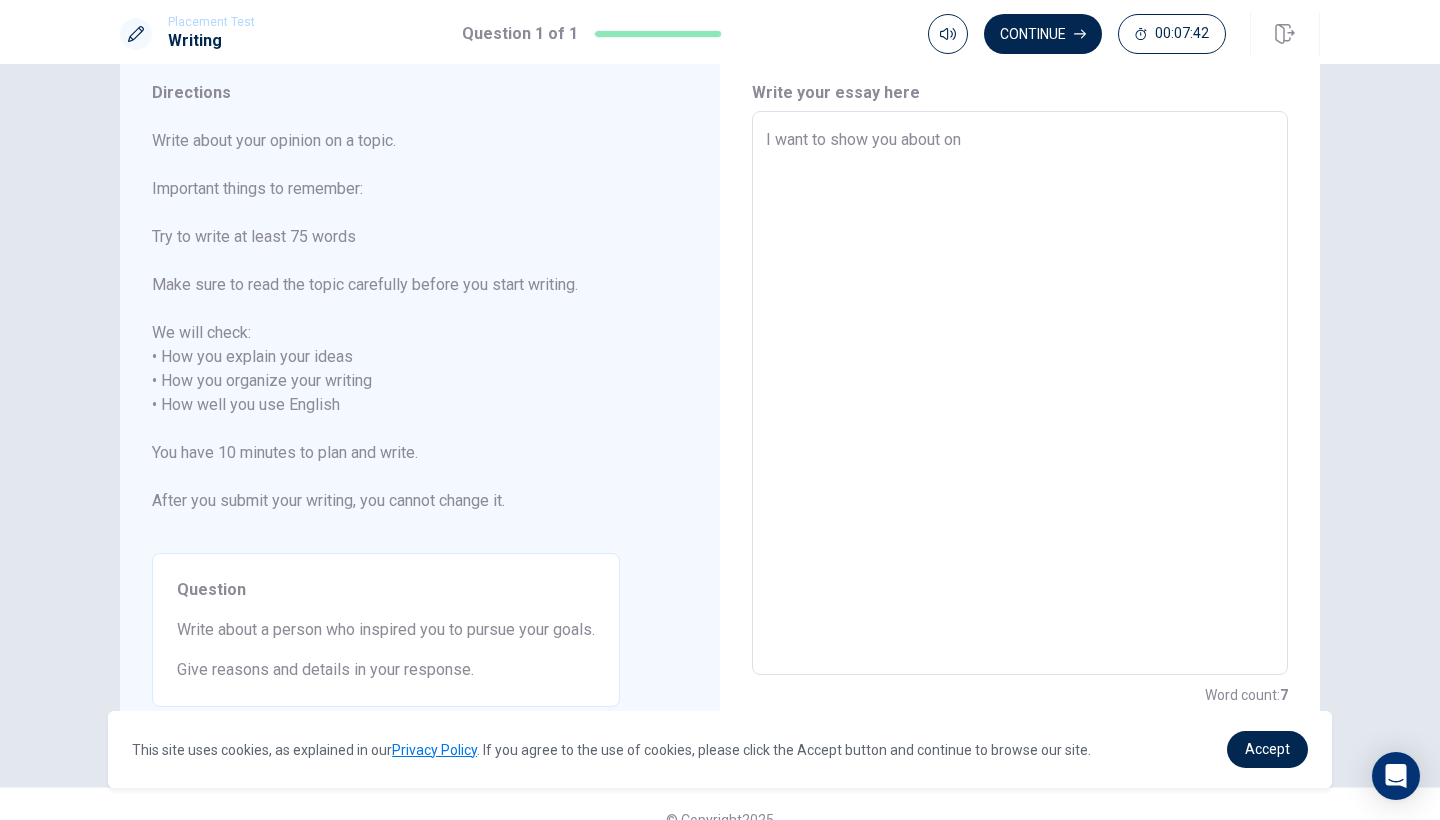 type on "x" 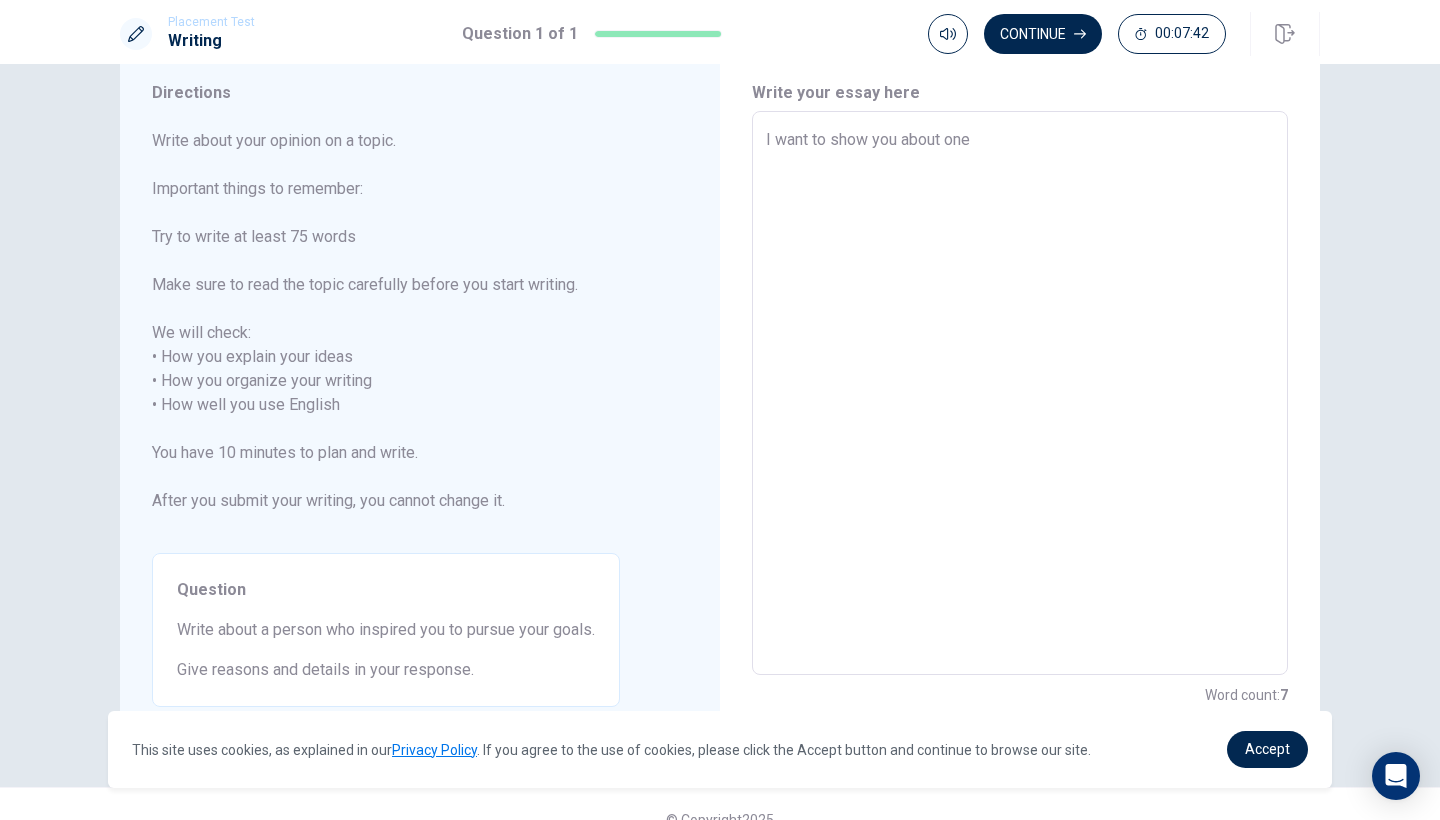 type on "x" 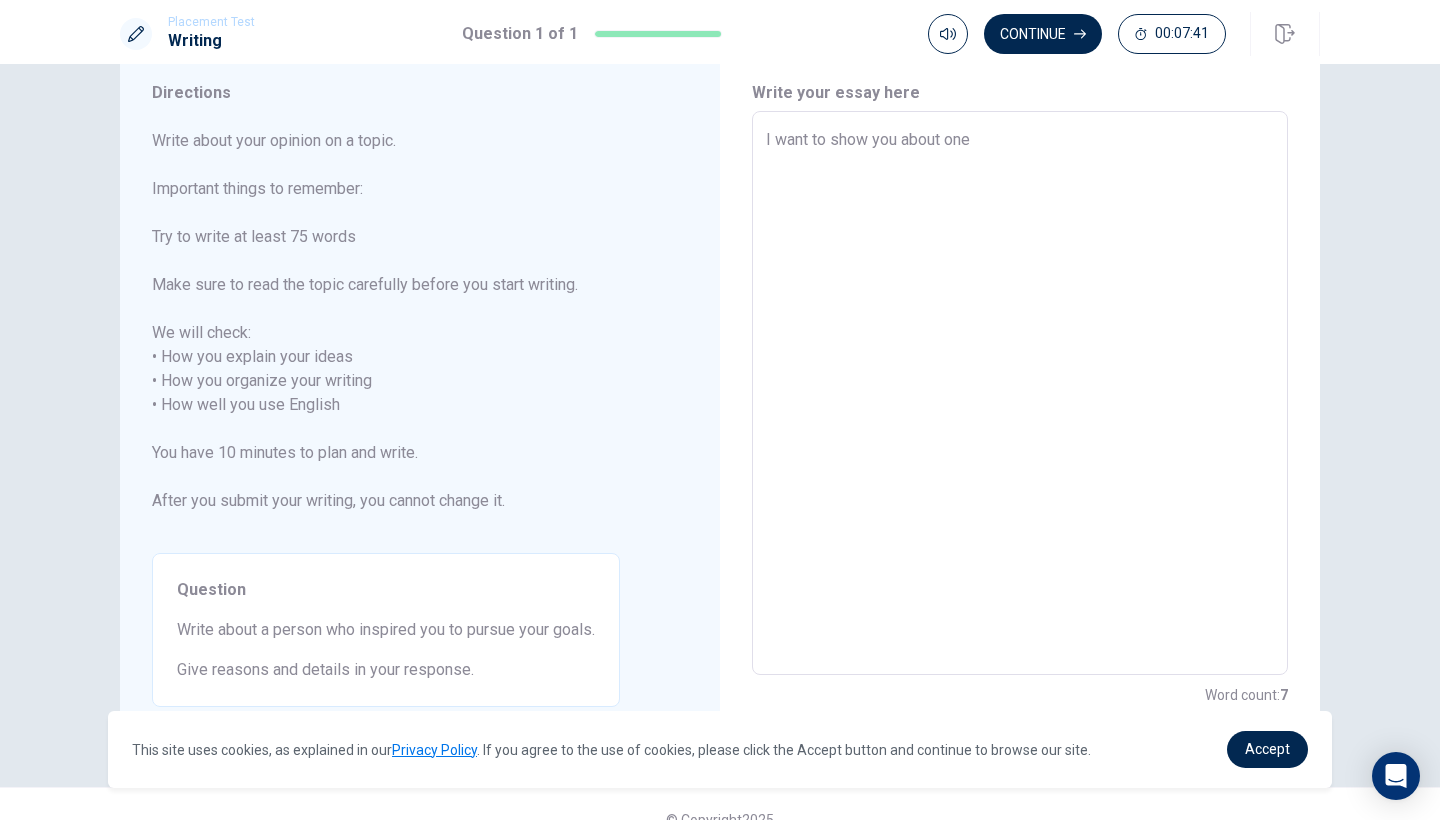 type on "I want to show you about one" 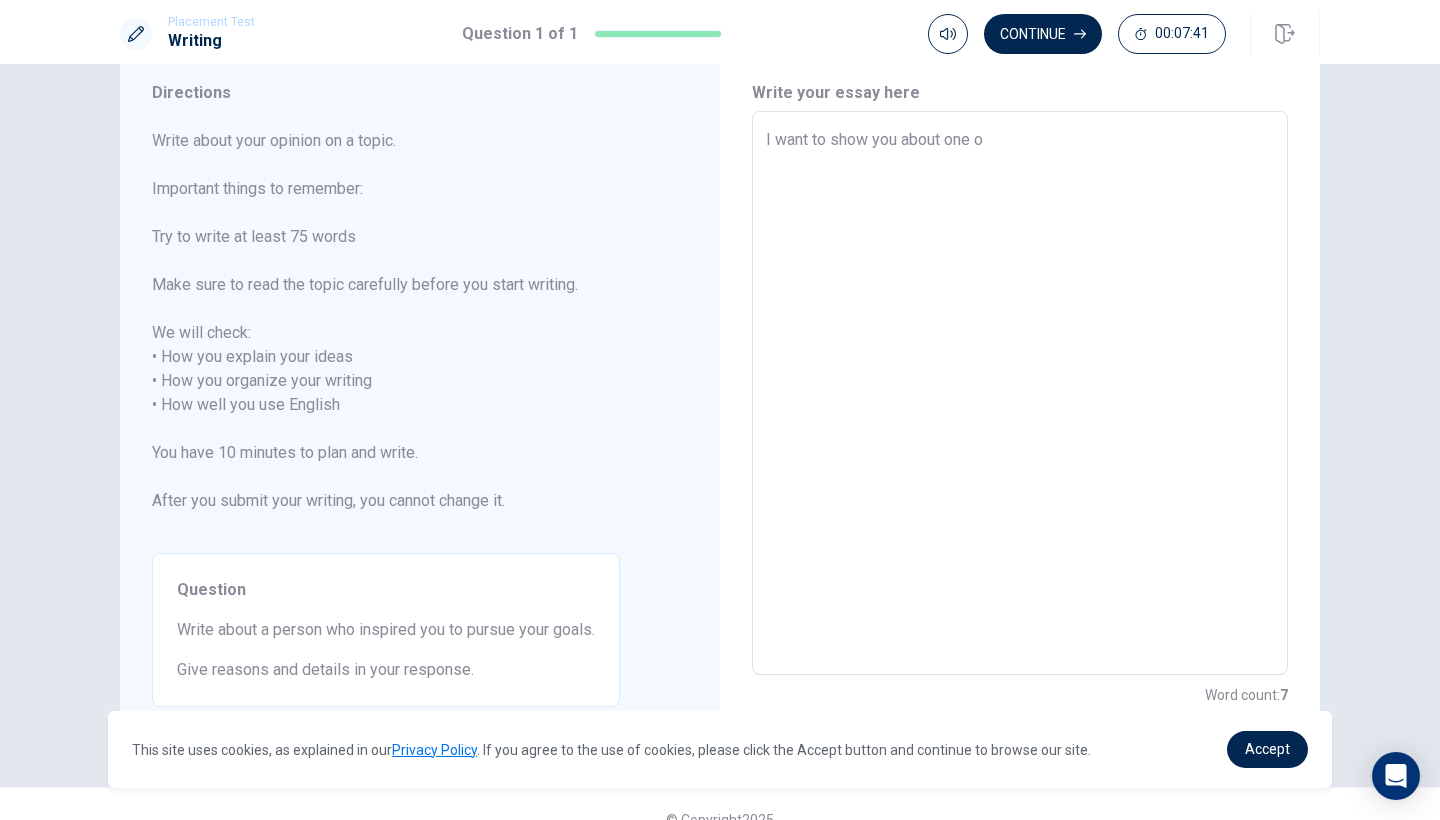 type on "x" 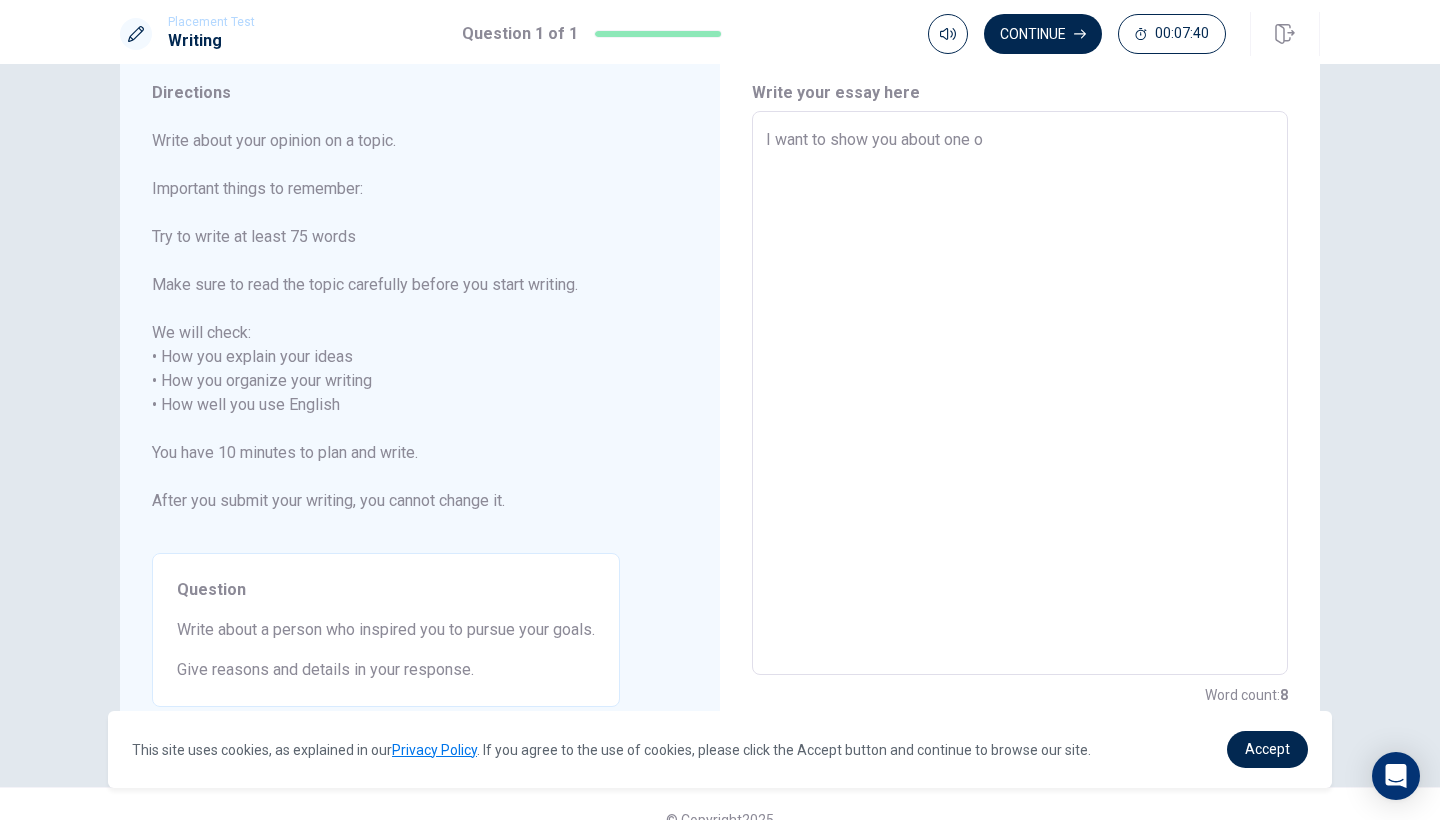 type on "I want to show you about one of" 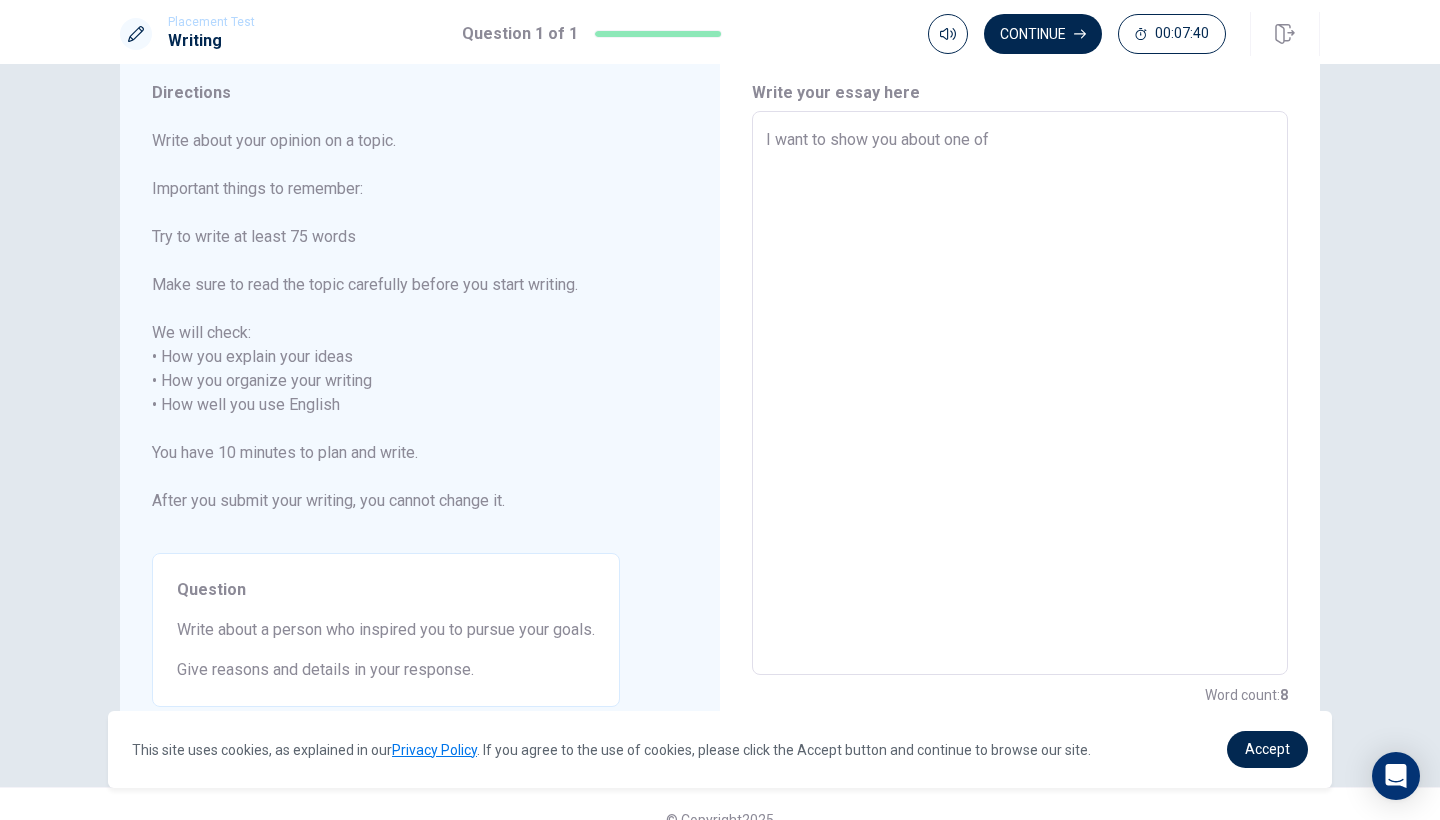 type on "x" 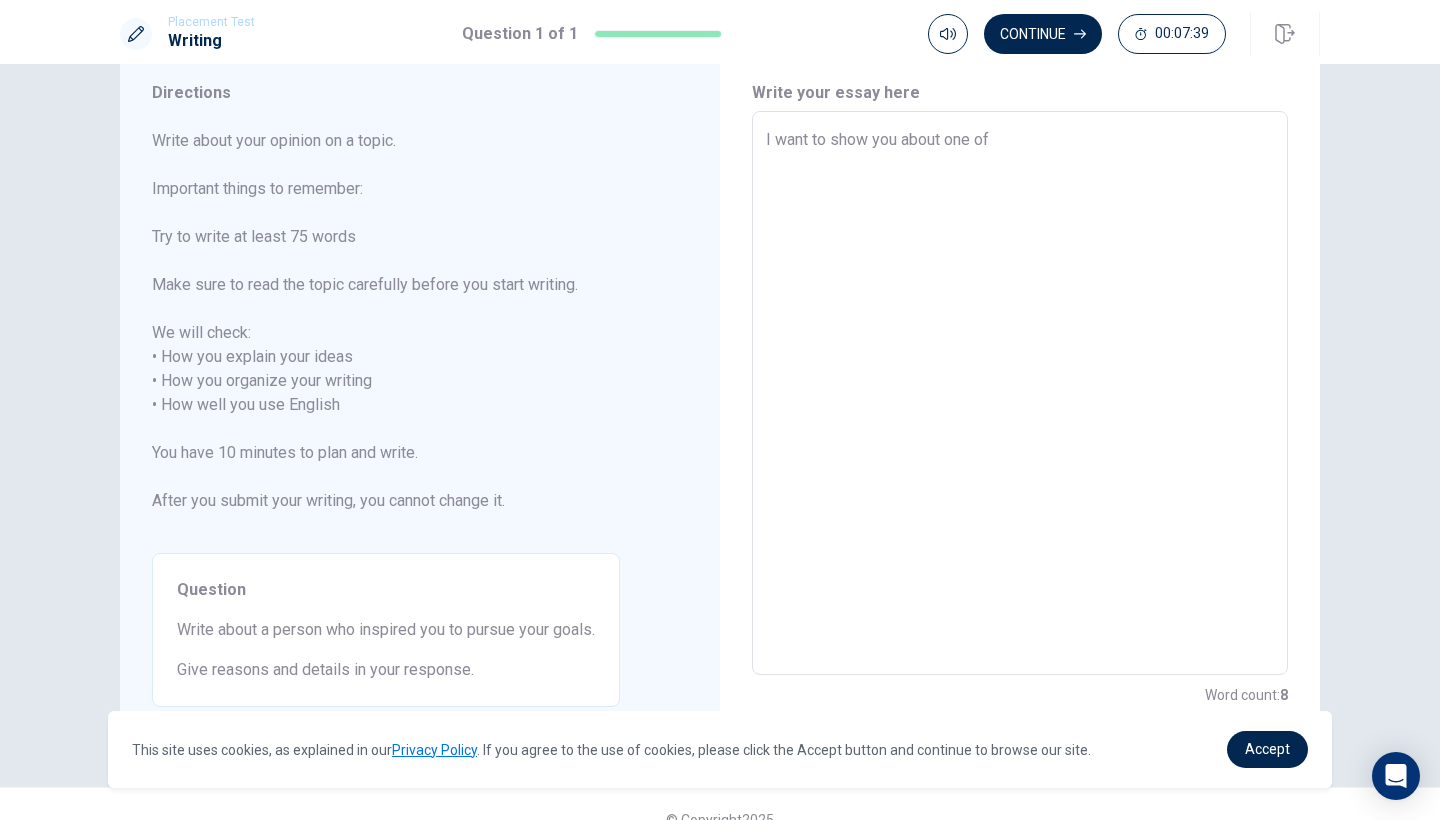 type on "I want to show you about one of m" 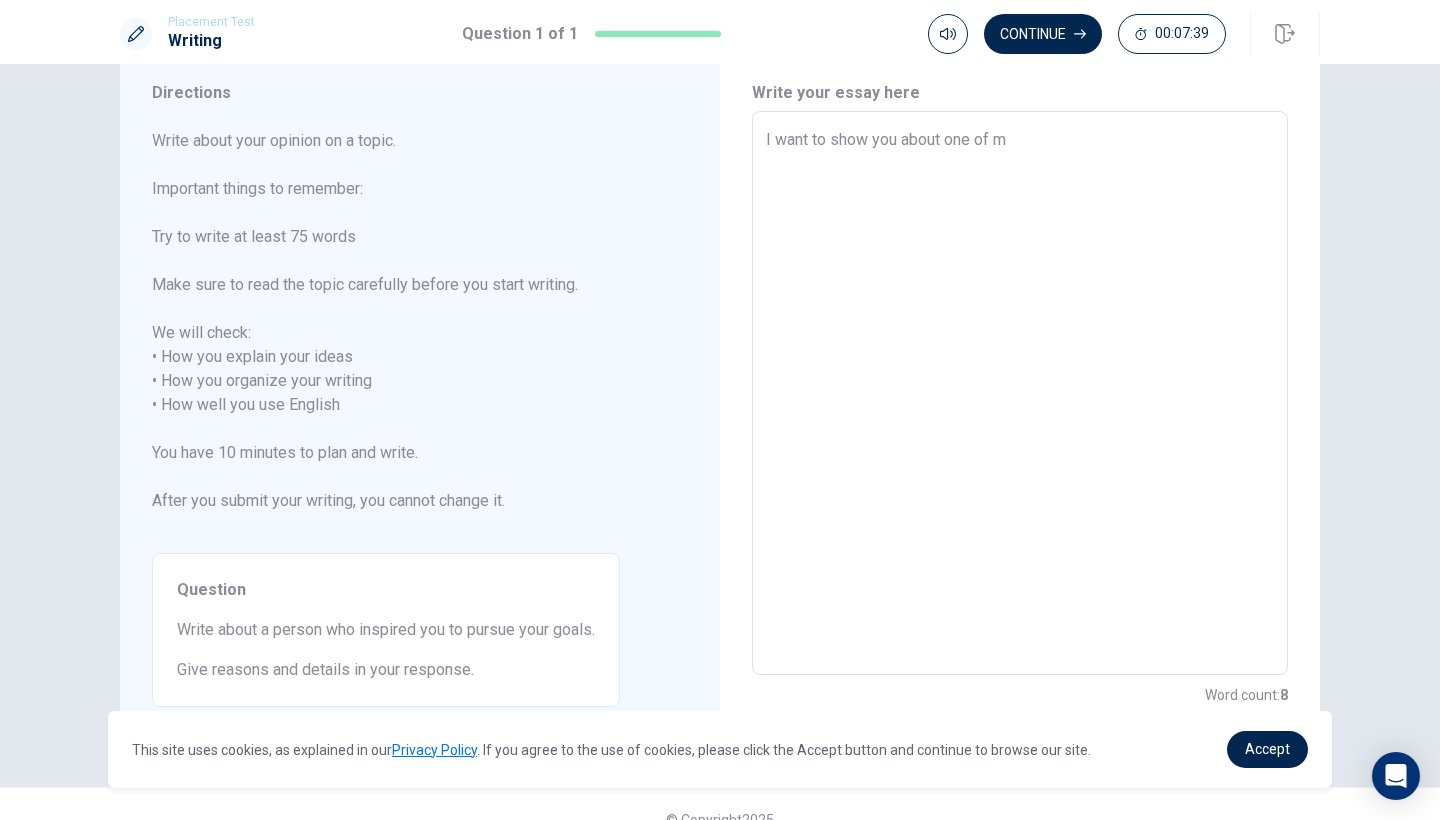 type on "x" 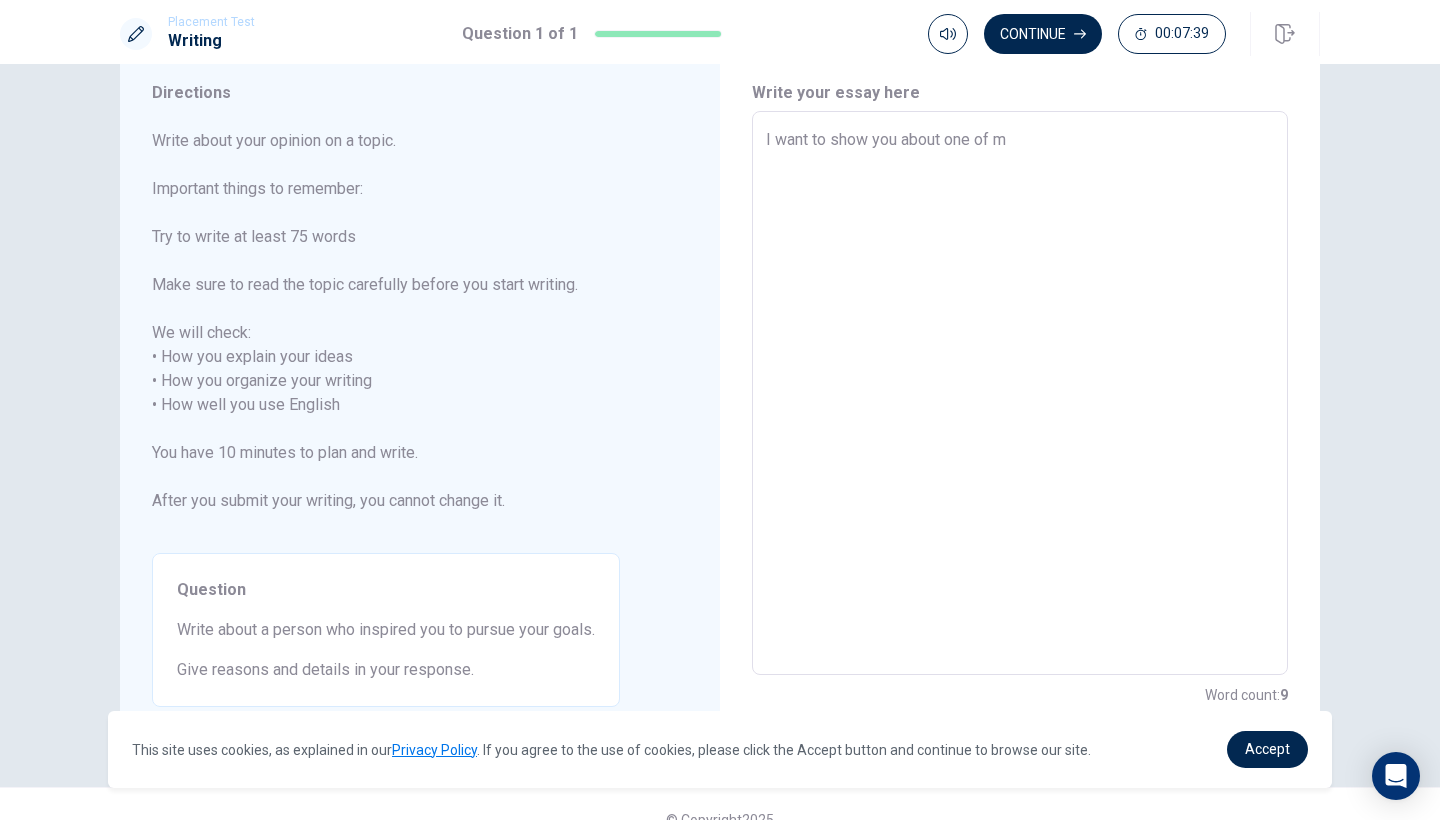 type on "I want to show you about one of my" 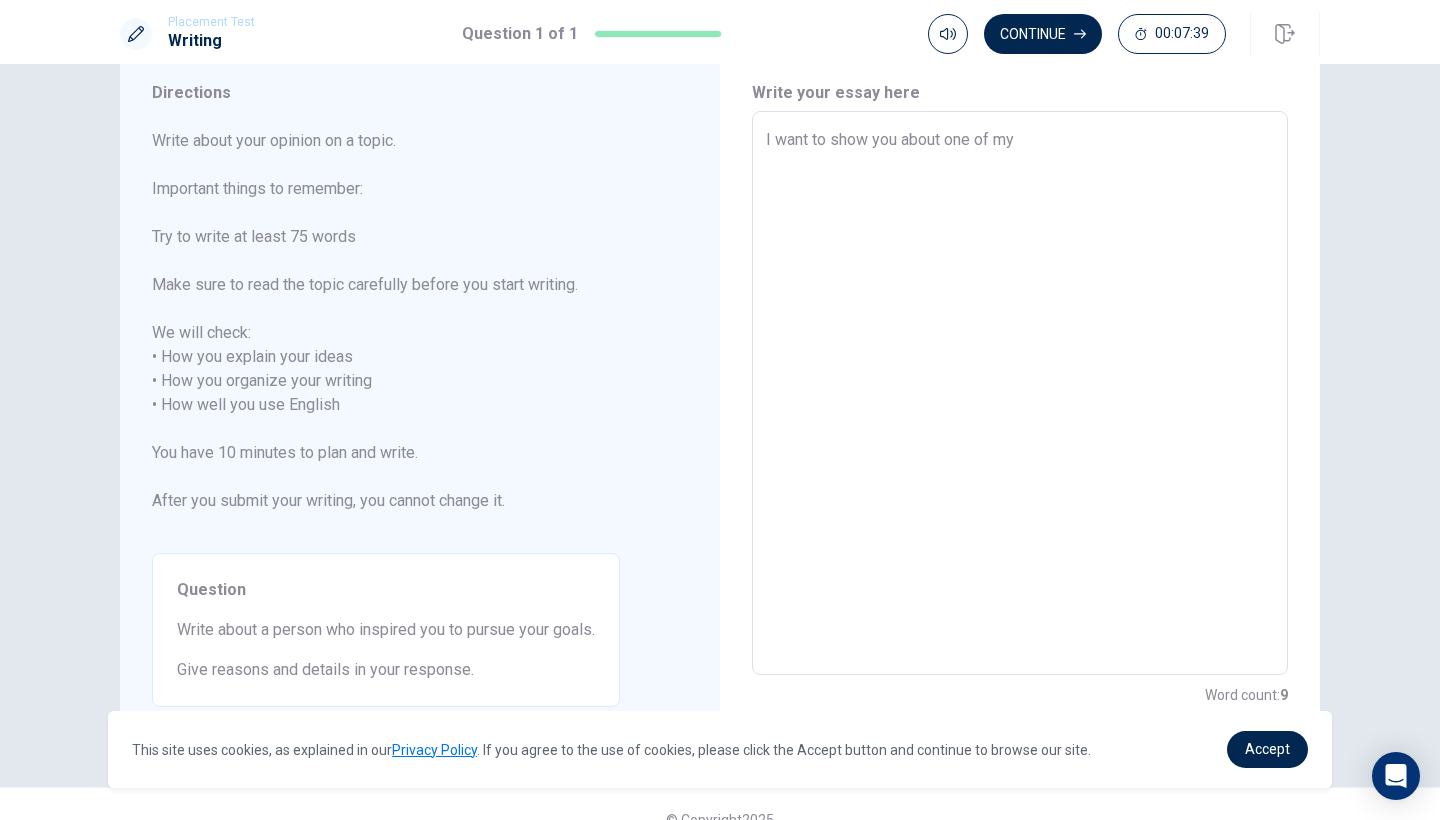 type on "x" 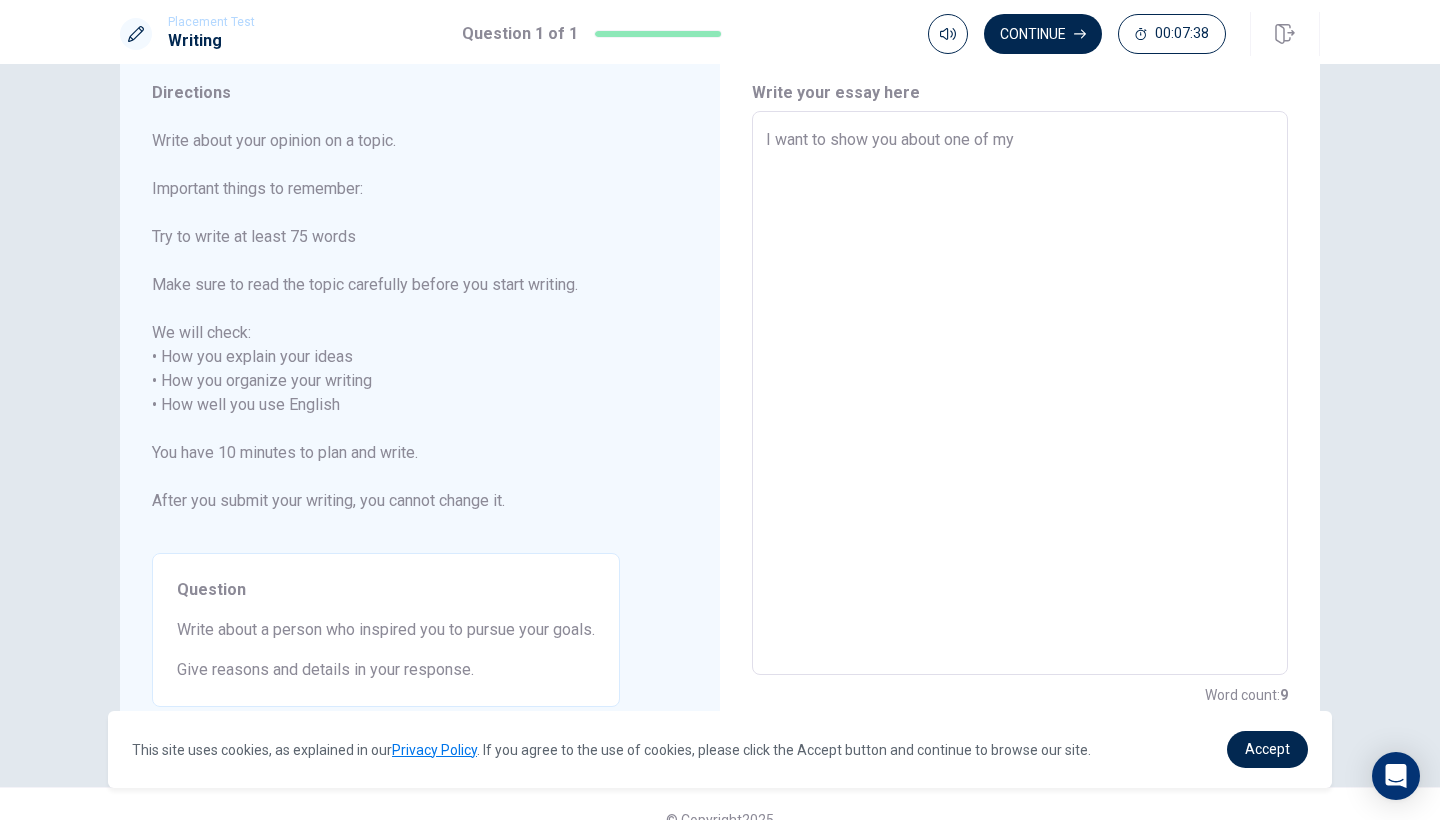 type on "I want to show you about one of my f" 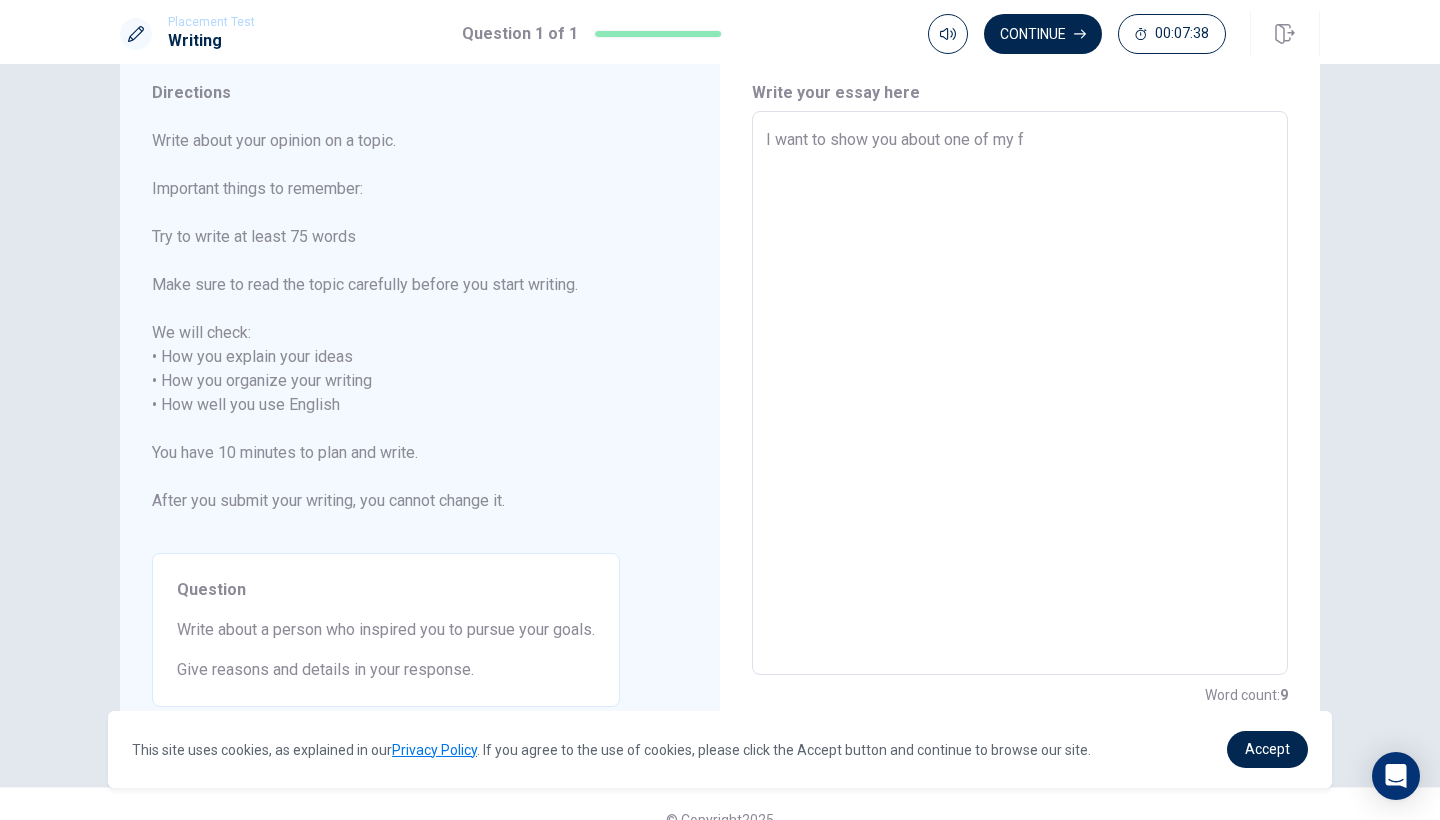 type on "x" 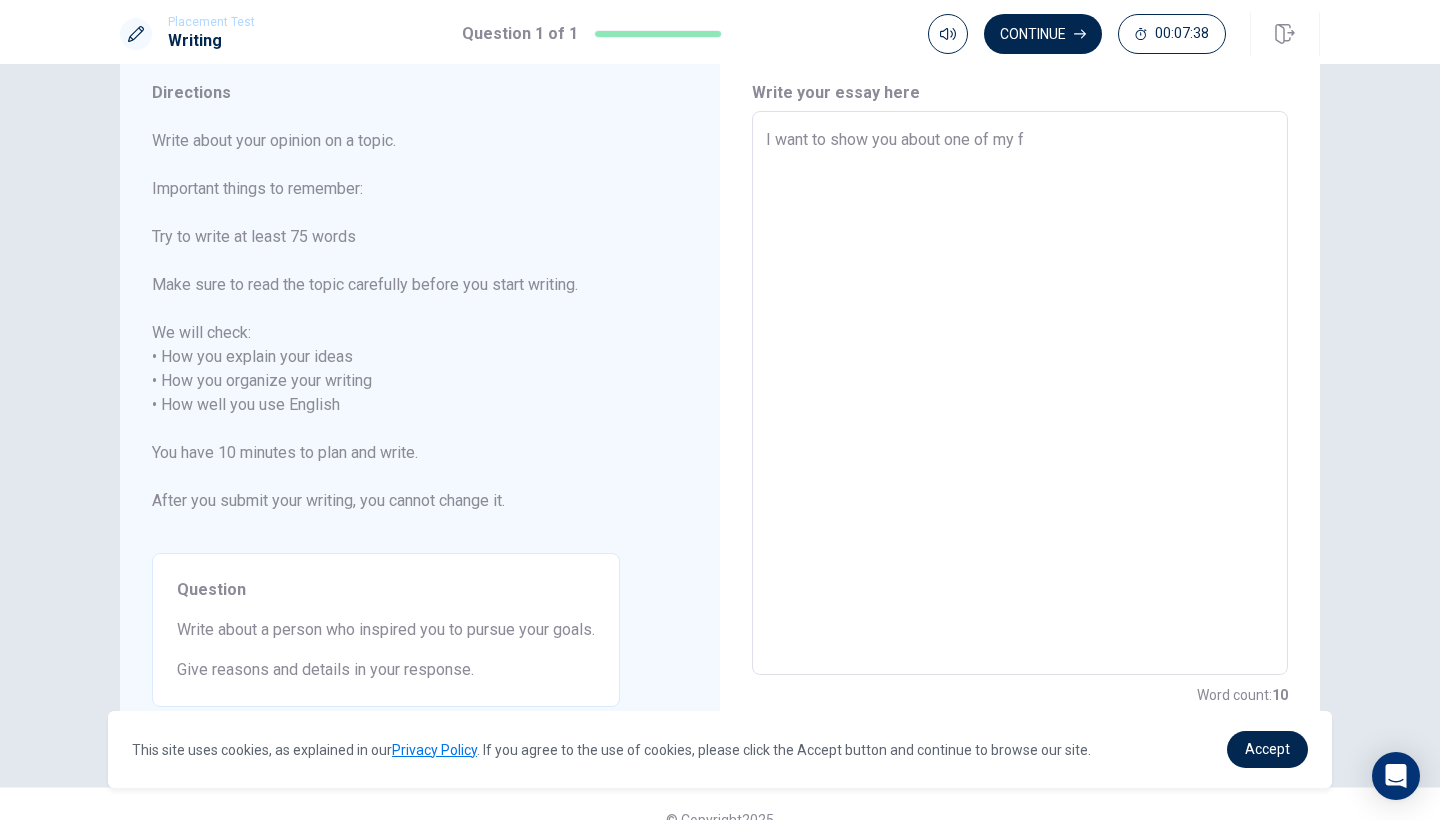 type on "I want to show you about one of my fr" 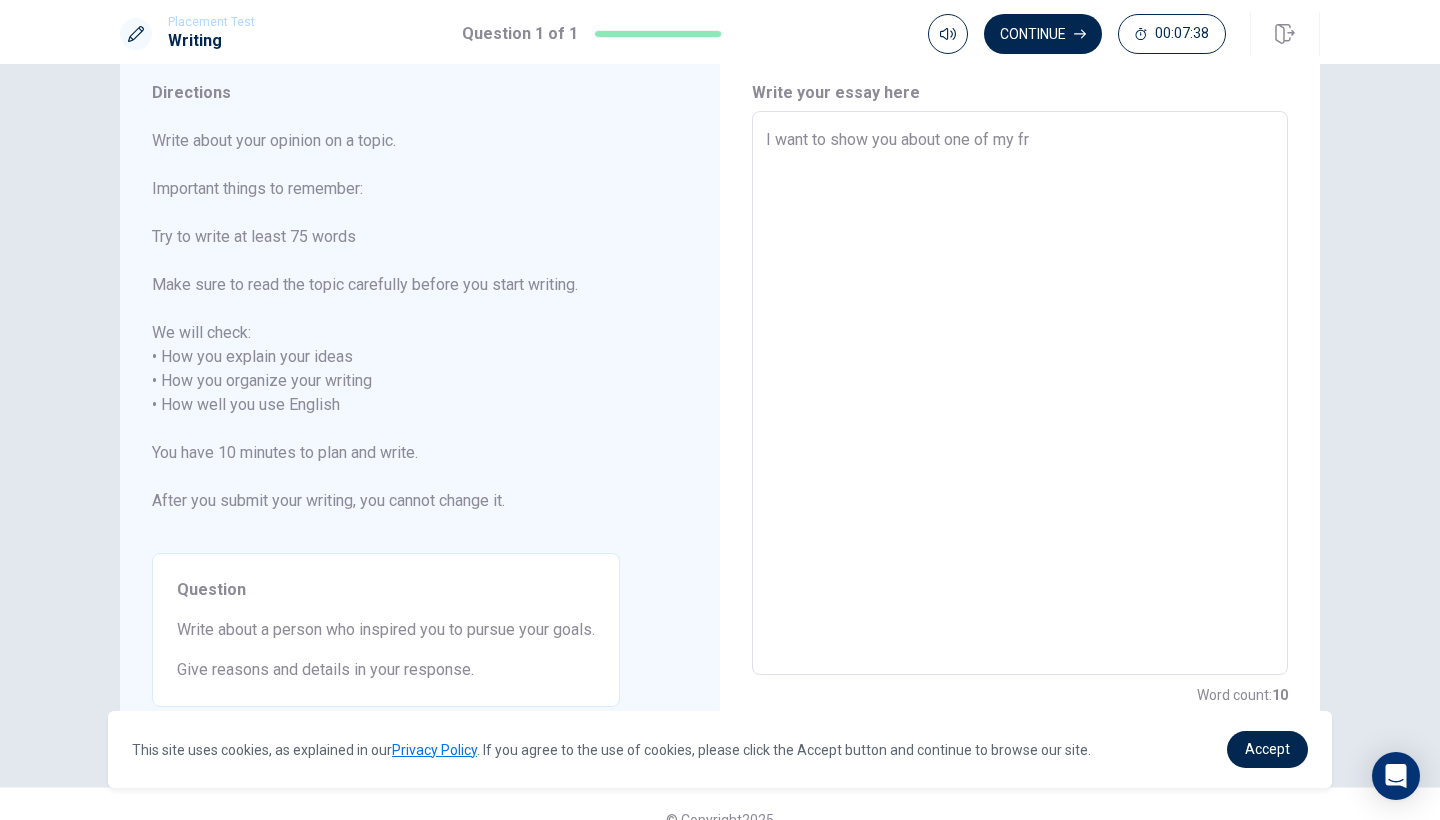 type on "x" 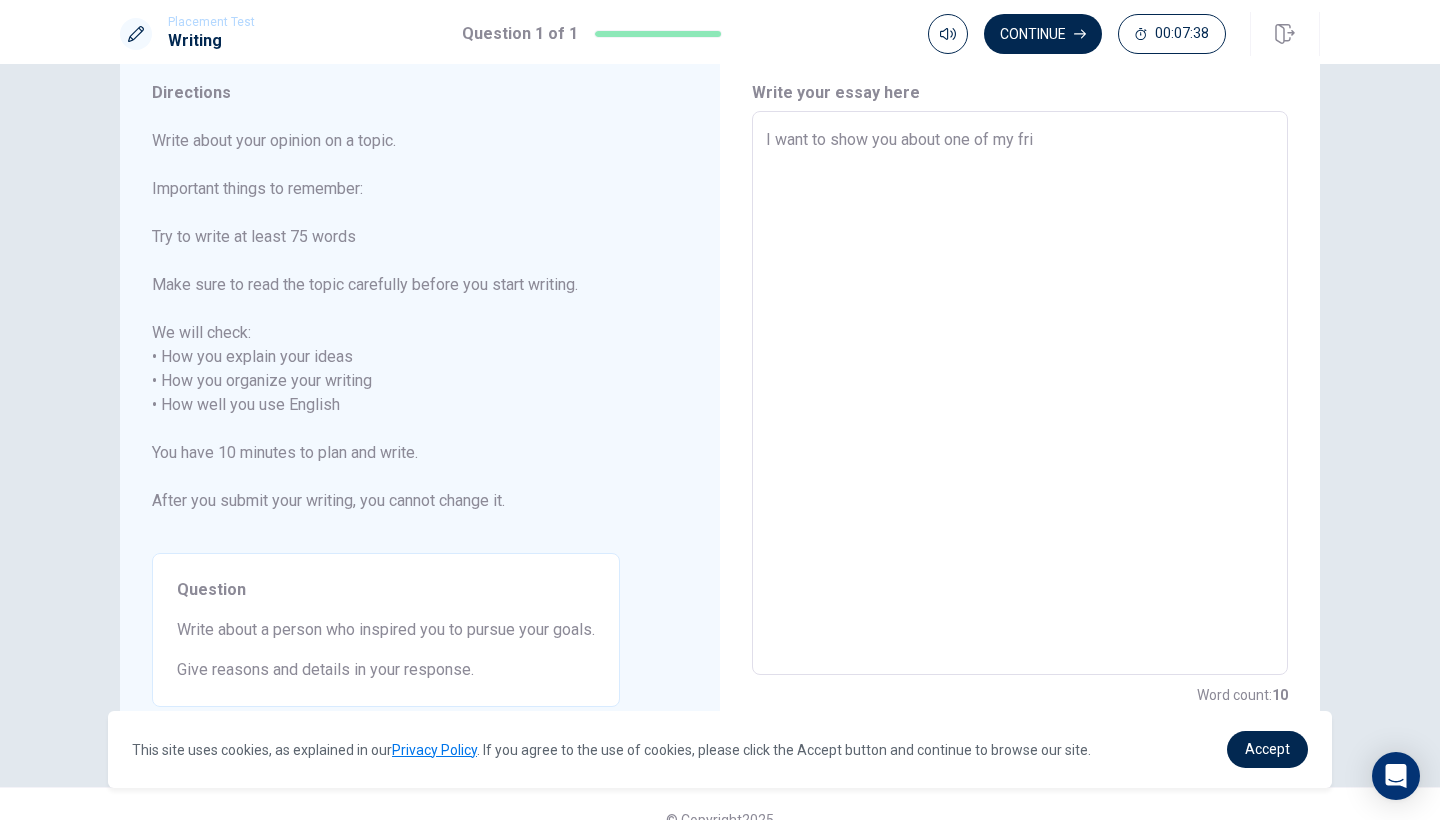 type on "x" 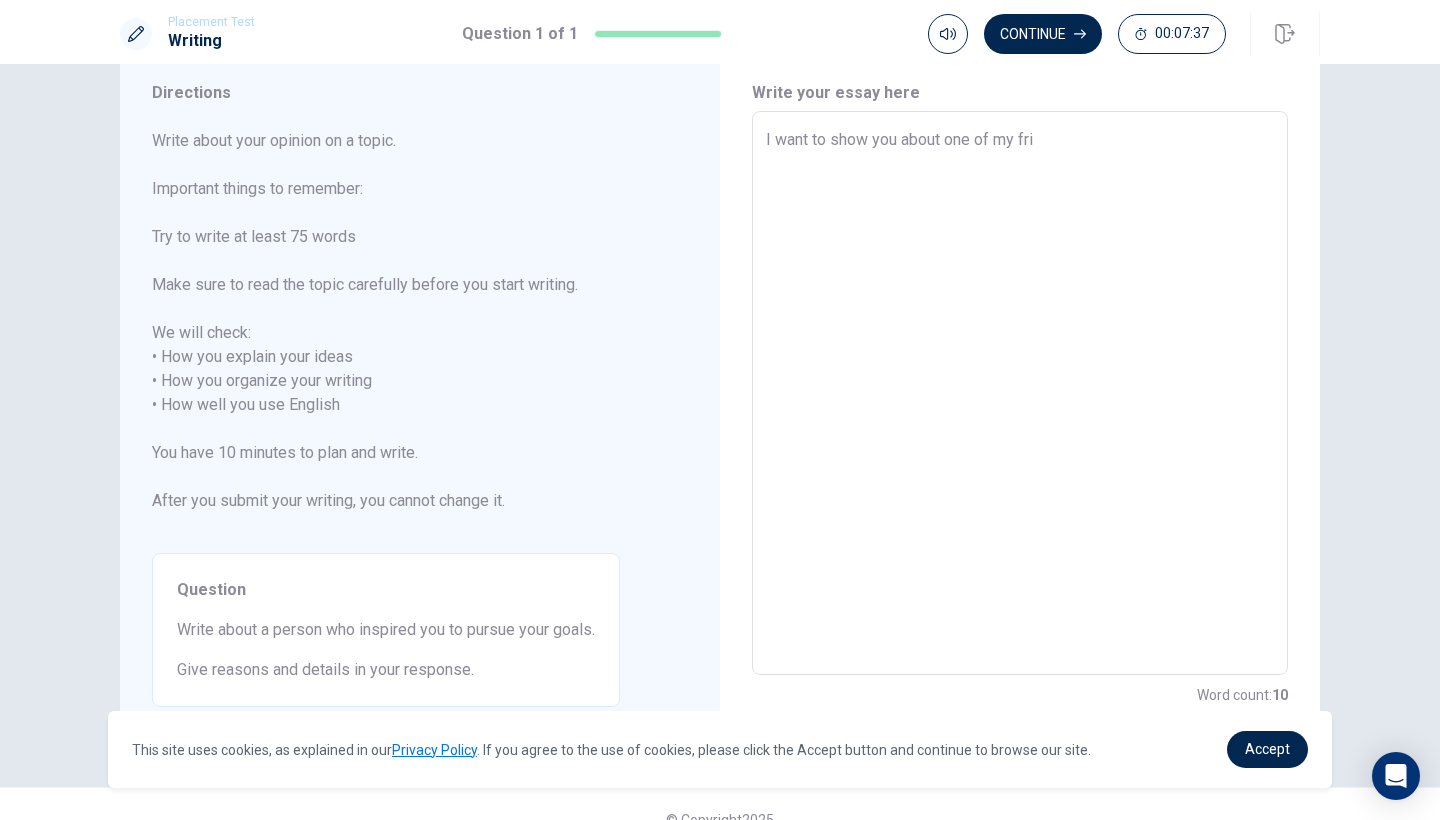 type on "I want to show you about one of my frie" 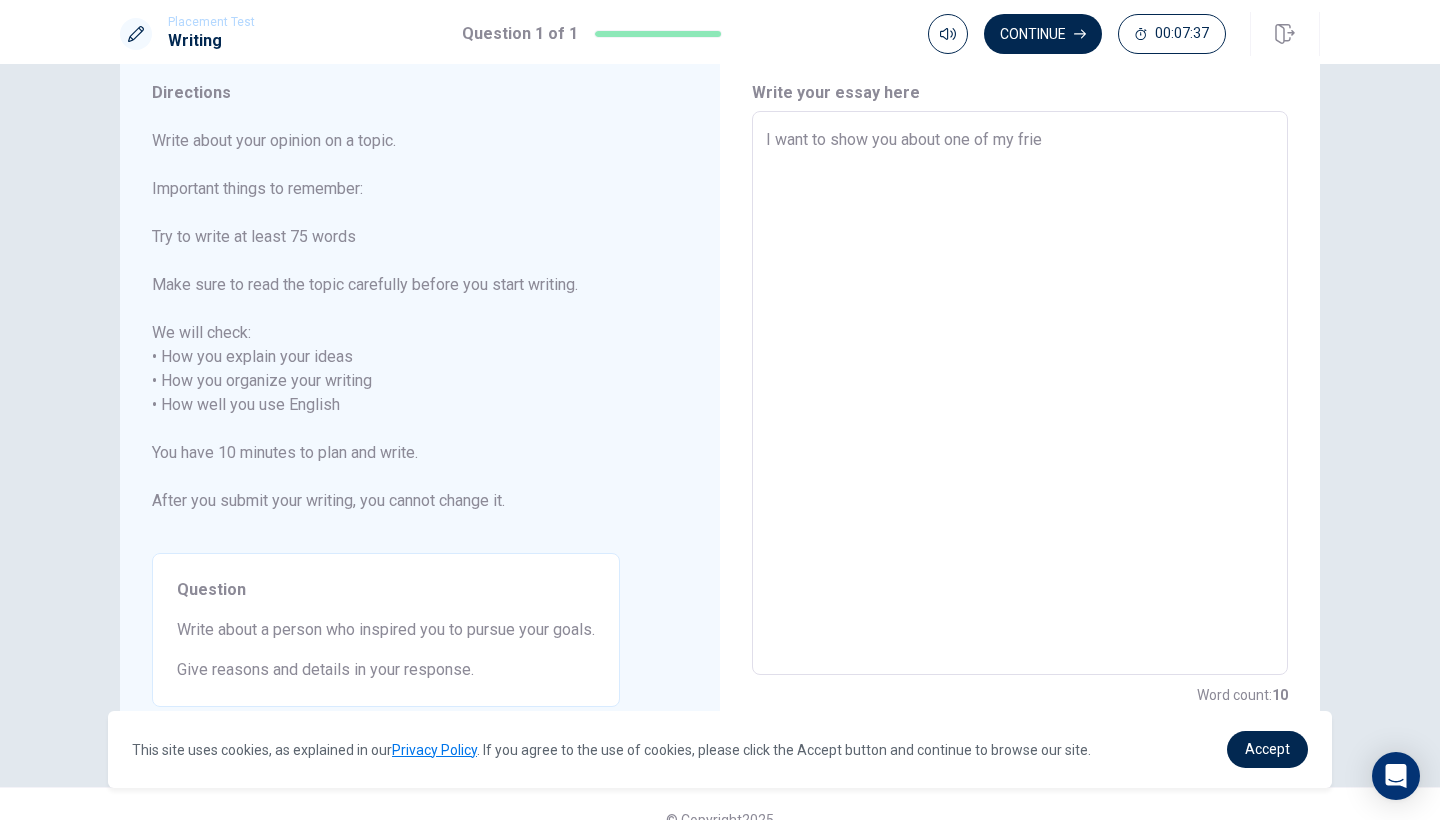 type on "x" 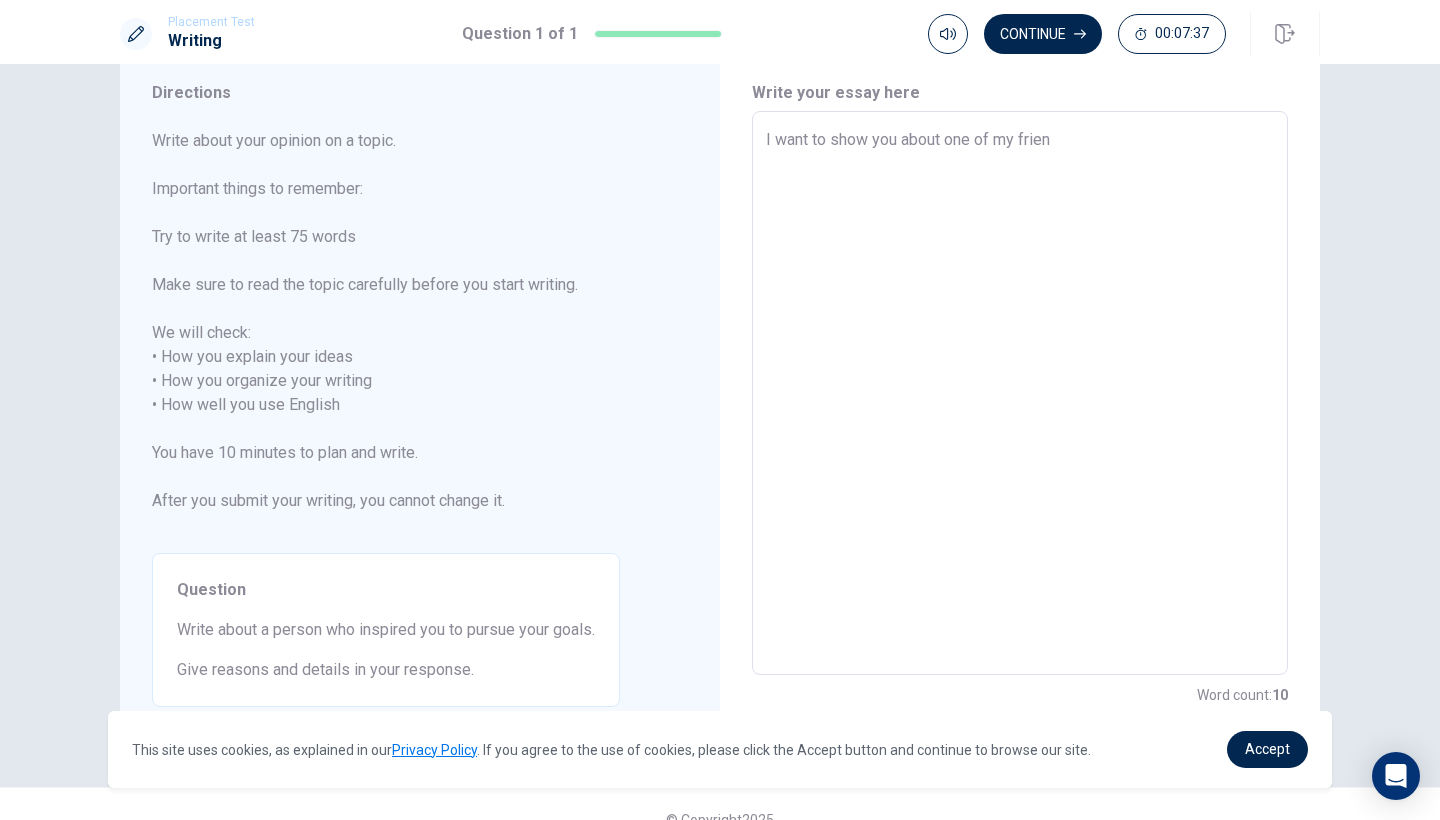type on "x" 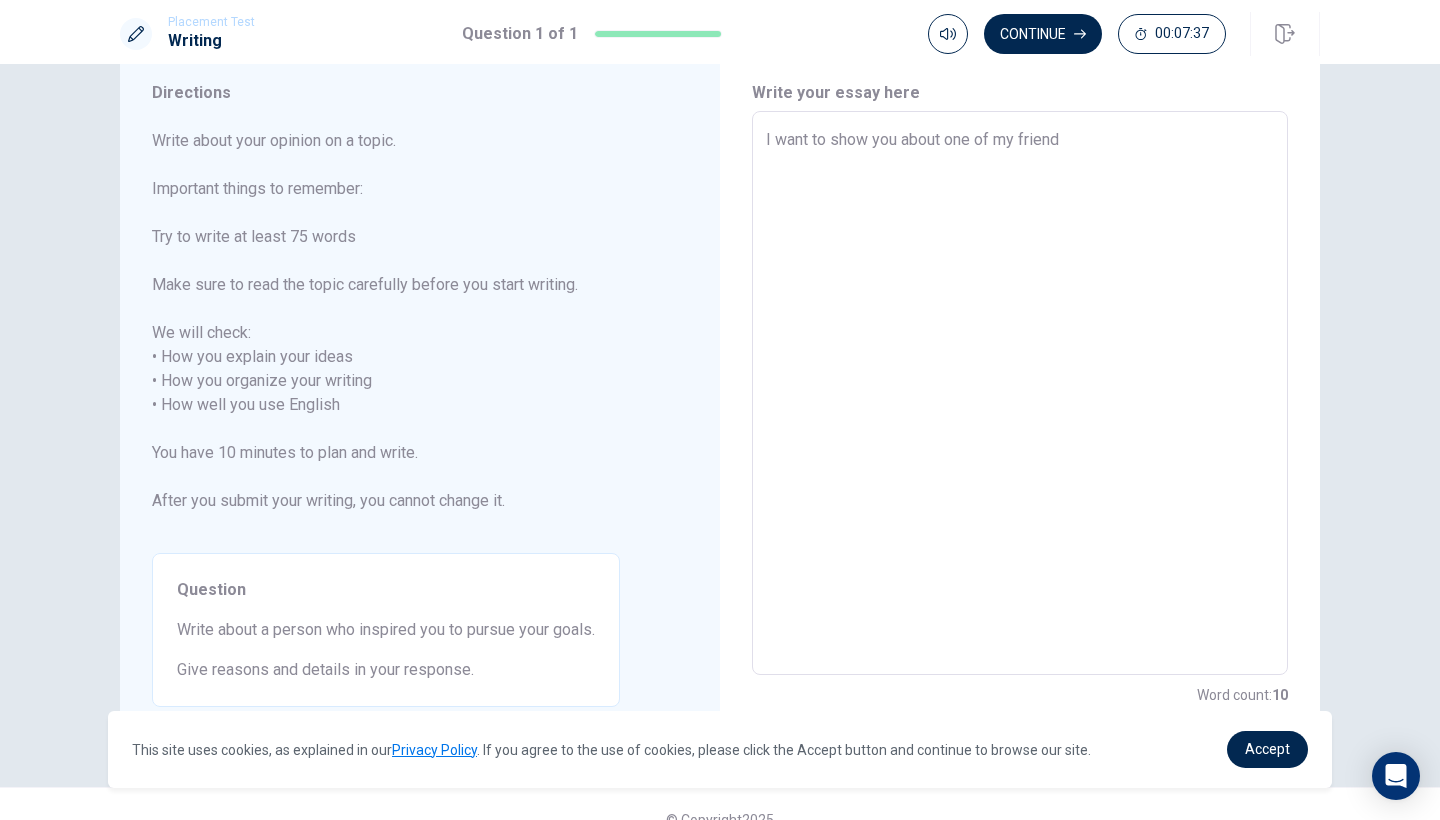 type on "x" 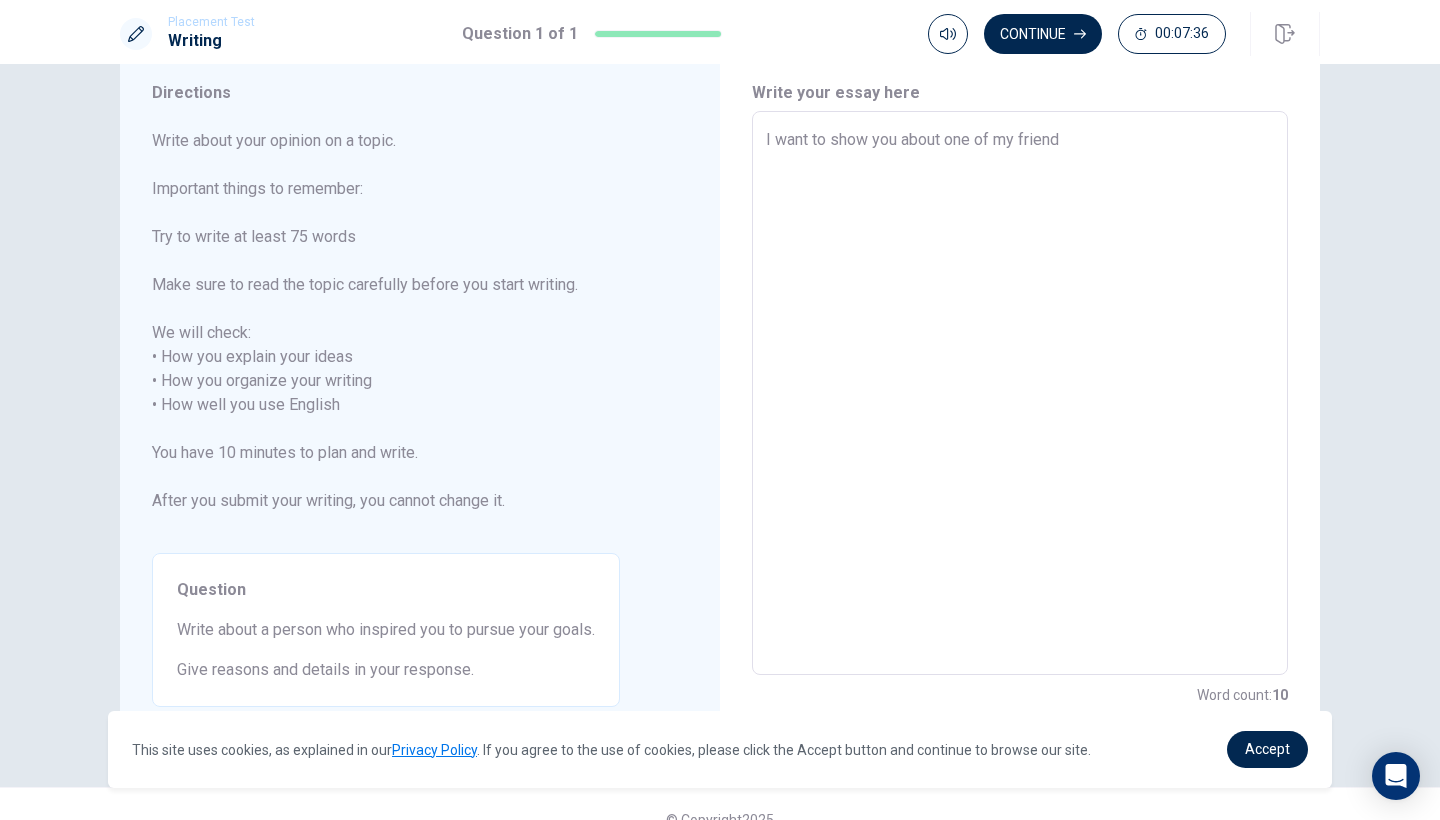 type on "I want to show you about one of my friend" 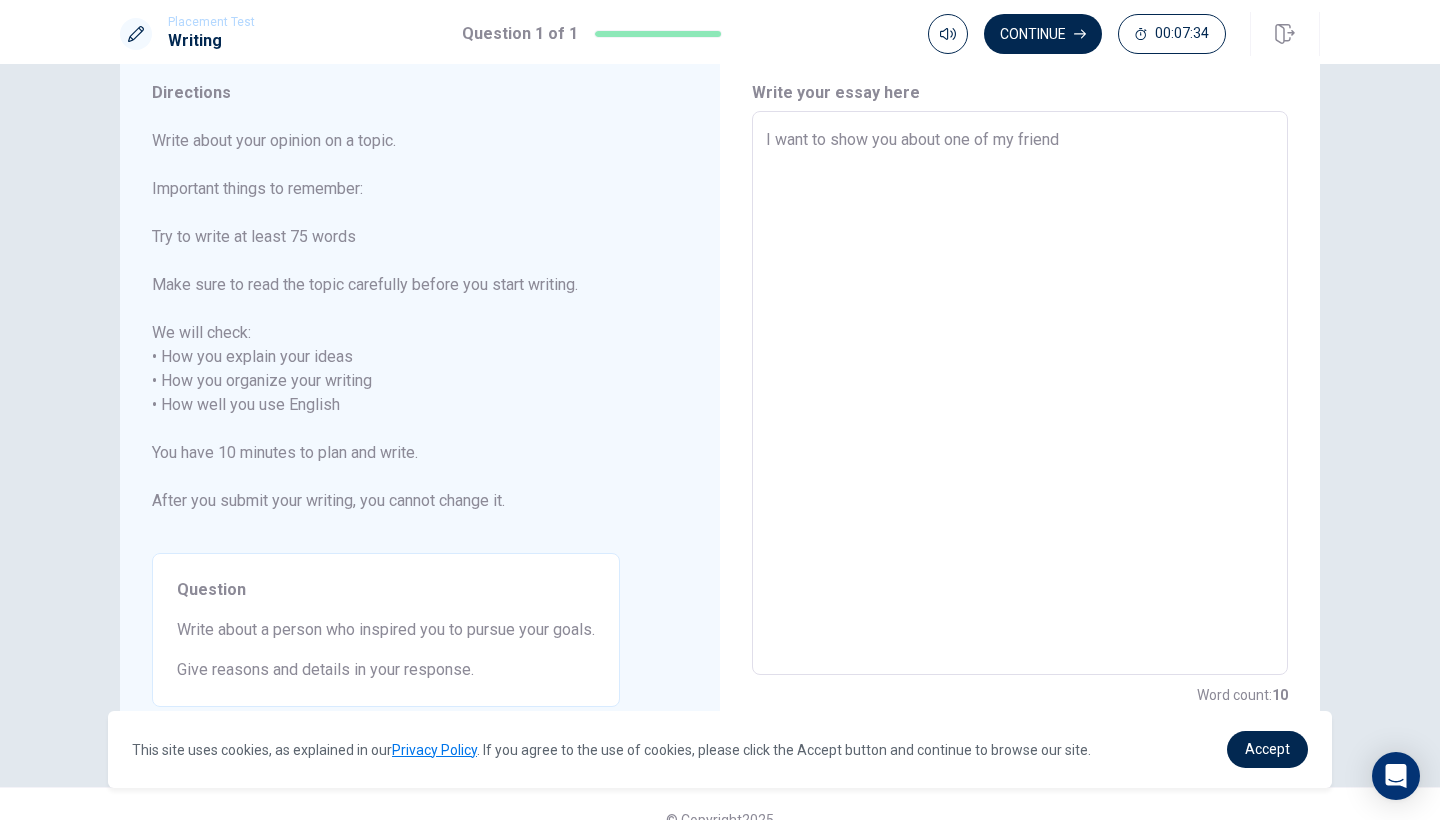 type on "x" 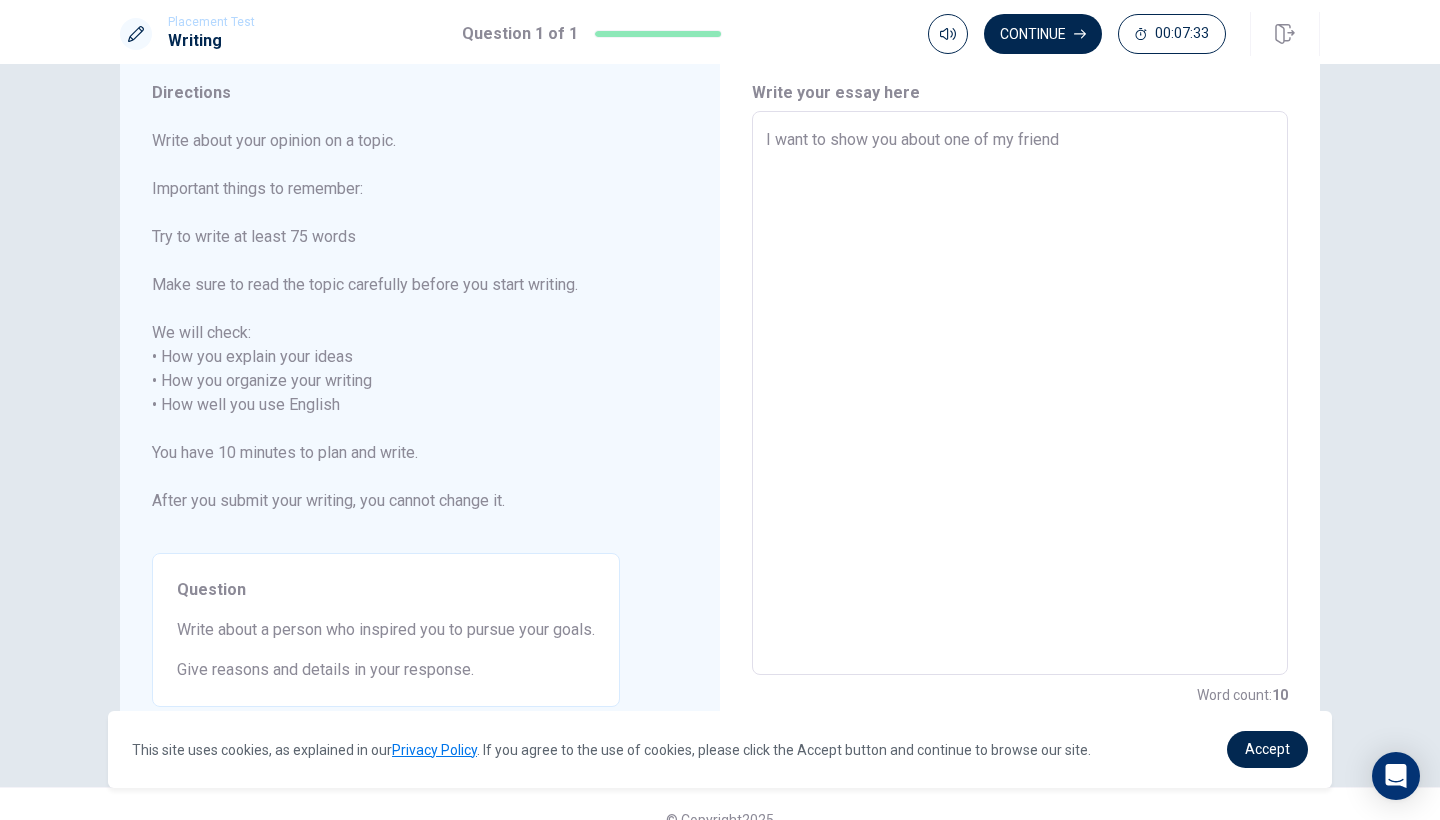 type on "I want to show you about one of my friend a" 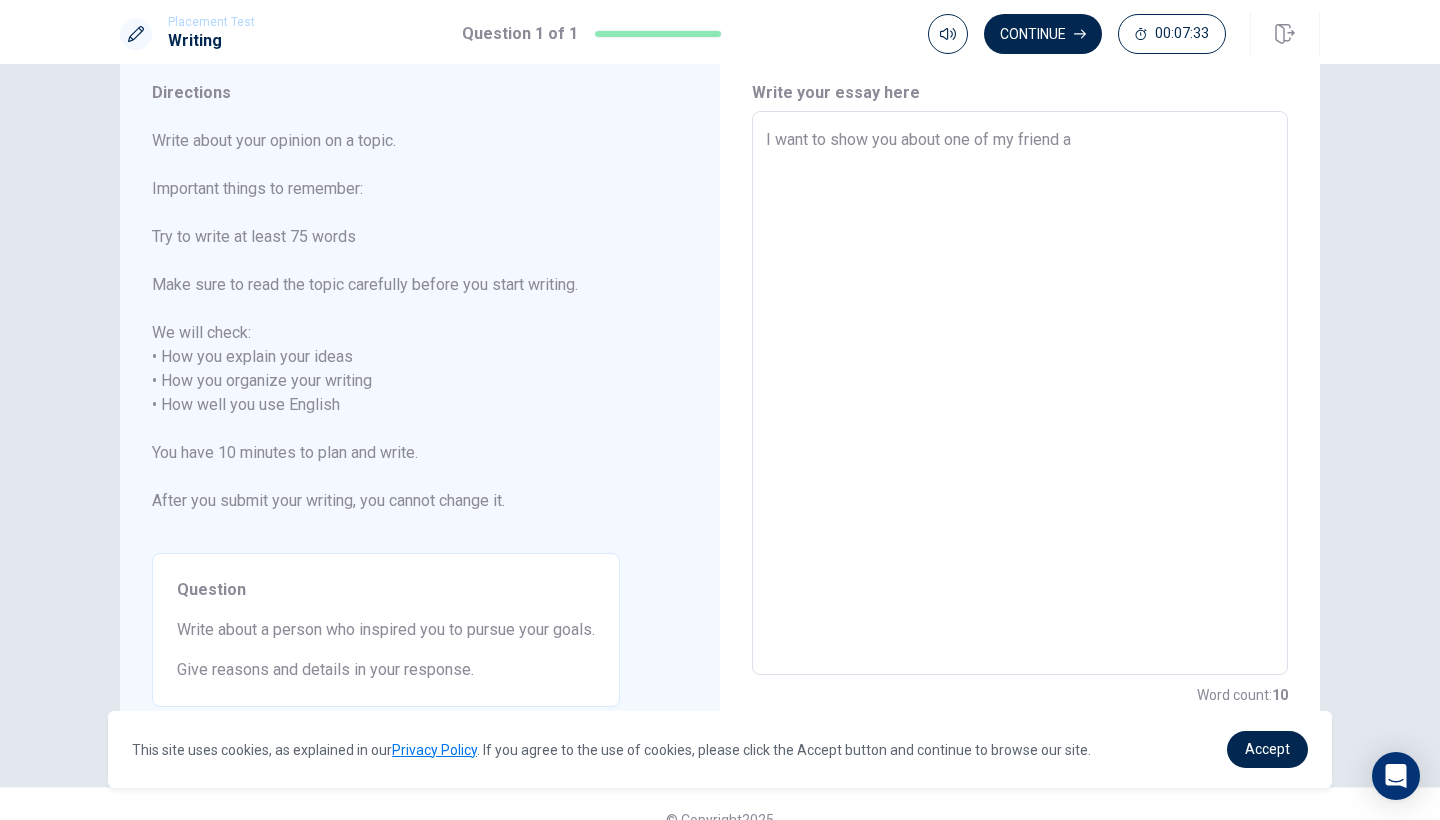 type on "x" 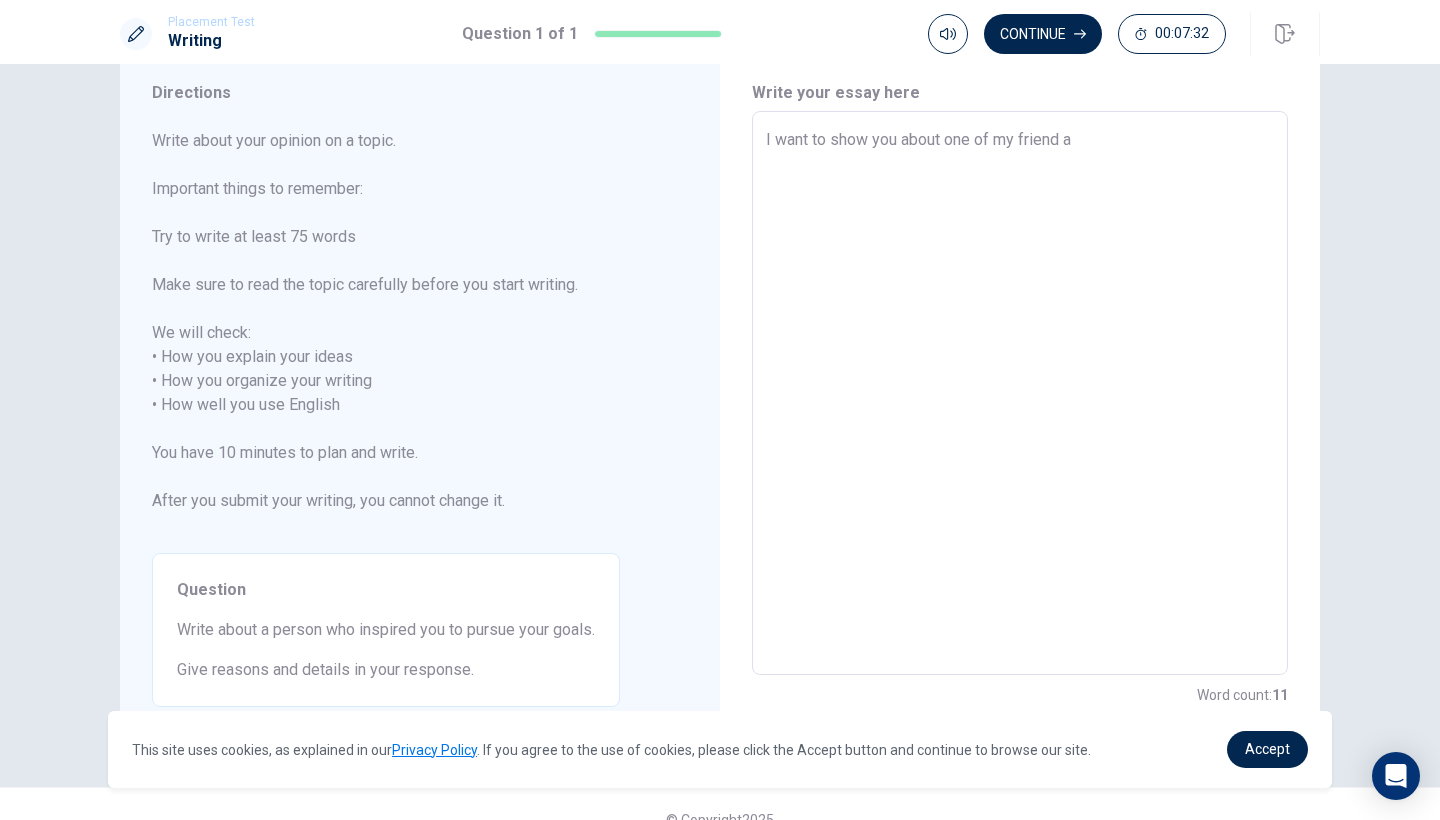 type on "I want to show you about one of my friend as" 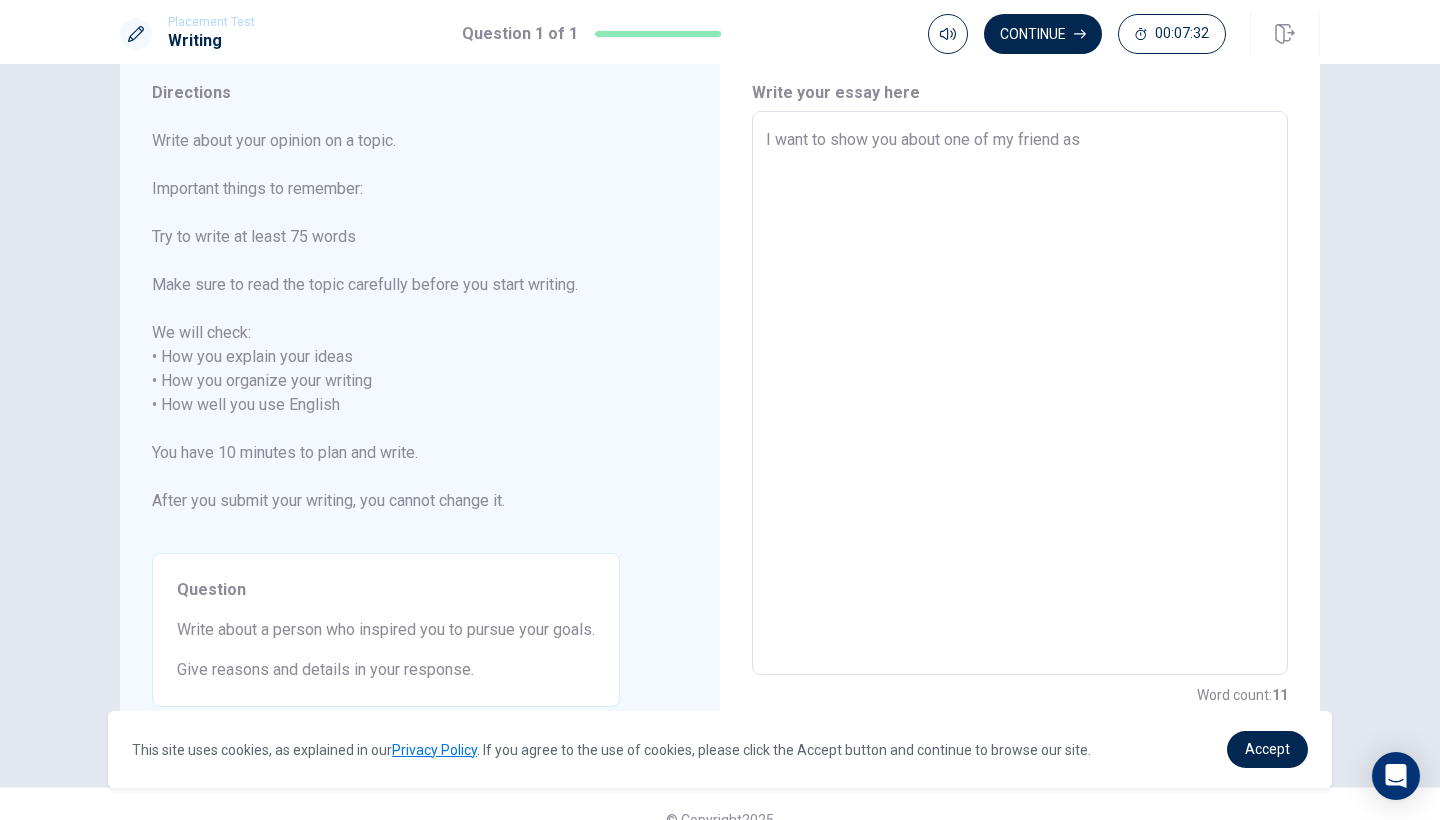 type on "x" 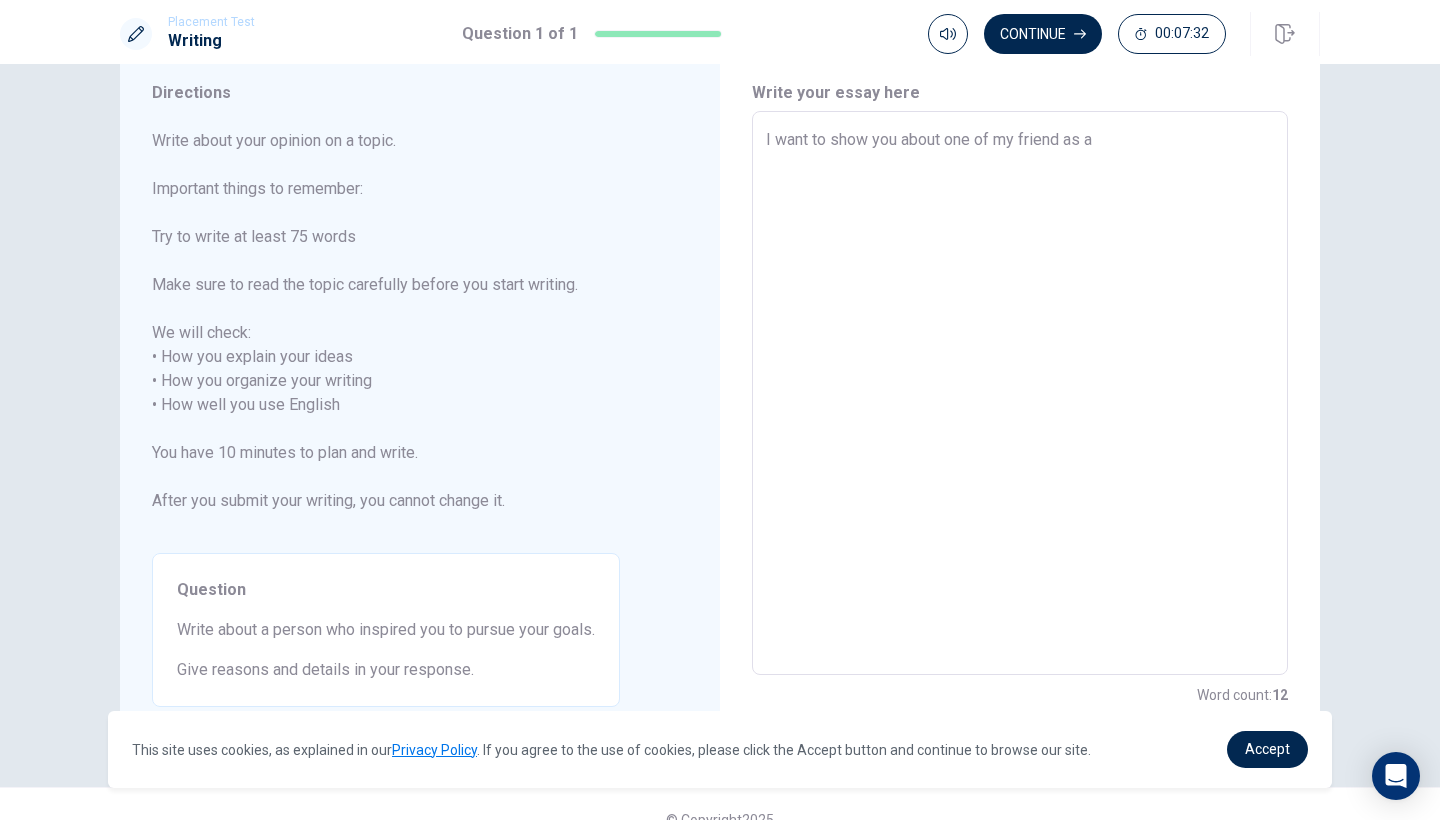 type on "x" 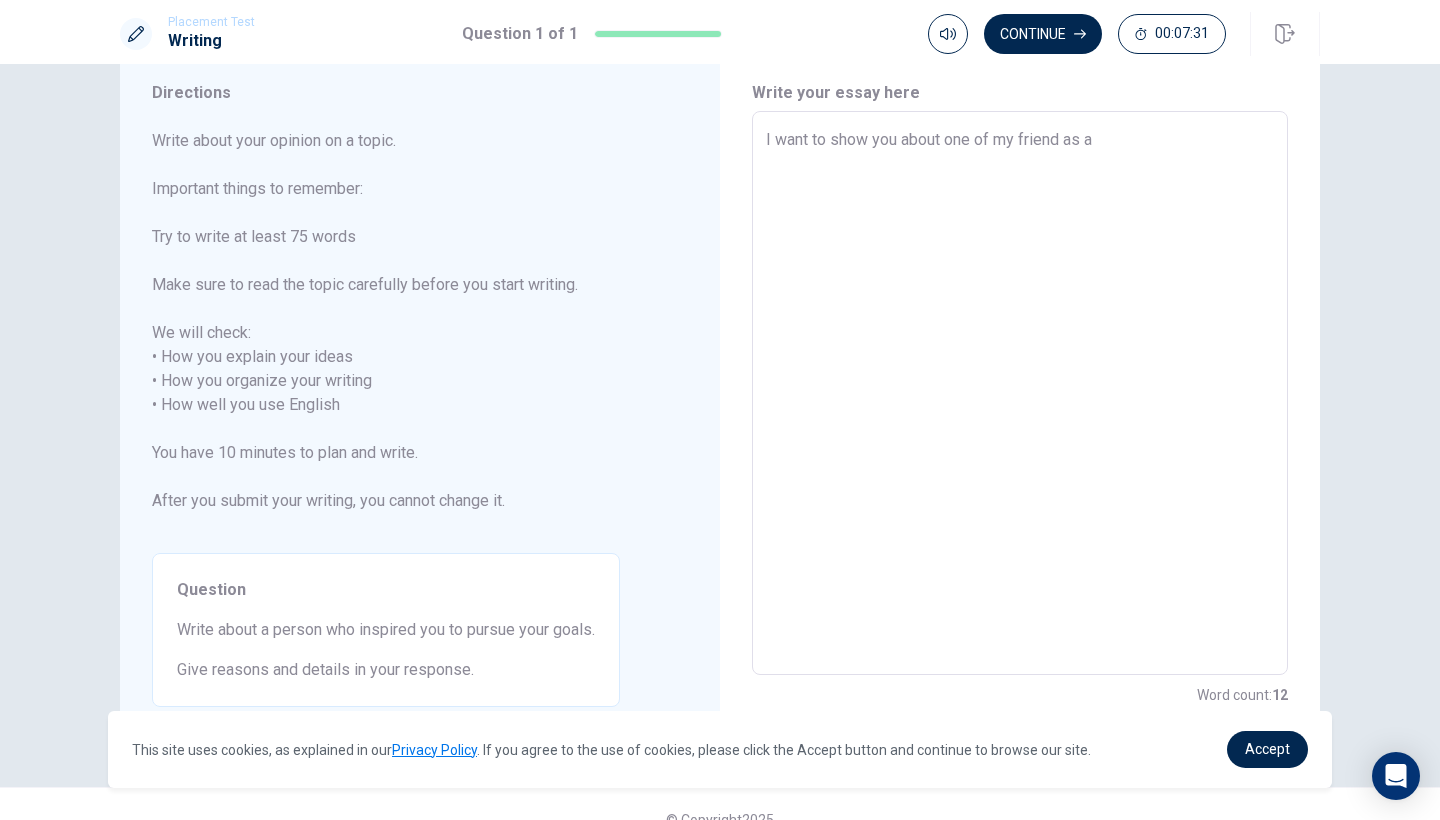 type on "I want to show you about one of my friend as a" 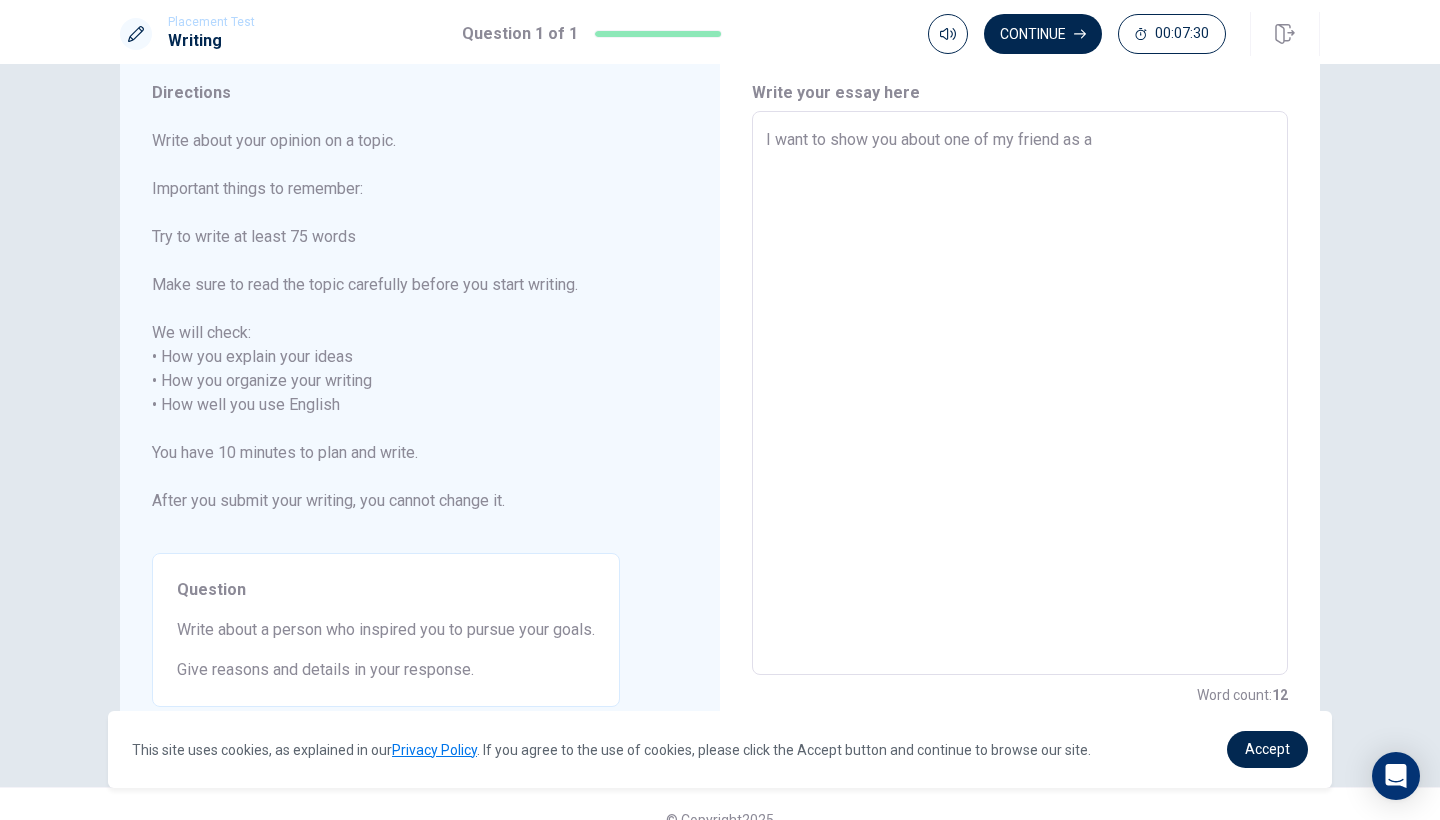 type on "I want to show you about one of my friend as a p" 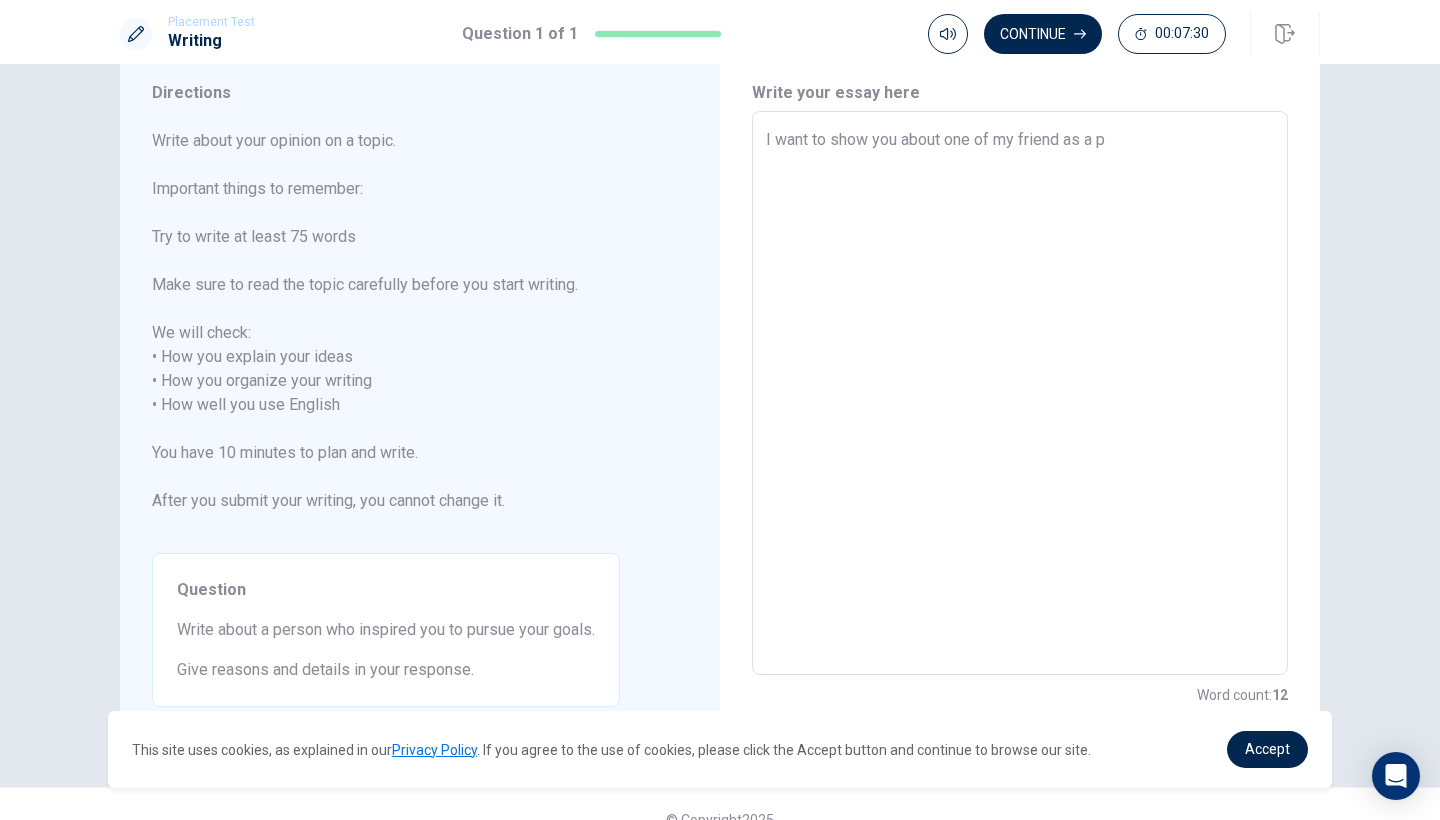 type on "x" 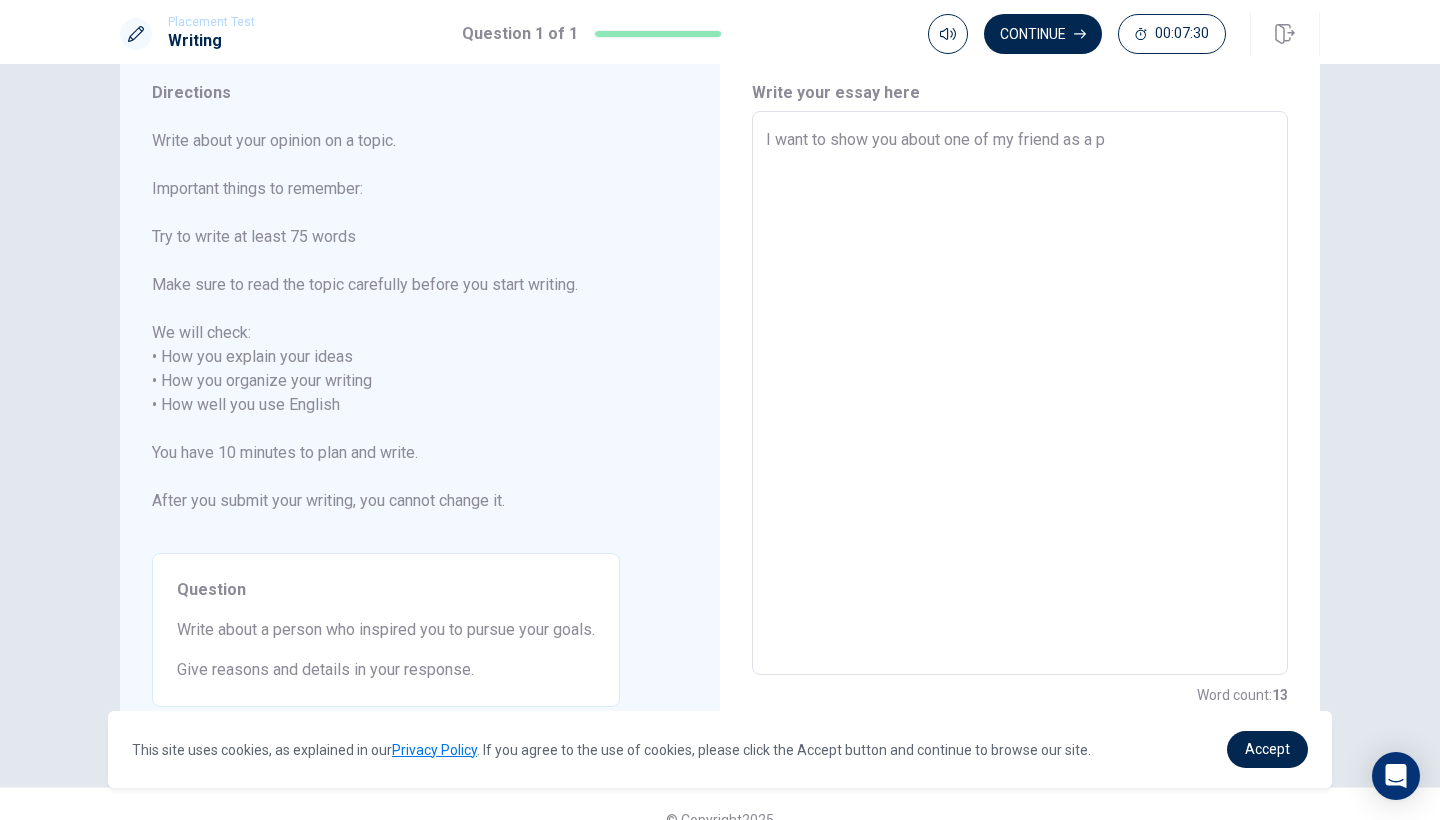 type on "I want to show you about one of my friend as a pe" 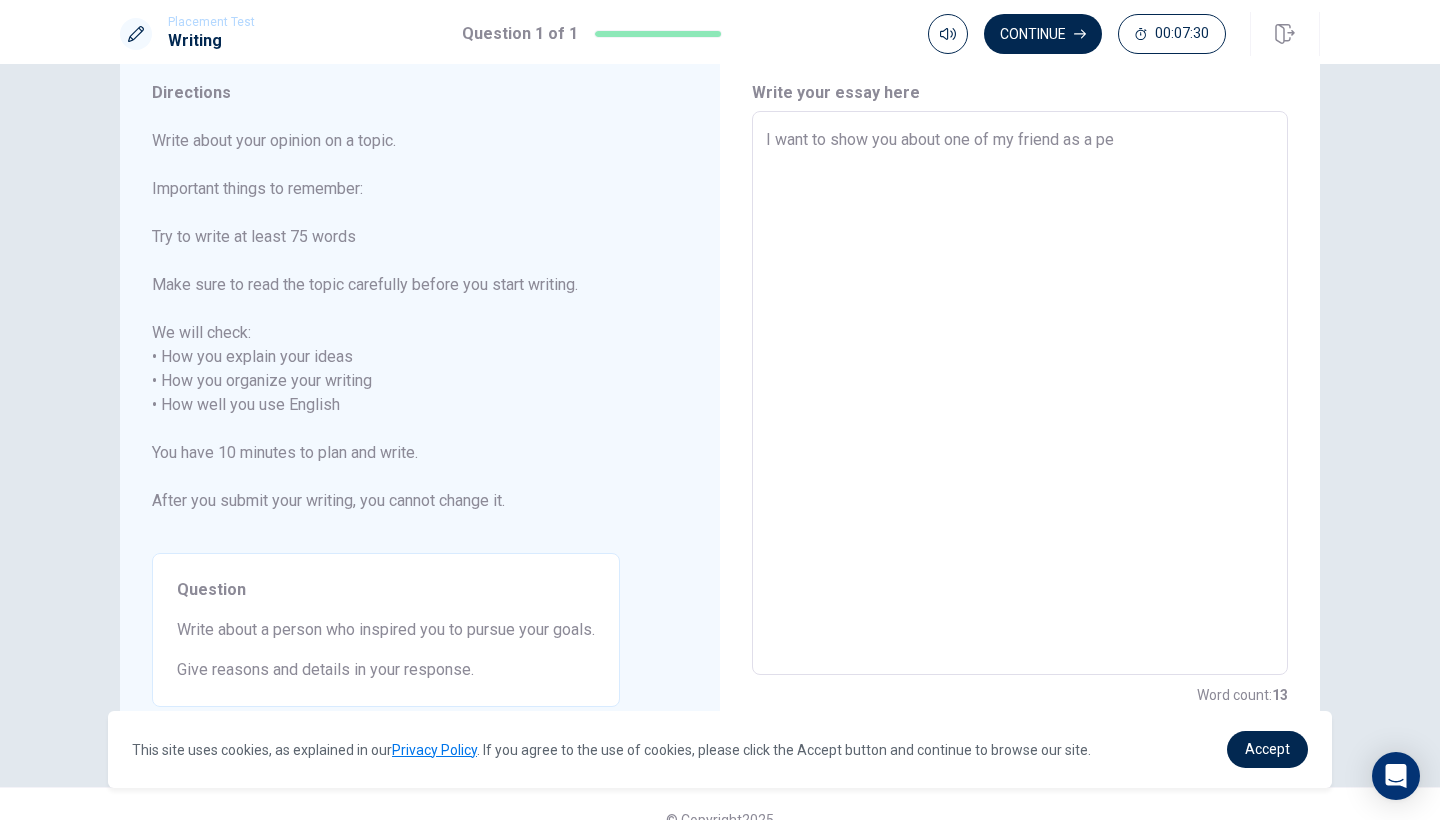 type on "x" 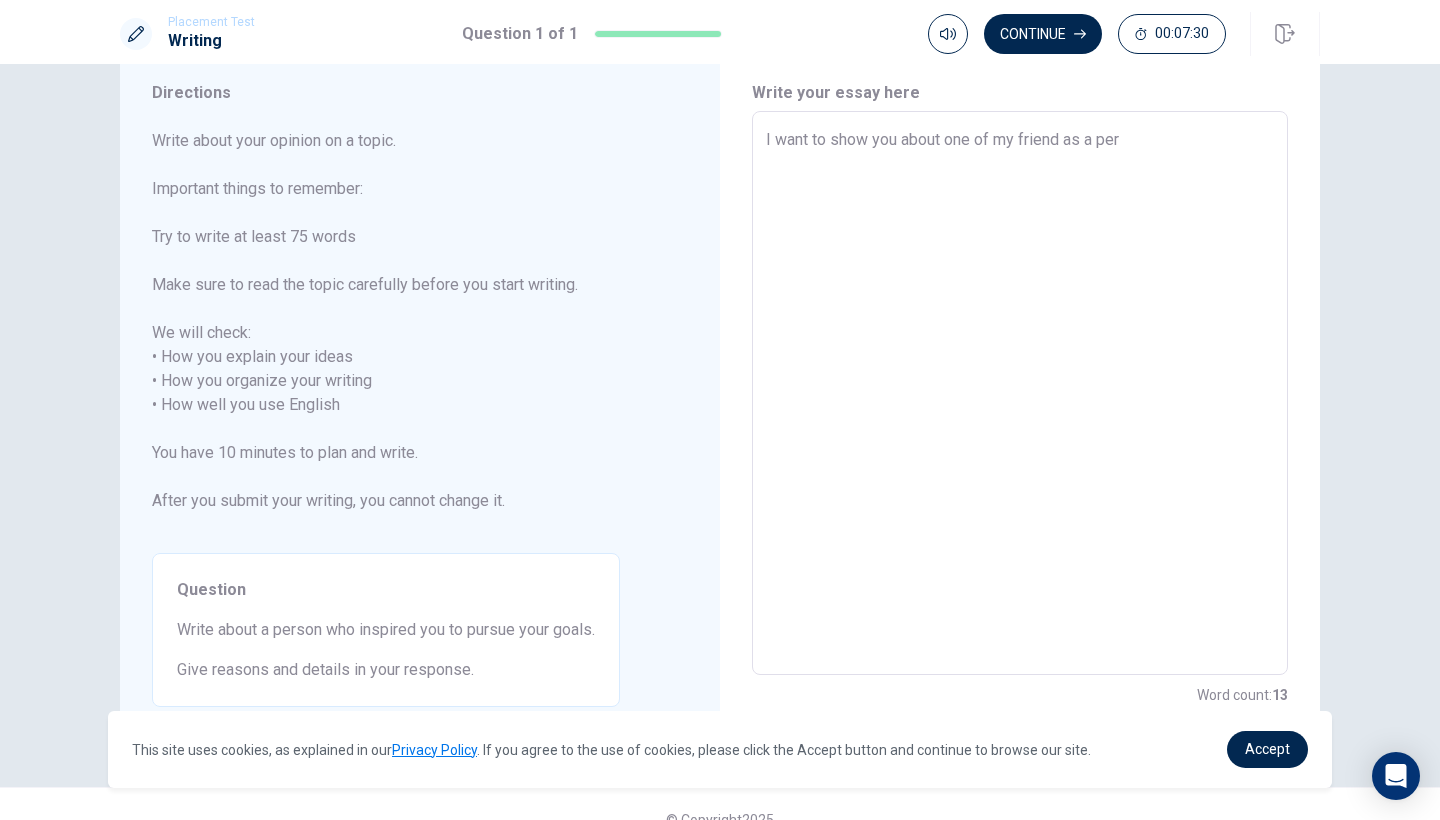 type on "x" 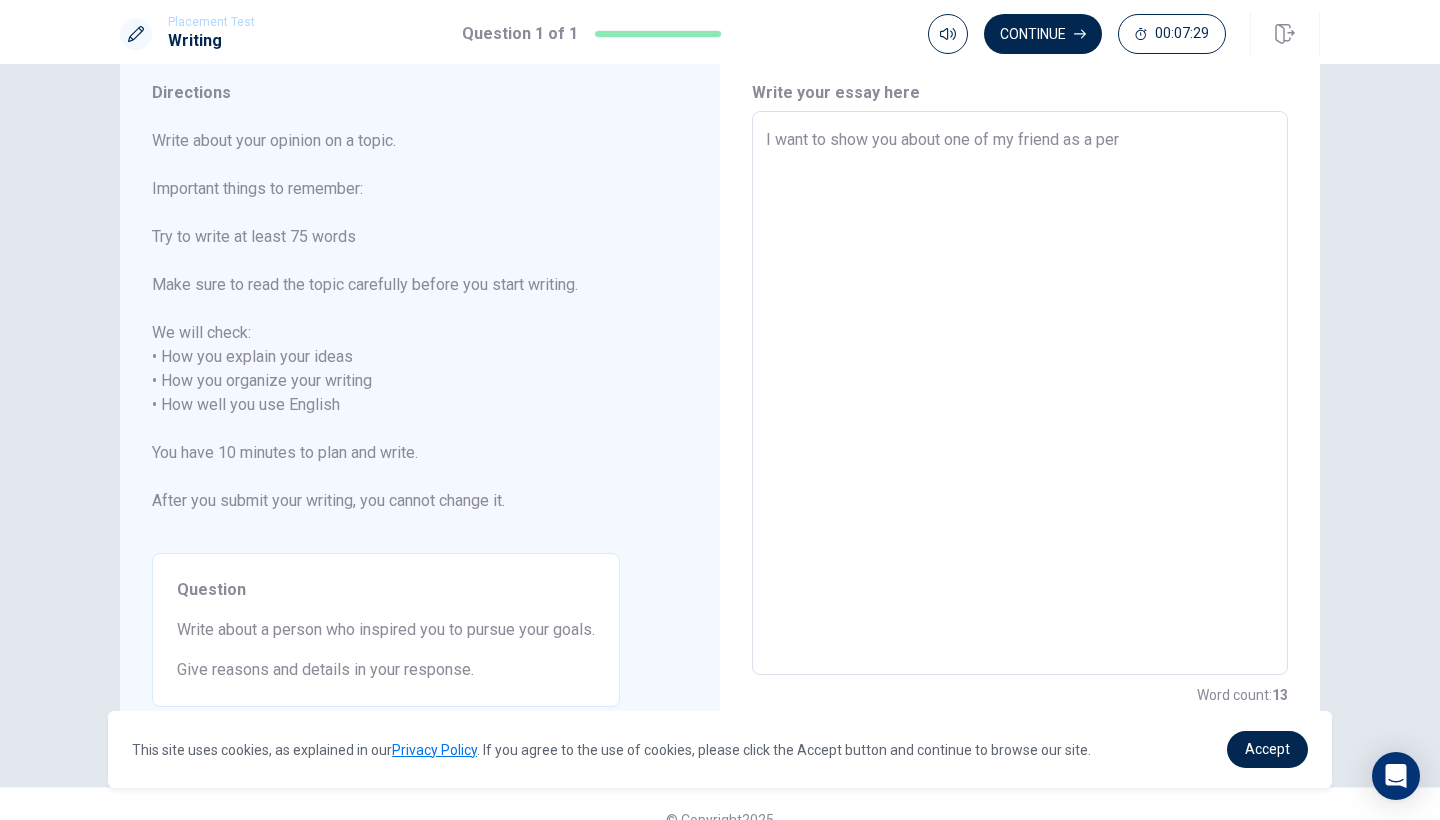 type on "I want to show you about one of my friend as a pers" 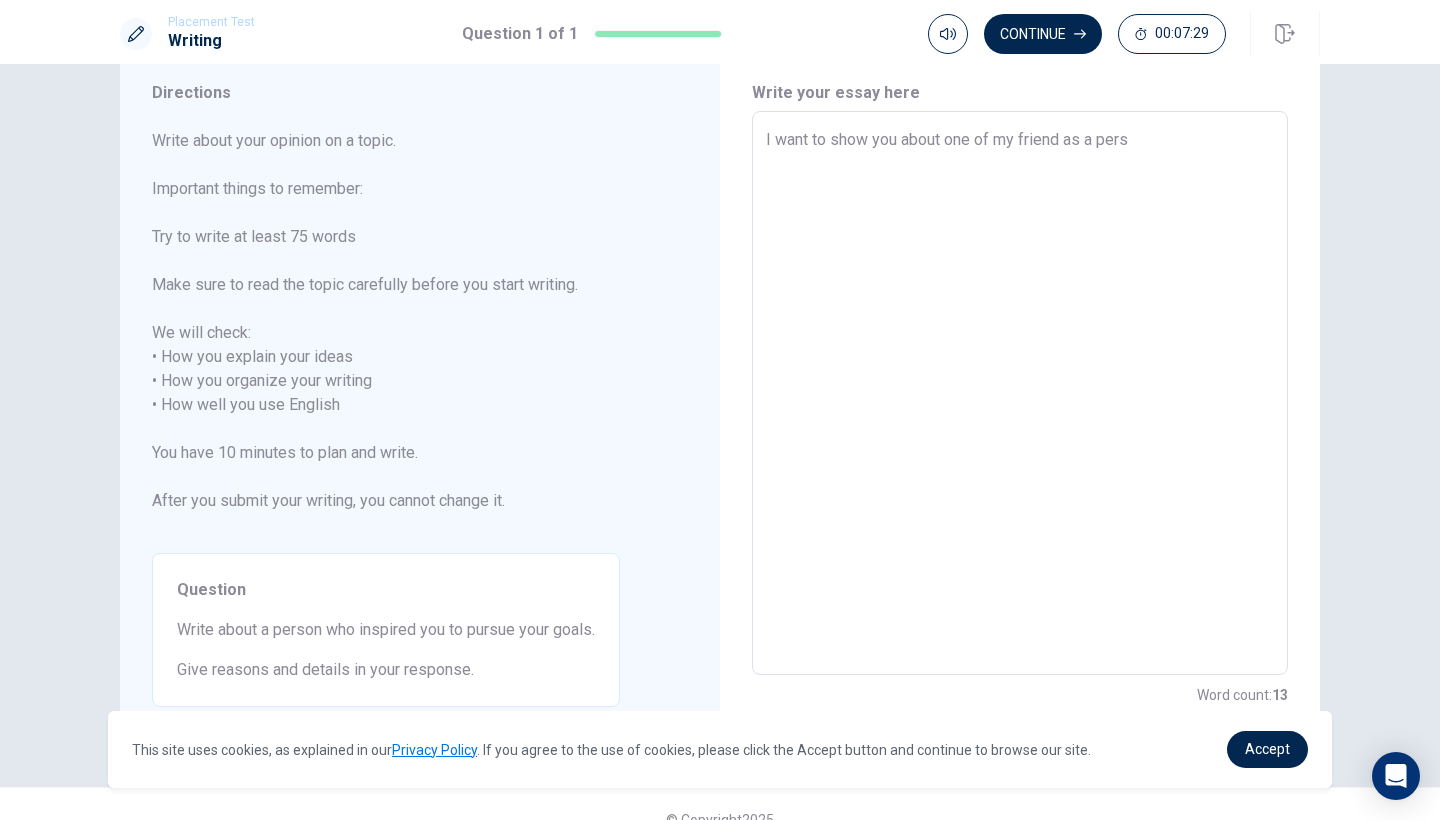 type on "x" 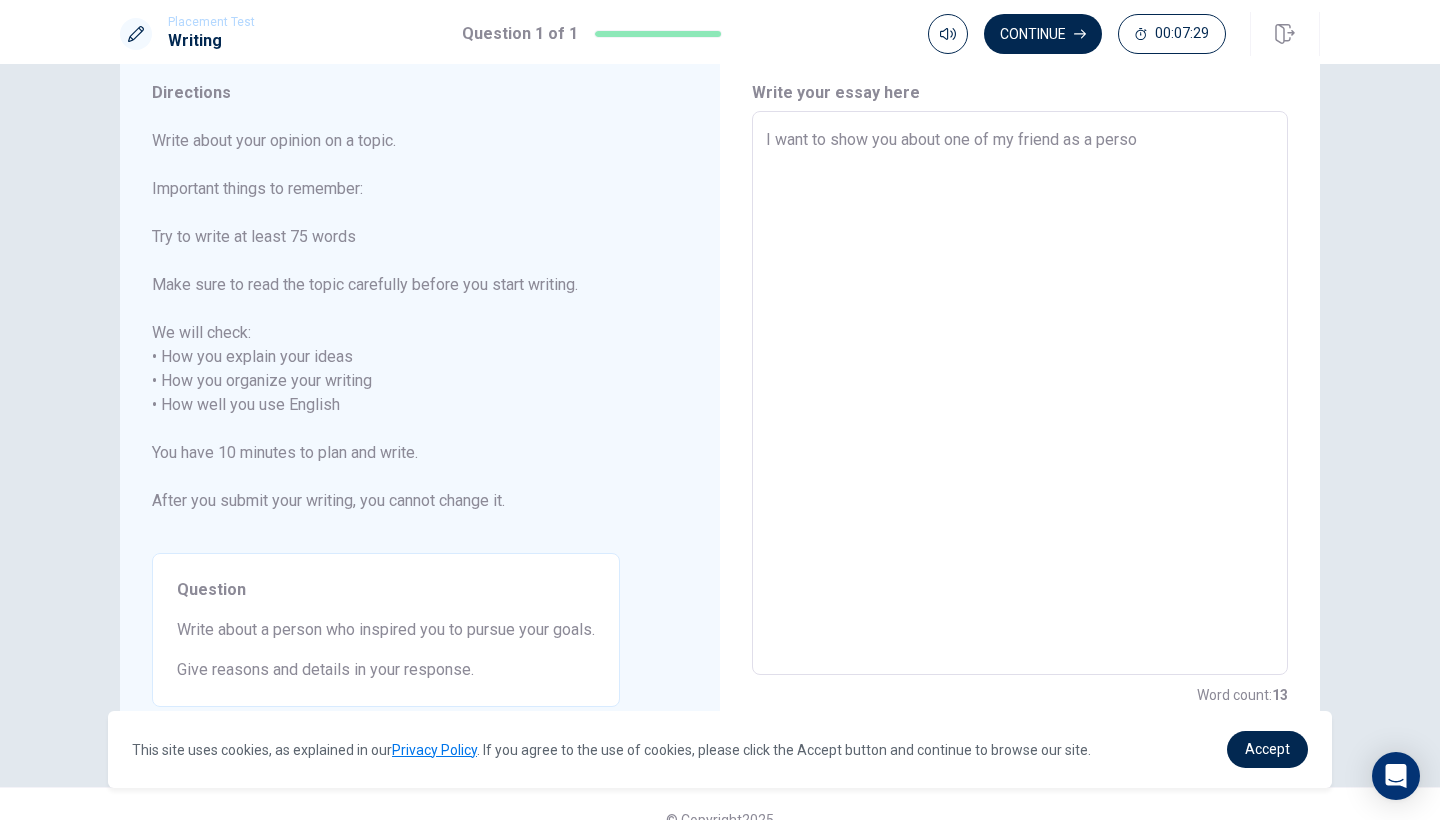 type on "x" 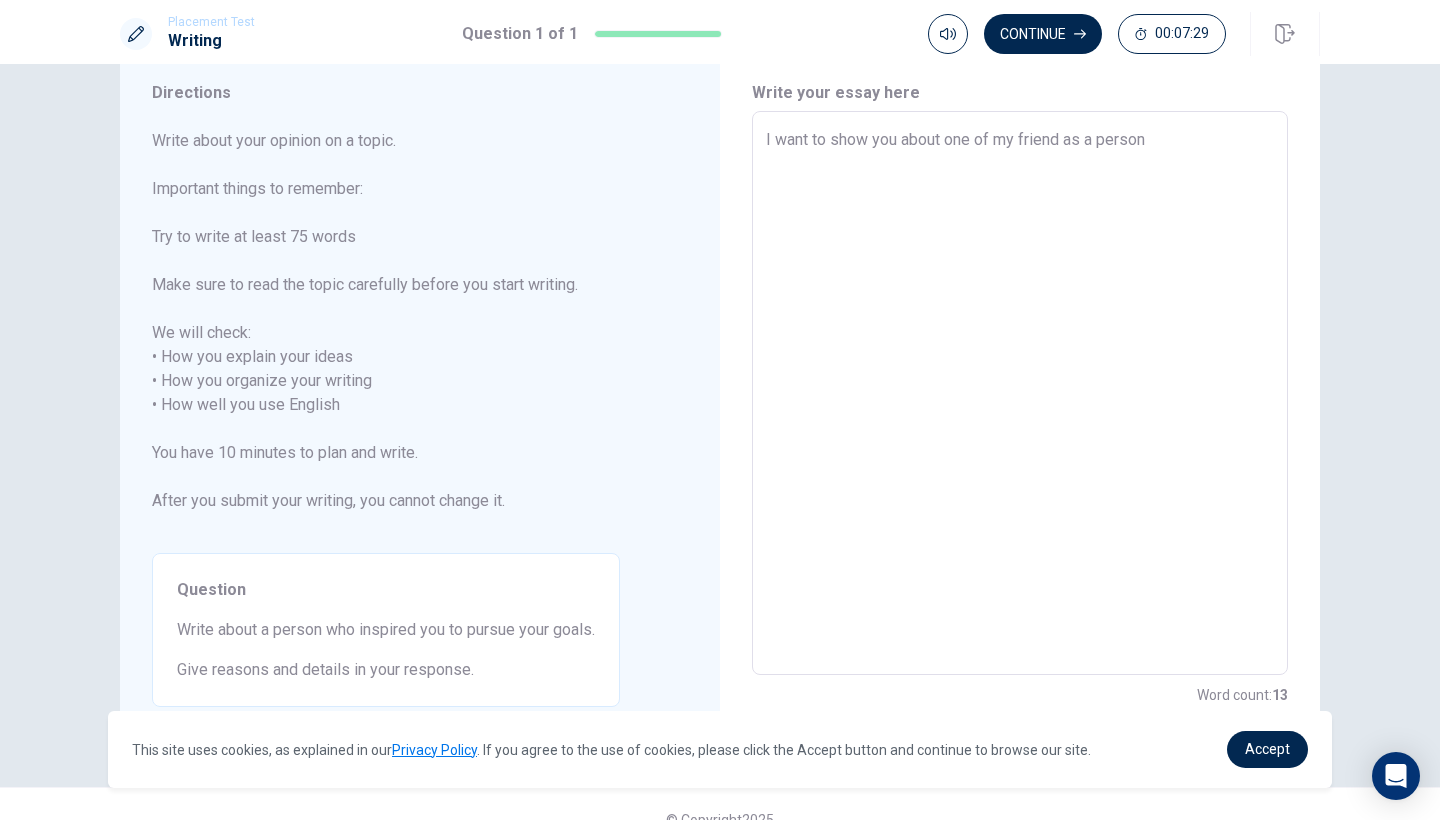 type on "x" 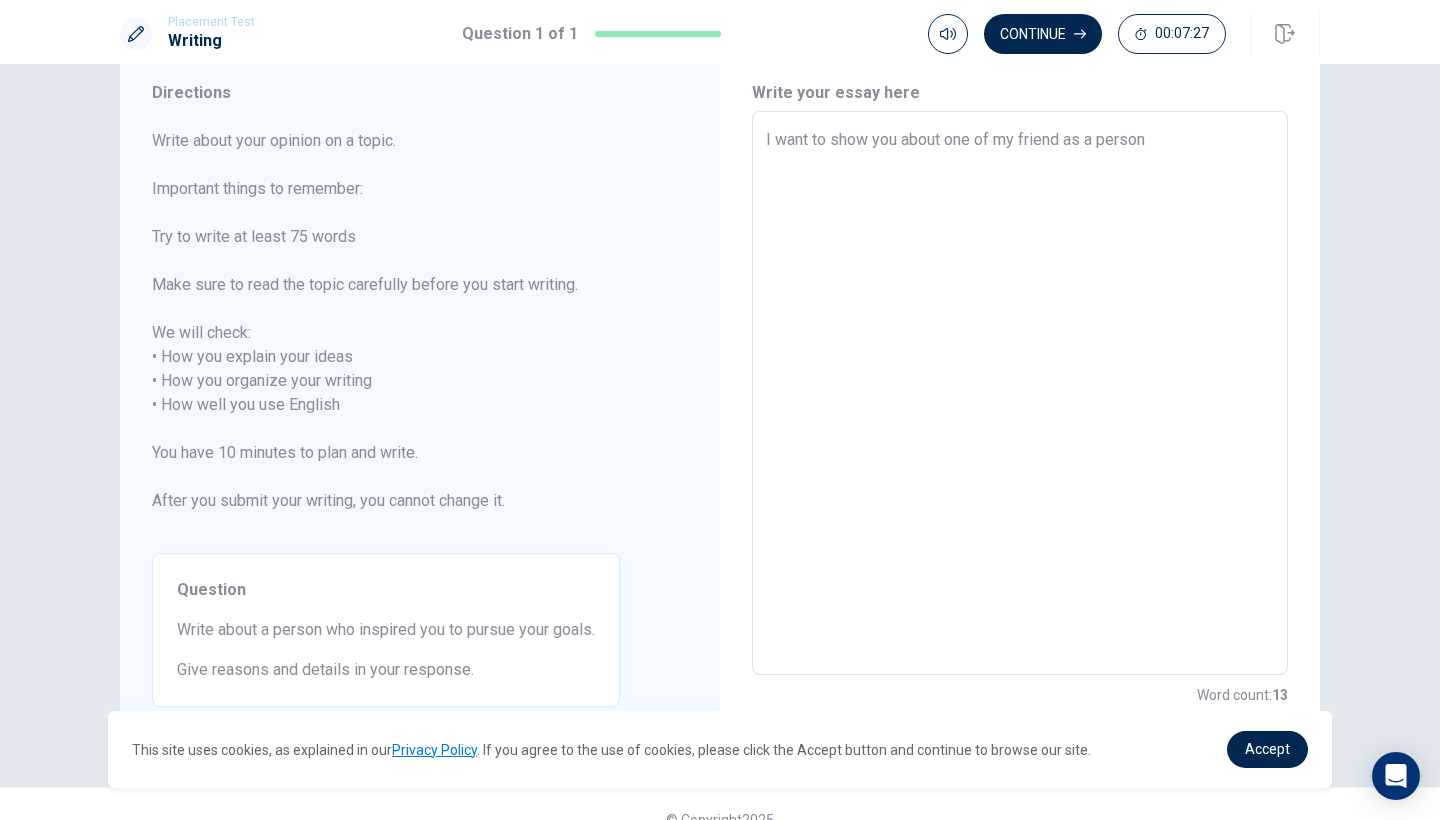 type on "x" 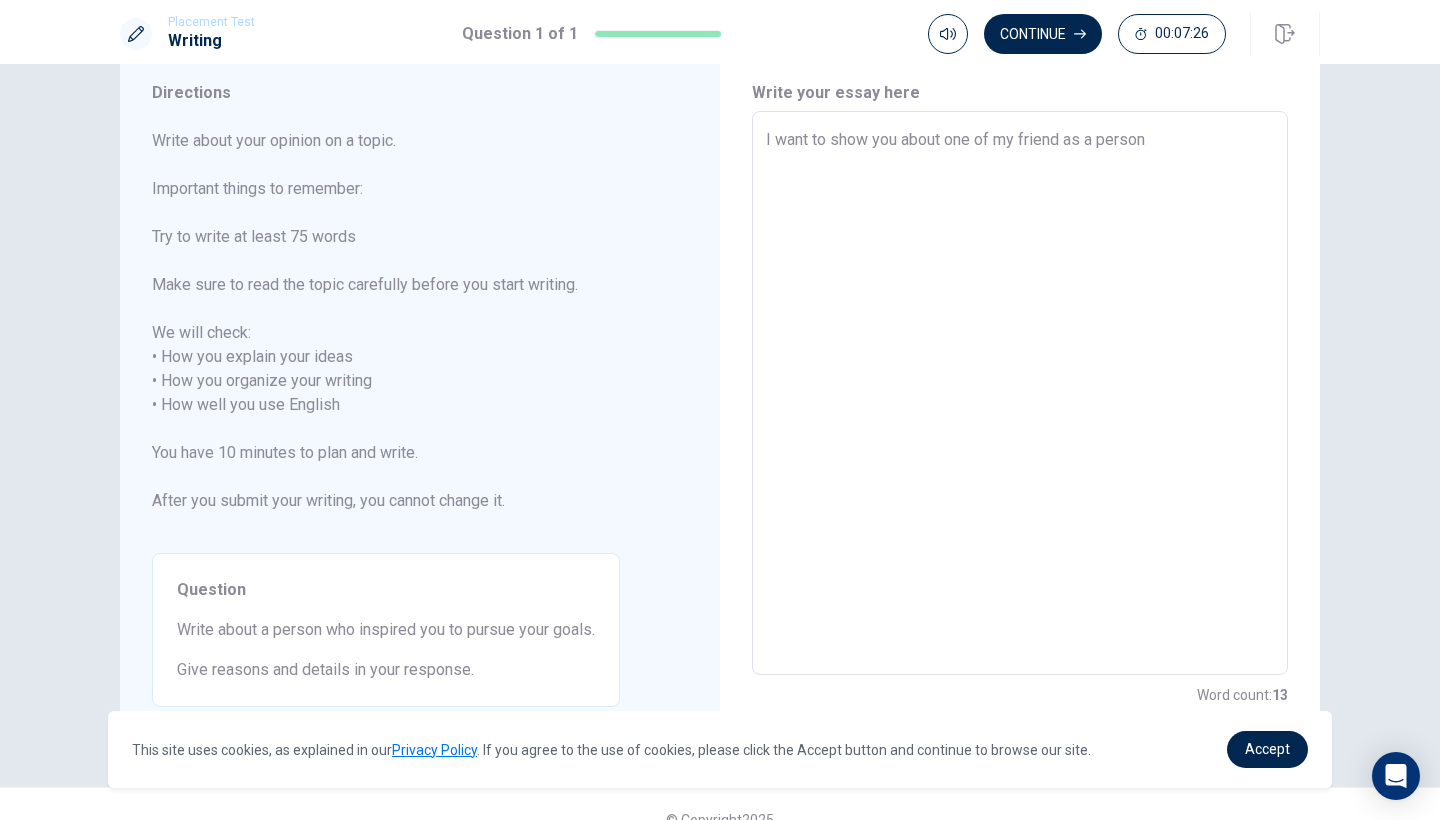 type on "I want to show you about one of my friend as a person w" 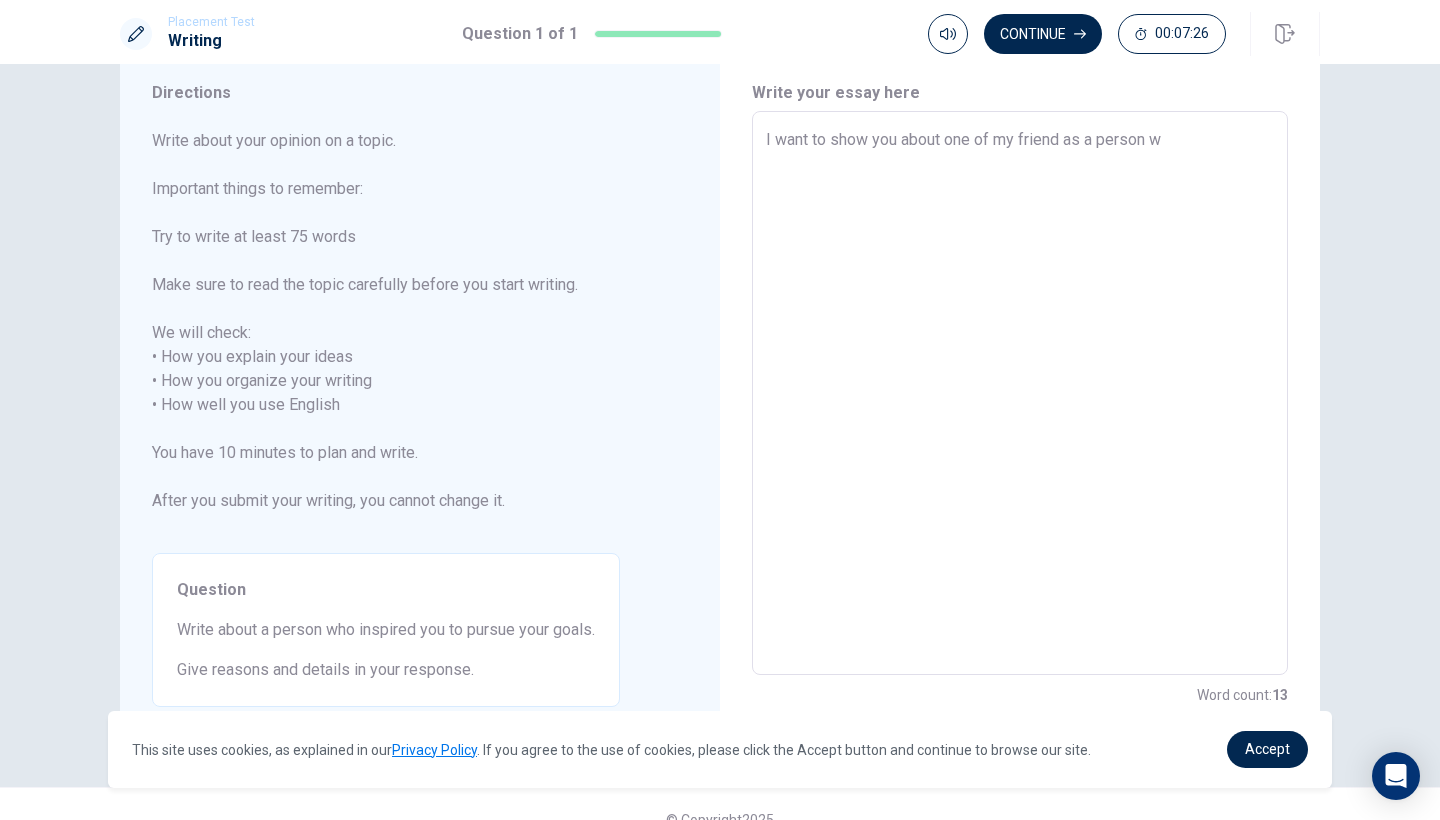 type on "x" 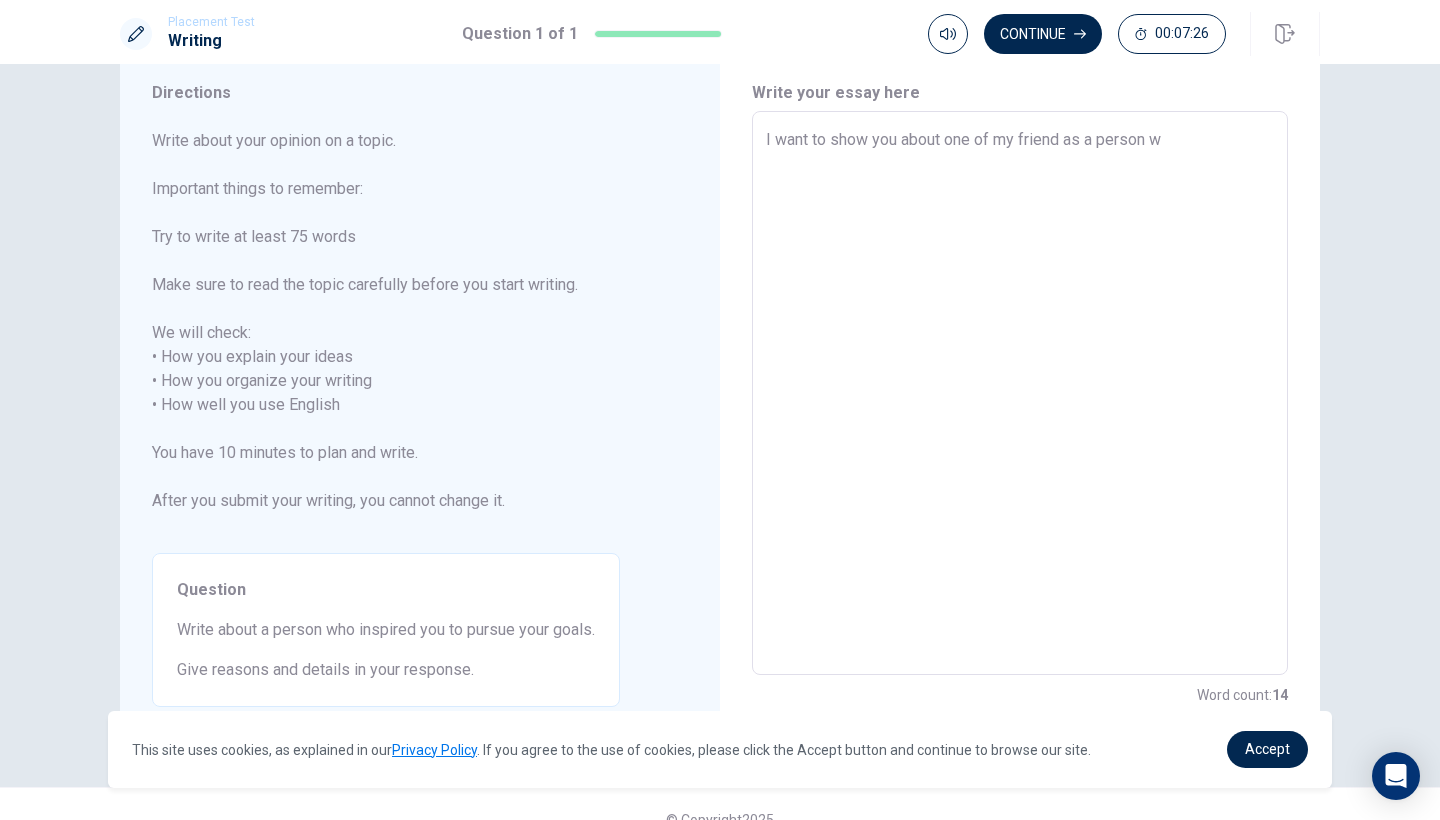 type on "I want to show you about one of my friend as a person wh" 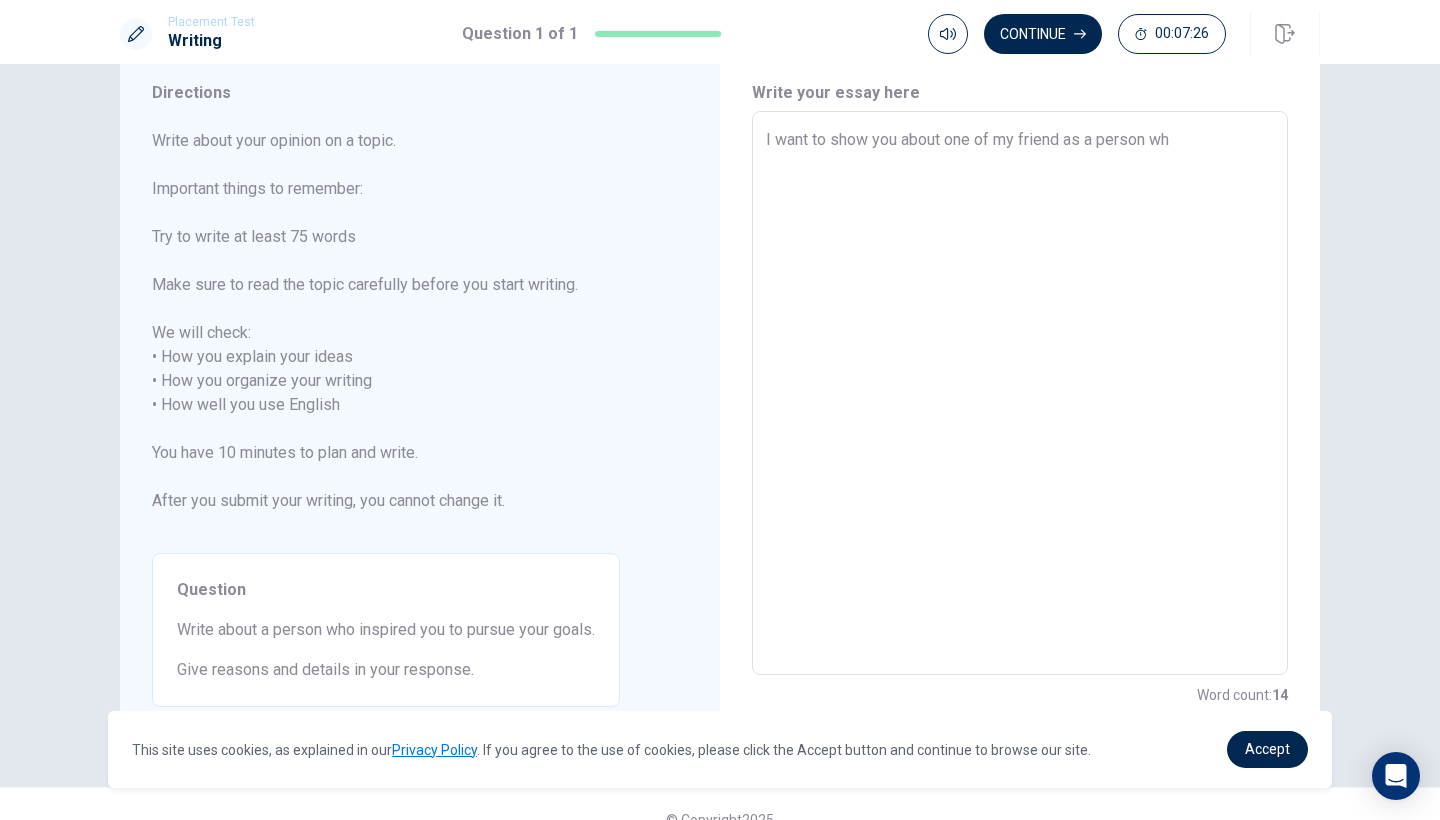type on "x" 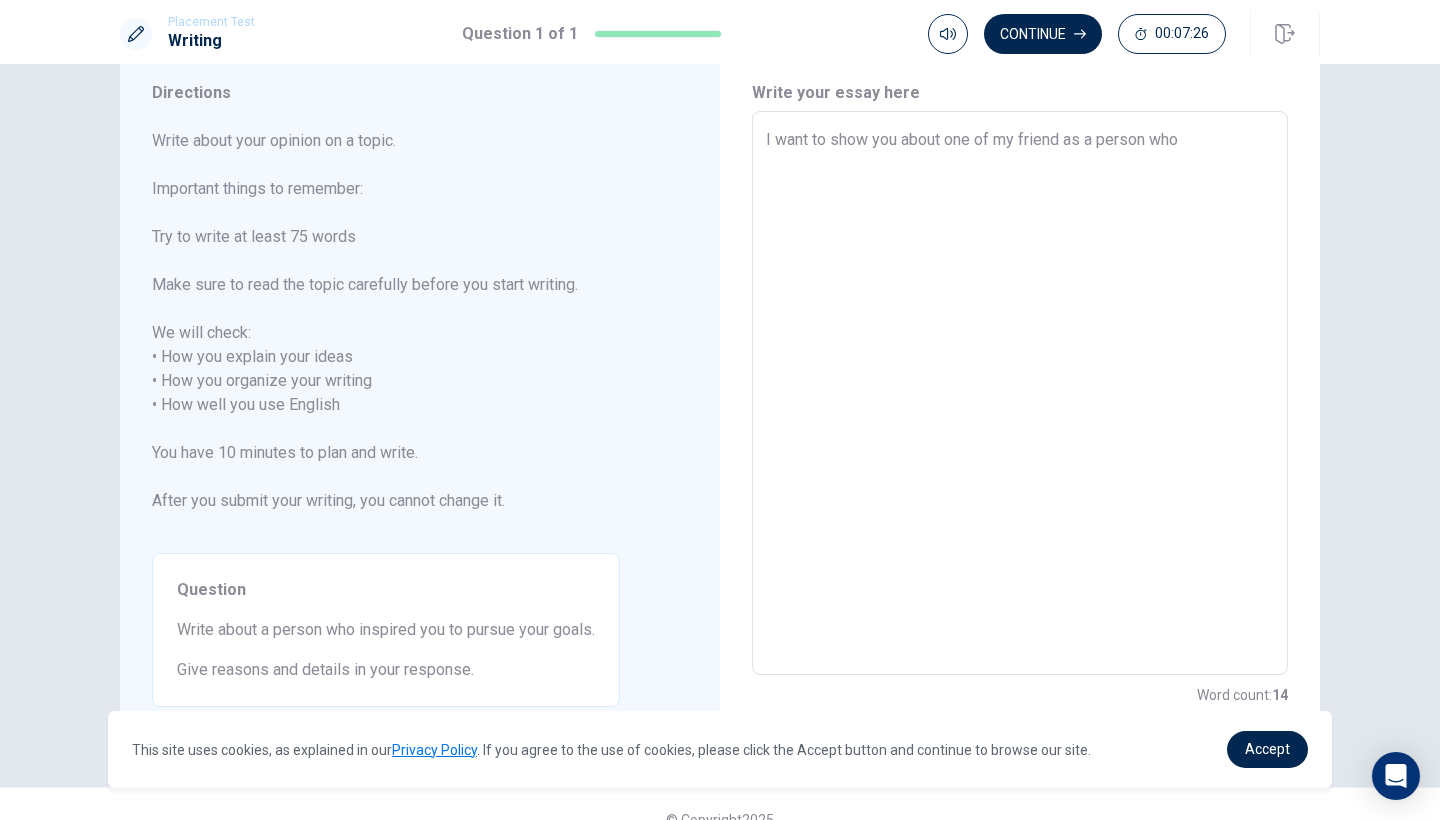 type on "x" 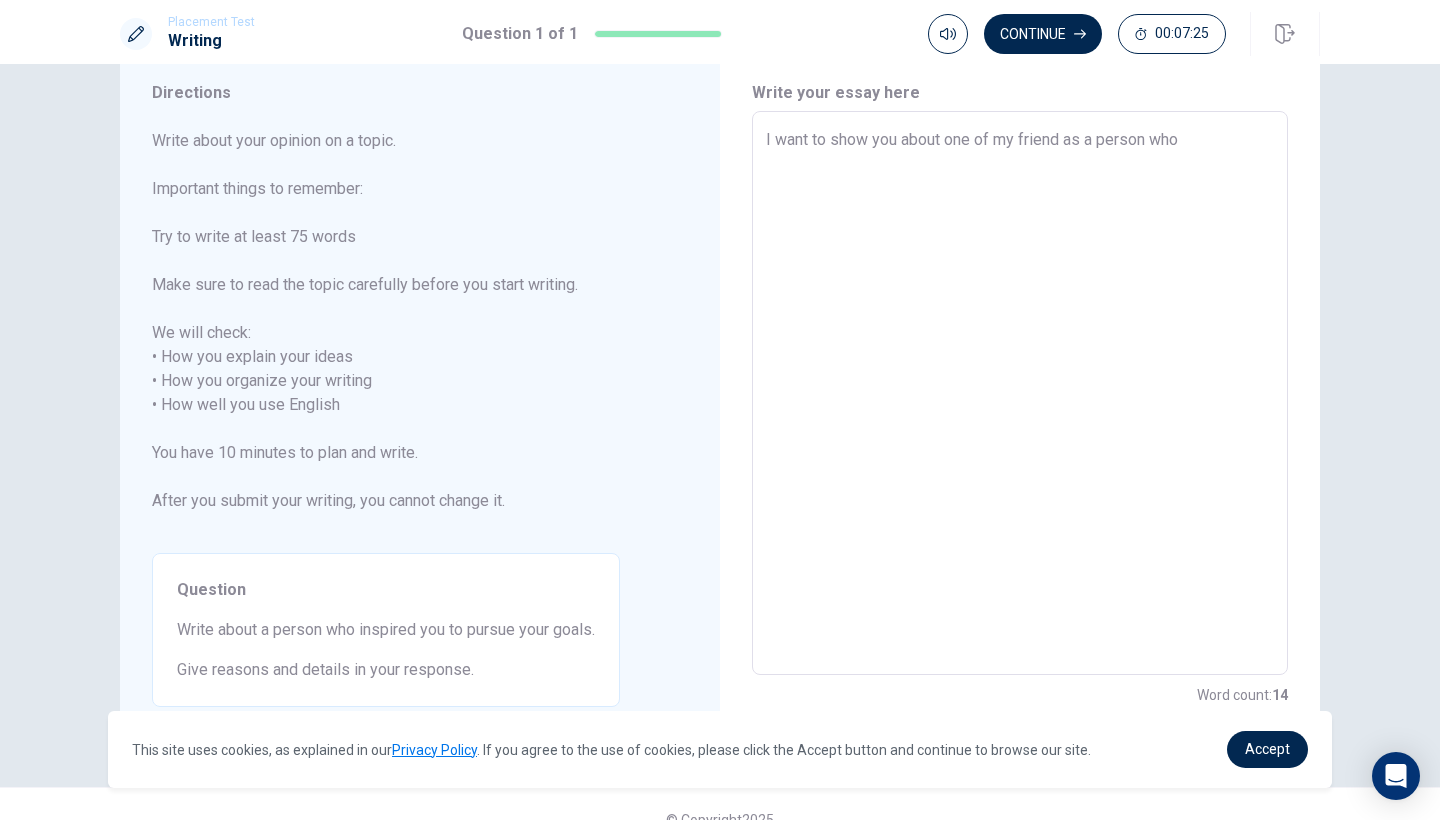 type on "I want to show you about one of my friend as a person who i" 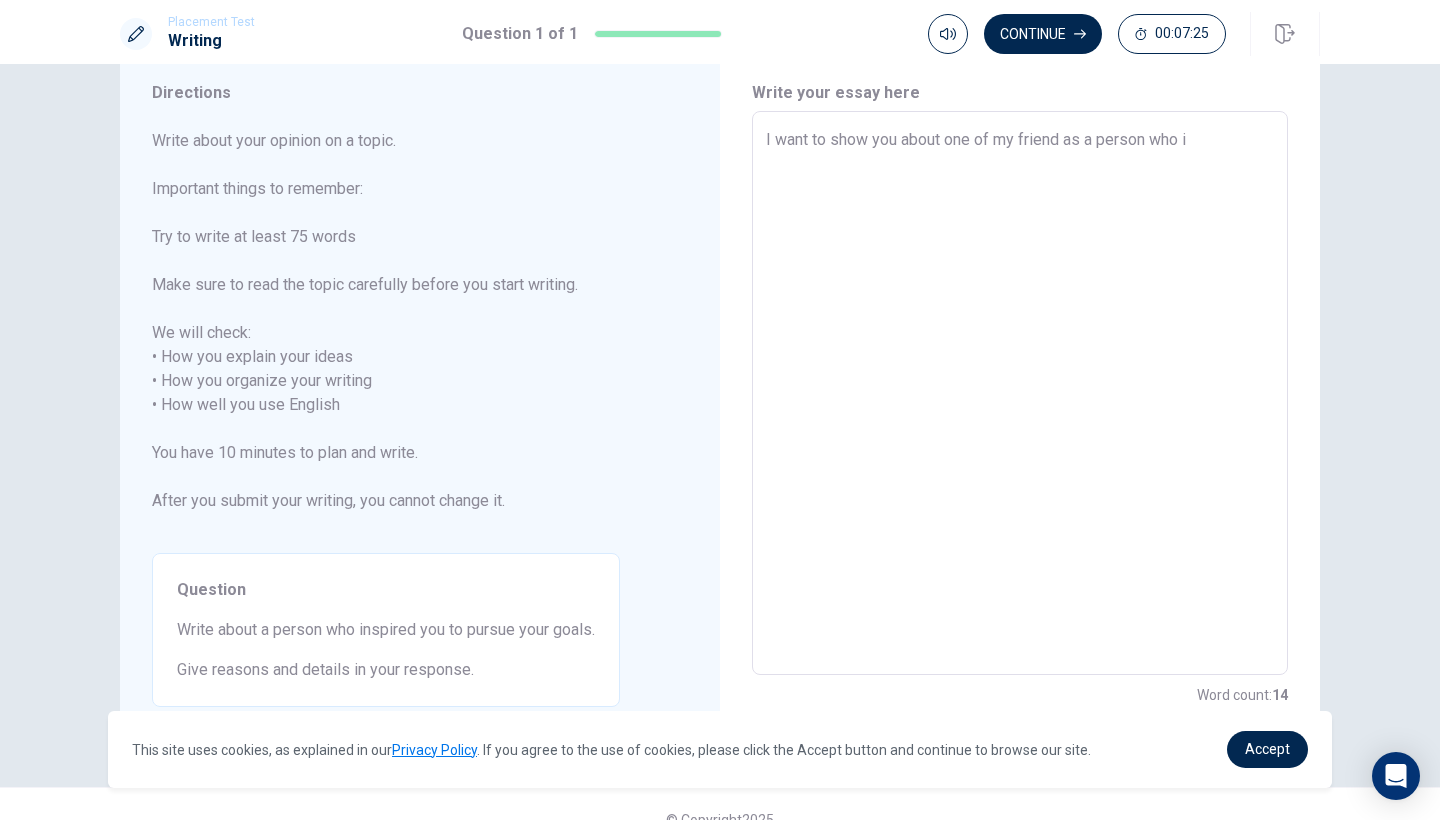 type on "x" 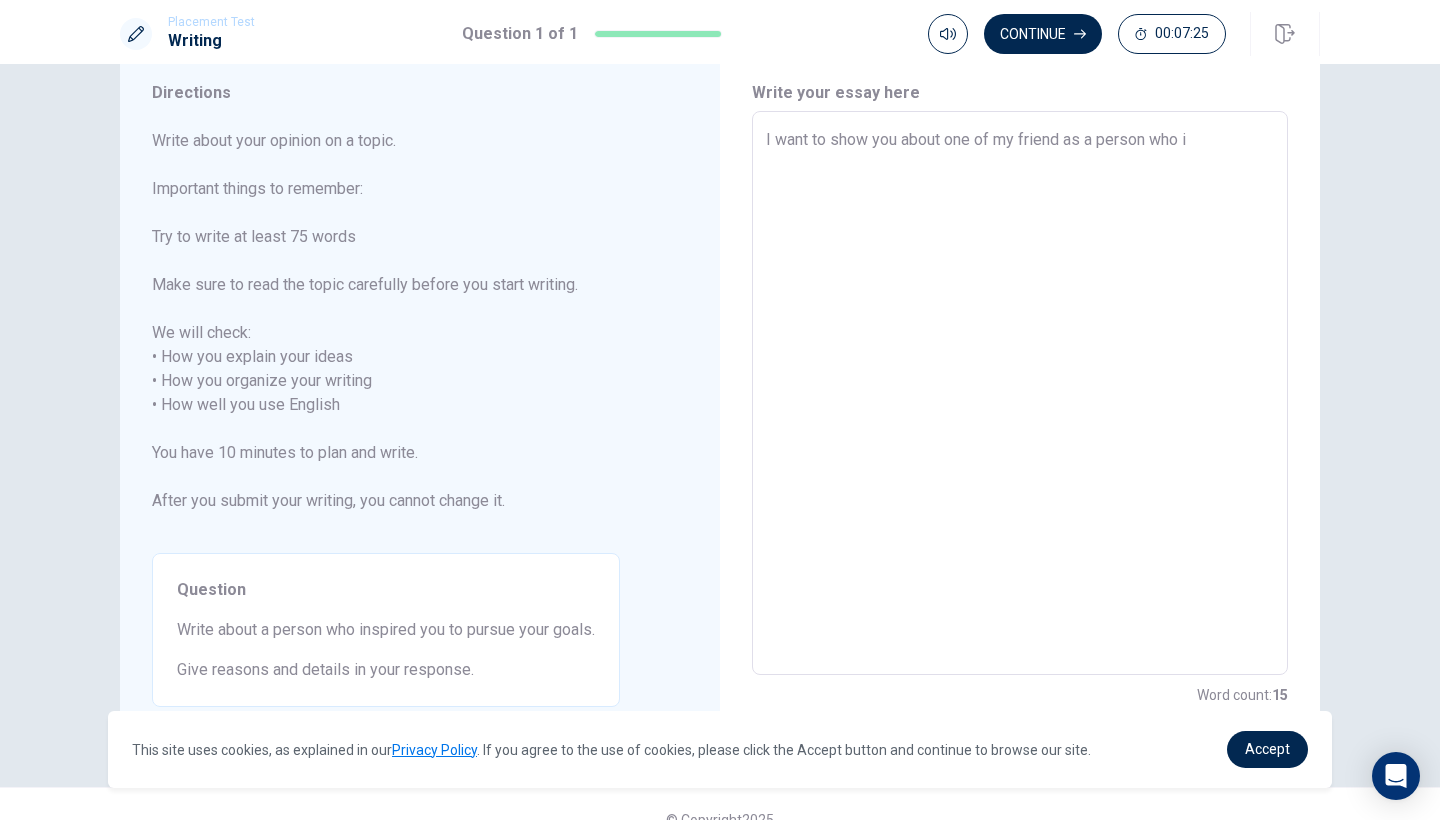 type on "I want to show you about one of my friend as a person who in" 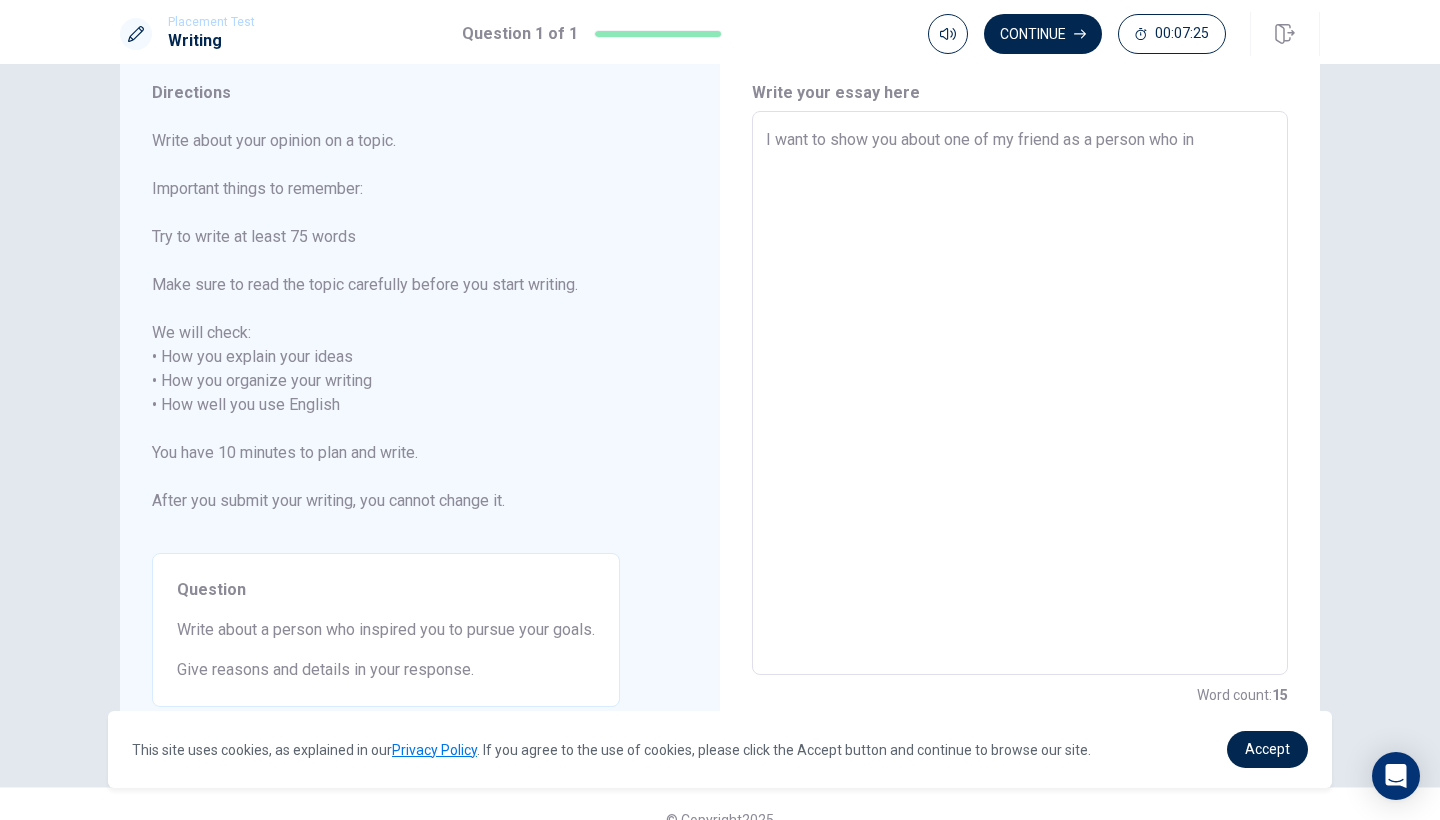 type on "x" 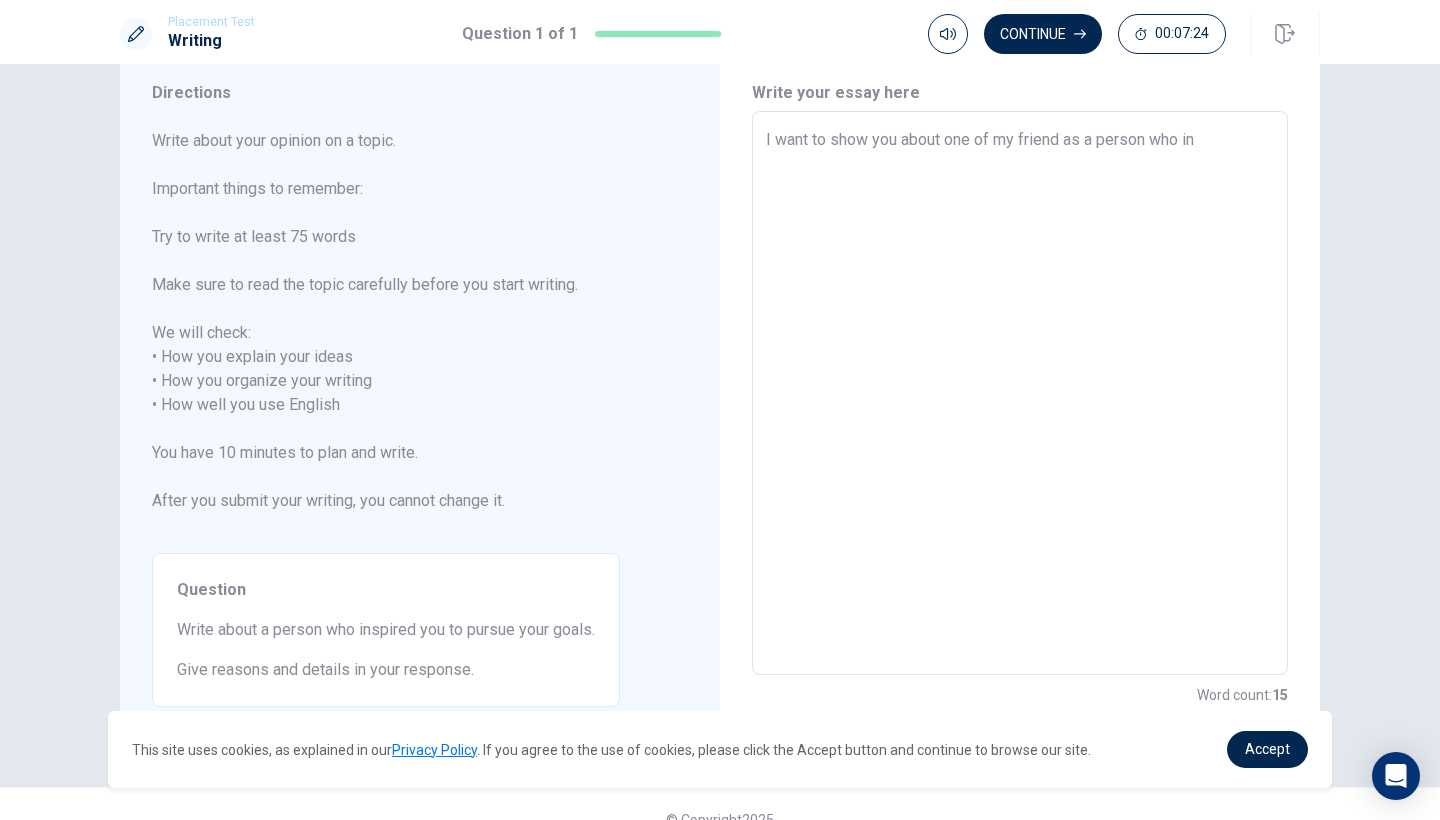 type on "I want to show you about one of my friend as a person who ins" 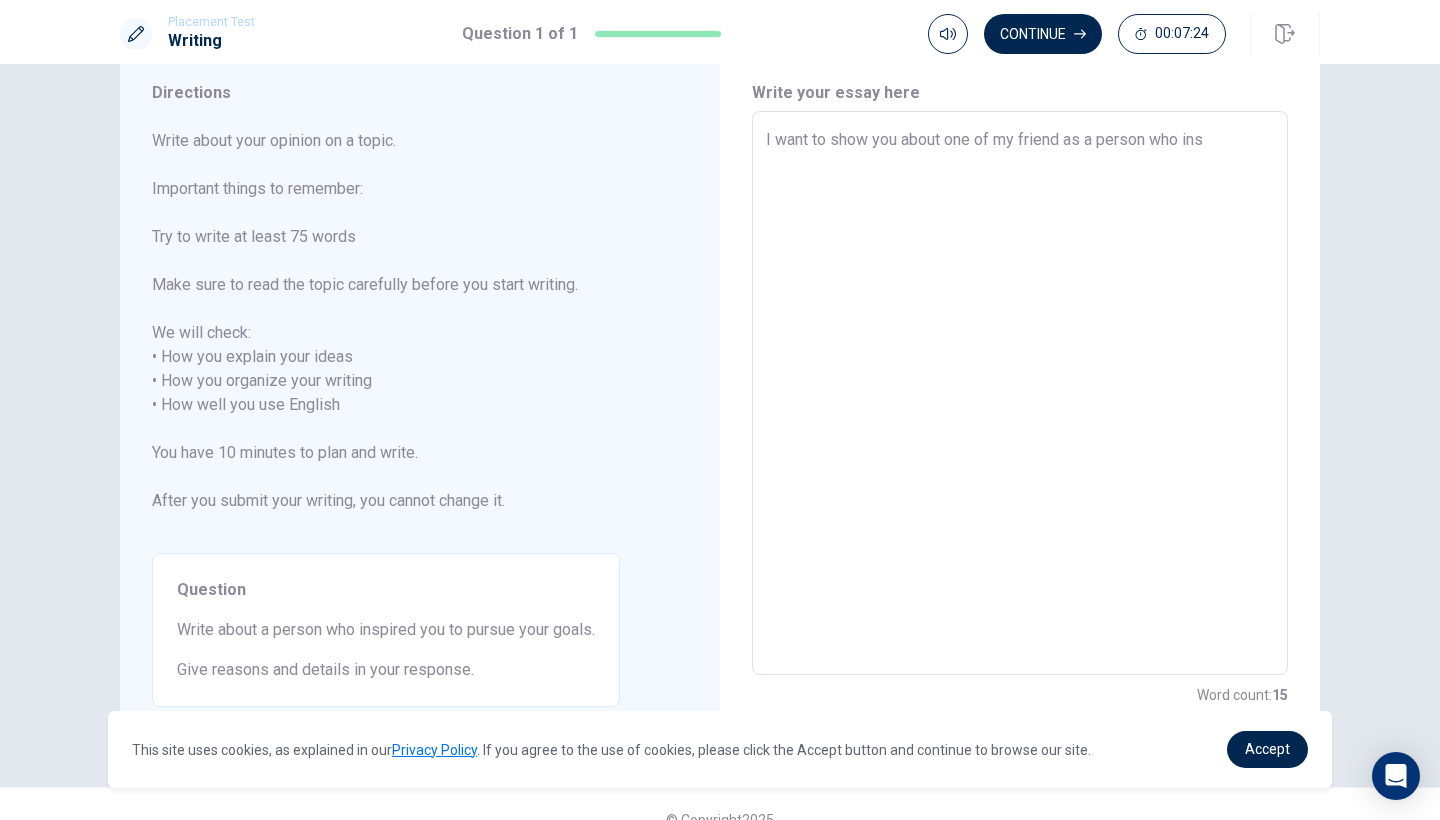 type on "x" 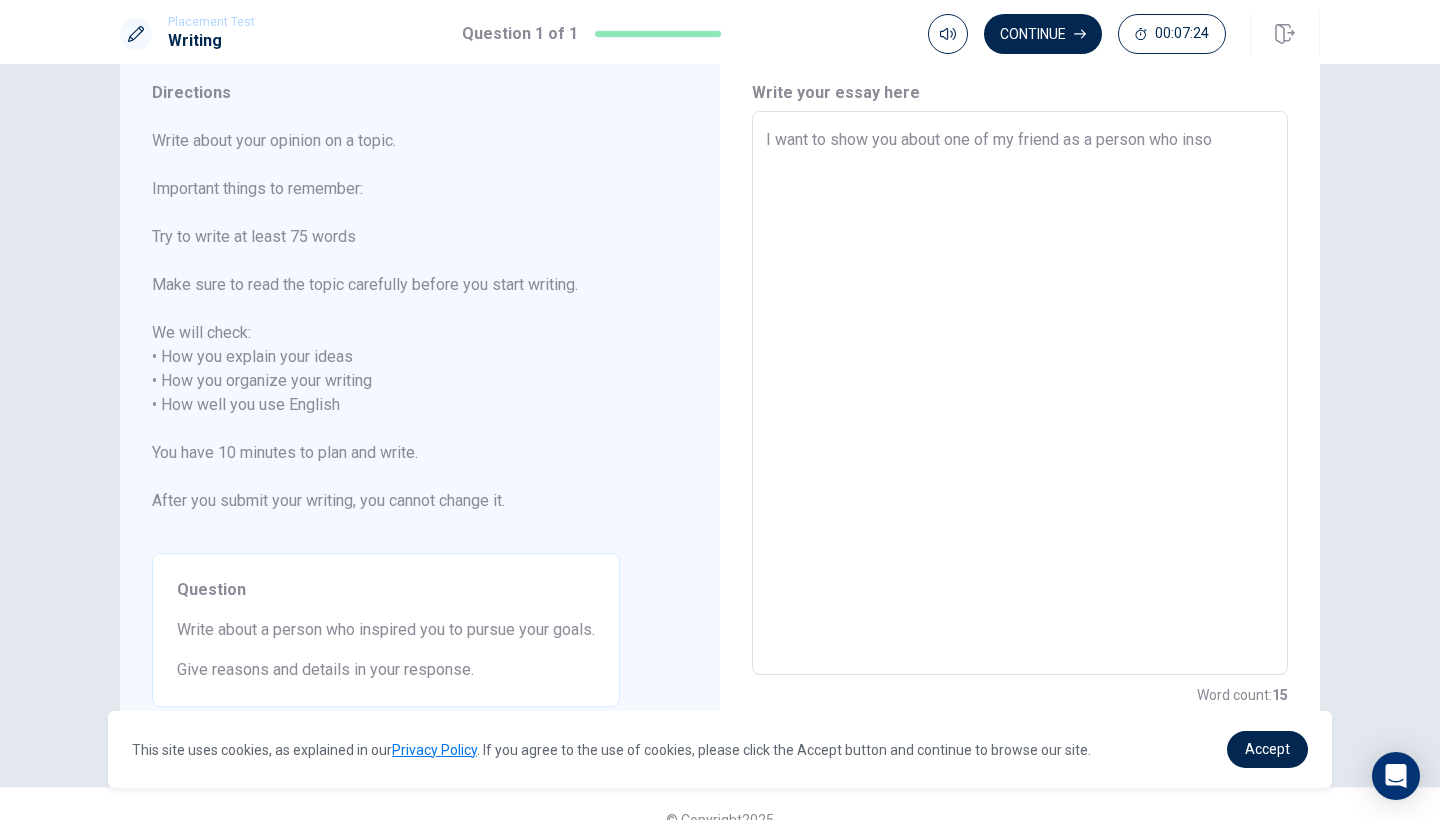 type on "x" 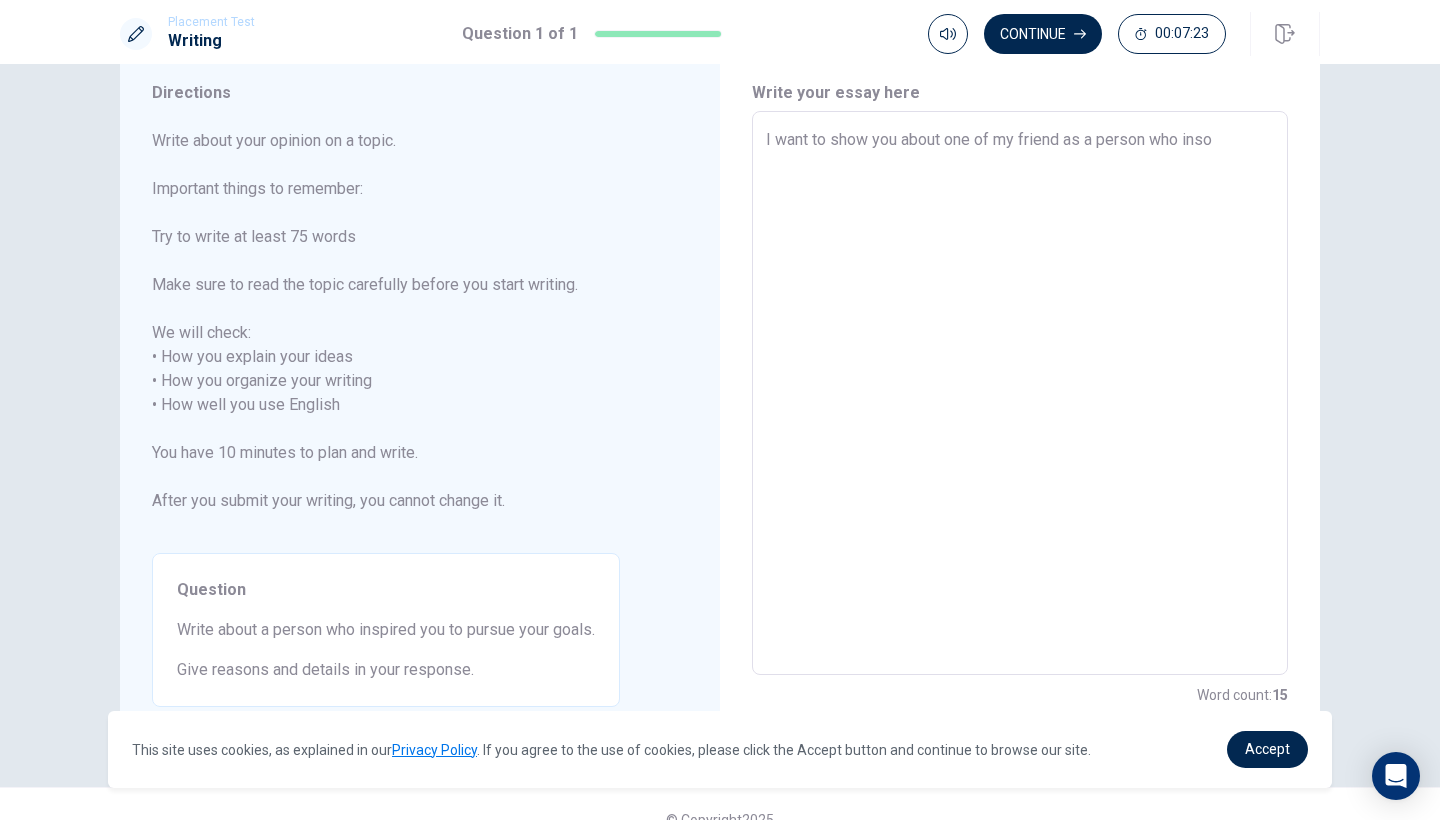 type on "I want to show you about one of my friend as a person who ins" 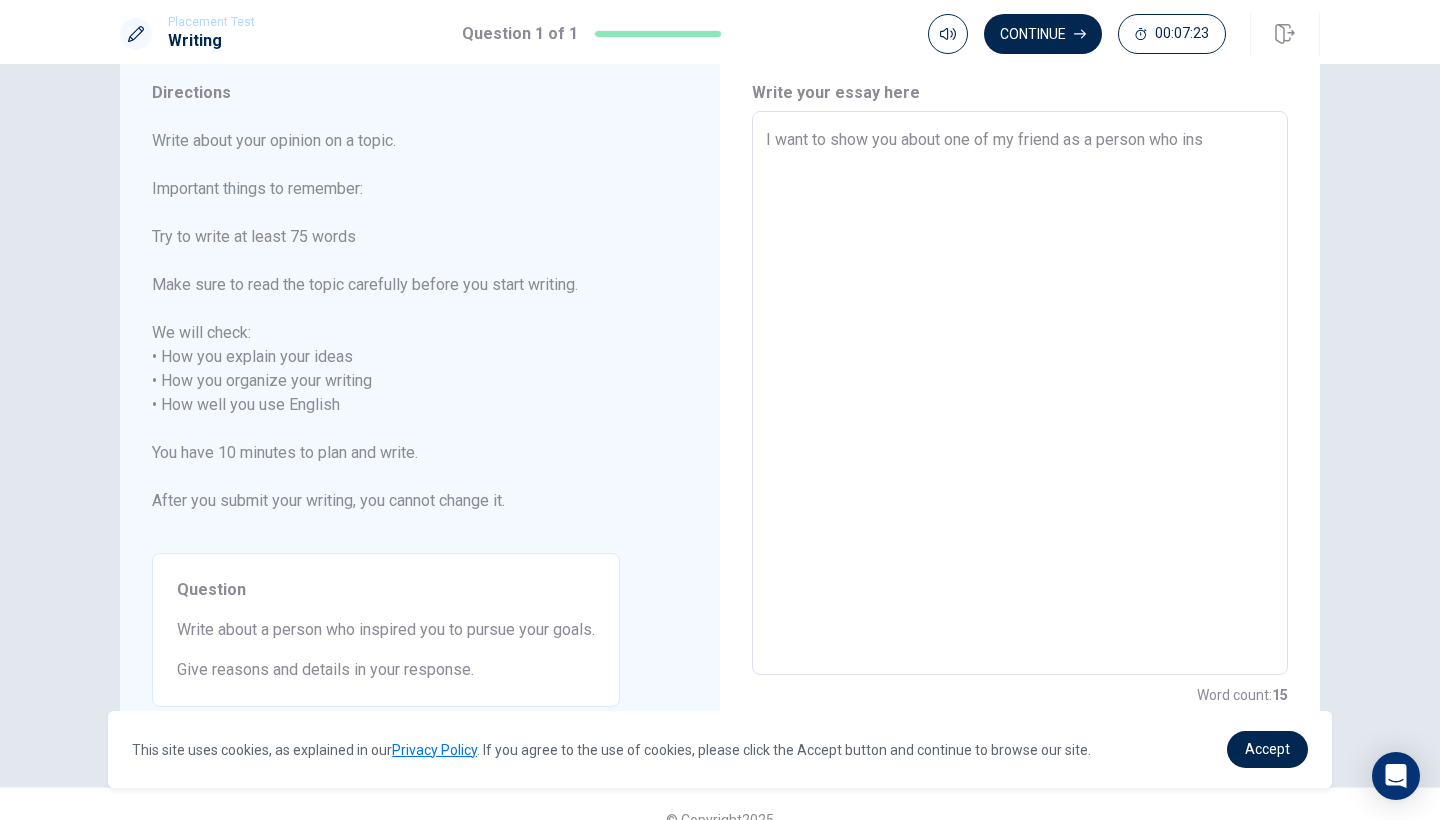 type on "x" 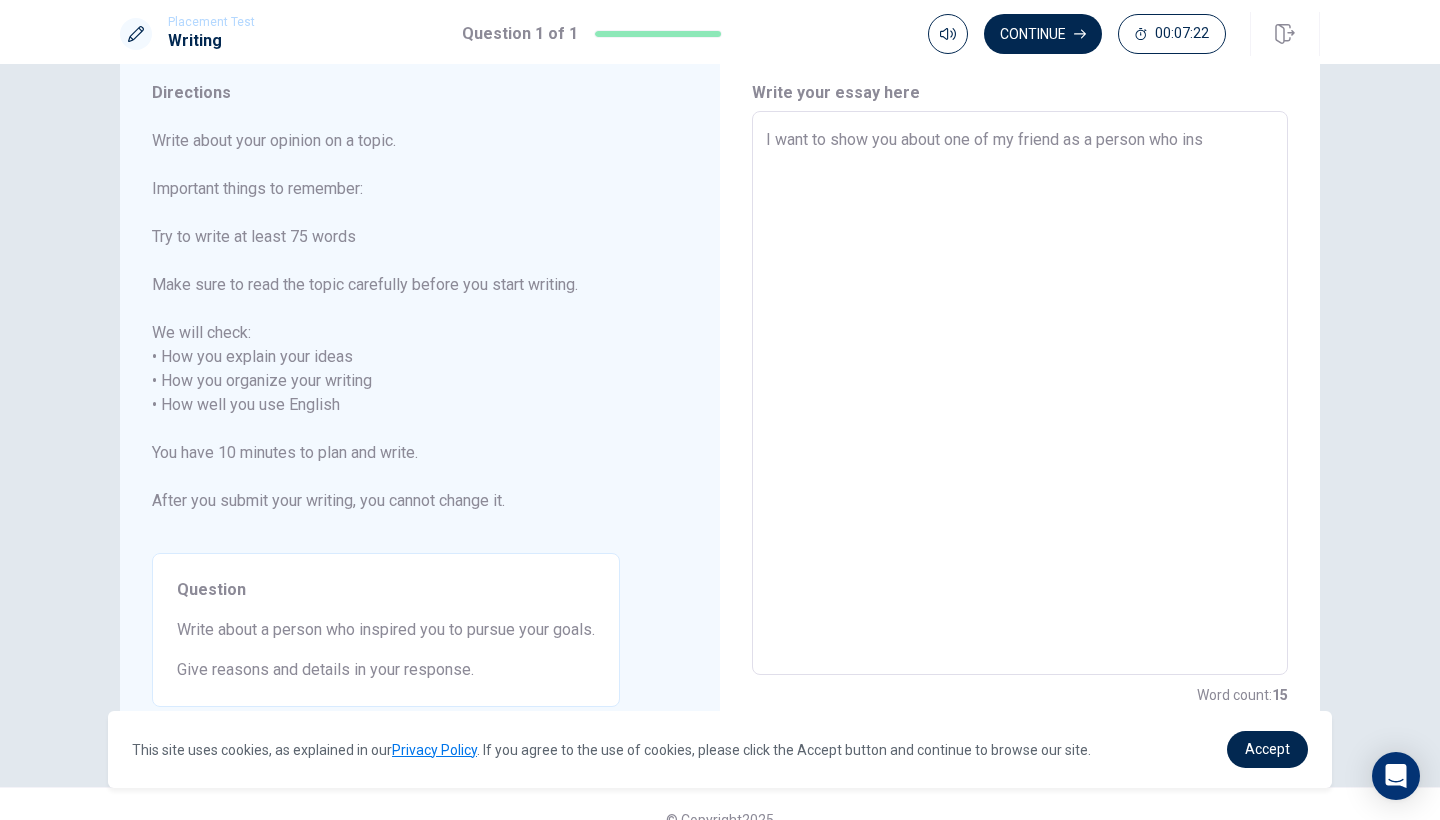 type on "I want to show you about one of my friend as a person who insp" 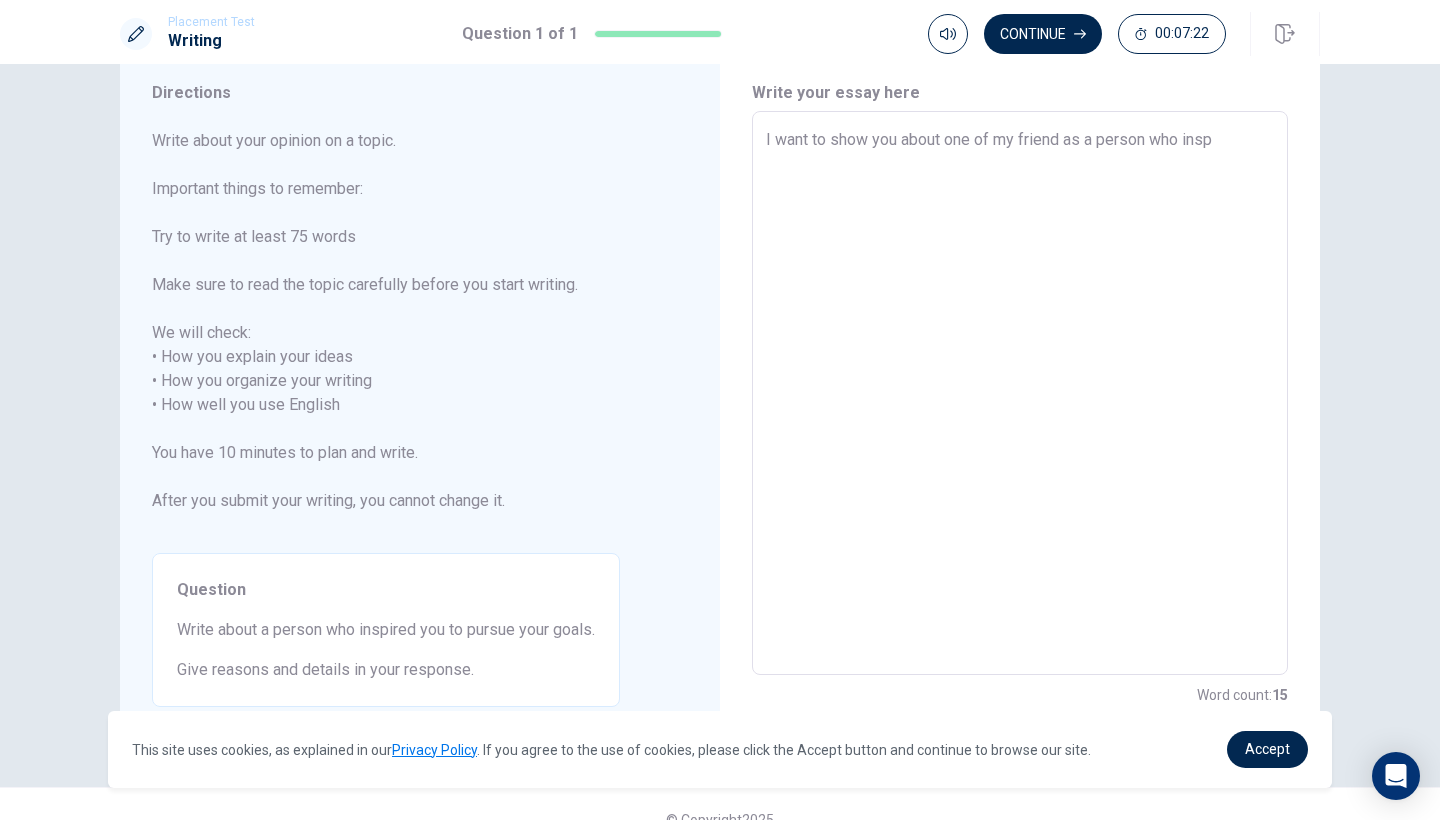 type on "x" 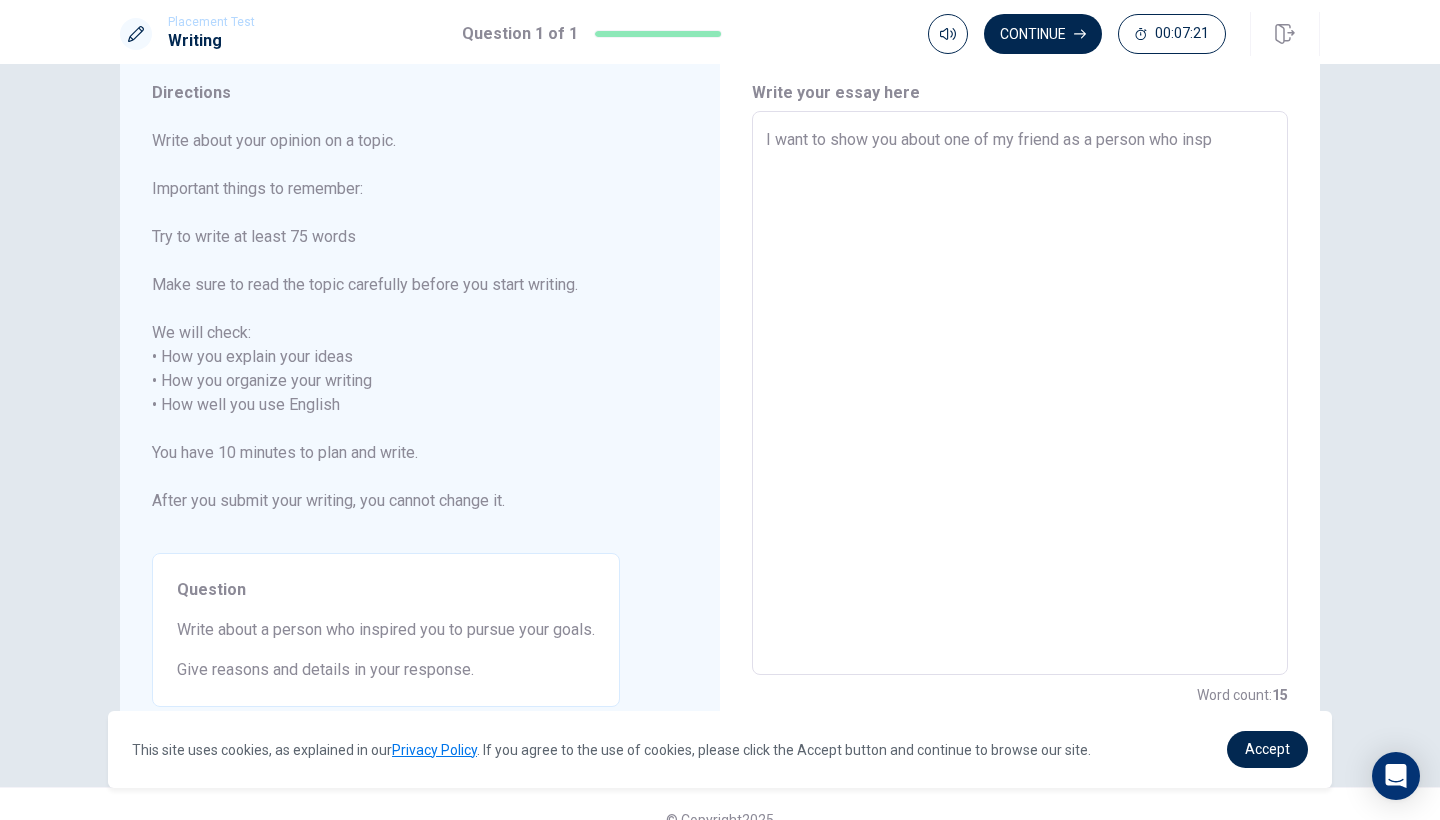 type on "I want to show you about one of my friend as a person who inspi" 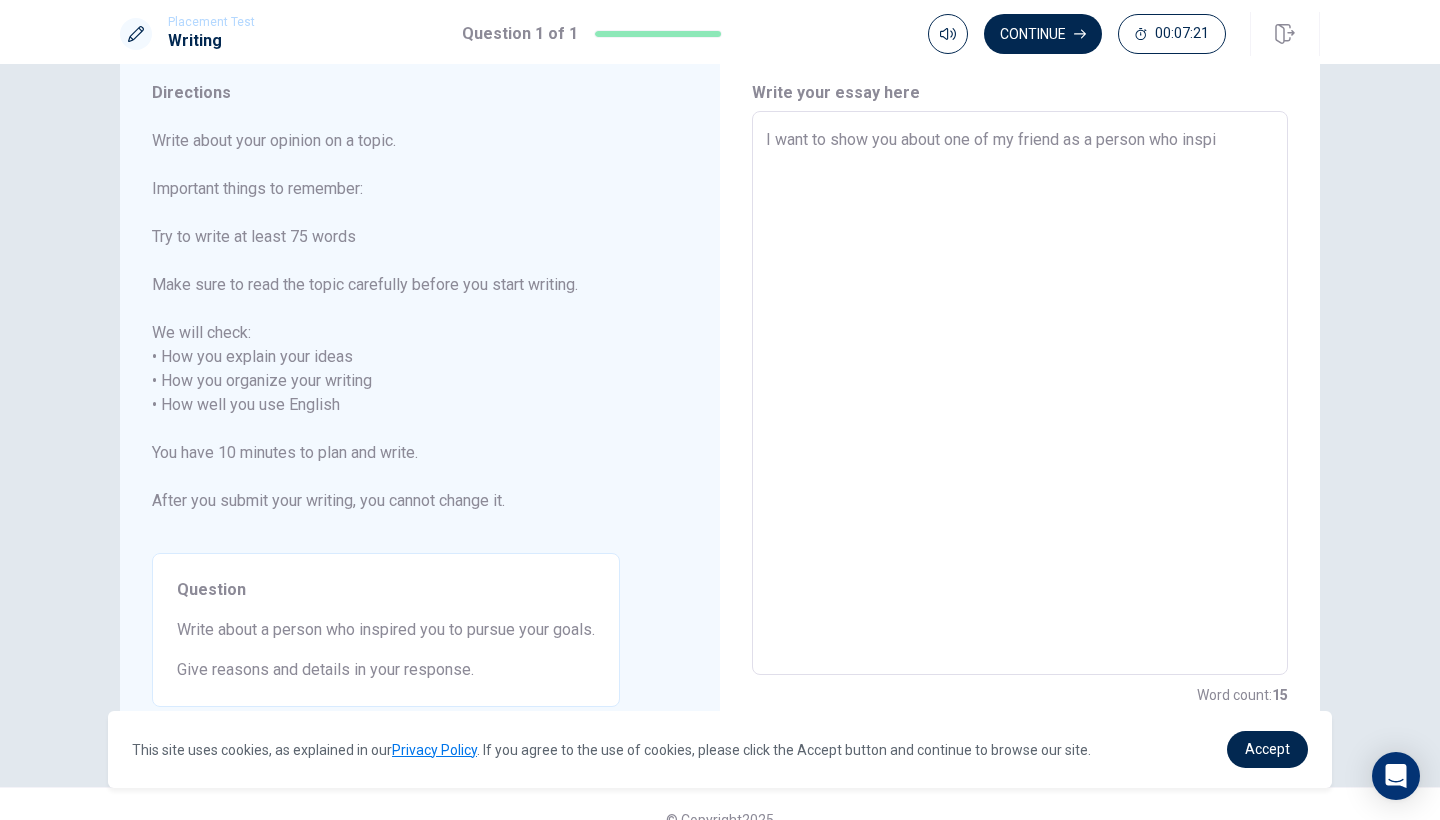 type on "x" 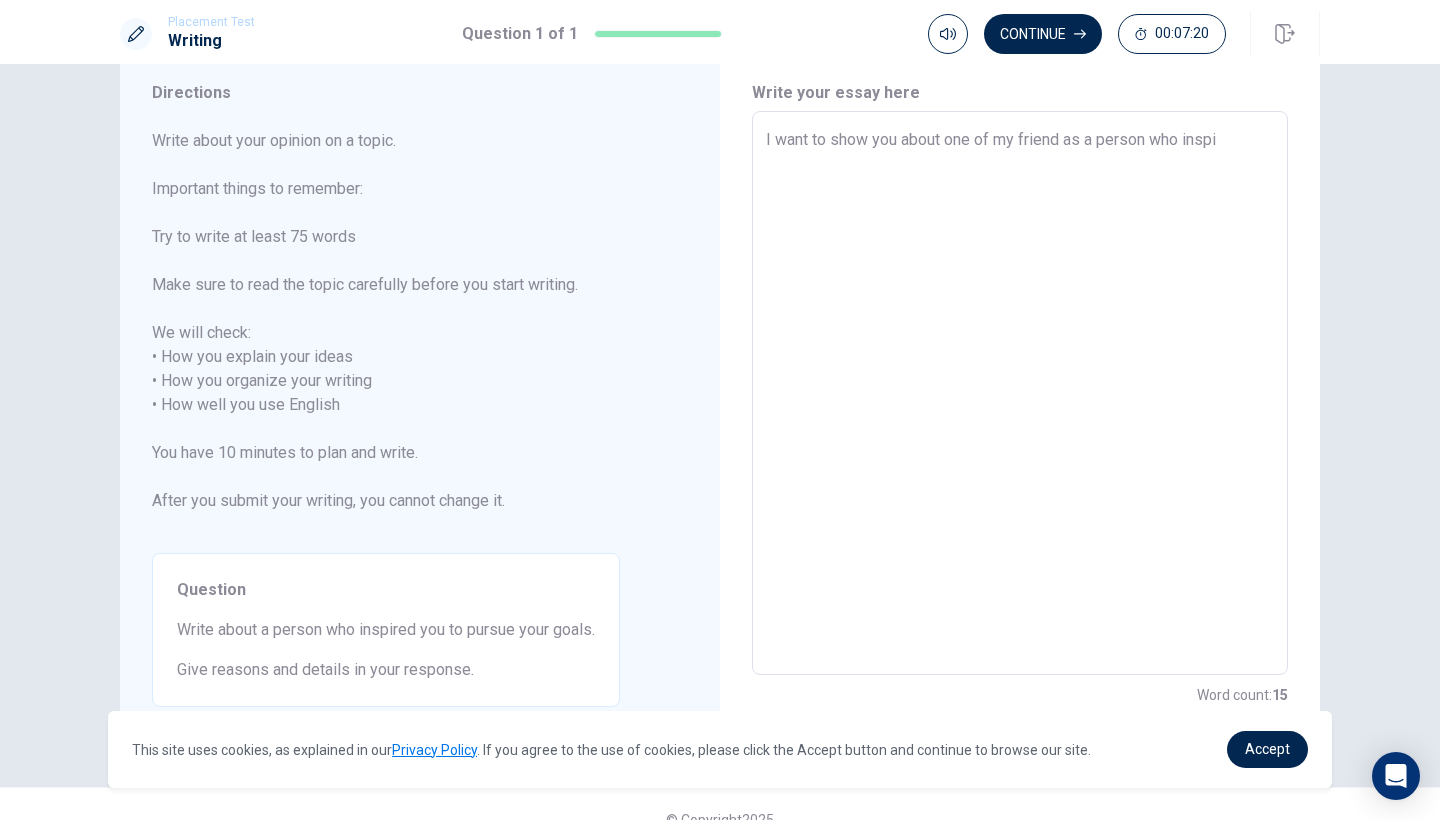 type on "I want to show you about one of my friend as a person who inspir" 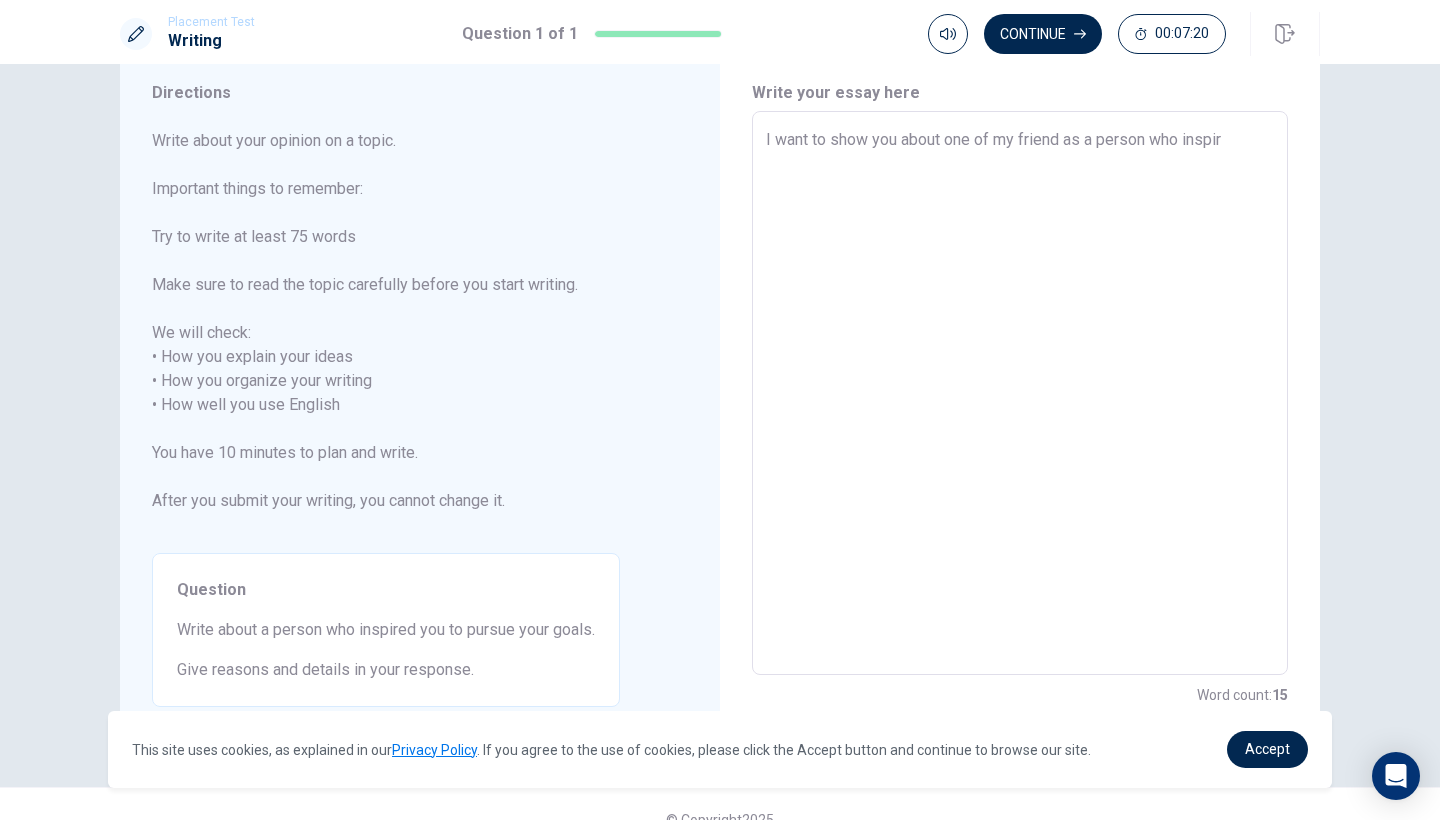 type on "x" 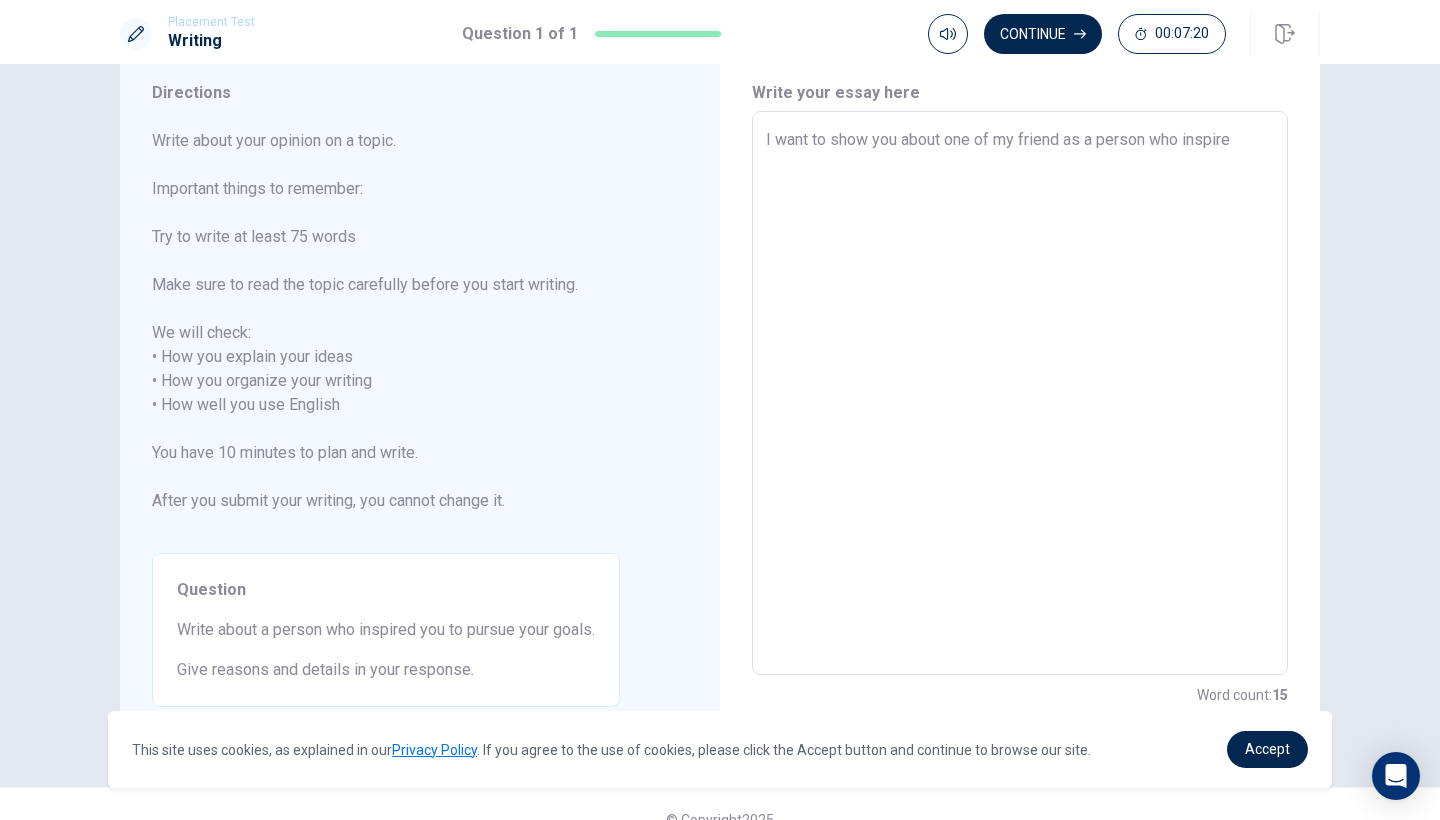 type on "x" 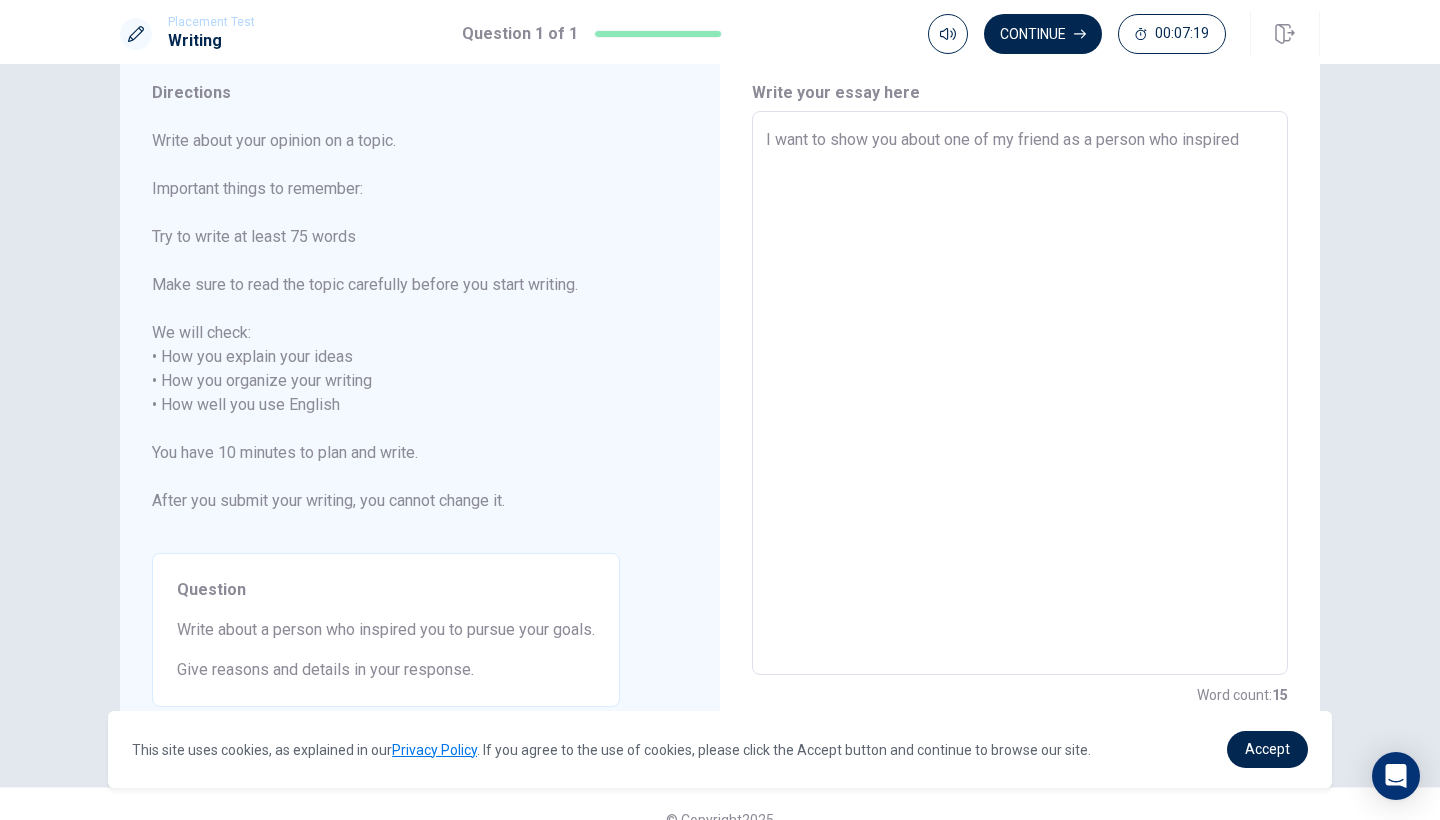 type on "x" 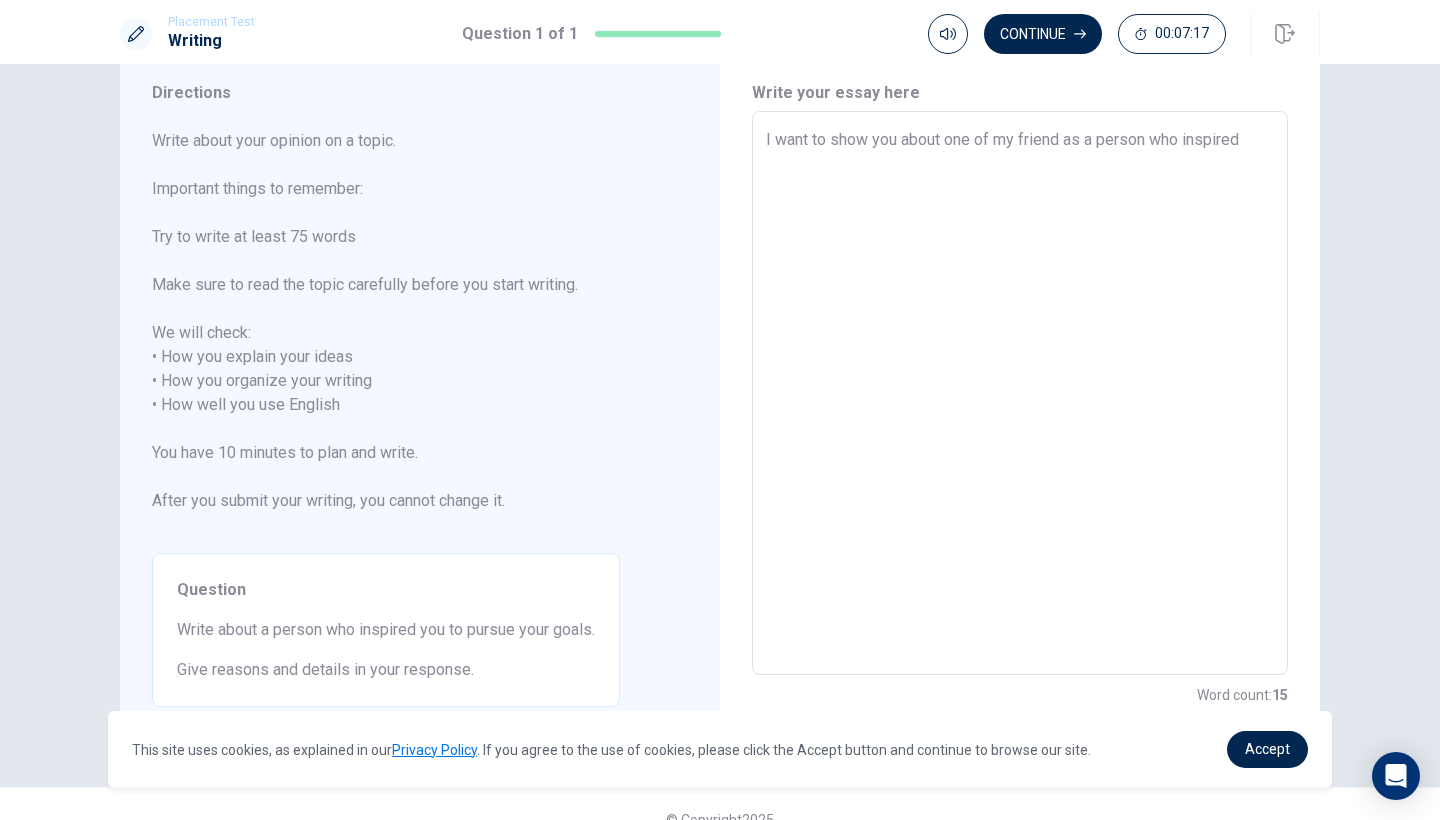 type on "x" 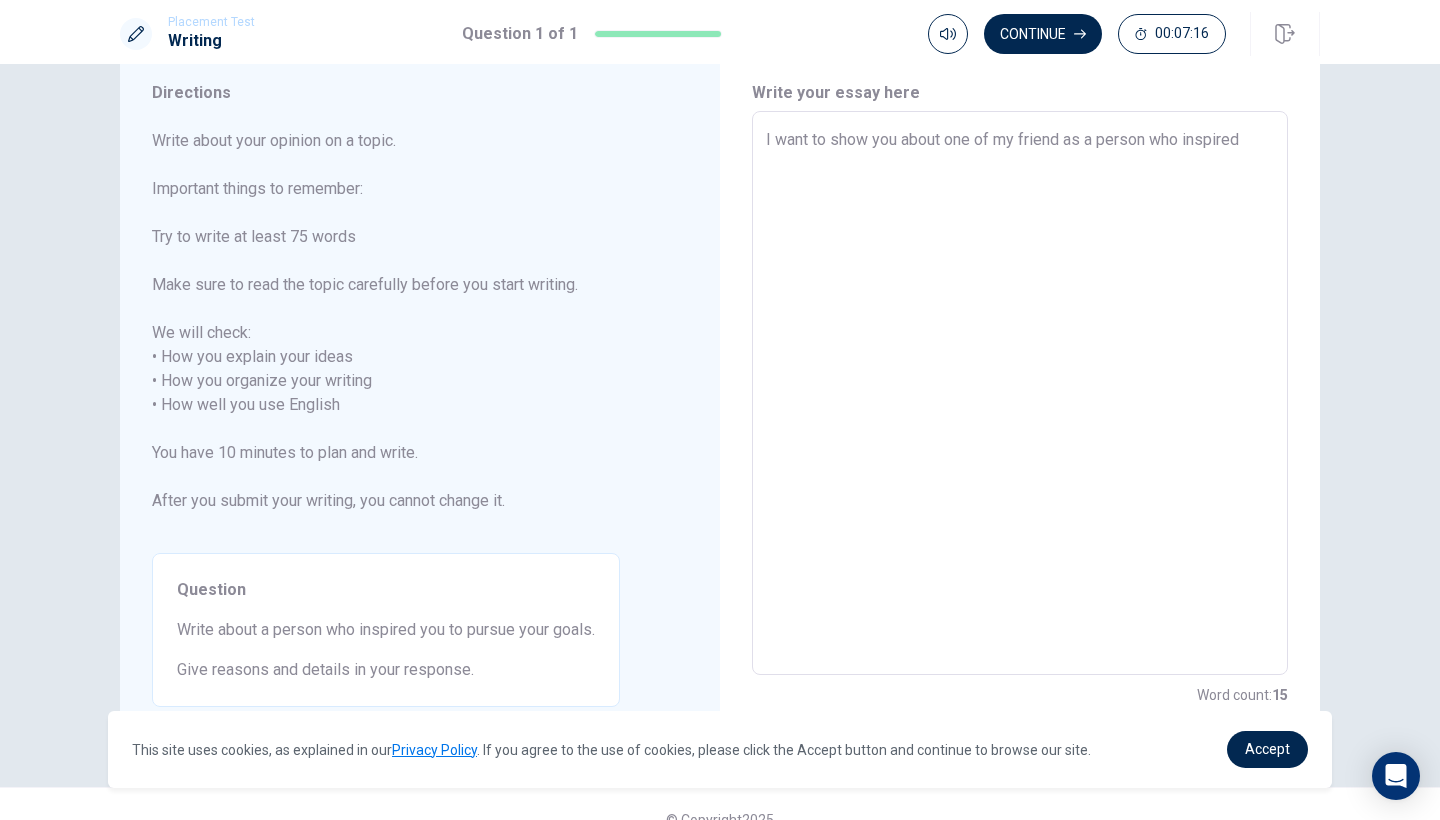 type on "I want to show you about one of my friend as a person who inspired m" 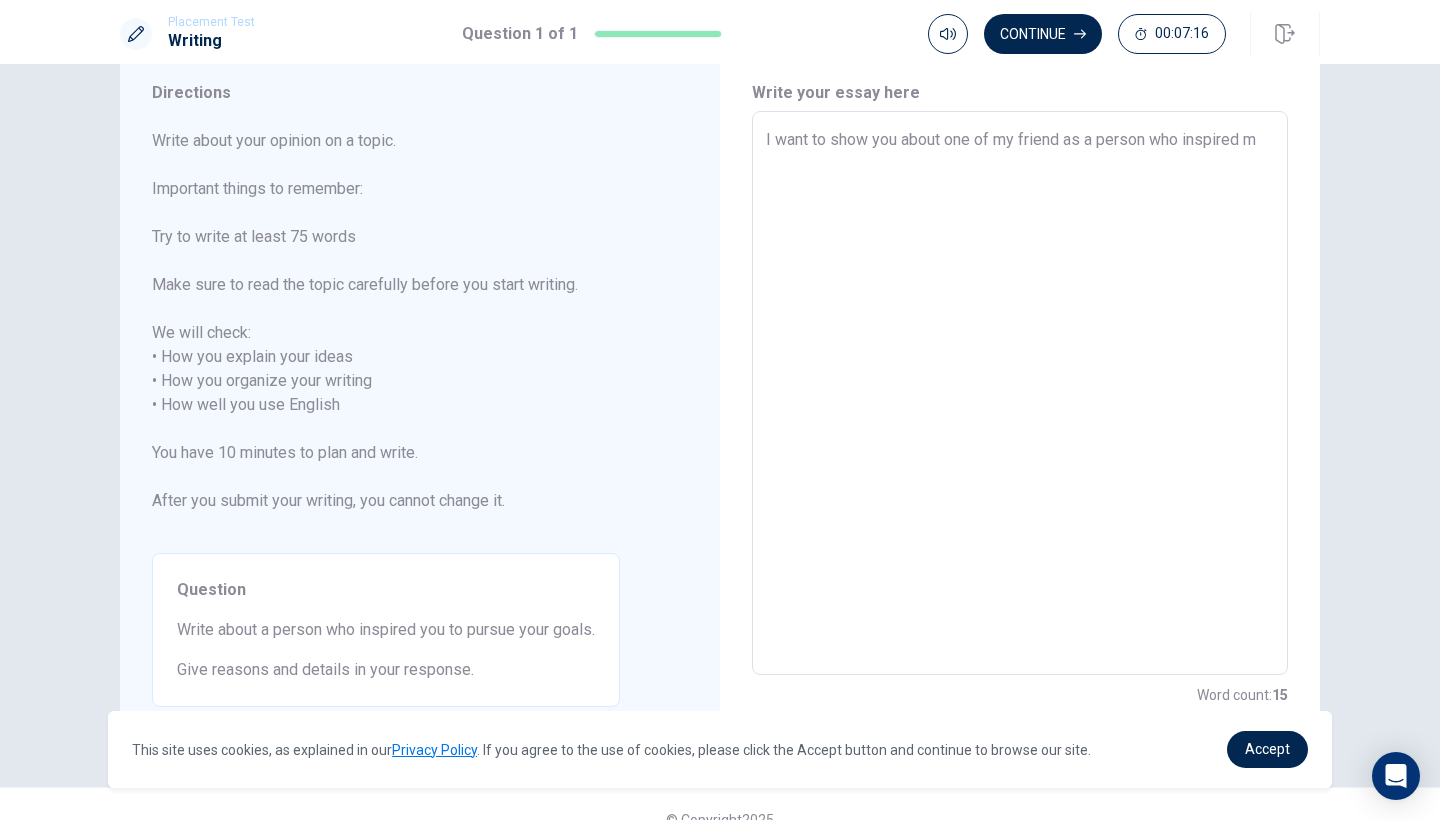 type on "x" 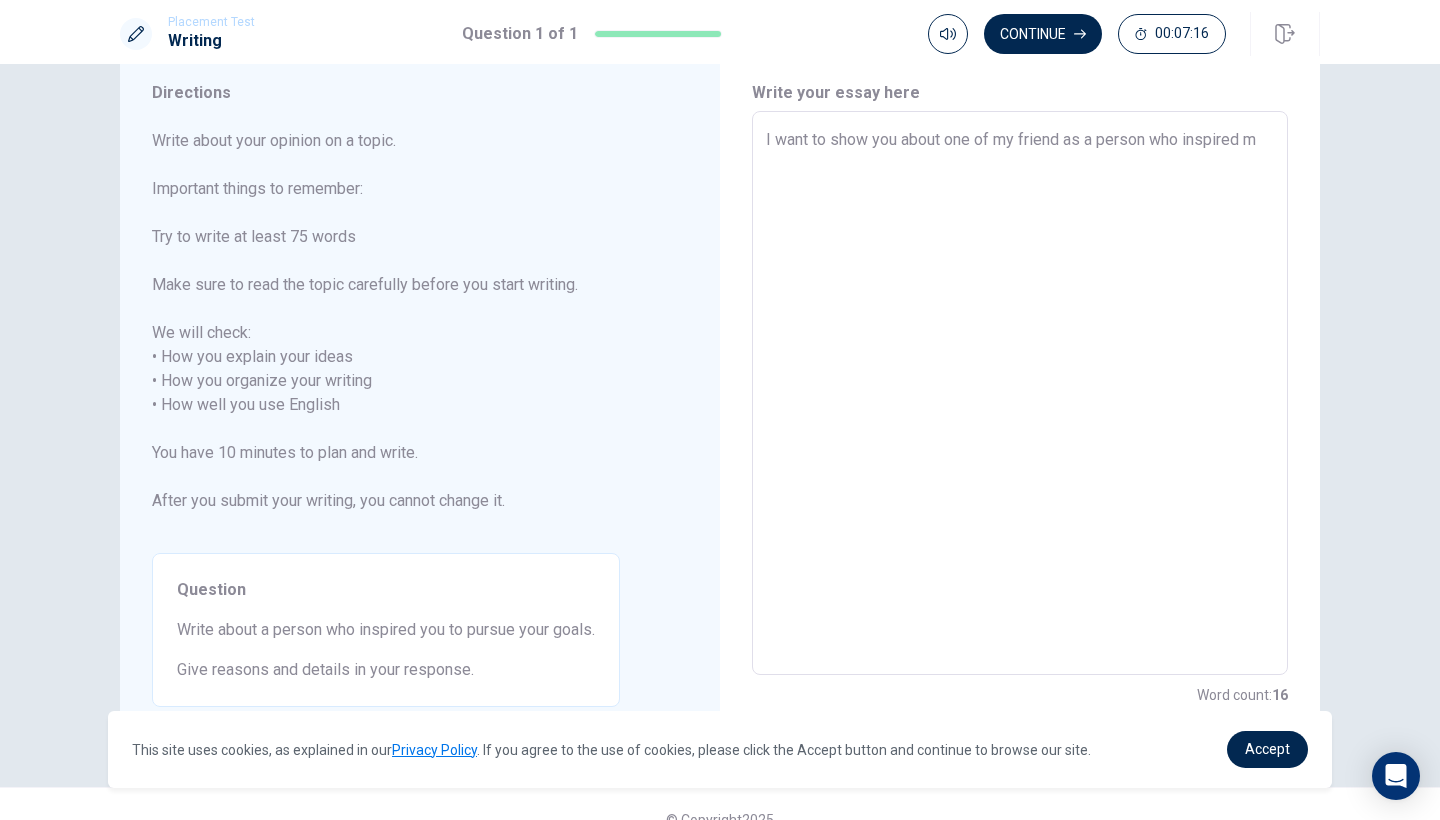 type on "I want to show you about one of my friend as a person who inspired me" 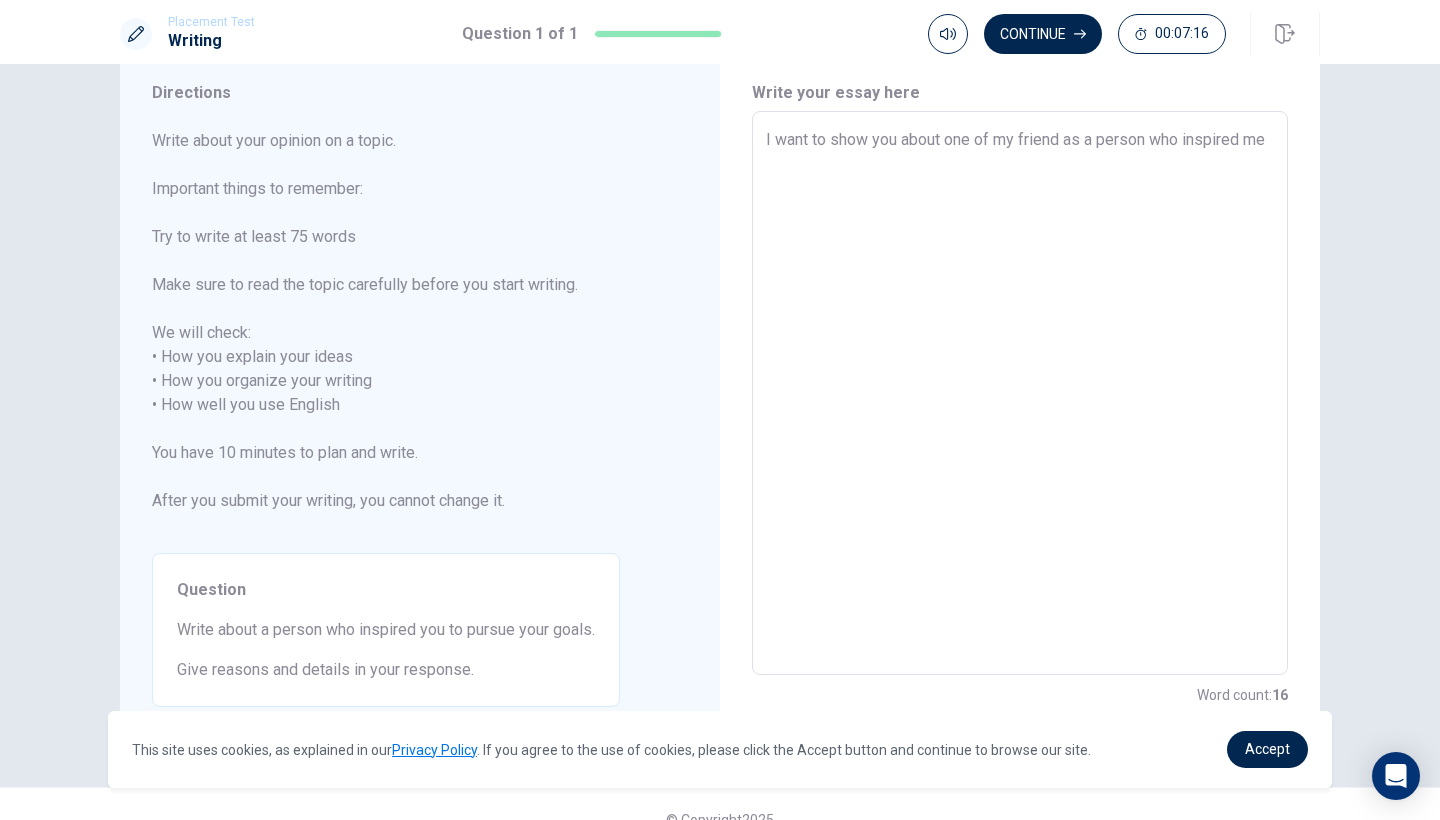 type on "x" 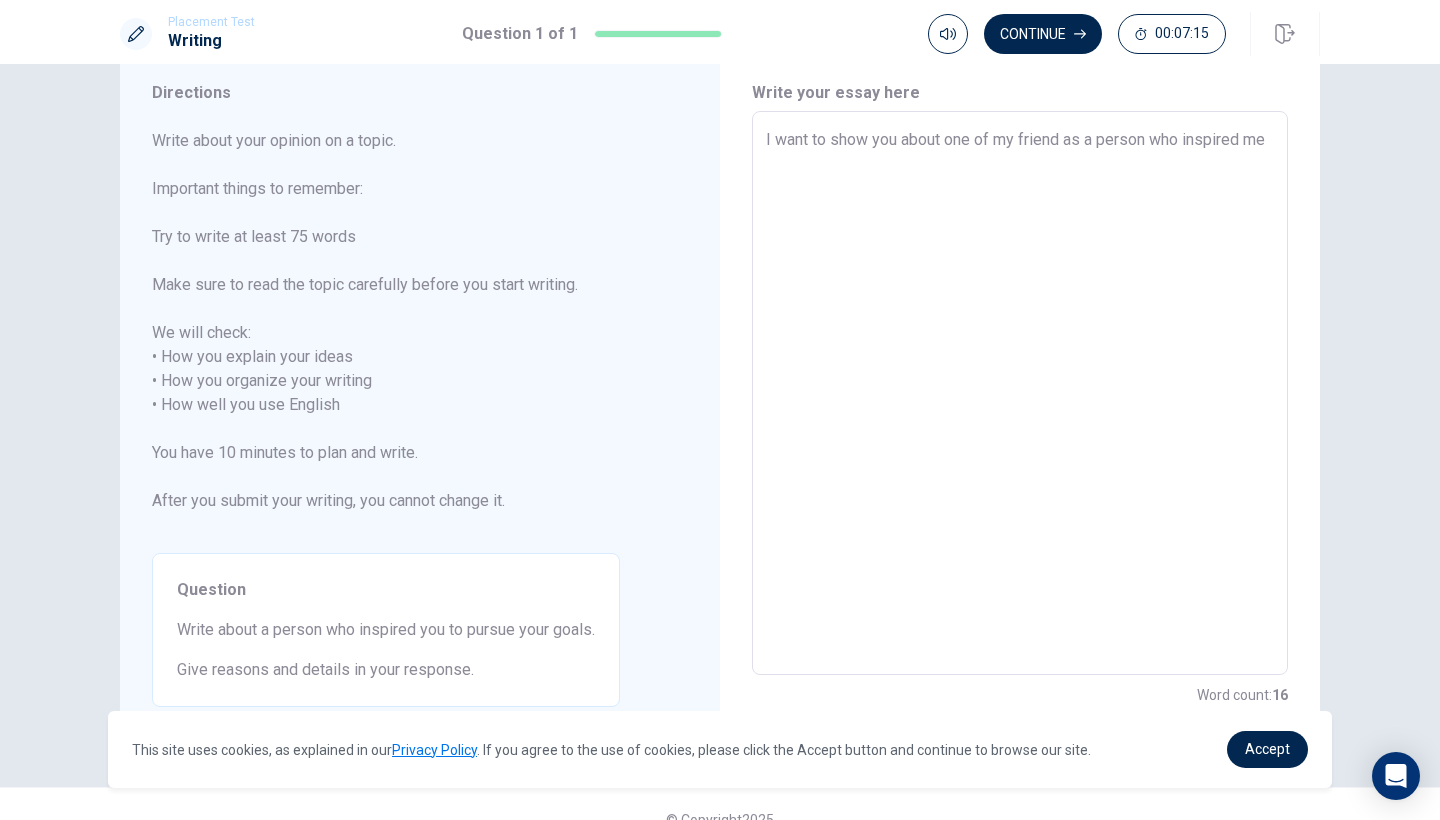 type on "I want to show you about one of my friend as a person who inspired me" 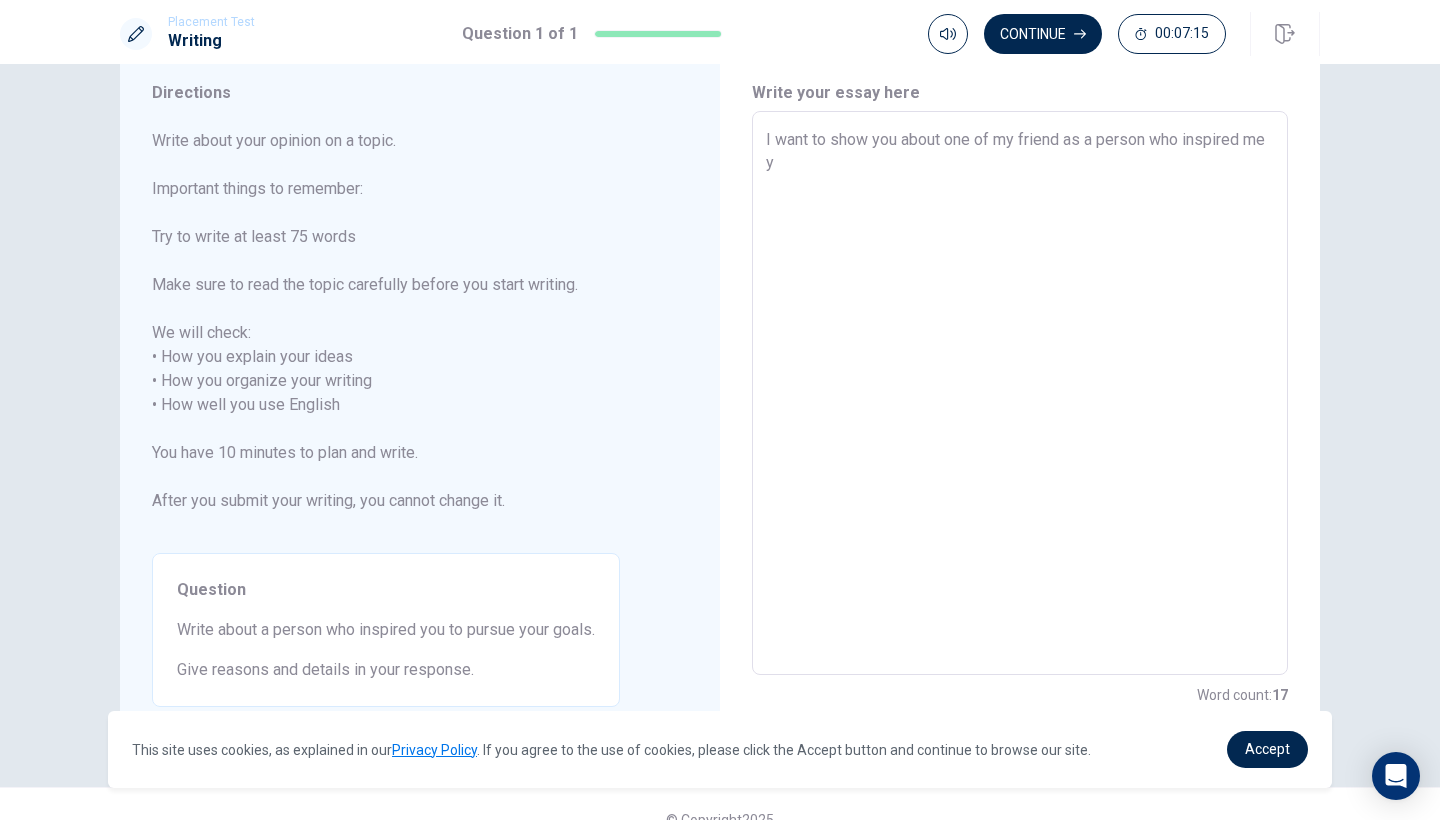 type on "x" 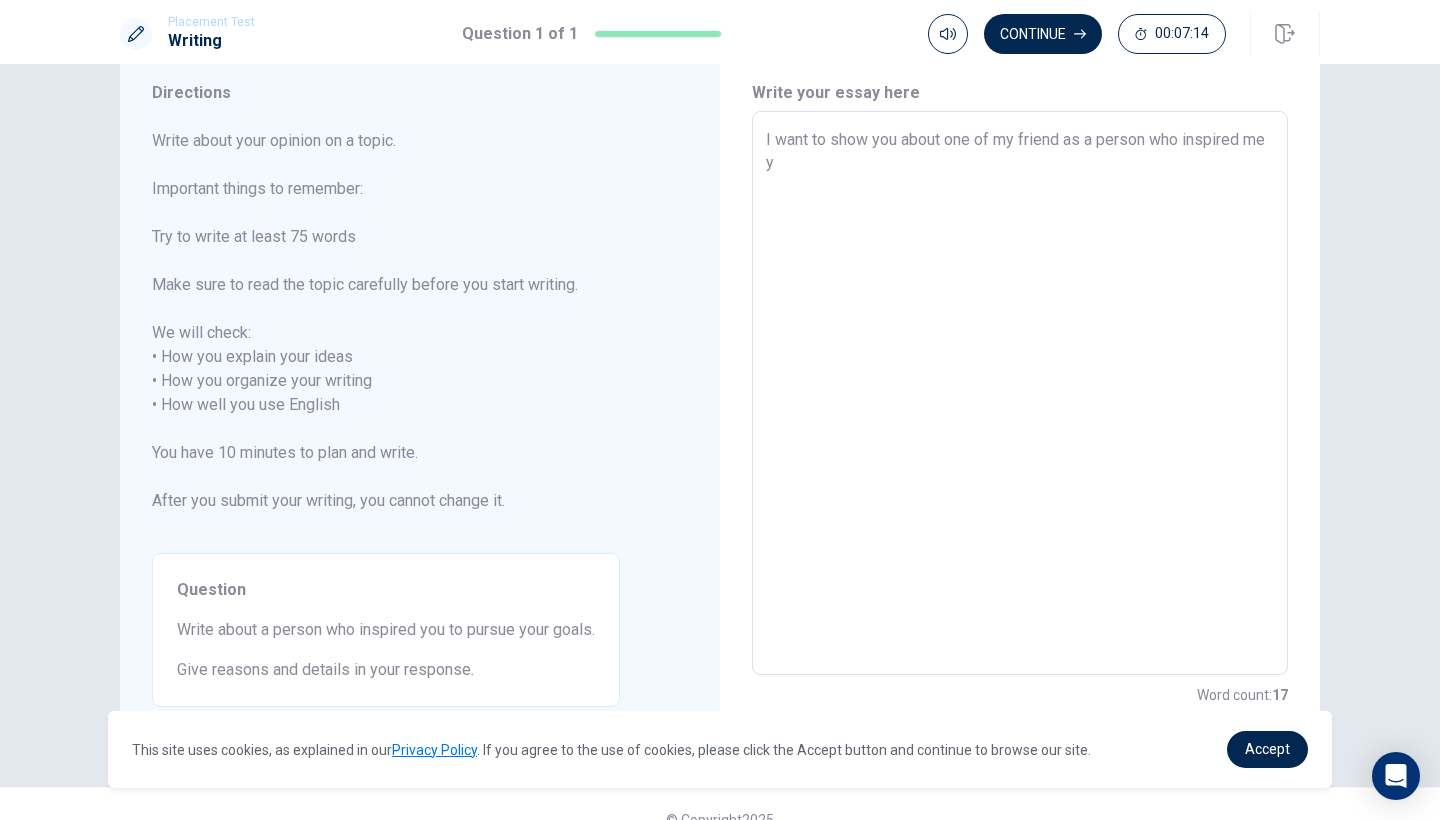 type on "I want to show you about one of my friend as a person who inspired me" 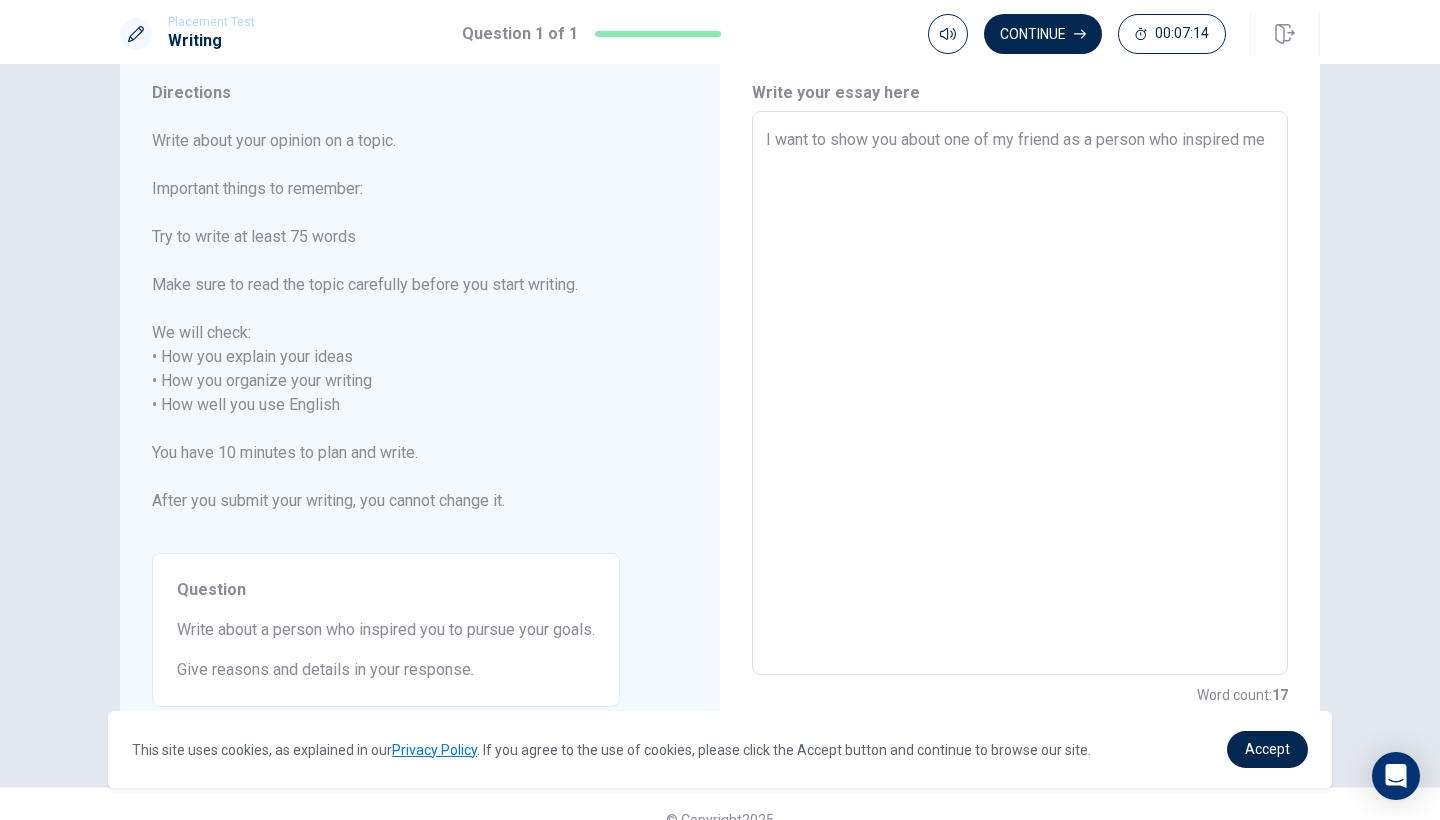 type on "x" 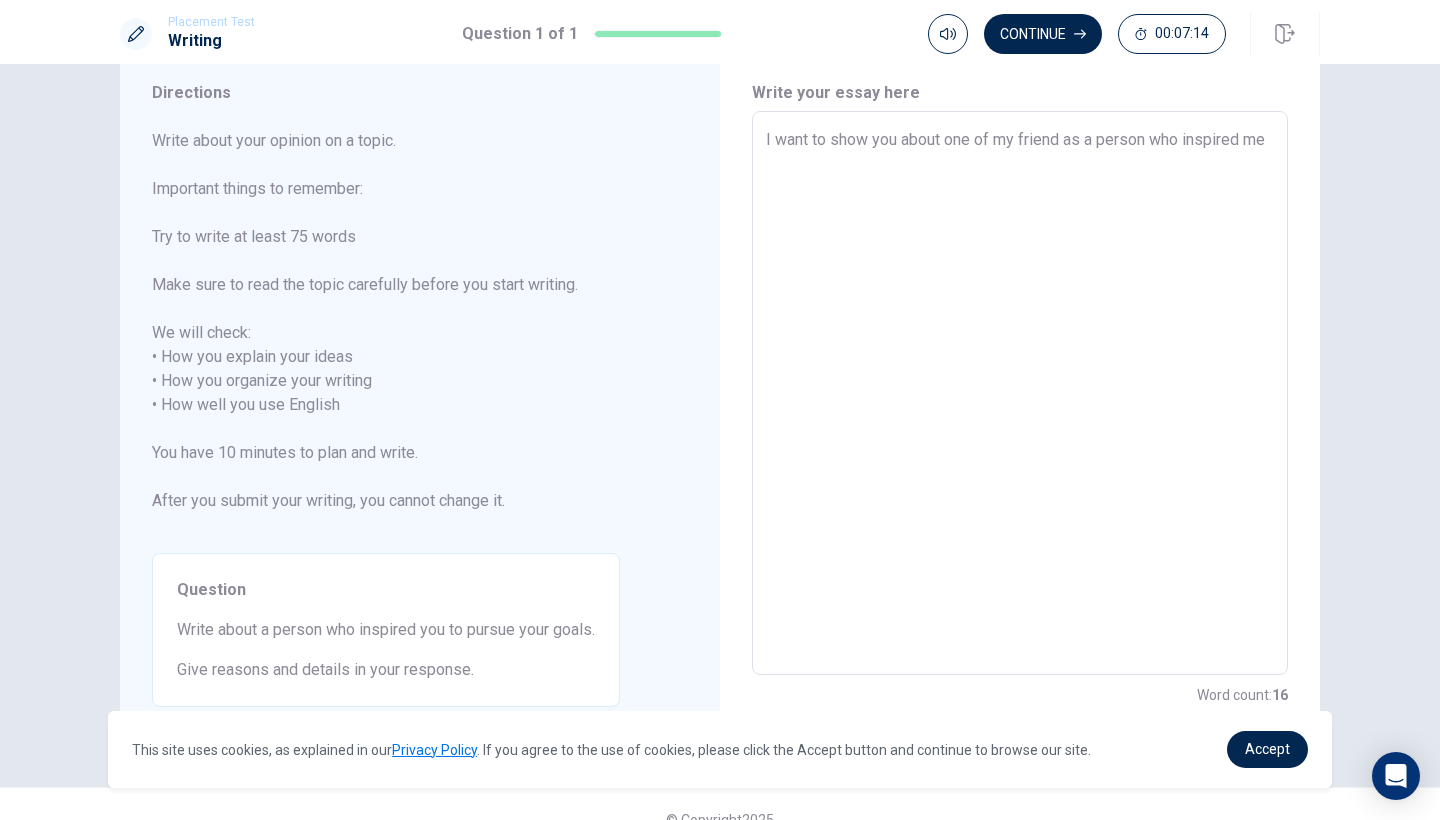 type on "I want to show you about one of my friend as a person who inspired me t" 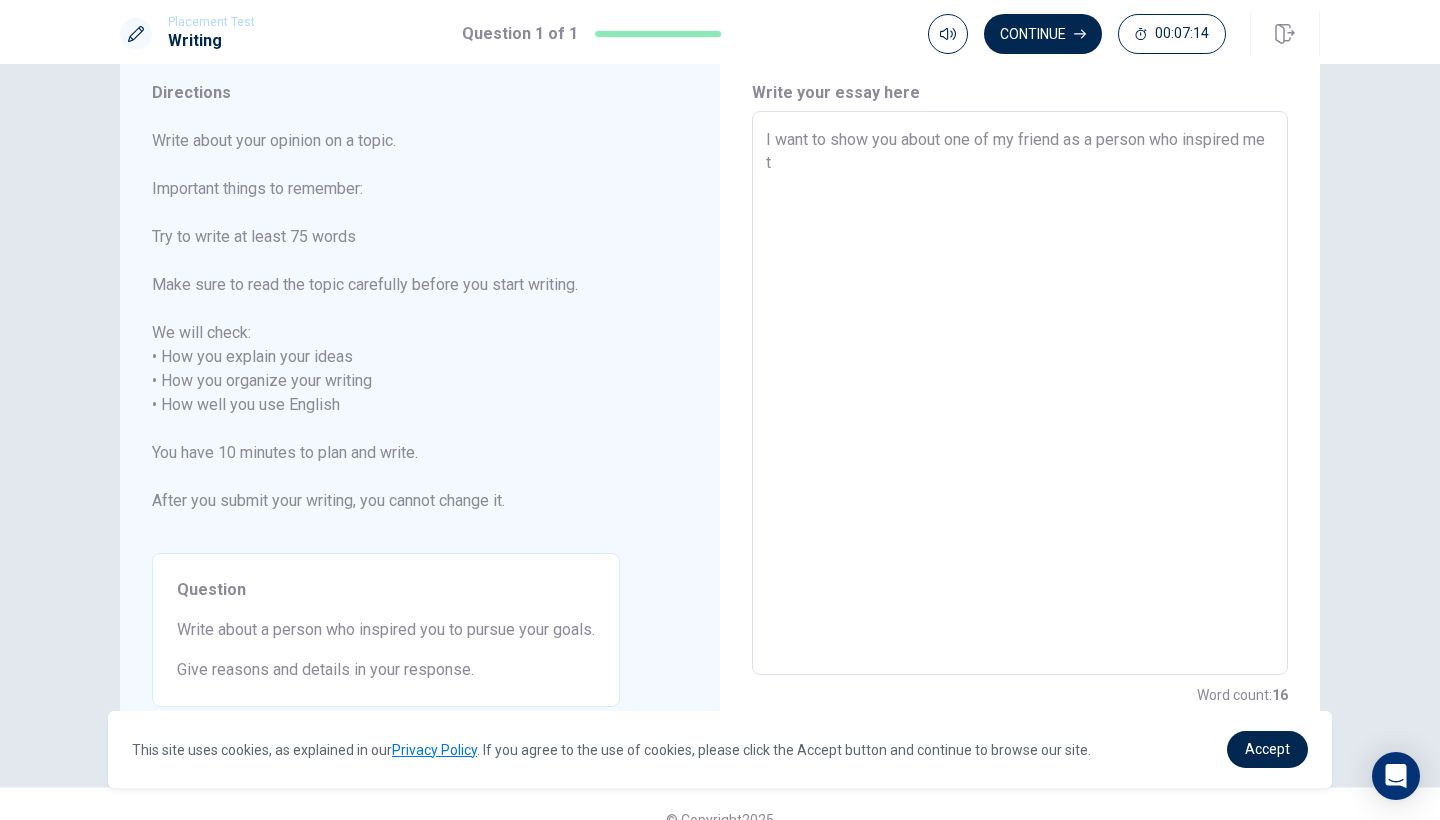 type on "x" 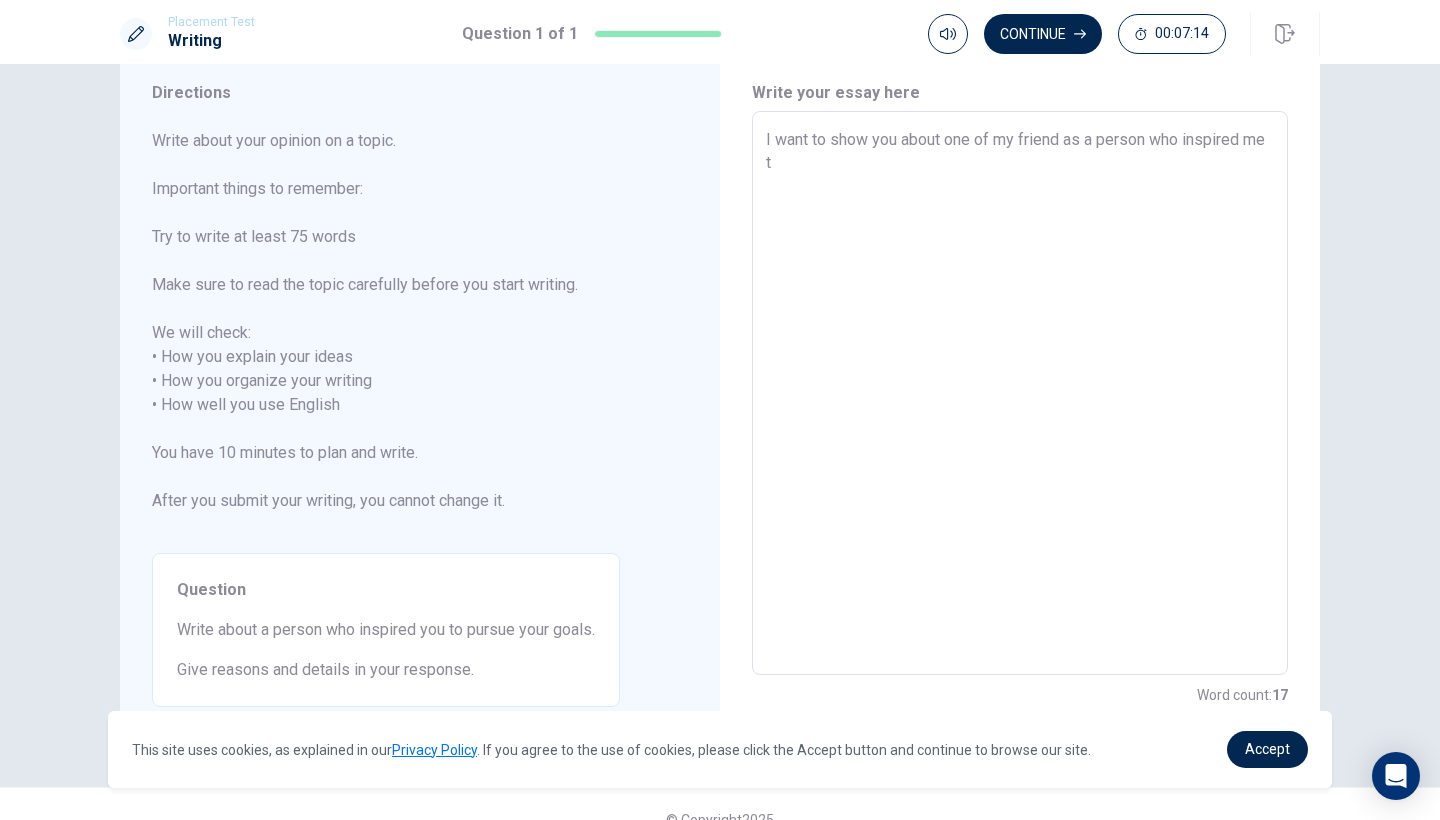type on "I want to show you about one of my friend as a person who inspired me to" 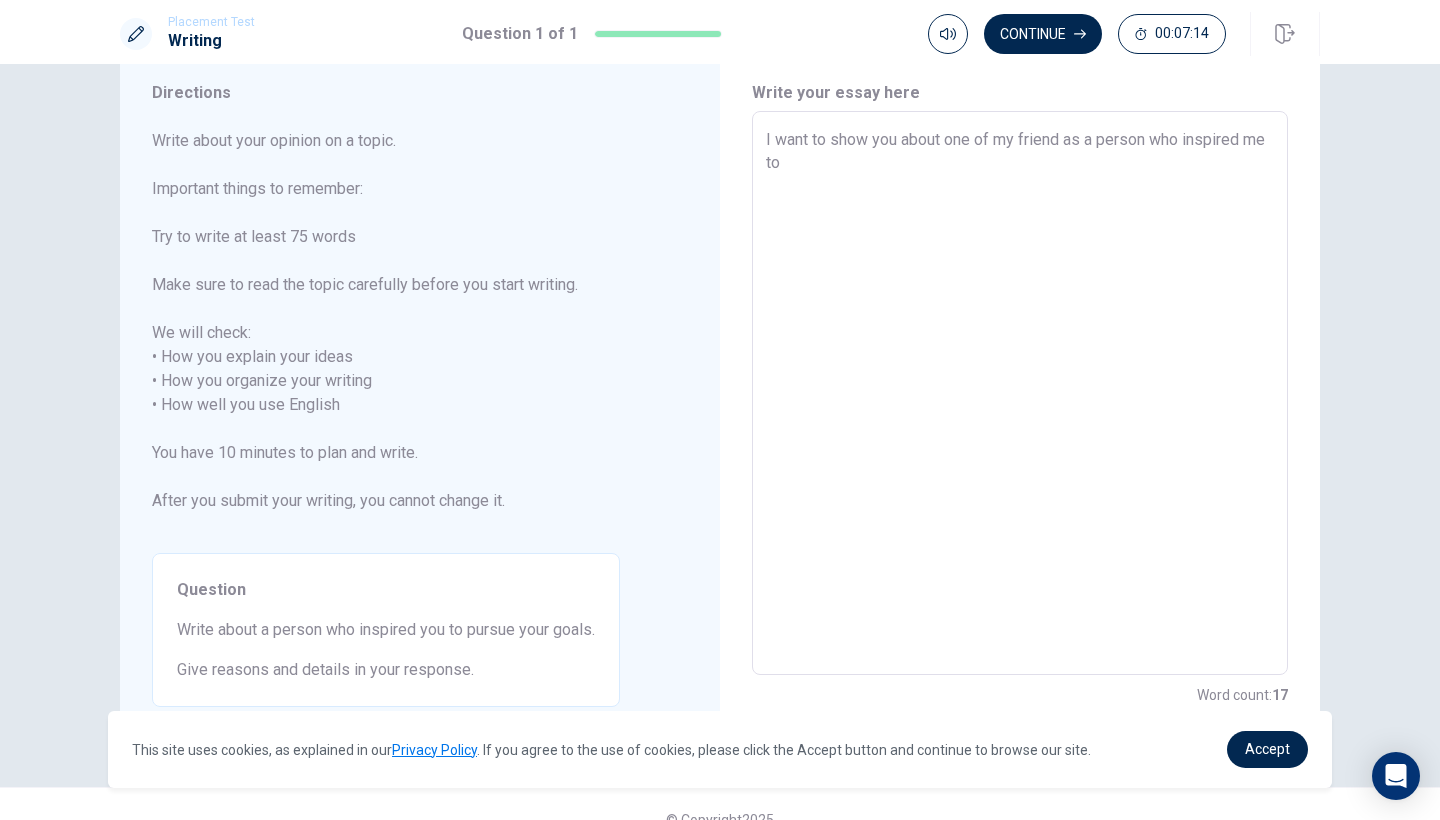 type on "x" 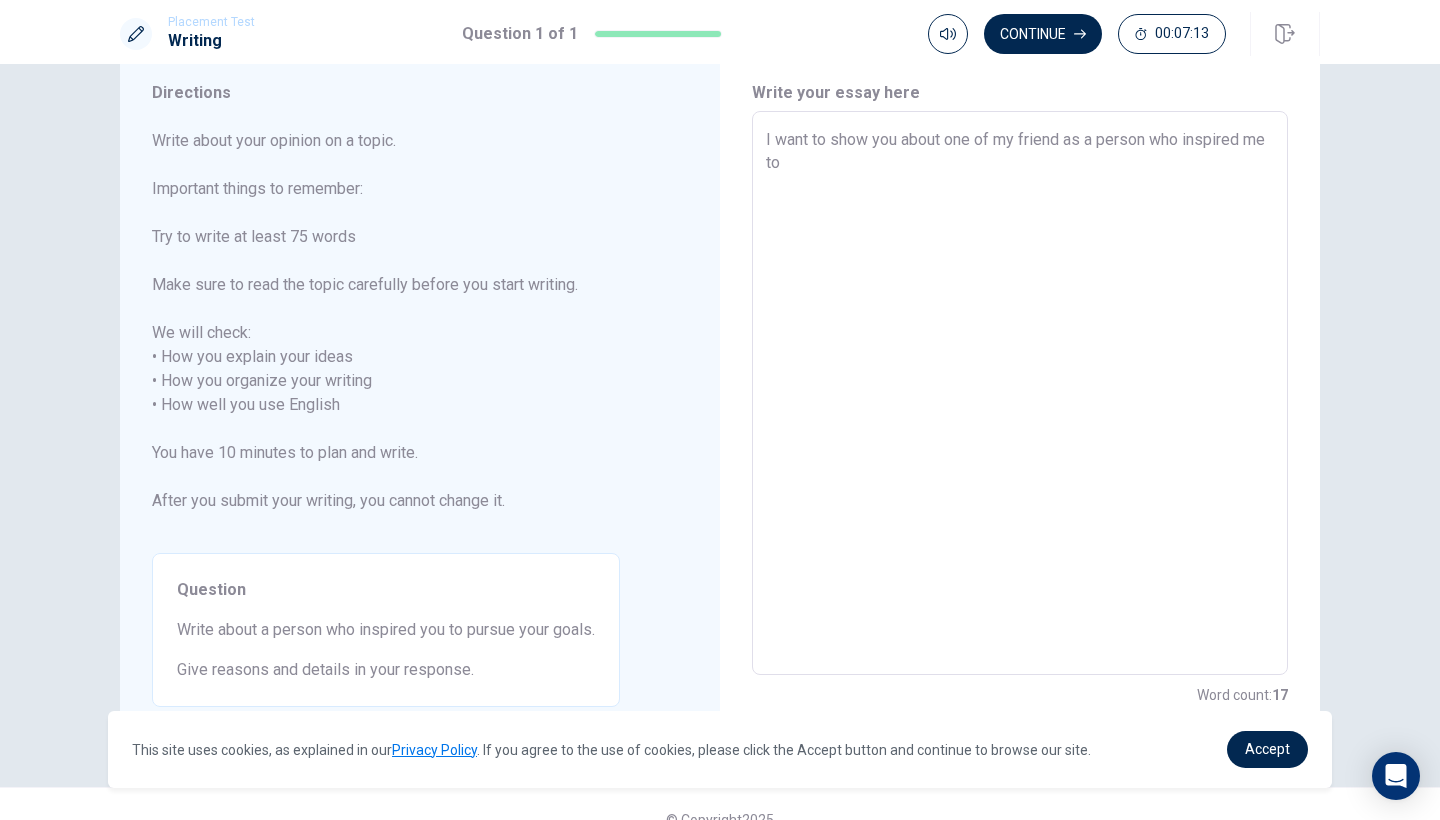 type on "x" 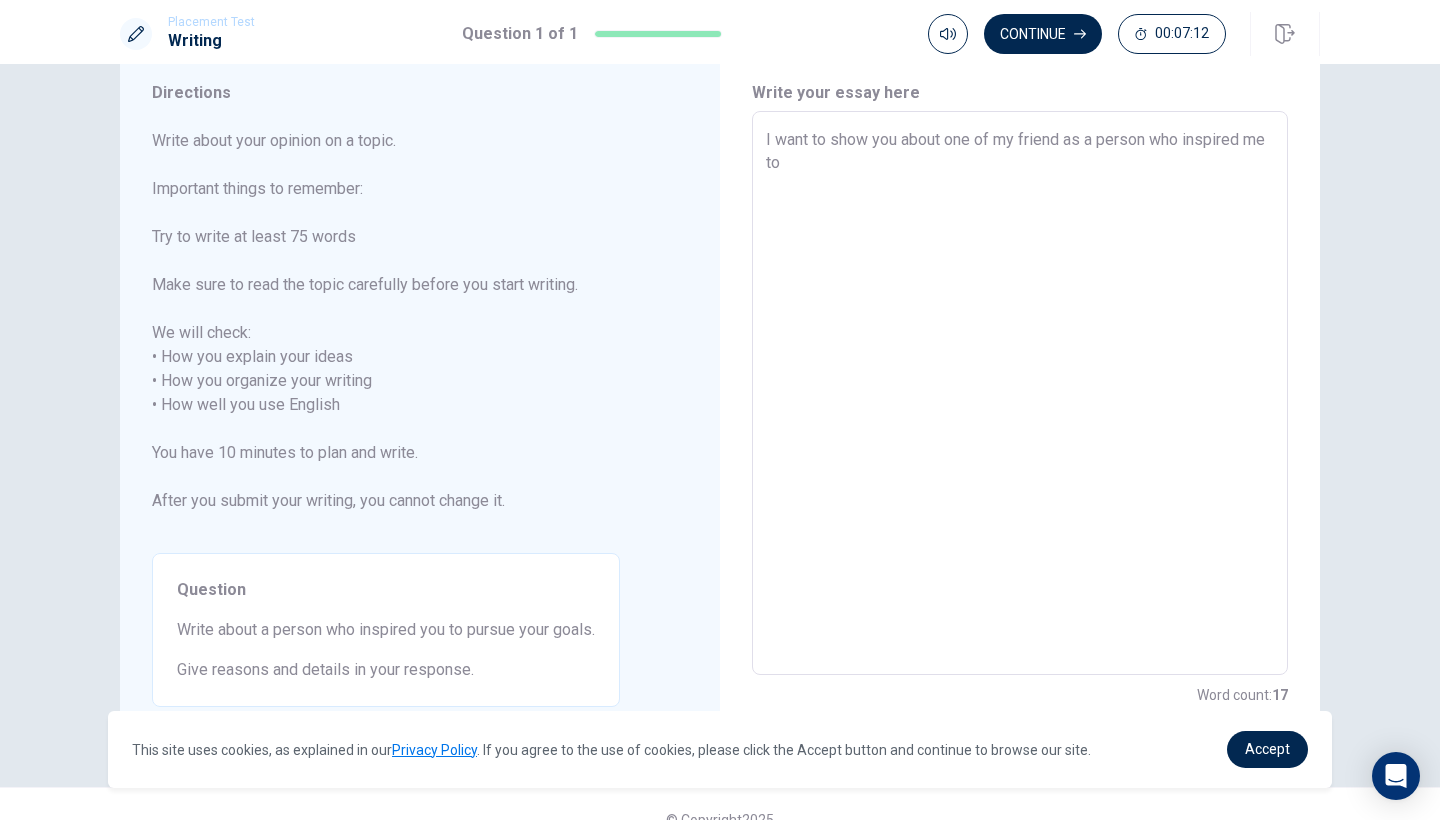 type on "I want to show you about one of my friend as a person who inspired me to p" 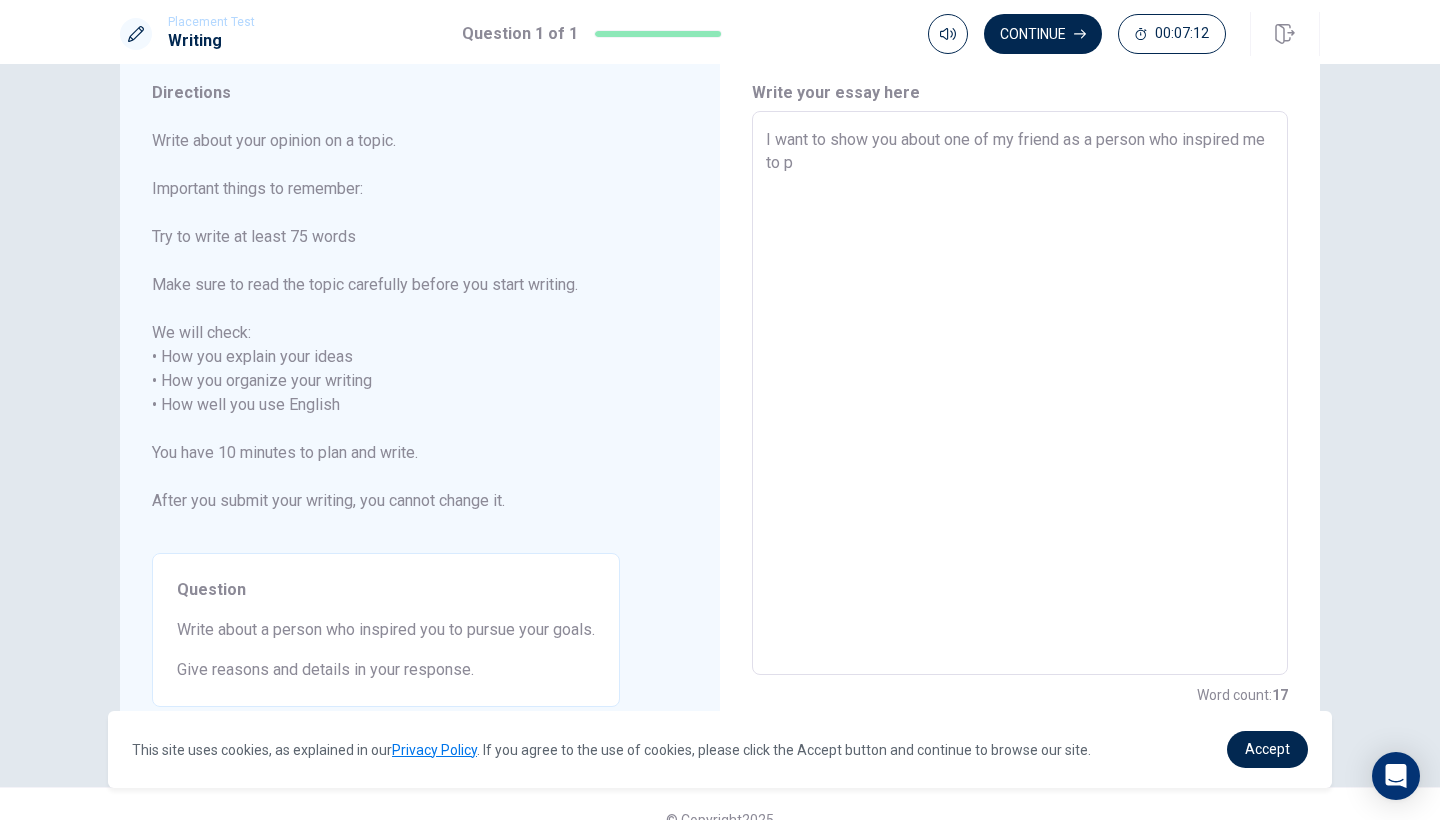 type on "x" 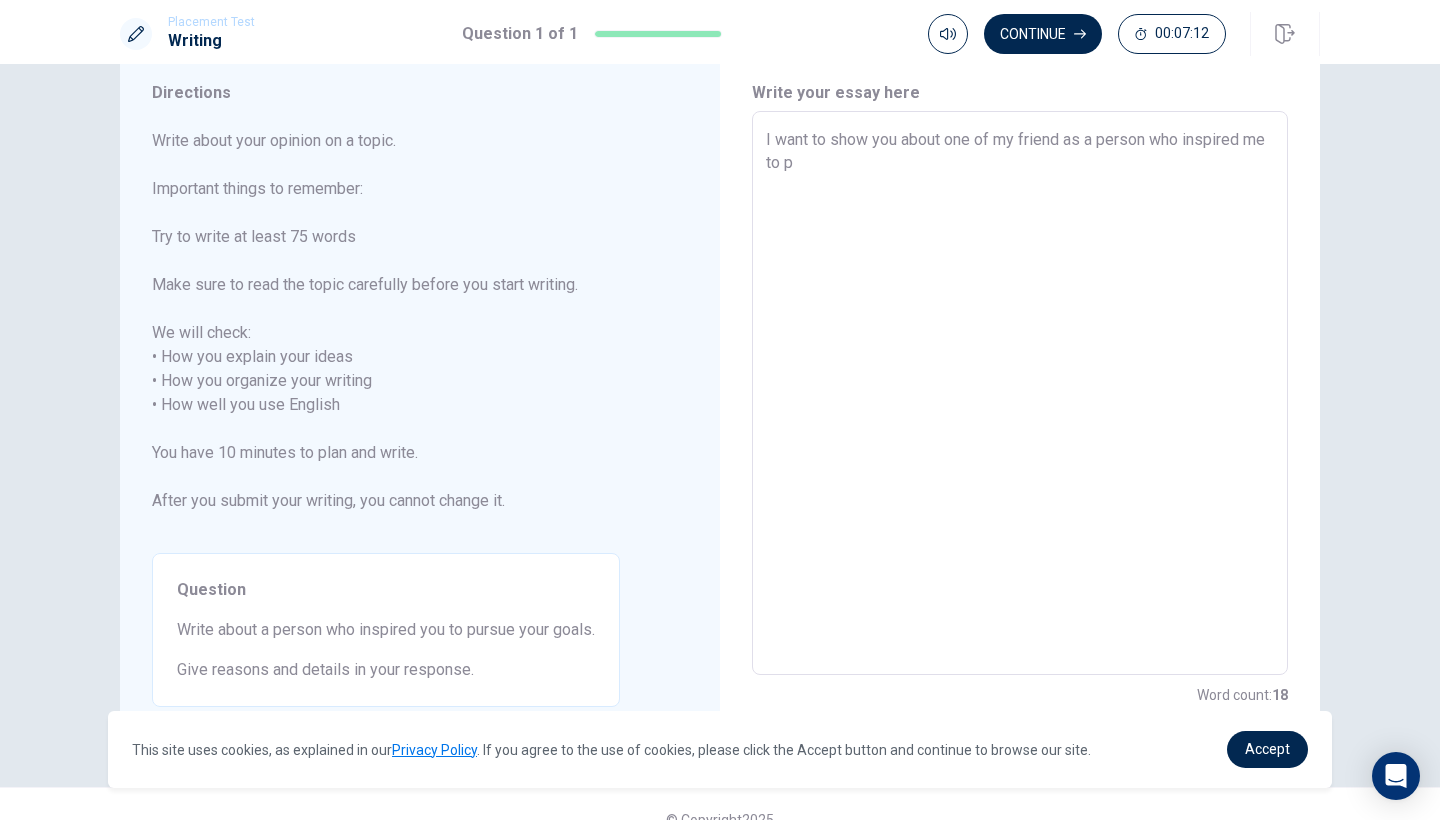 type on "I want to show you about one of my friend as a person who inspired me to pu" 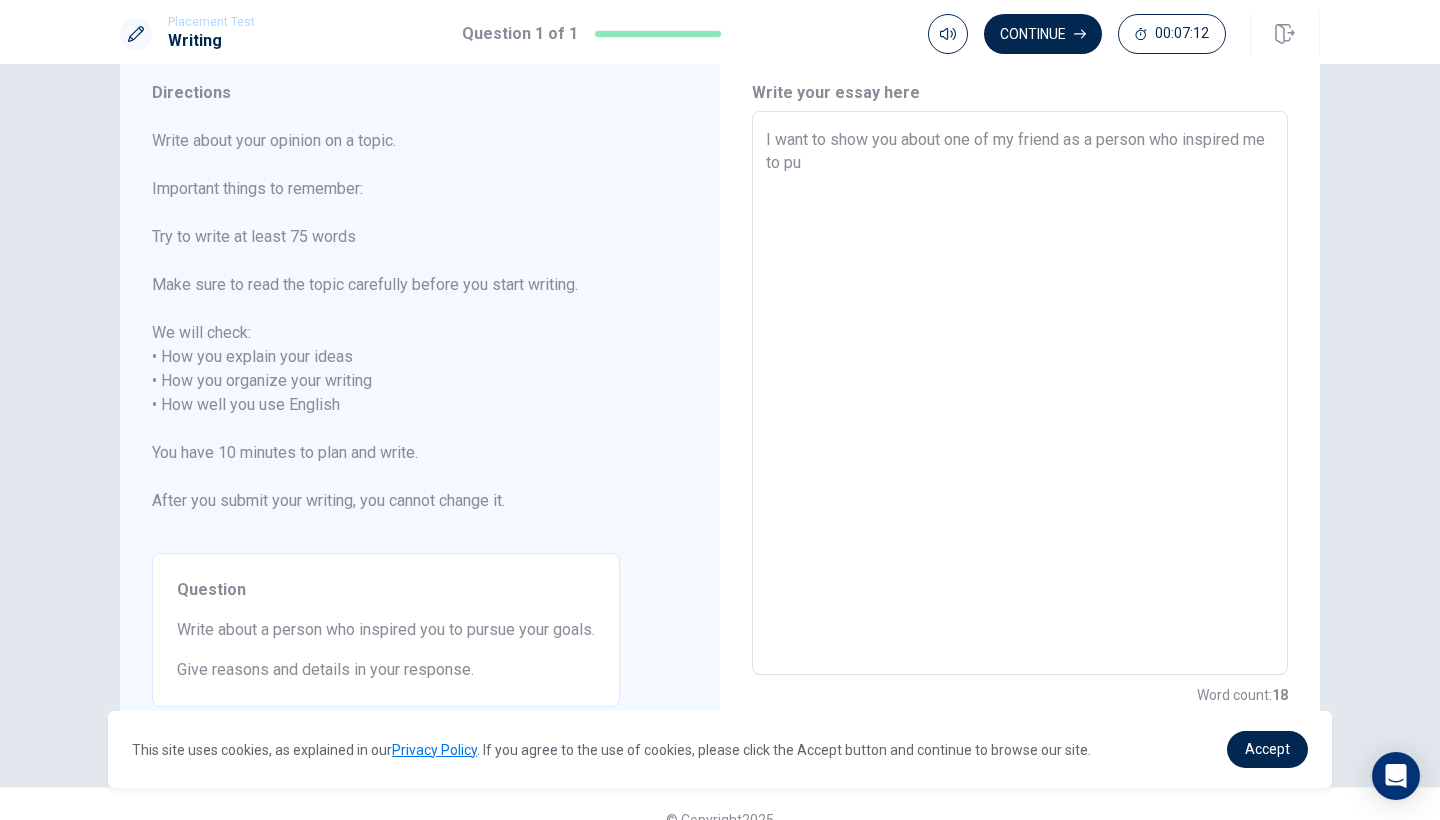 type on "x" 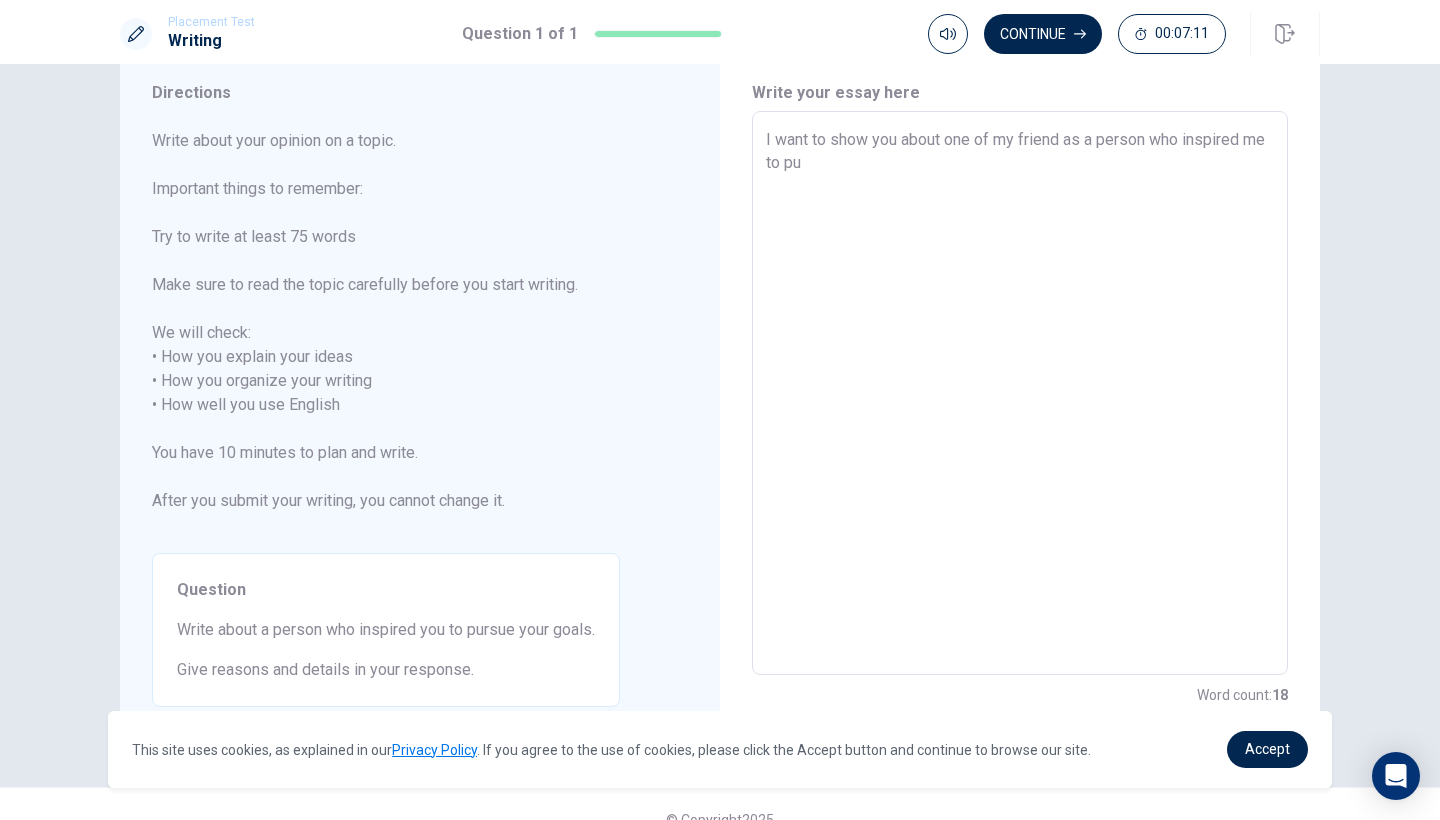 type on "I want to show you about one of my friend as a person who inspired me to pur" 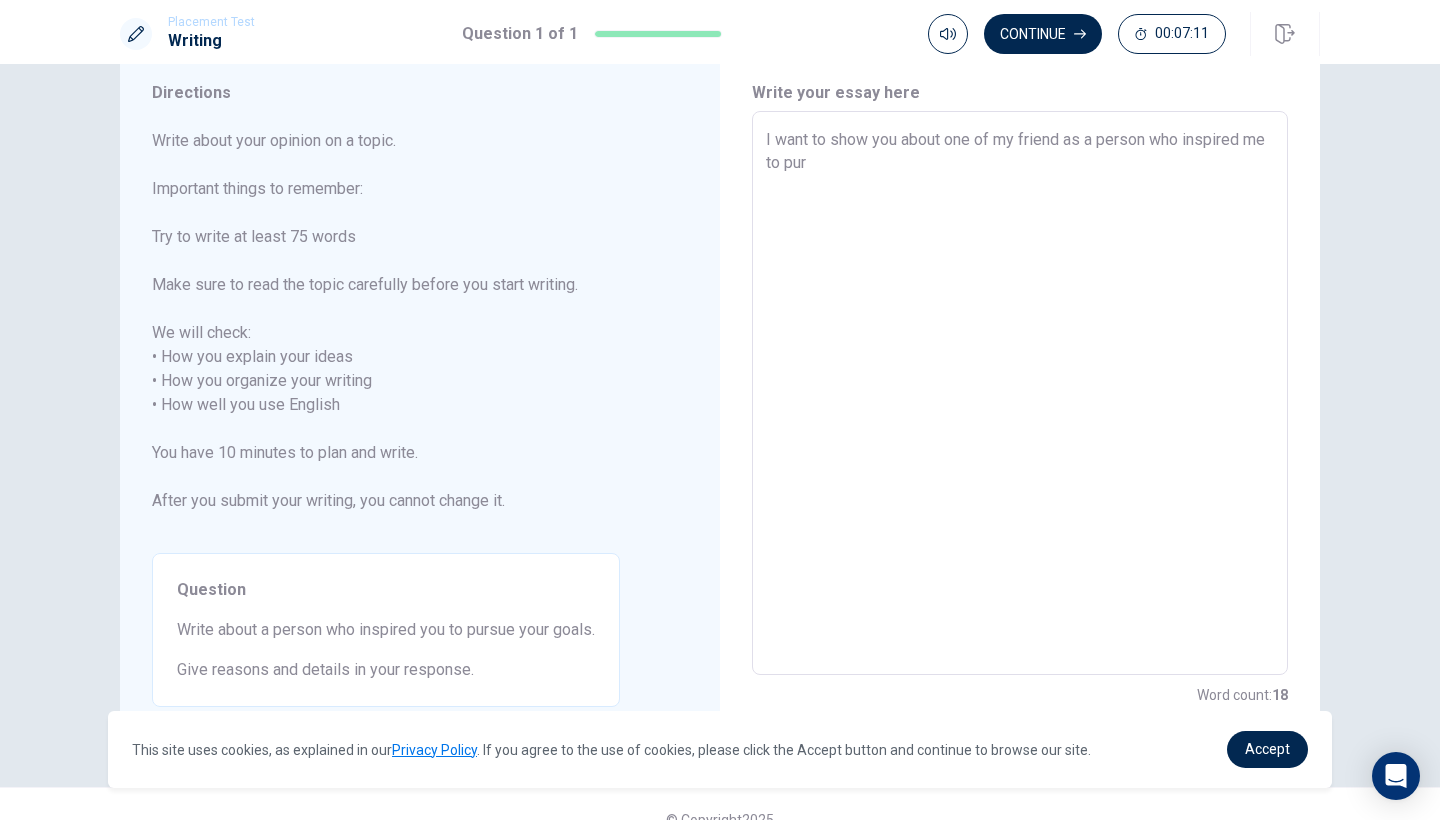 type on "x" 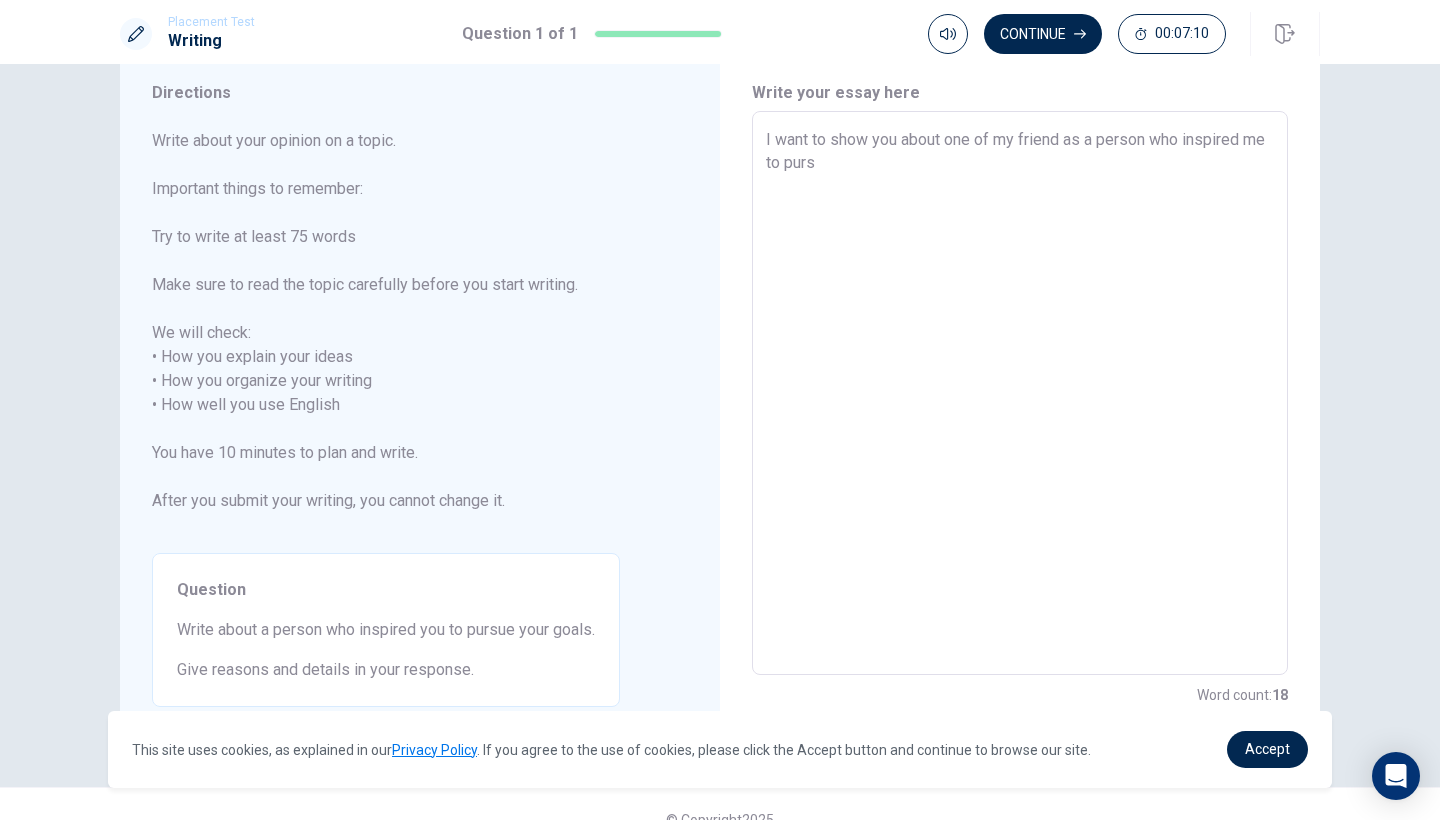 type on "I want to show you about one of my friend as a person who inspired me to pursu" 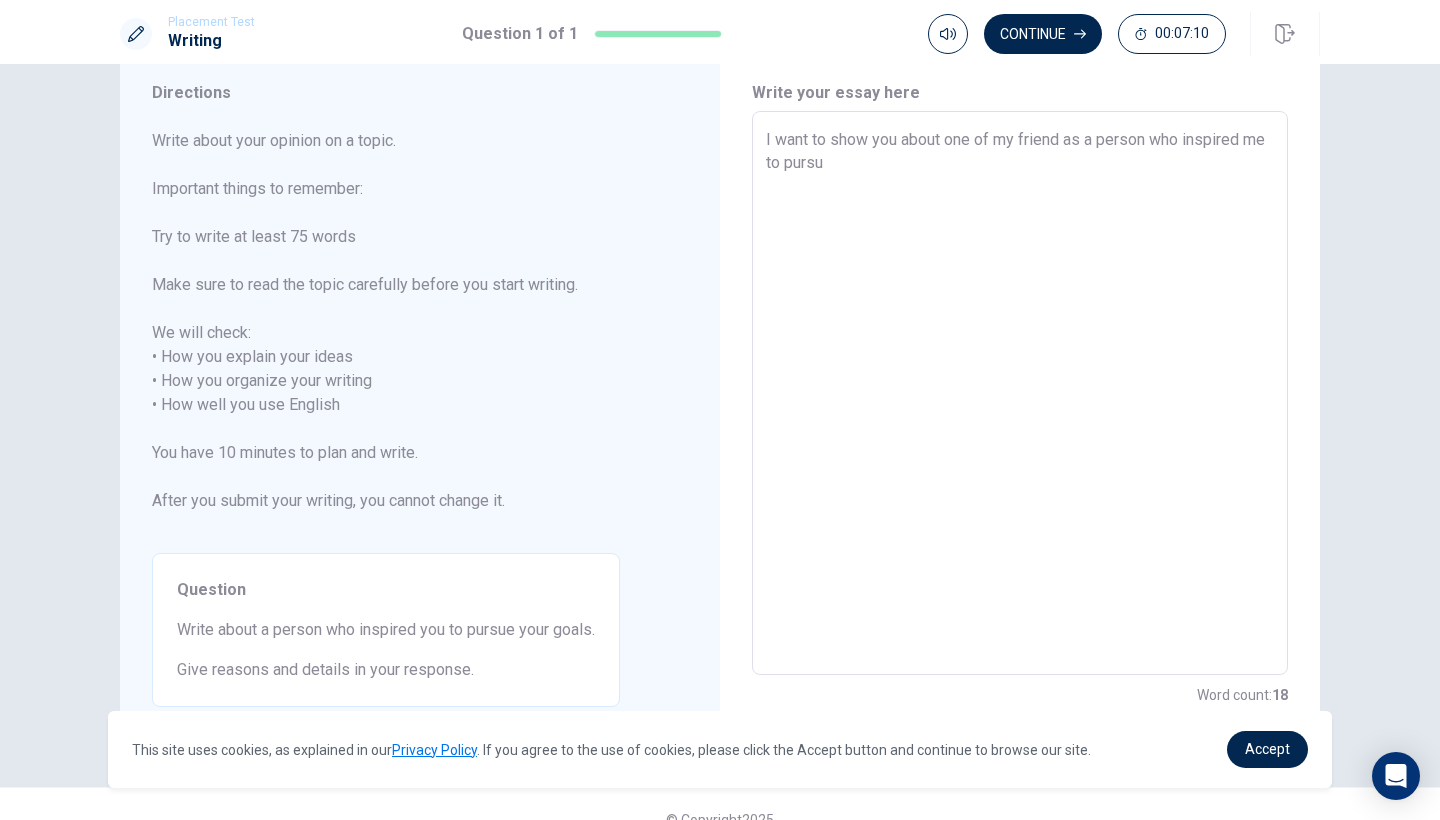type on "x" 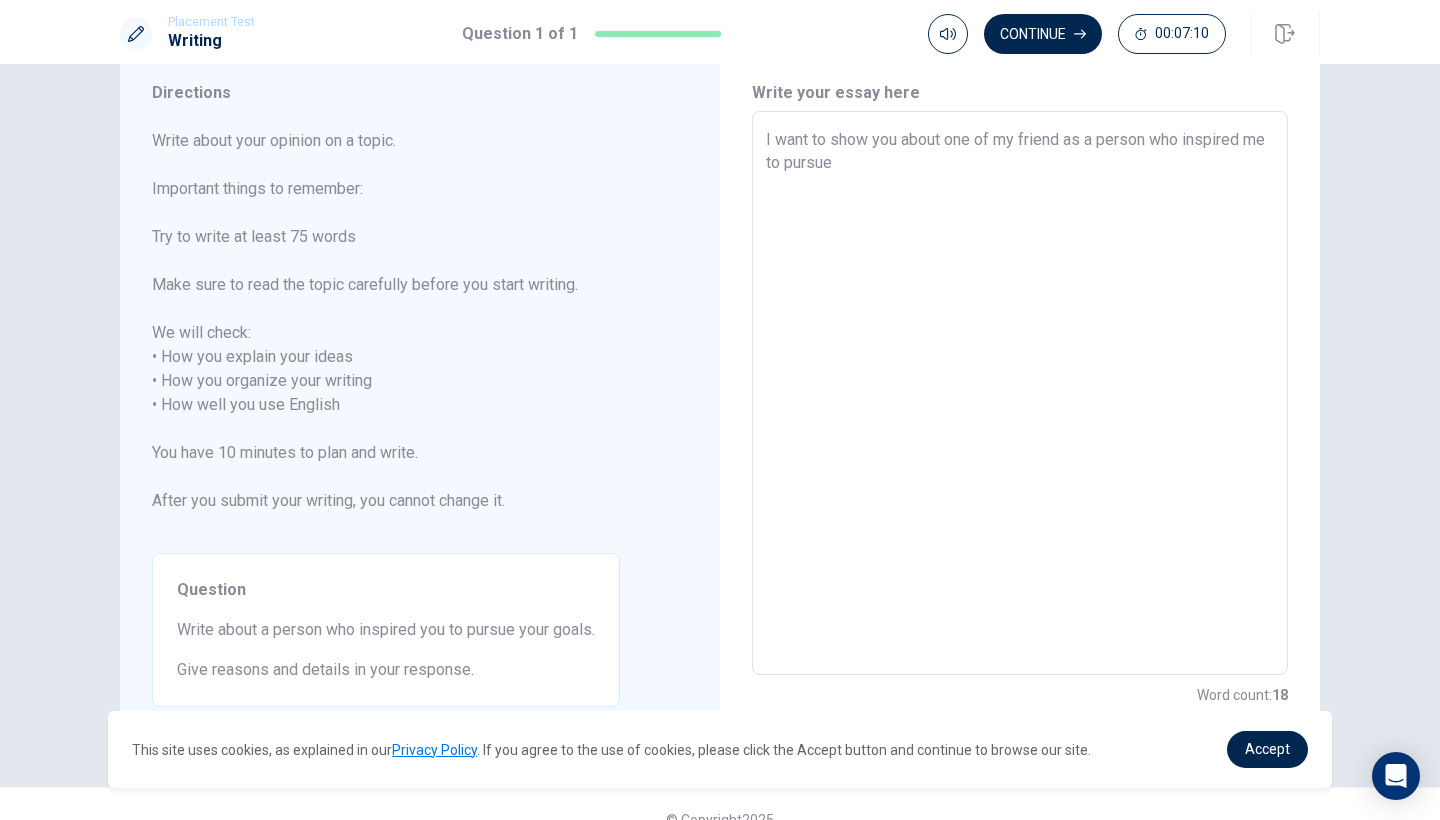 type on "x" 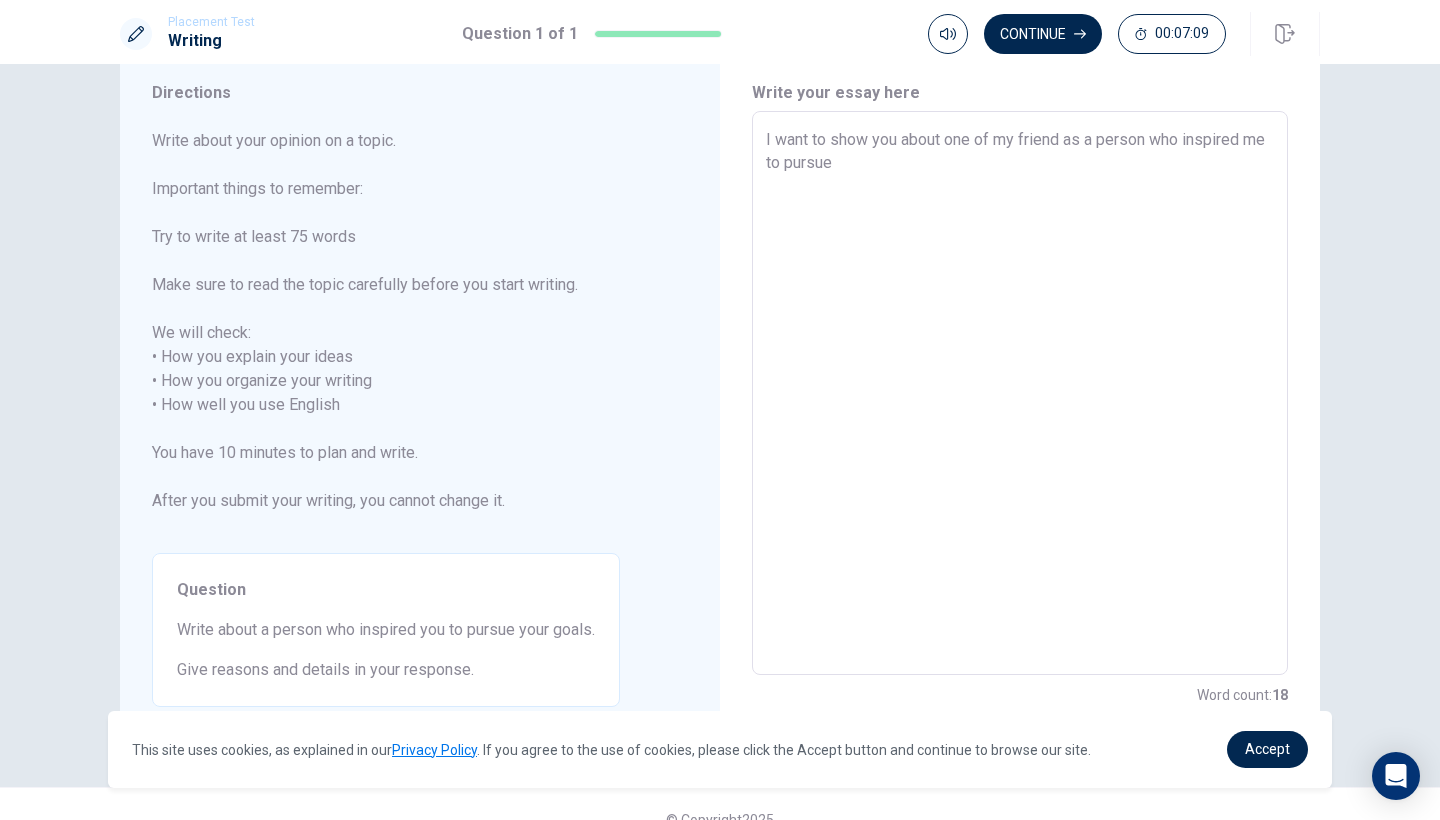 type on "x" 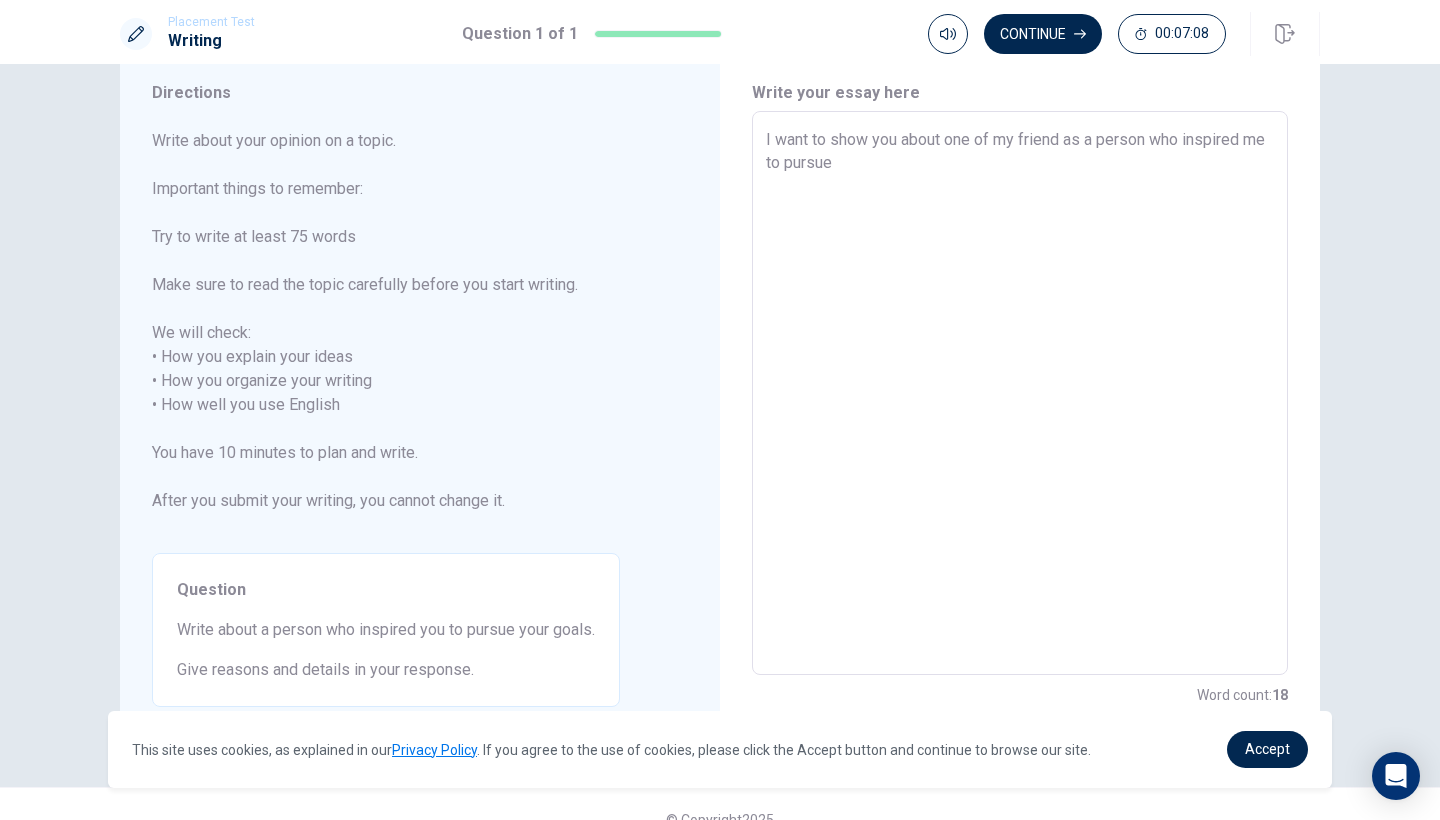 type on "I want to show you about one of my friend as a person who inspired me to pursue m" 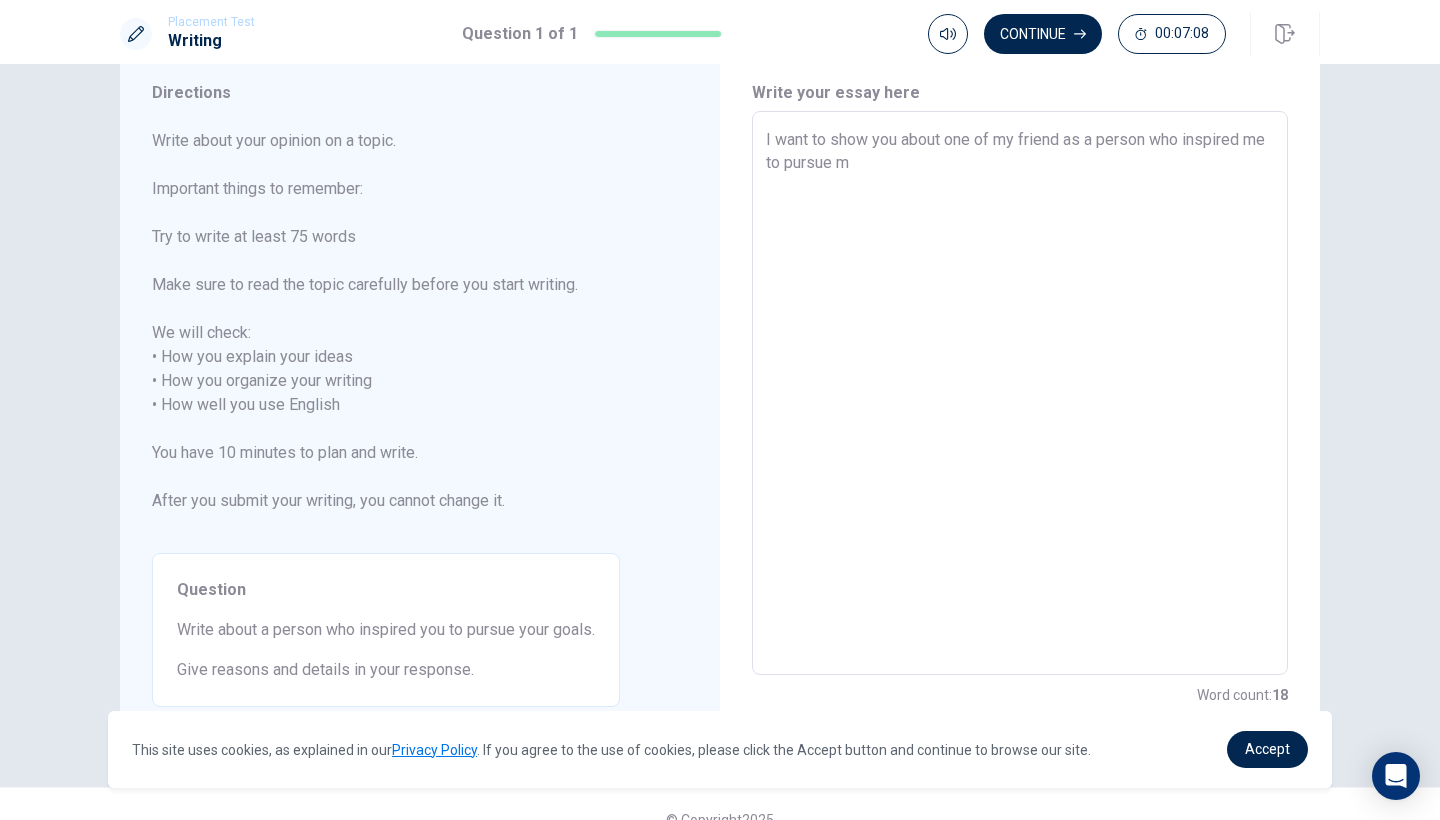type on "x" 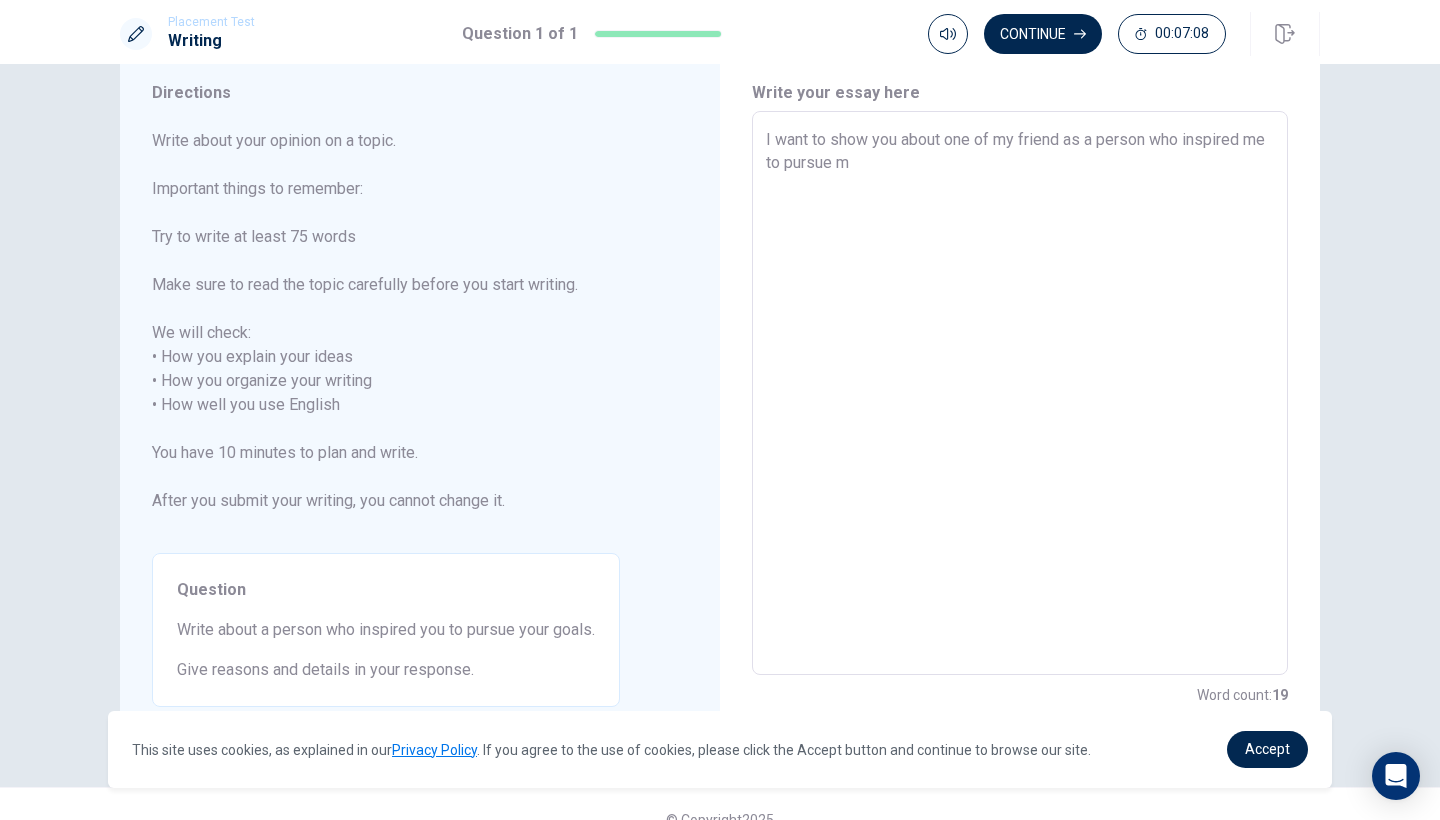 type on "I want to show you about one of my friend as a person who inspired me to pursue my" 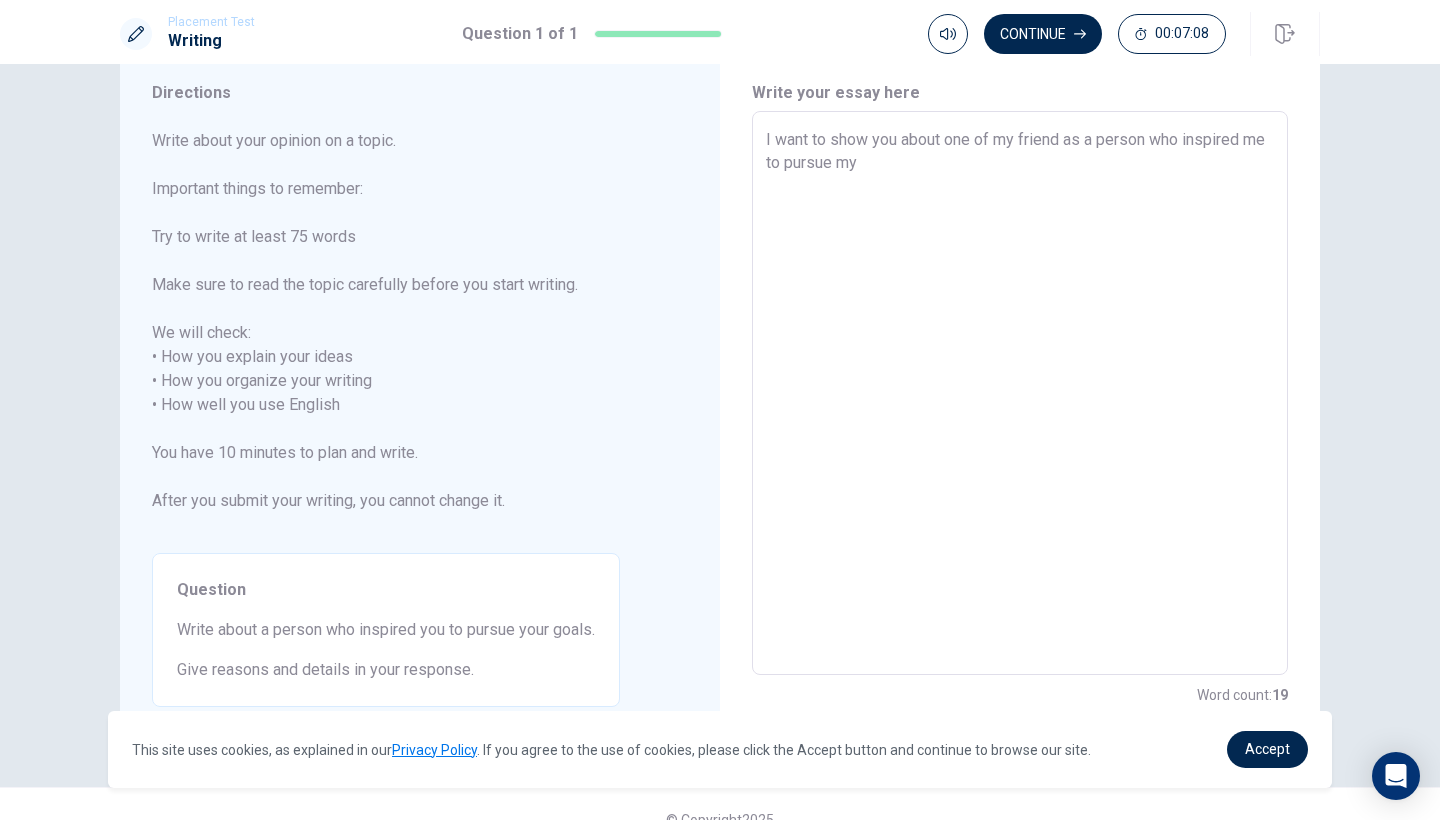 type on "x" 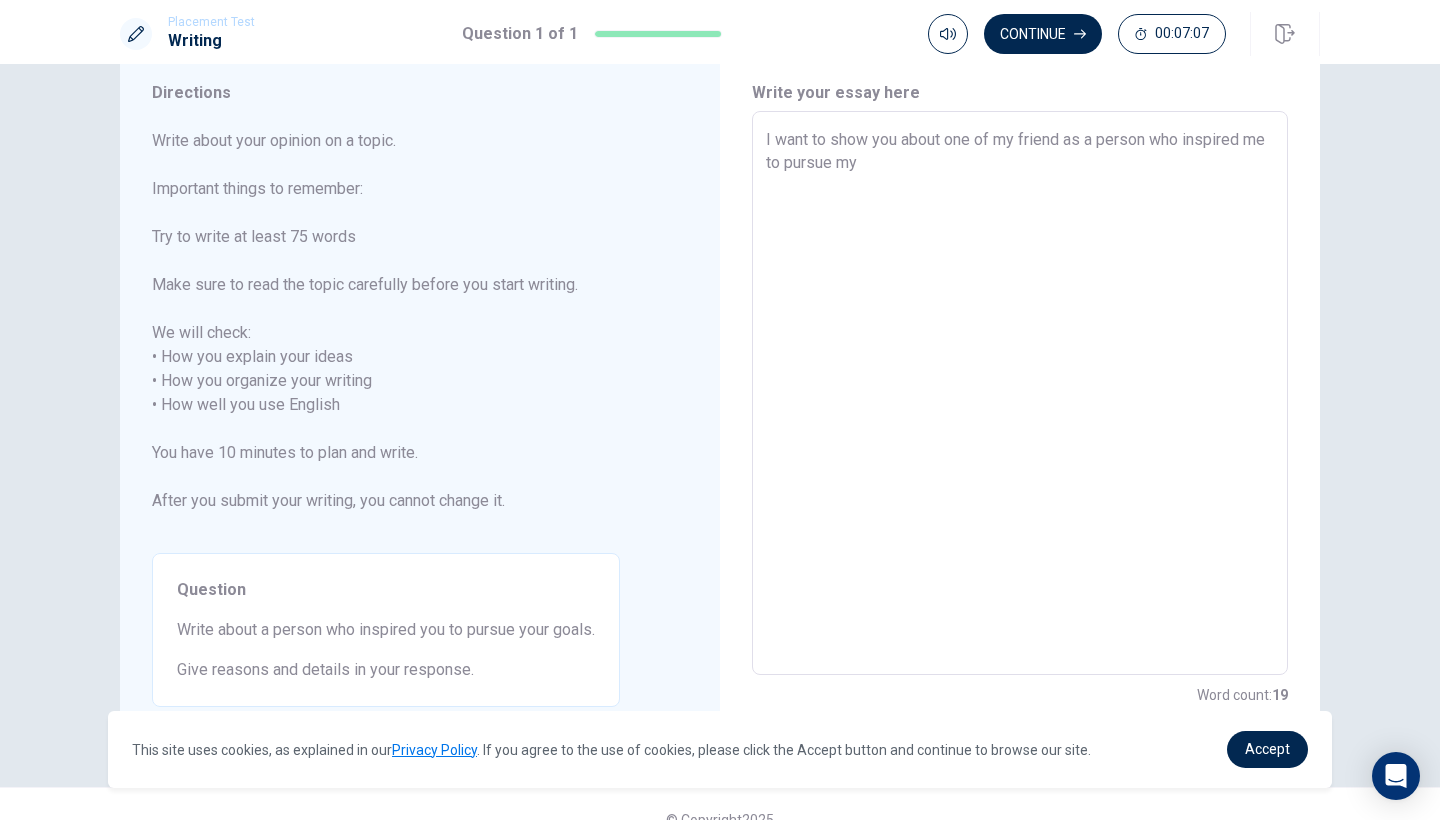 type on "I want to show you about one of my friend as a person who inspired me to pursue my g" 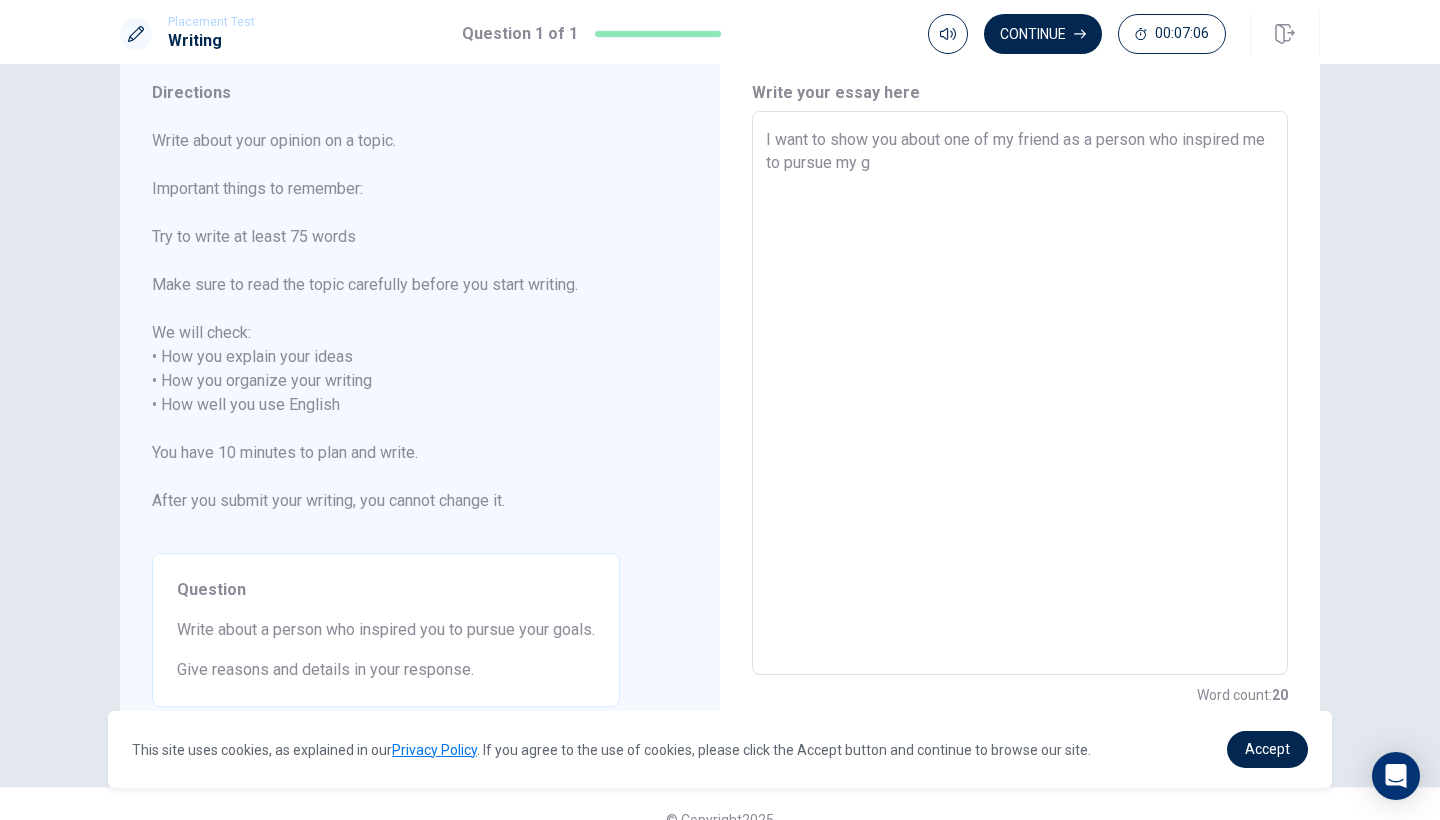 type on "x" 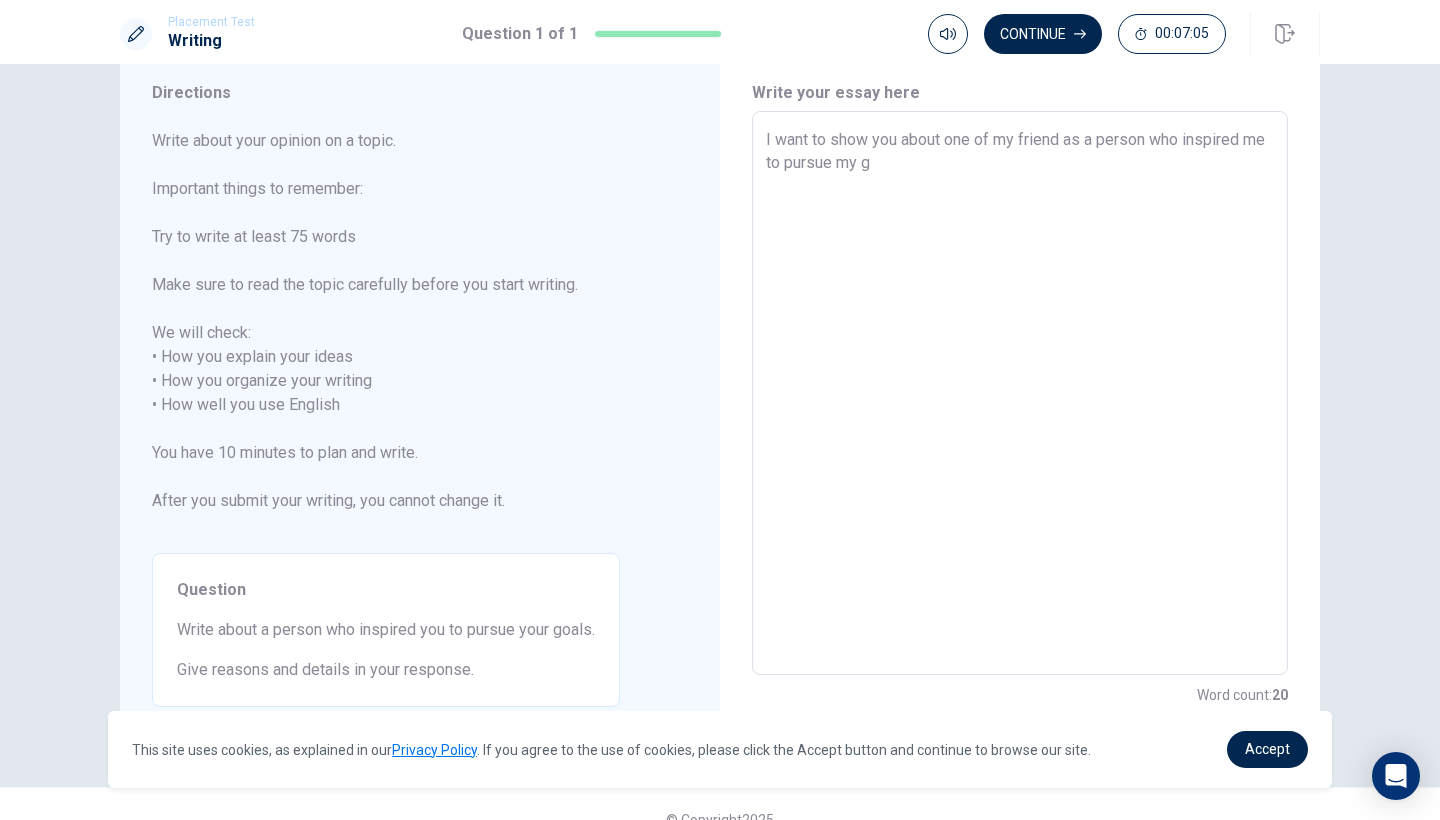 type on "I want to show you about one of my friend as a person who inspired me to pursue my go" 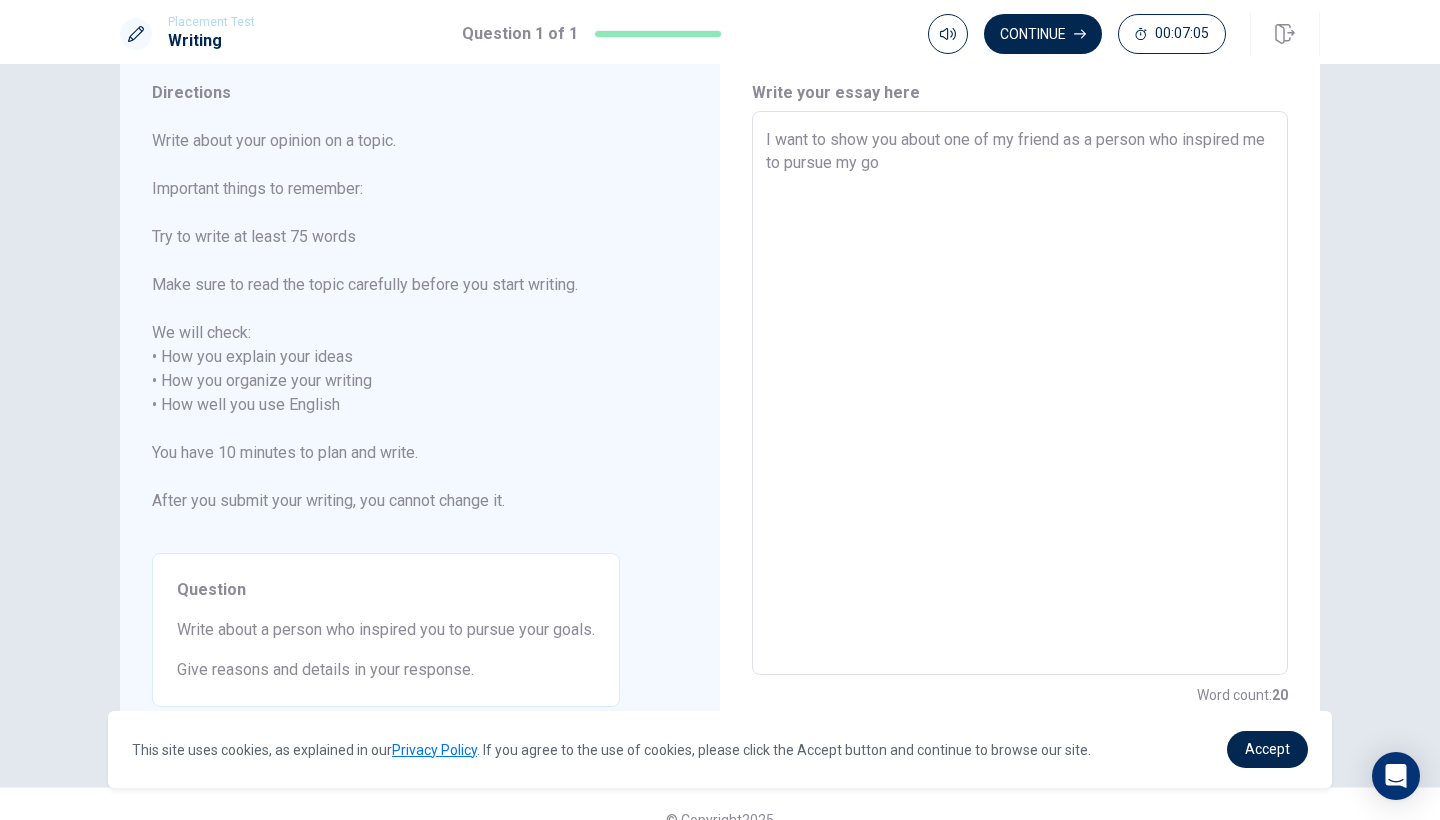 type on "x" 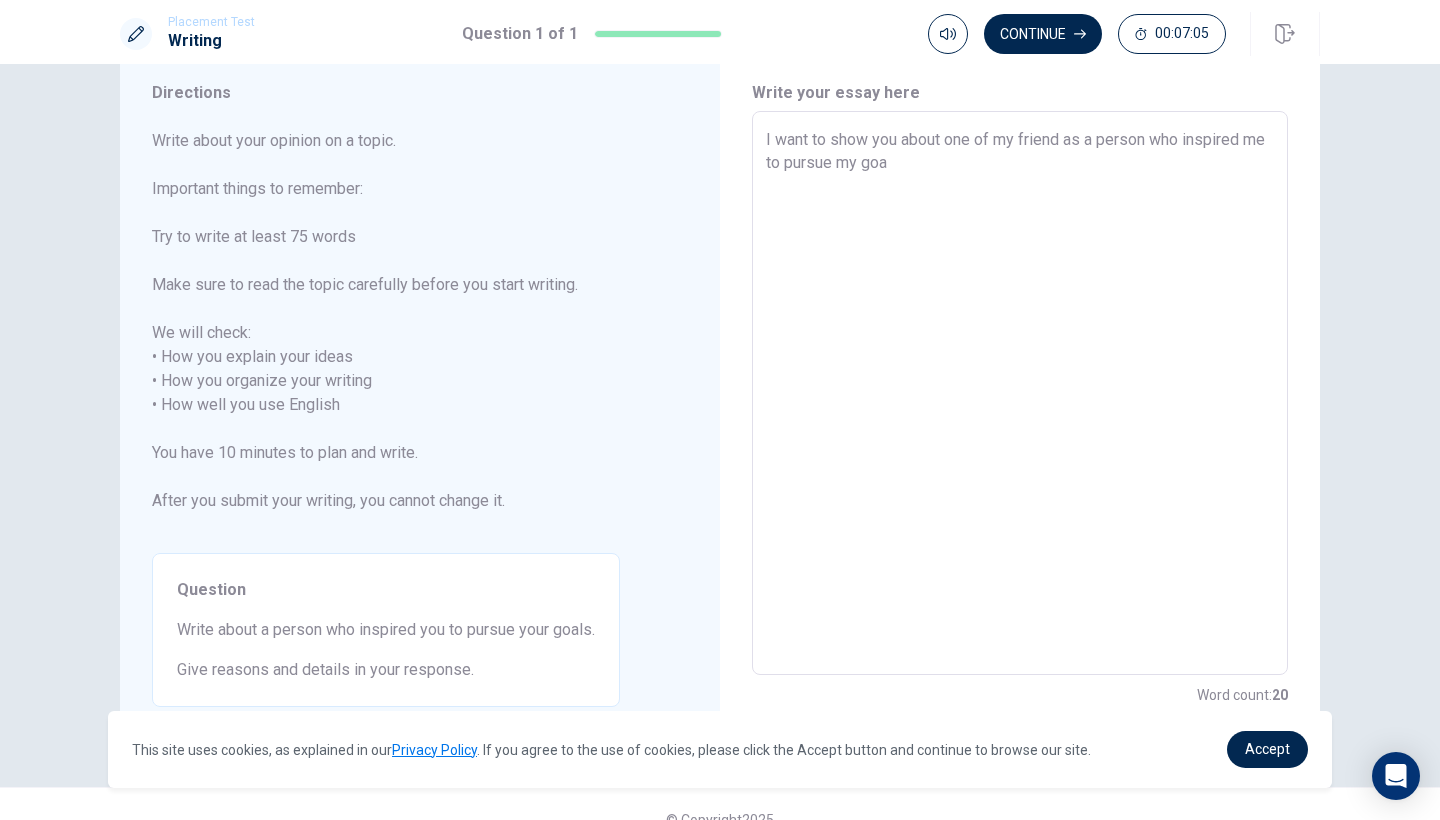 type on "x" 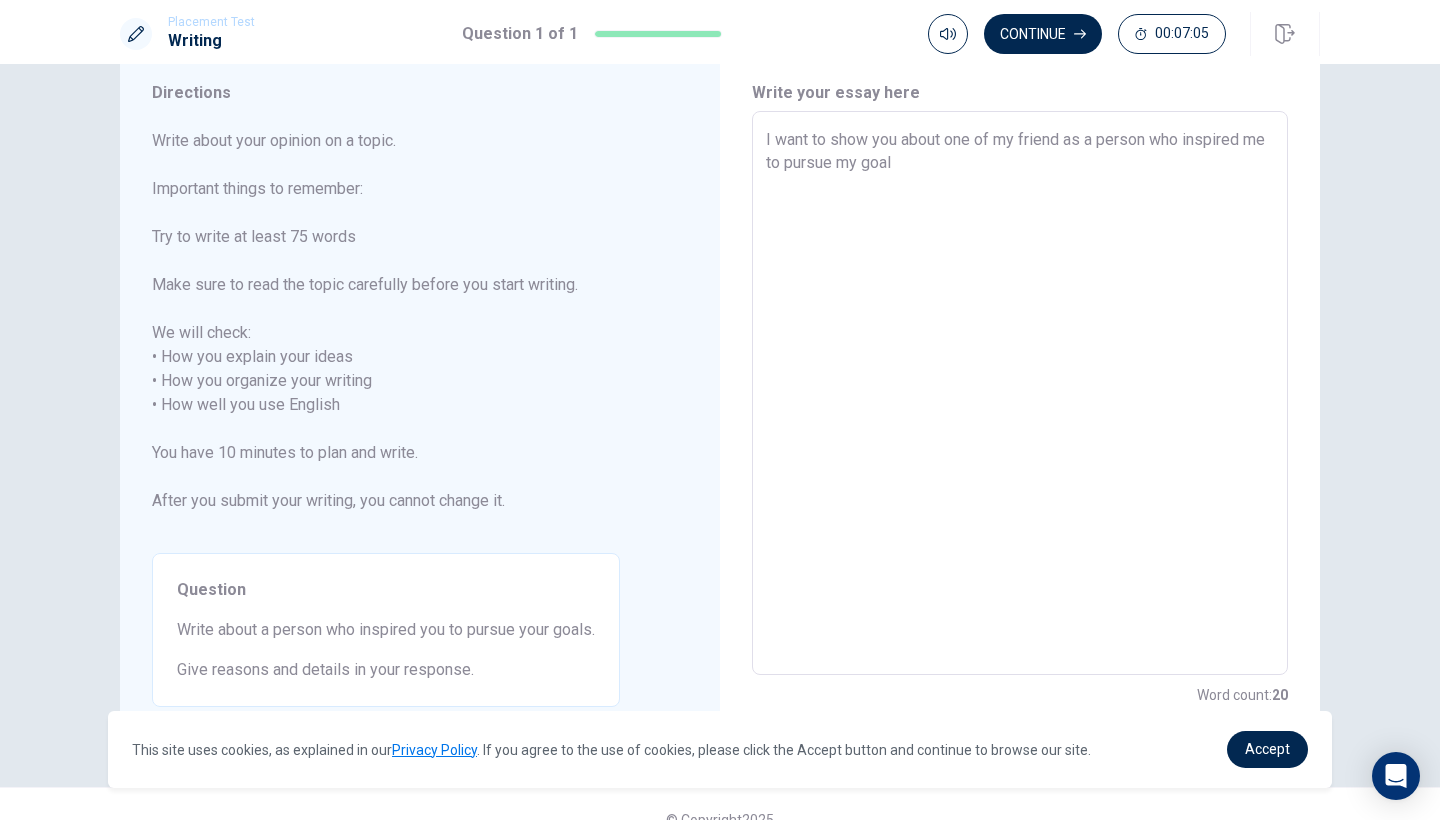 type 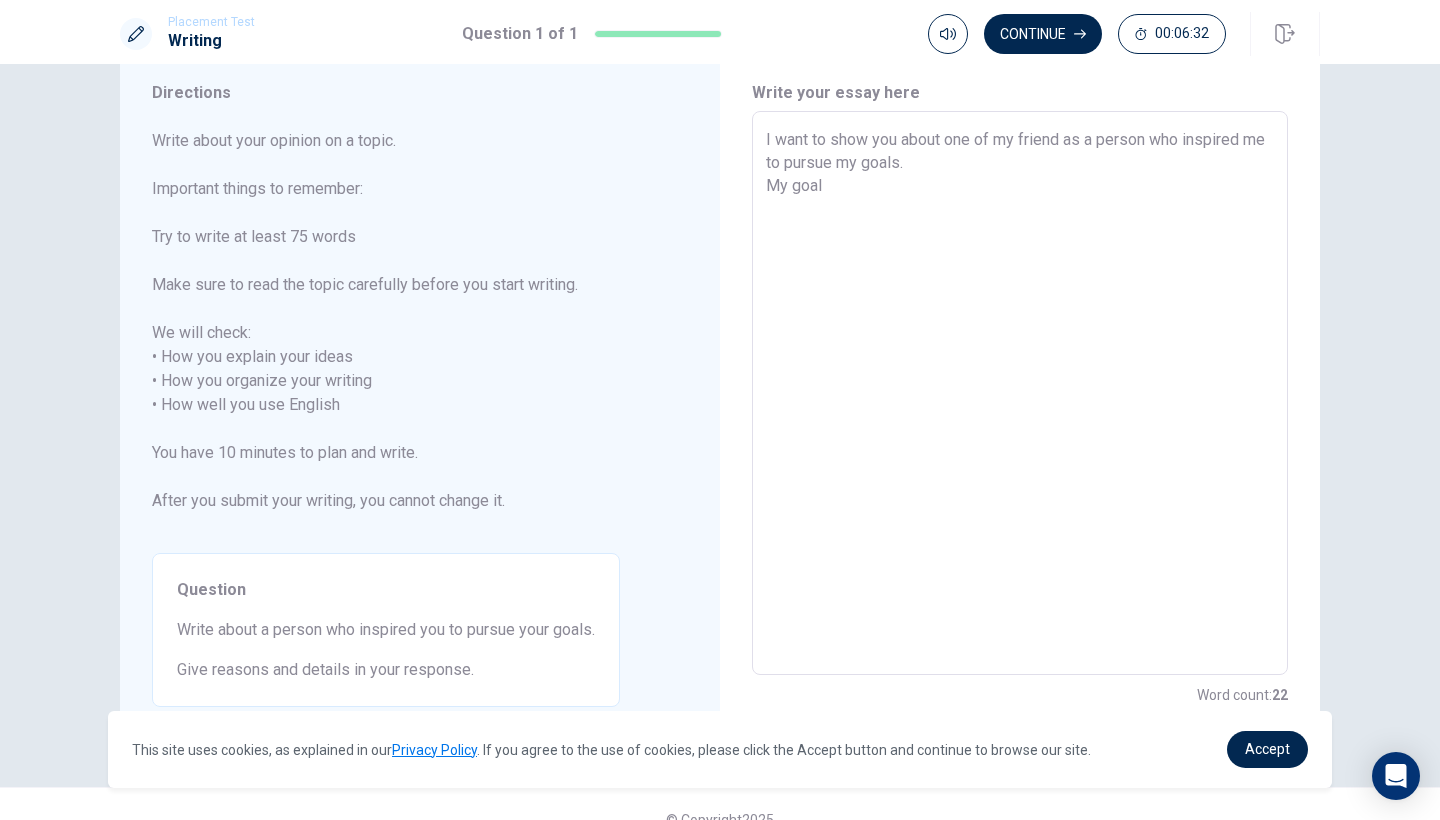click on "I want to show you about one of my friend as a person who inspired me to pursue my goals.
My goal" at bounding box center (1020, 393) 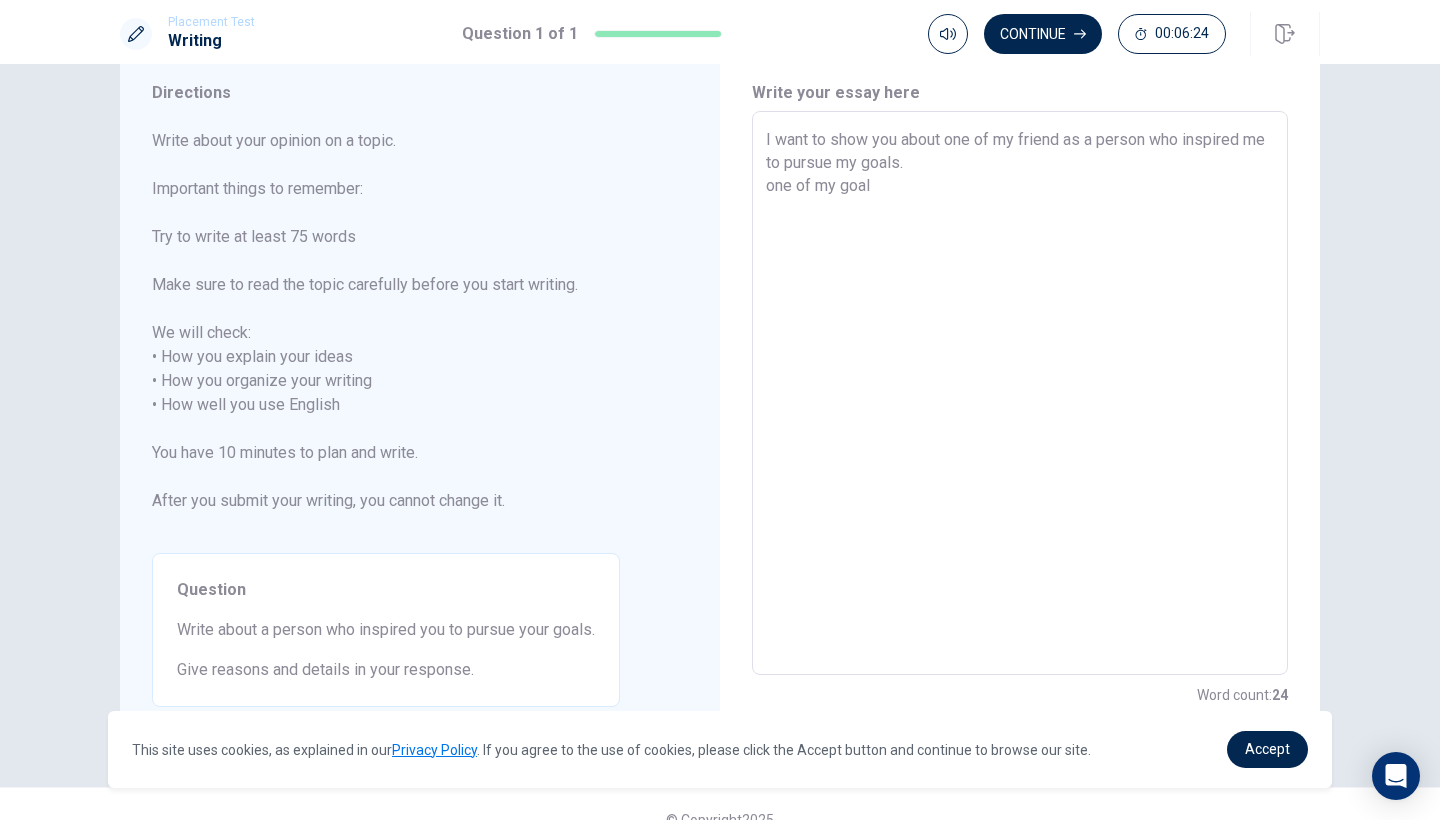 click on "I want to show you about one of my friend as a person who inspired me to pursue my goals.
one of my goal" at bounding box center (1020, 393) 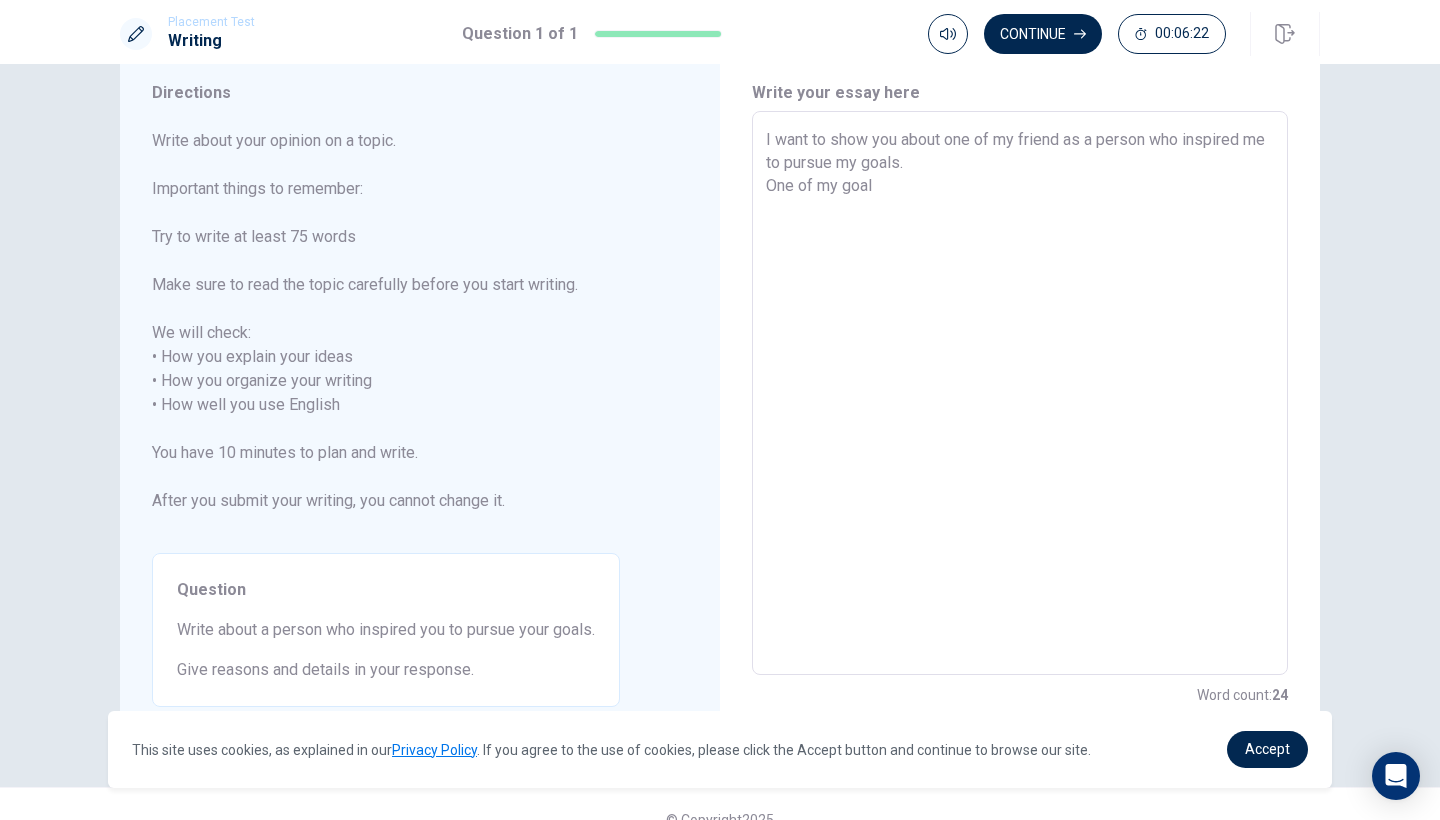 click on "I want to show you about one of my friend as a person who inspired me to pursue my goals.
One of my goal" at bounding box center (1020, 393) 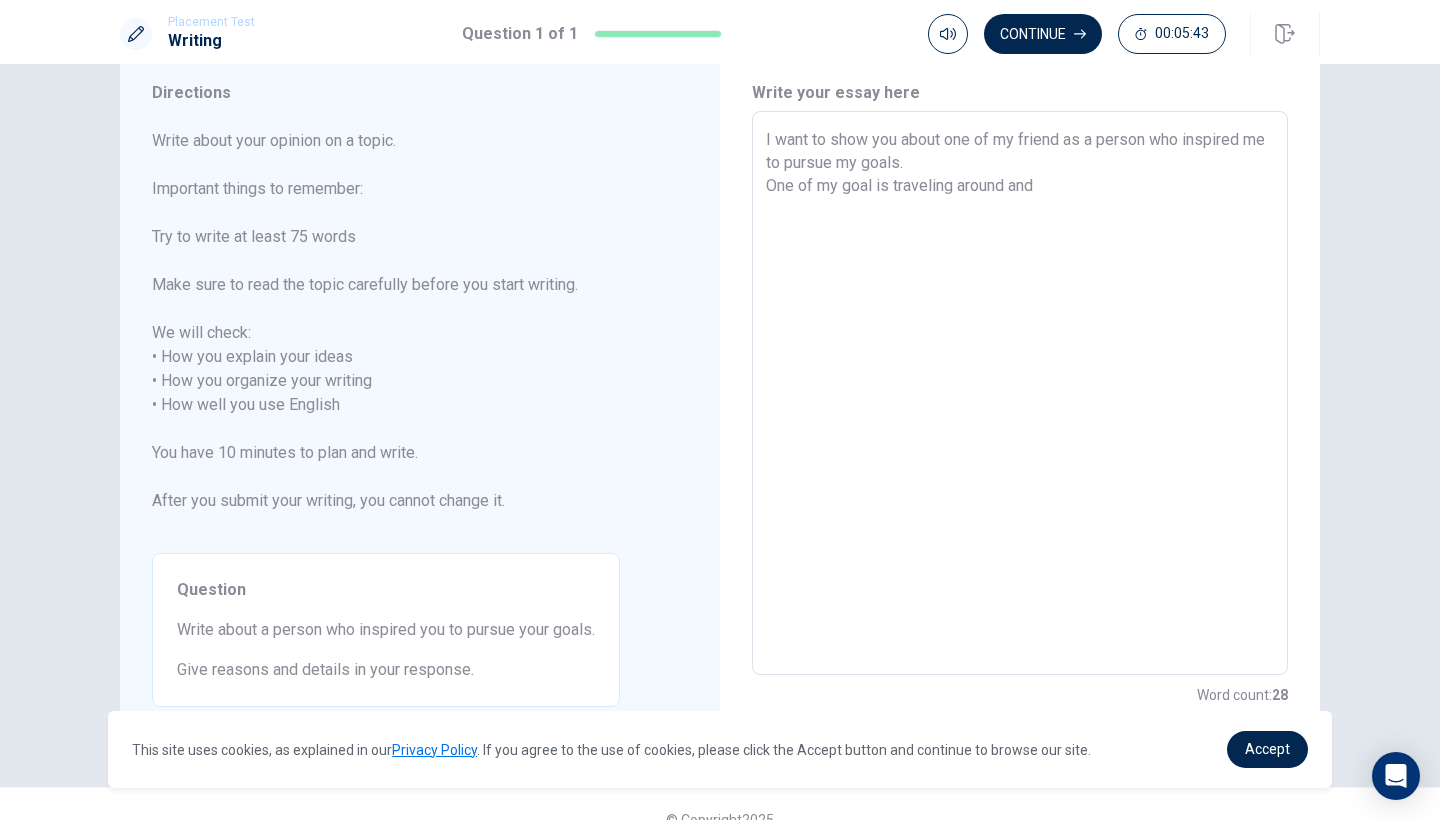 click on "I want to show you about one of my friend as a person who inspired me to pursue my goals.
One of my goal is traveling around and" at bounding box center [1020, 393] 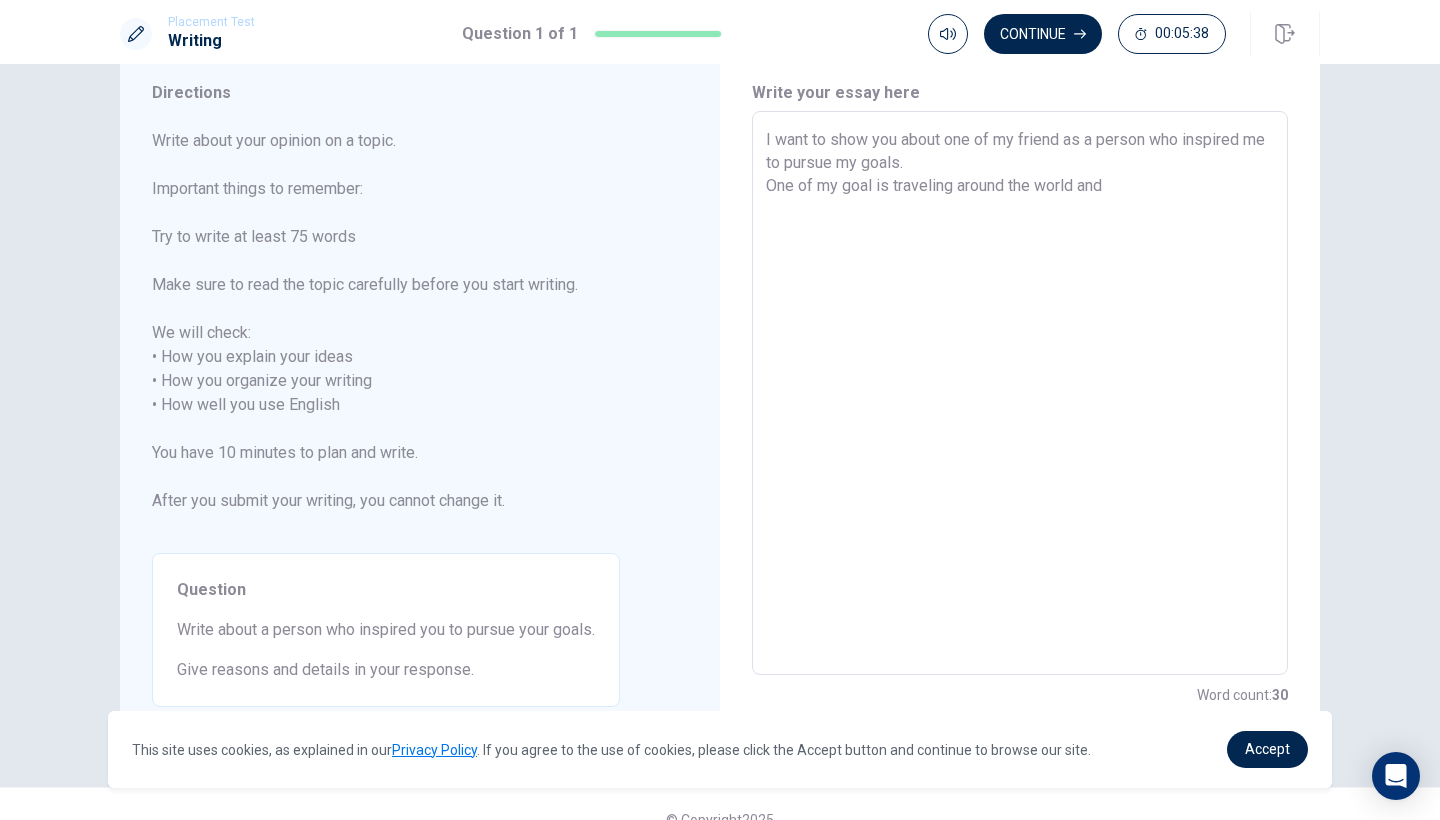 click on "I want to show you about one of my friend as a person who inspired me to pursue my goals.
One of my goal is traveling around the world and" at bounding box center [1020, 393] 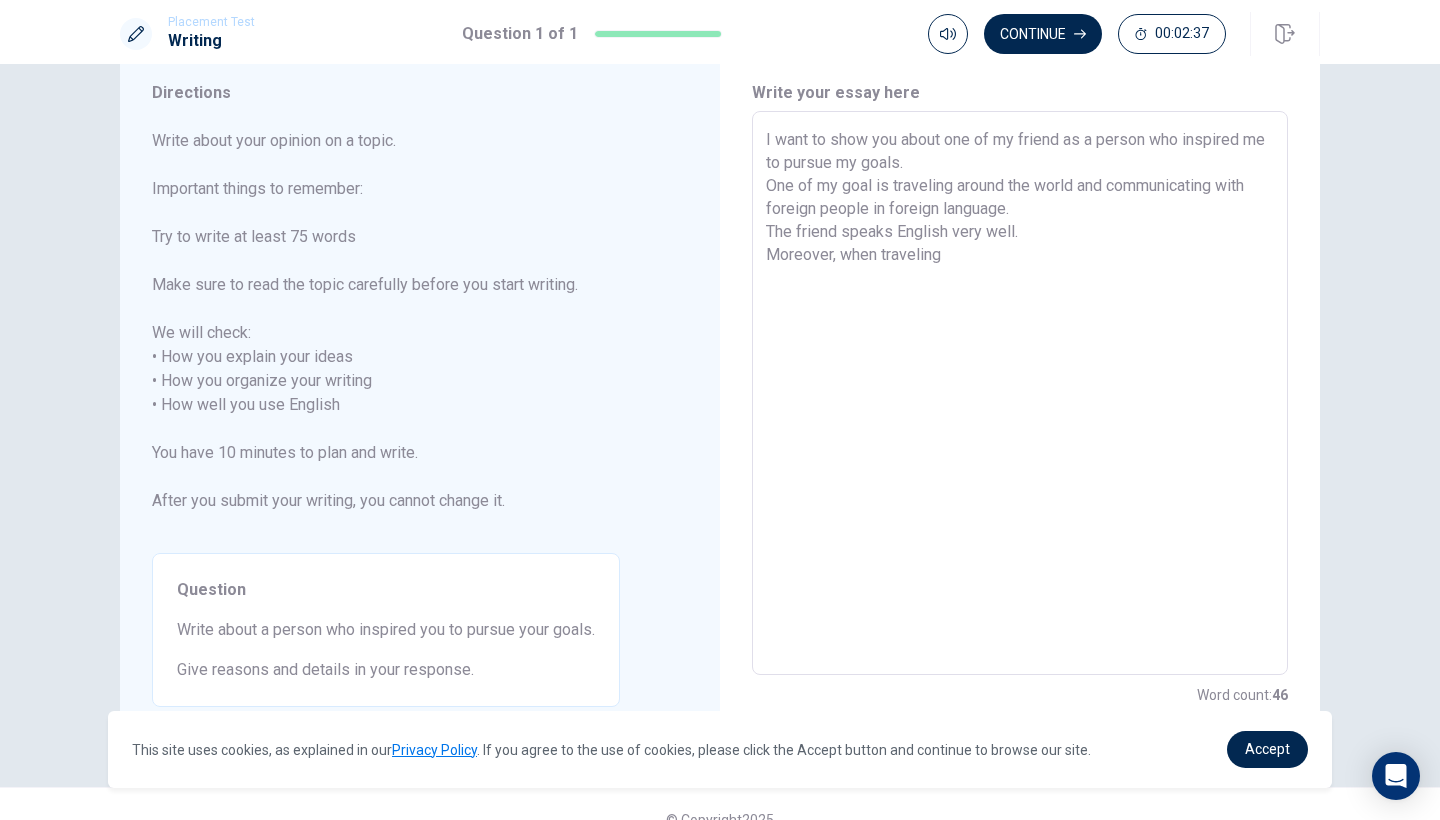 click on "I want to show you about one of my friend as a person who inspired me to pursue my goals.
One of my goal is traveling around the world and communicating with foreign people in foreign language.
The friend speaks English very well.
Moreover, when traveling" at bounding box center (1020, 393) 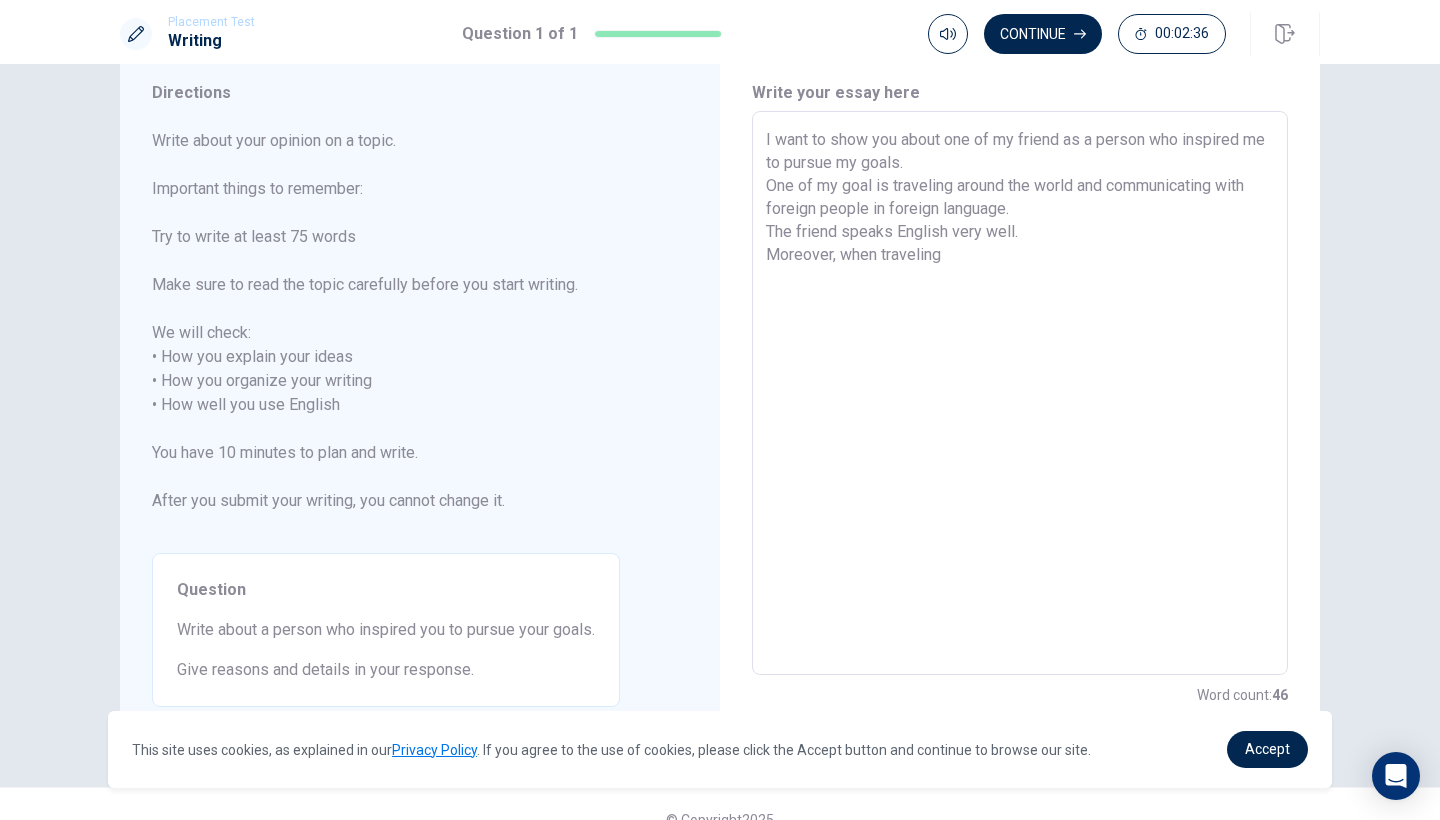 click on "I want to show you about one of my friend as a person who inspired me to pursue my goals.
One of my goal is traveling around the world and communicating with foreign people in foreign language.
The friend speaks English very well.
Moreover, when traveling" at bounding box center (1020, 393) 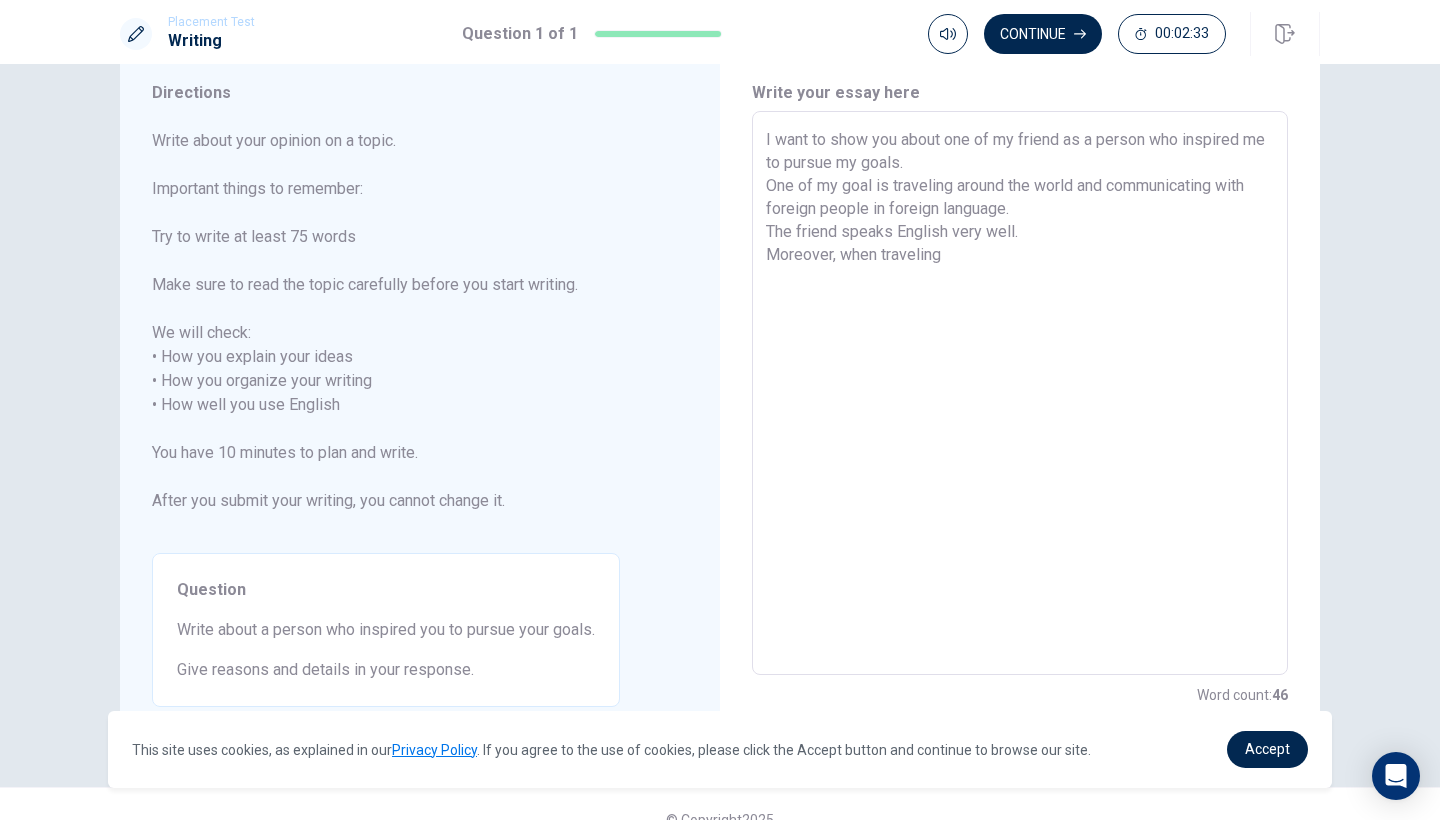 click on "I want to show you about one of my friend as a person who inspired me to pursue my goals.
One of my goal is traveling around the world and communicating with foreign people in foreign language.
The friend speaks English very well.
Moreover, when traveling" at bounding box center (1020, 393) 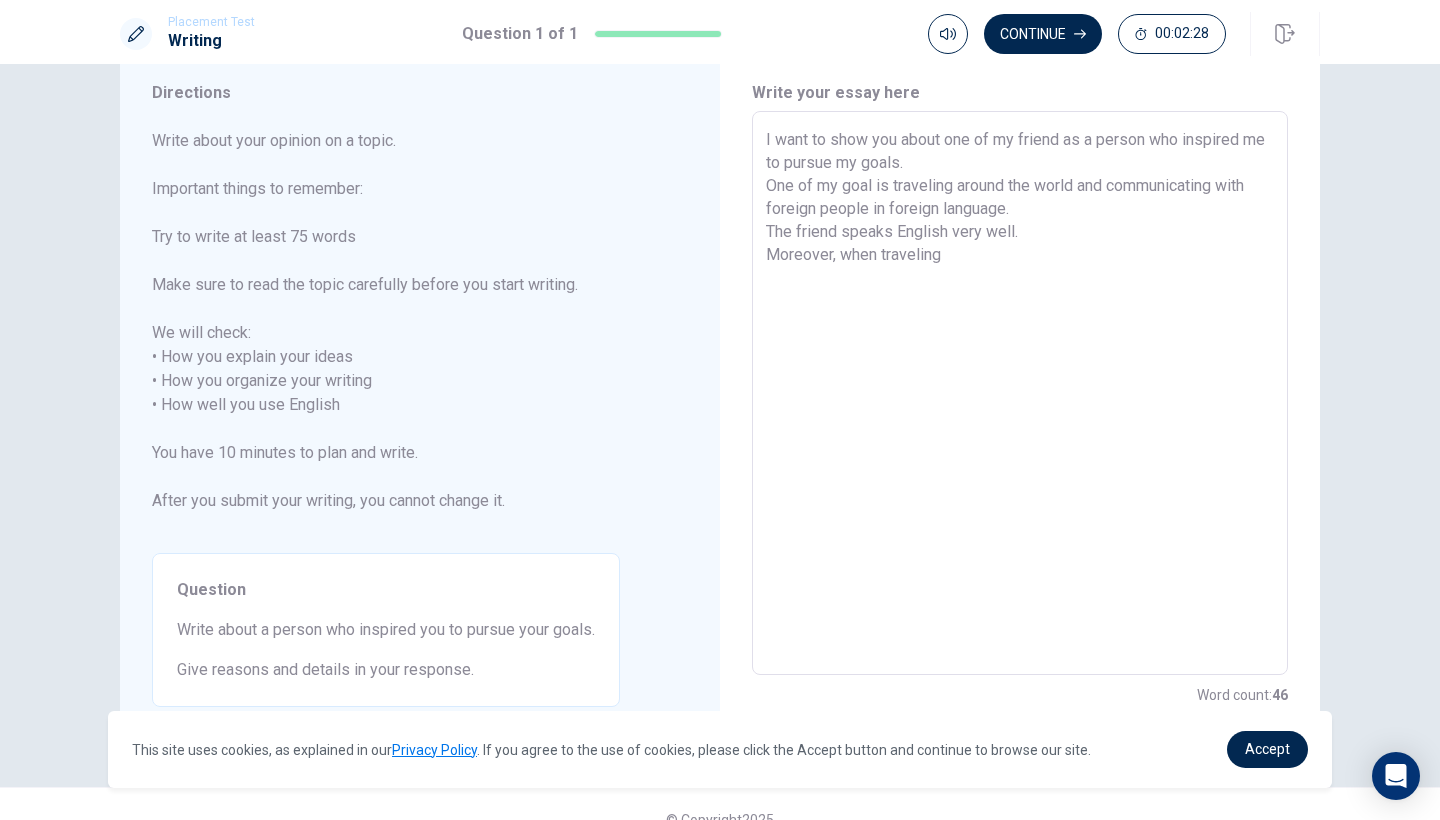 click on "I want to show you about one of my friend as a person who inspired me to pursue my goals.
One of my goal is traveling around the world and communicating with foreign people in foreign language.
The friend speaks English very well.
Moreover, when traveling" at bounding box center [1020, 393] 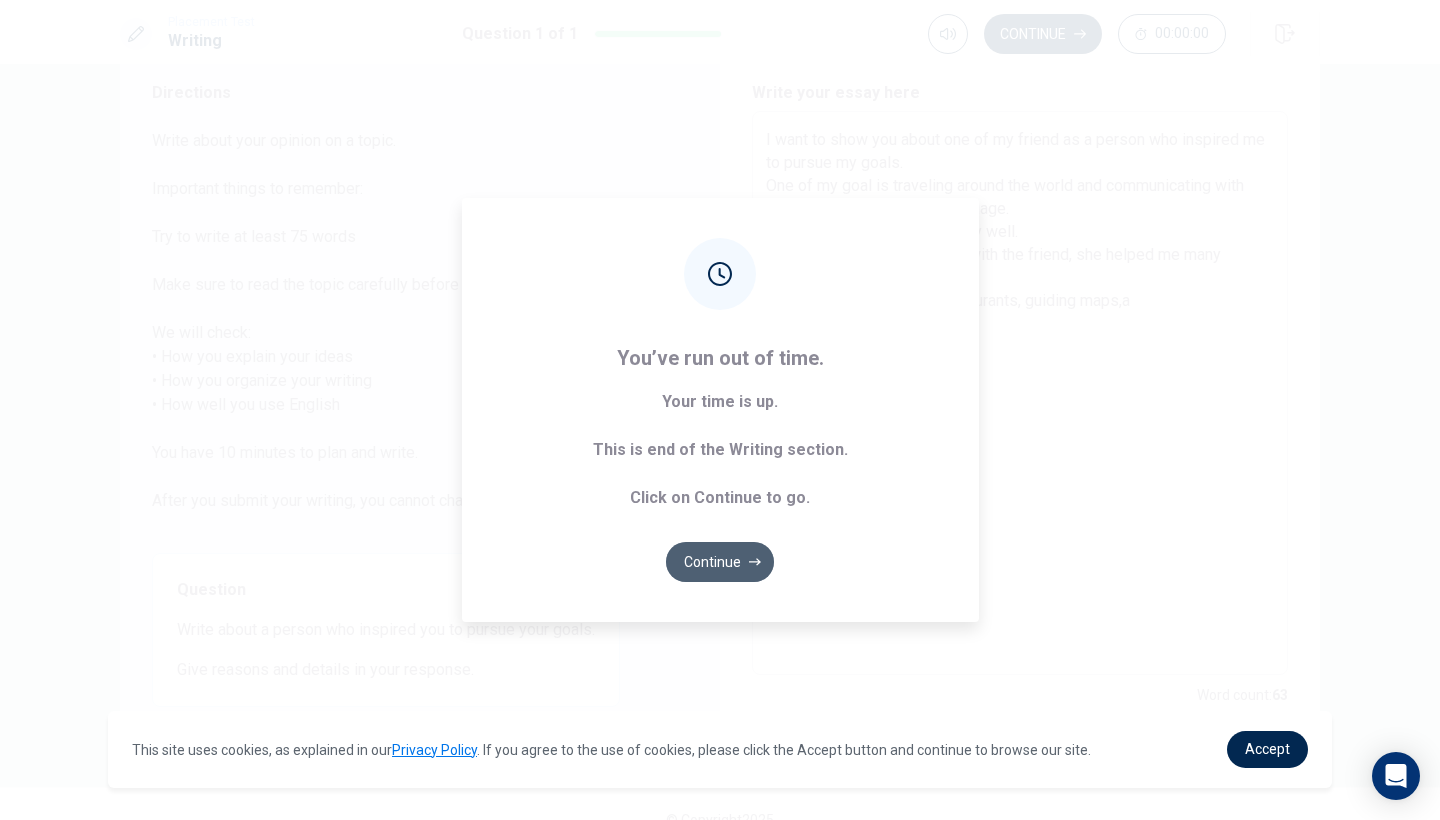 click on "Continue" at bounding box center (720, 562) 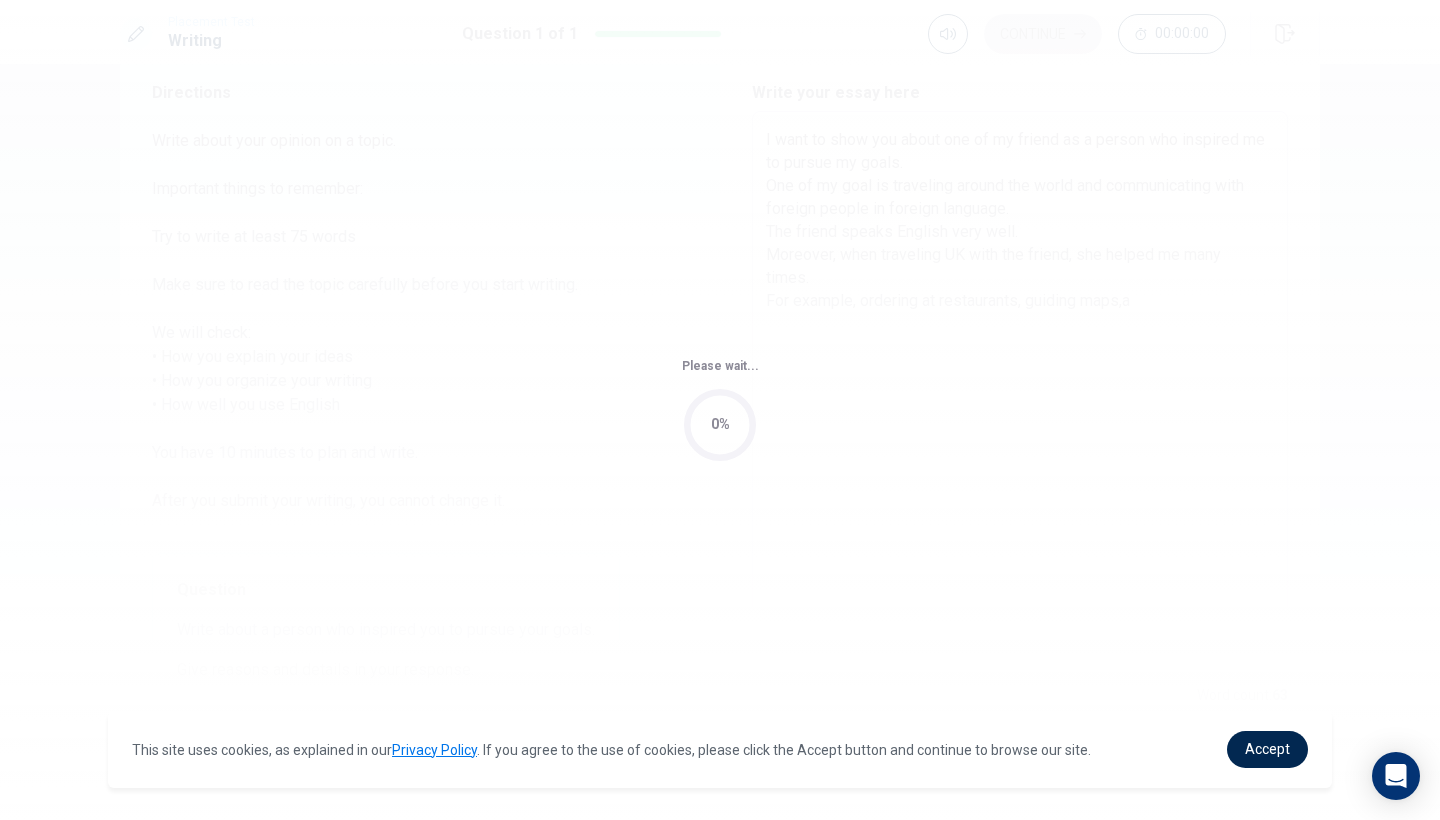 scroll, scrollTop: 0, scrollLeft: 0, axis: both 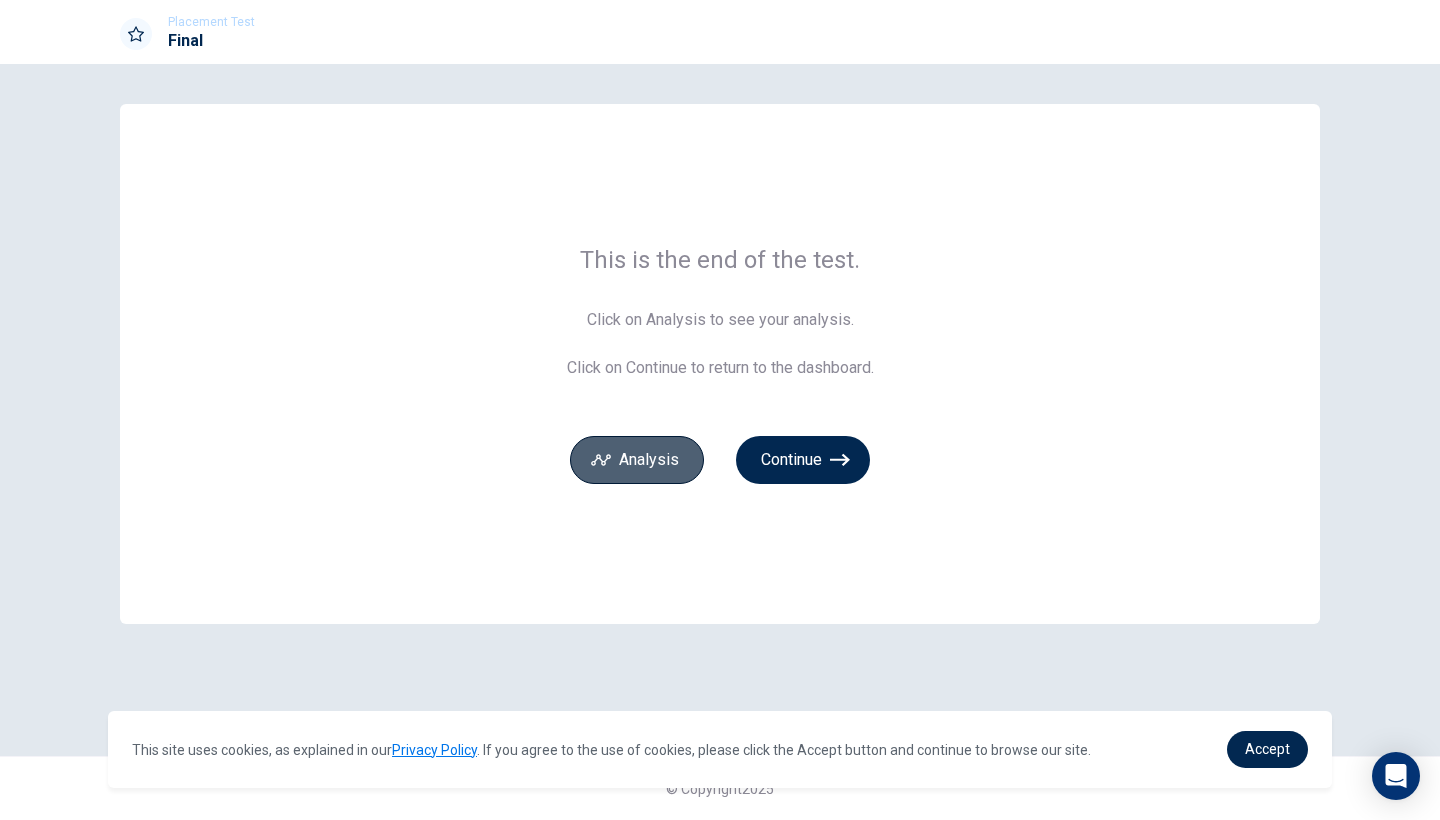 click on "Analysis" at bounding box center [637, 460] 